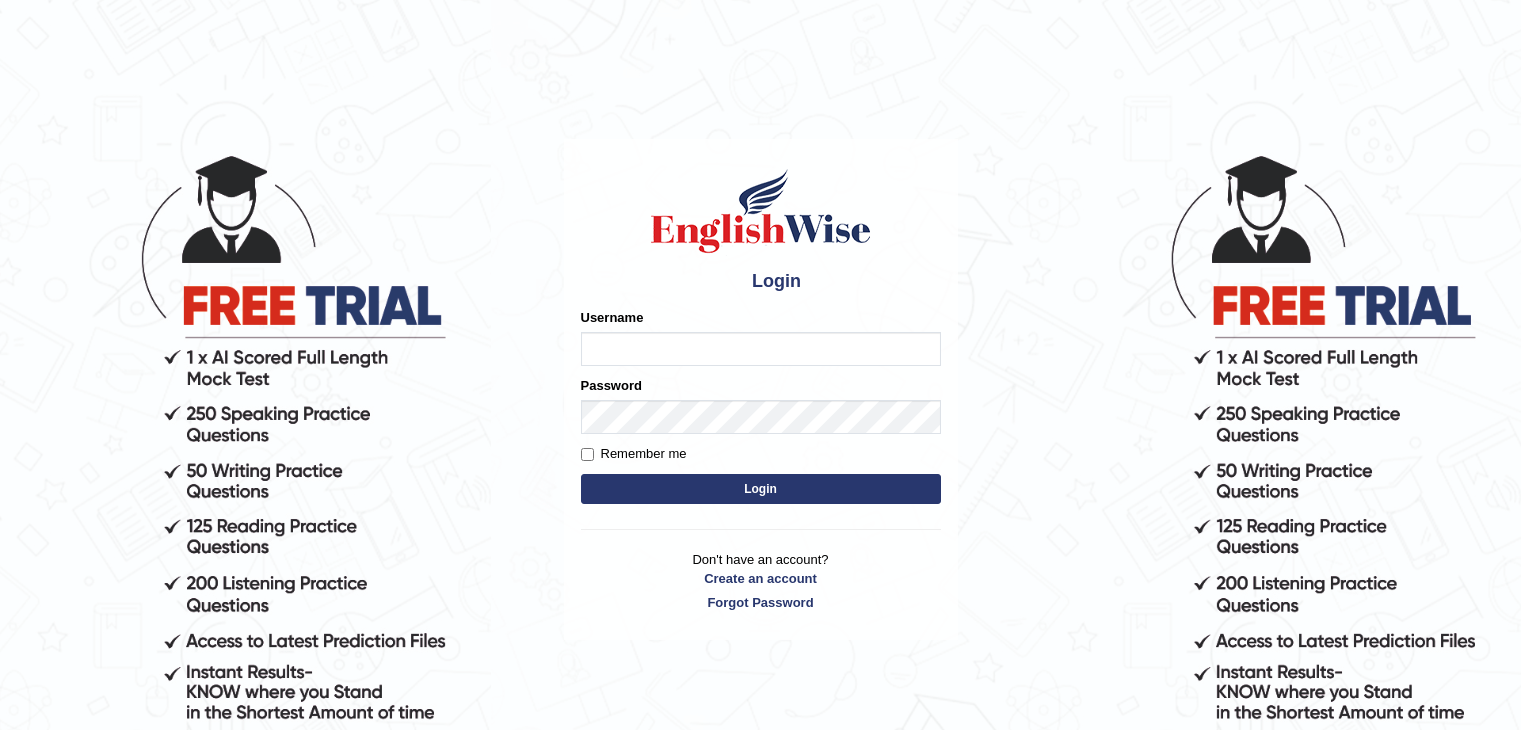 scroll, scrollTop: 0, scrollLeft: 0, axis: both 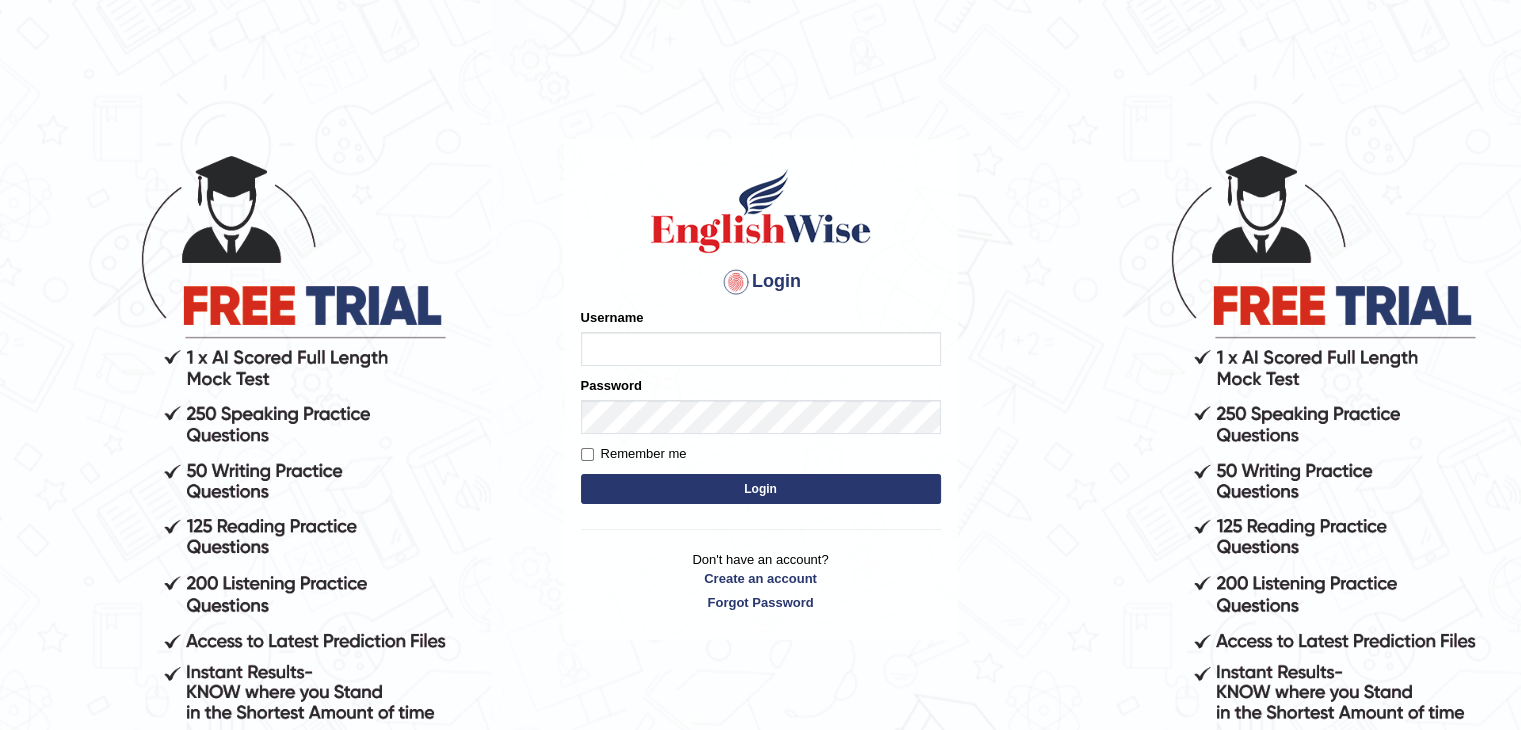 type on "[FIRST]_[LAST]" 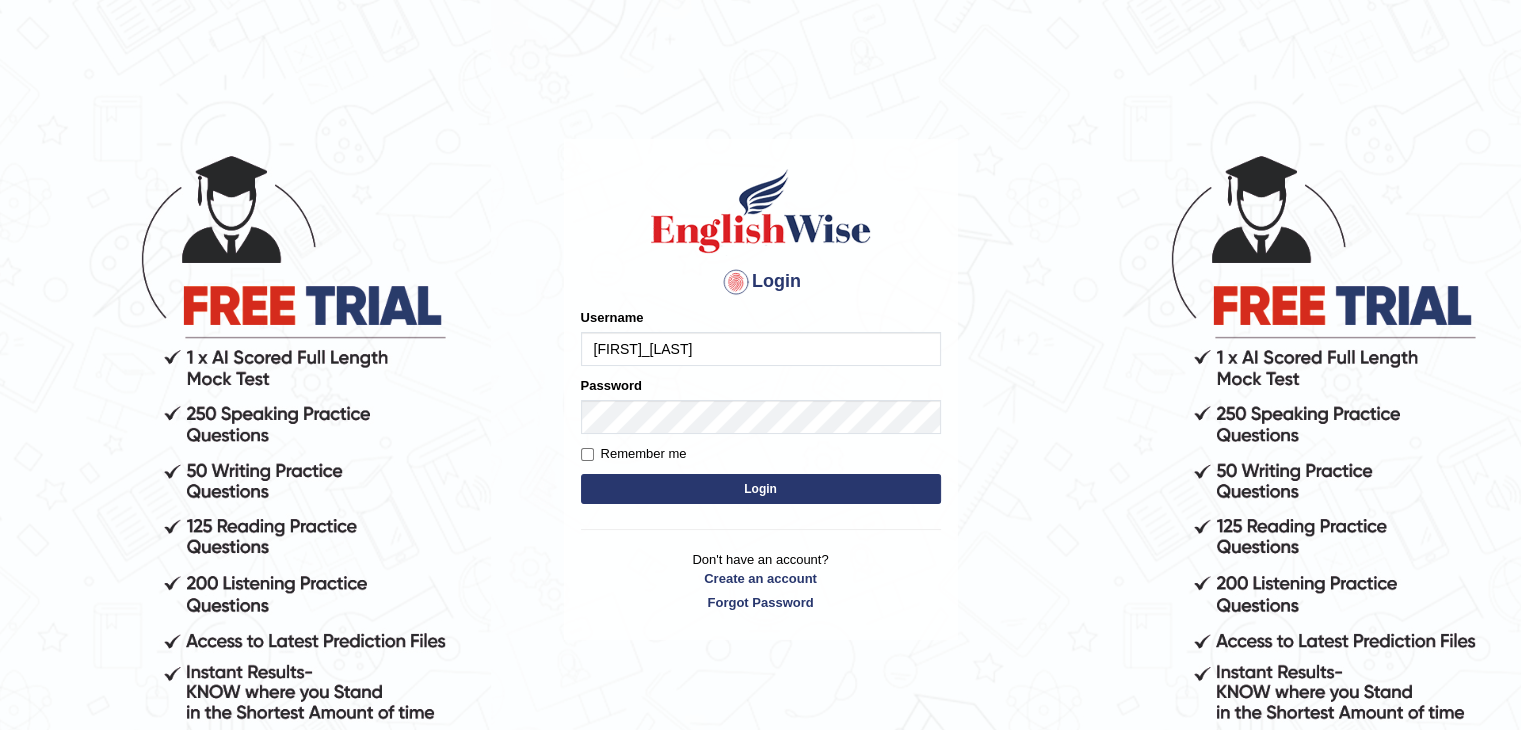 click on "Login" at bounding box center (761, 489) 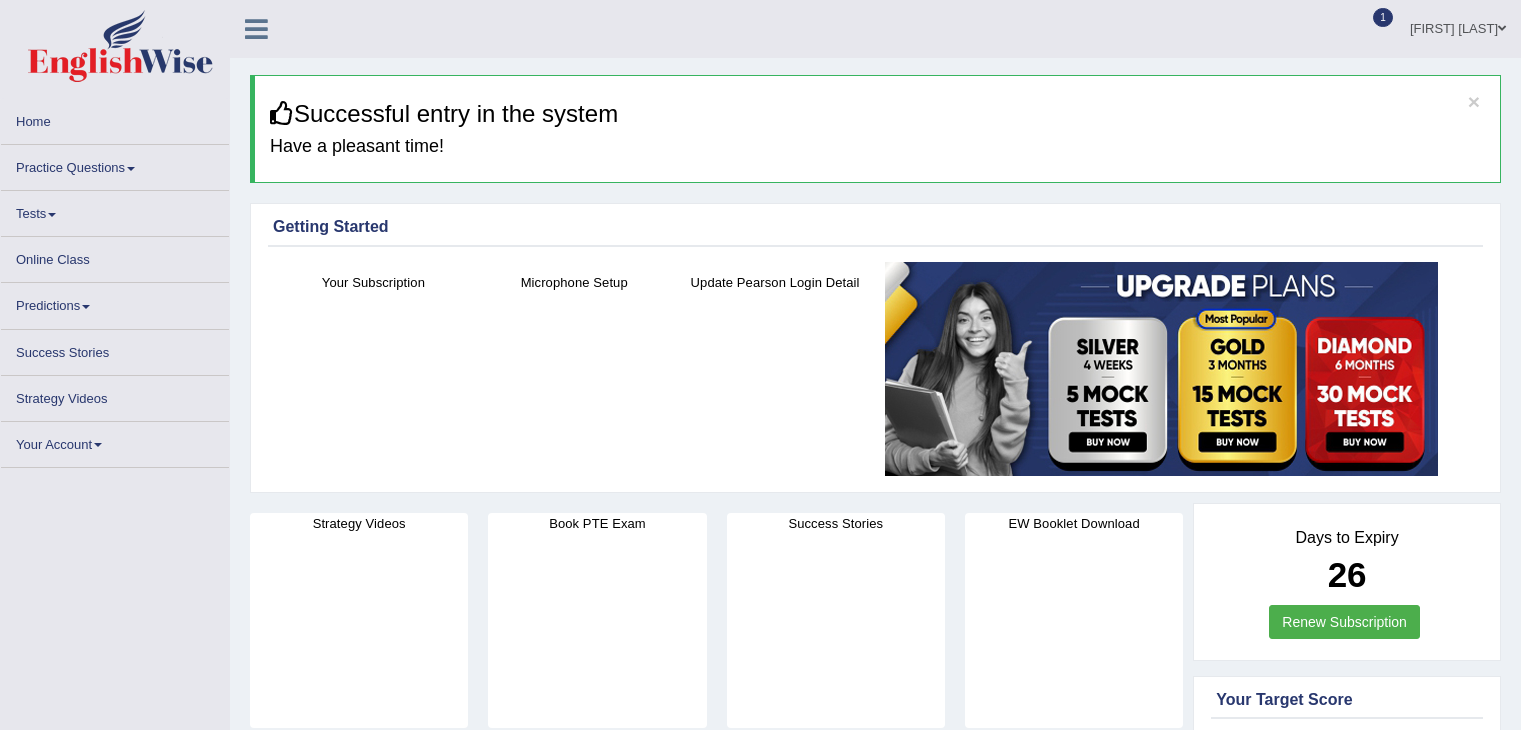 scroll, scrollTop: 0, scrollLeft: 0, axis: both 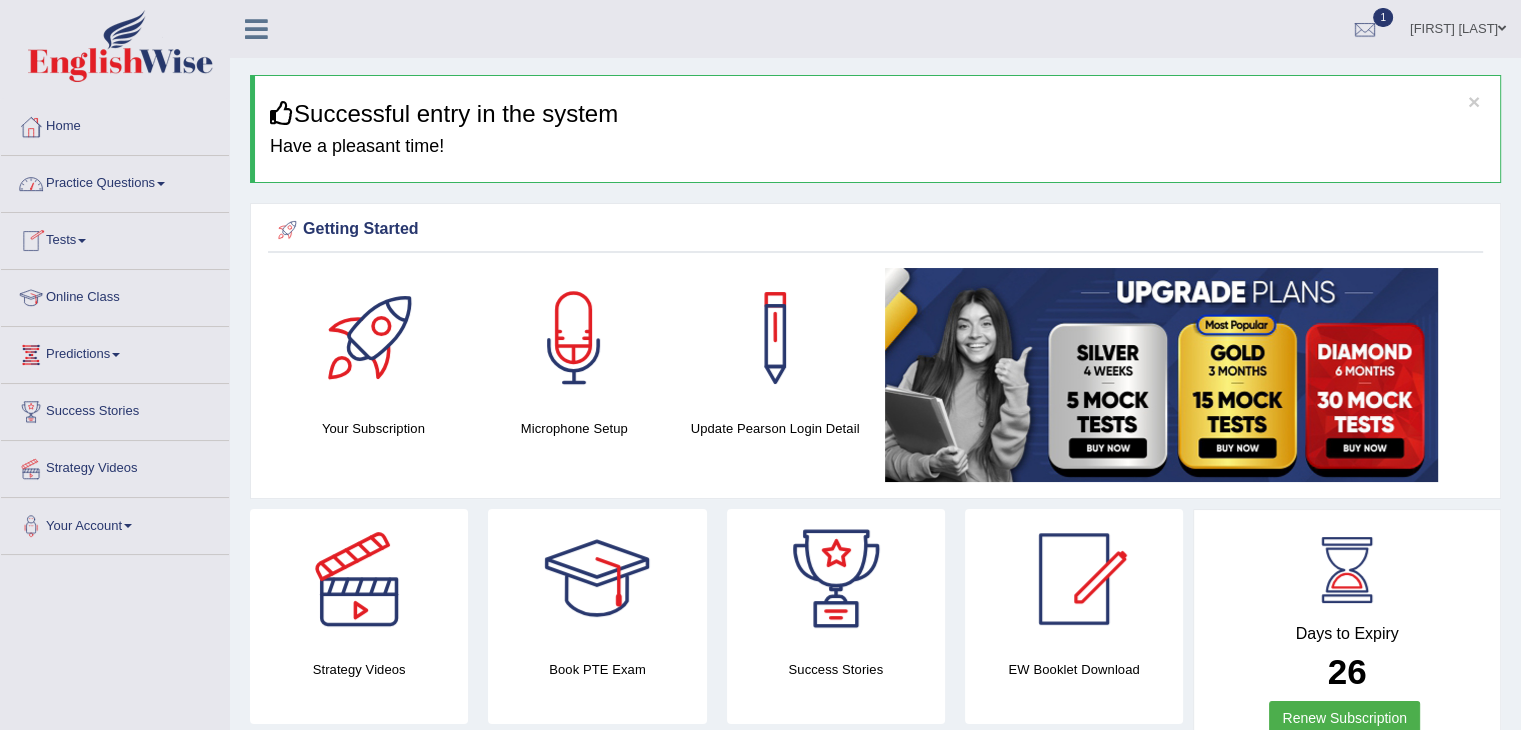 click on "Practice Questions" at bounding box center [115, 181] 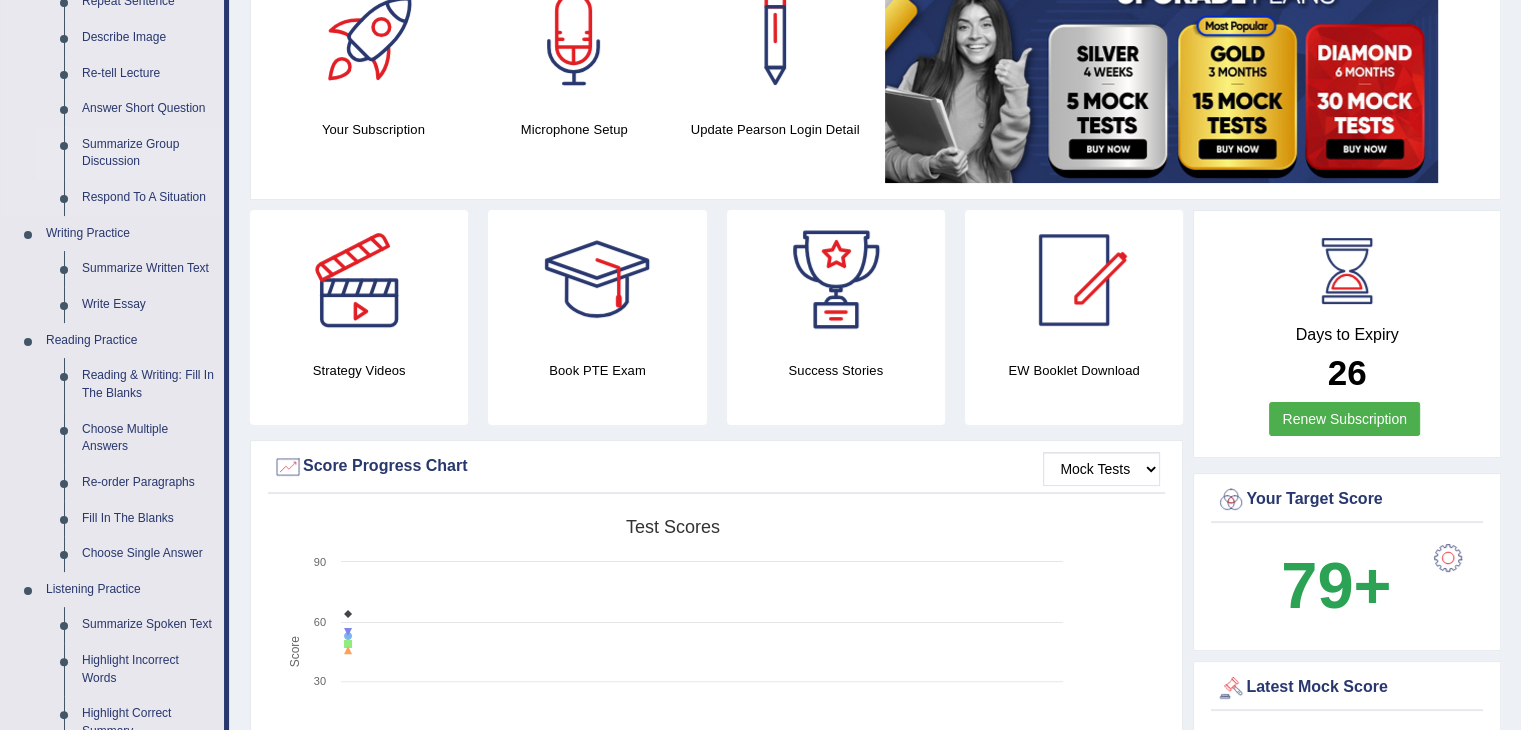 scroll, scrollTop: 300, scrollLeft: 0, axis: vertical 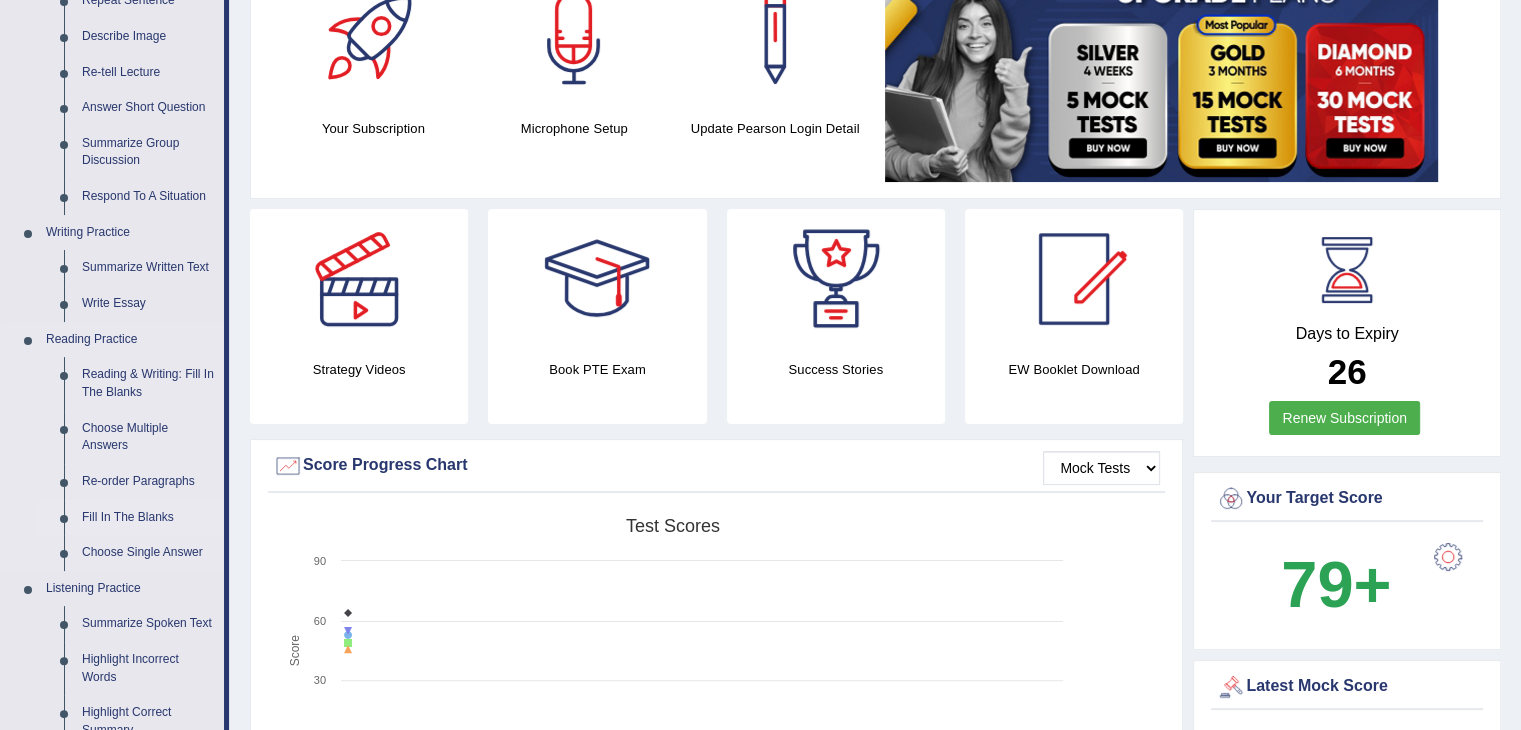 click on "Fill In The Blanks" at bounding box center (148, 518) 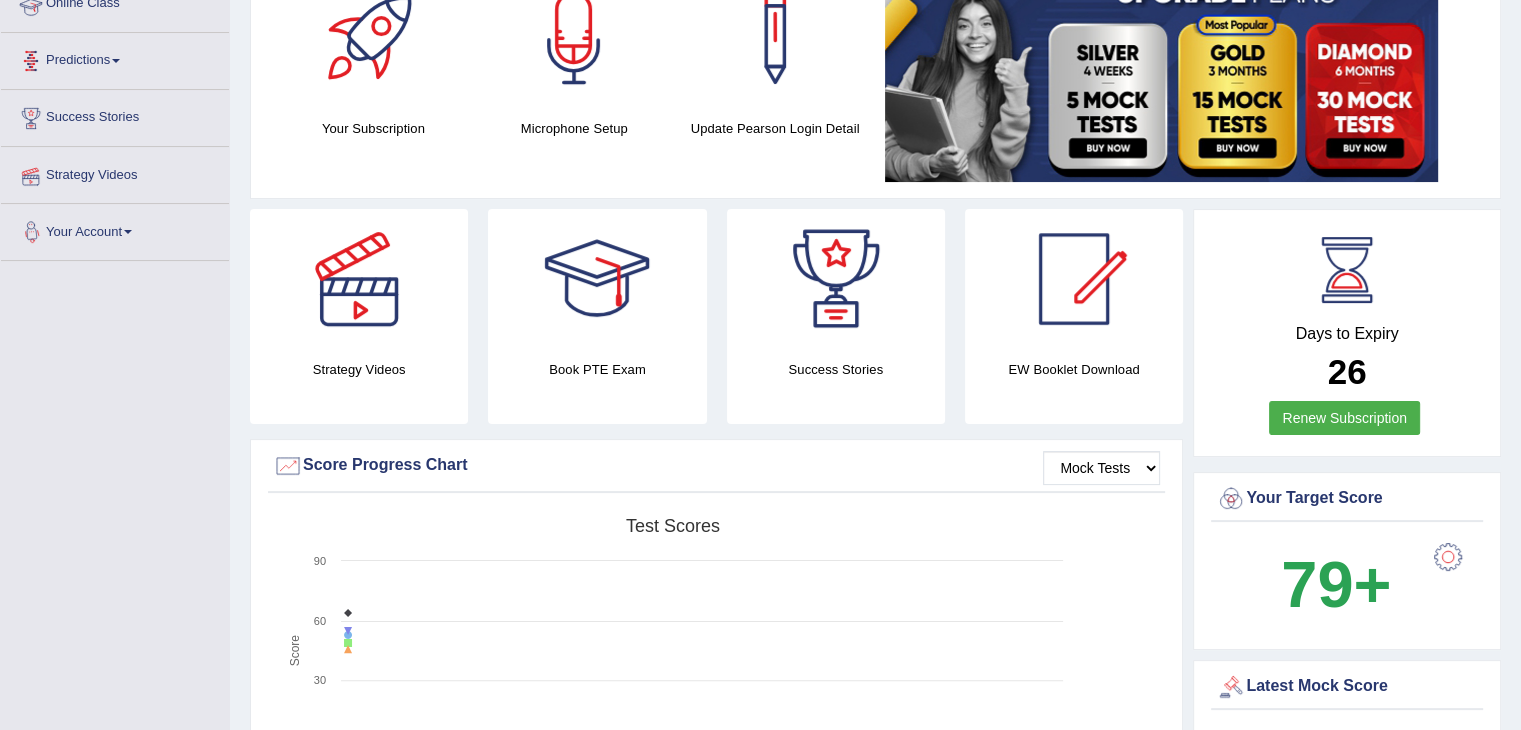 scroll, scrollTop: 473, scrollLeft: 0, axis: vertical 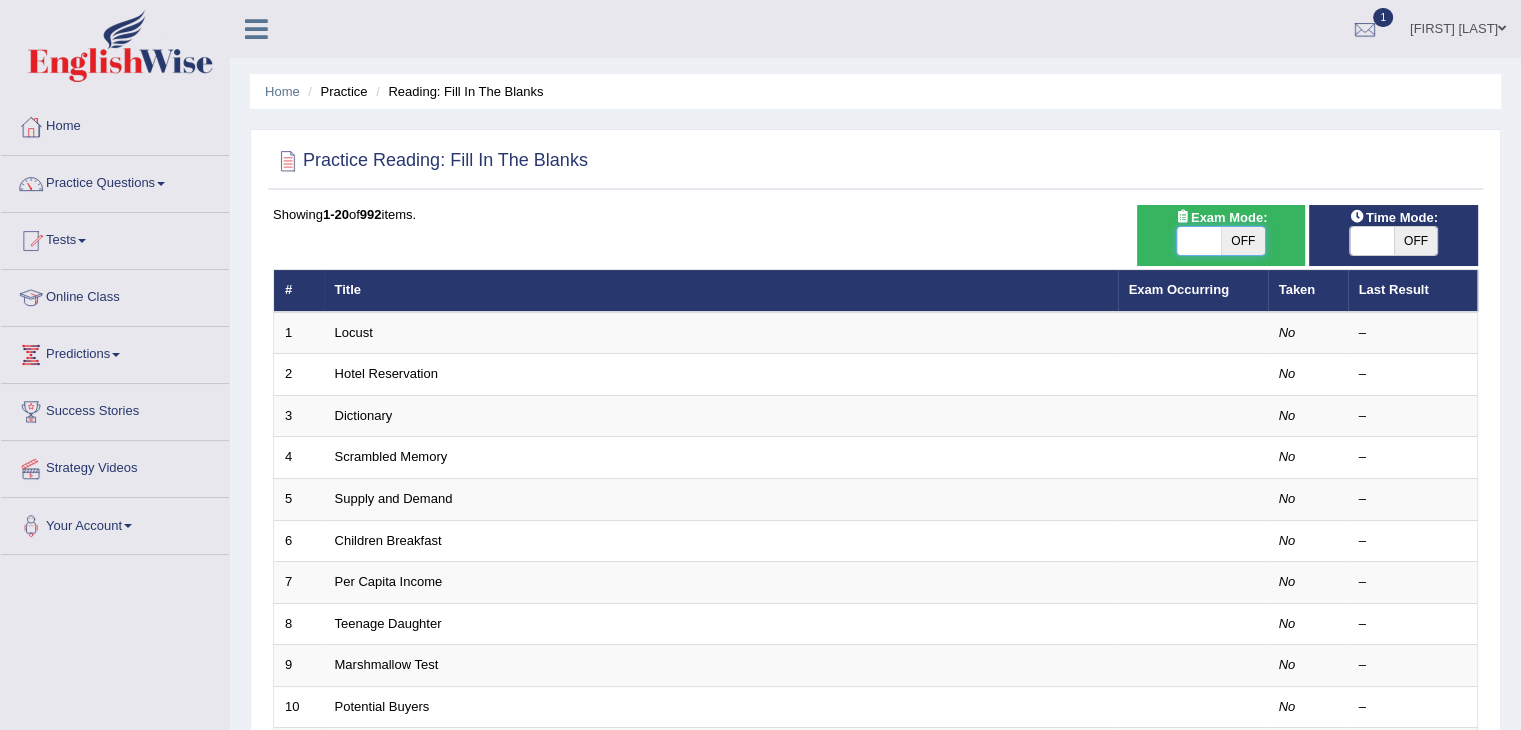 click at bounding box center (1199, 241) 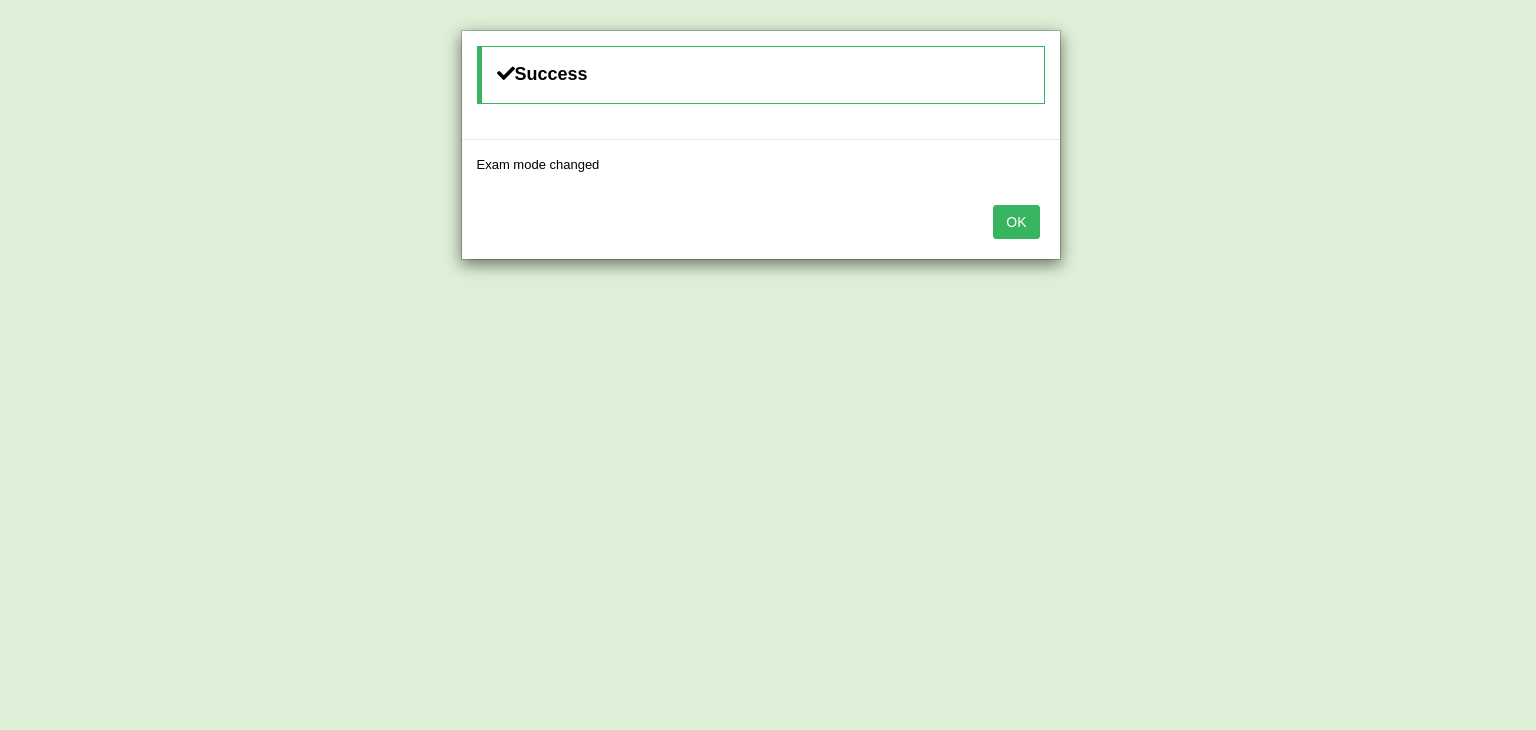 click on "OK" at bounding box center [1016, 222] 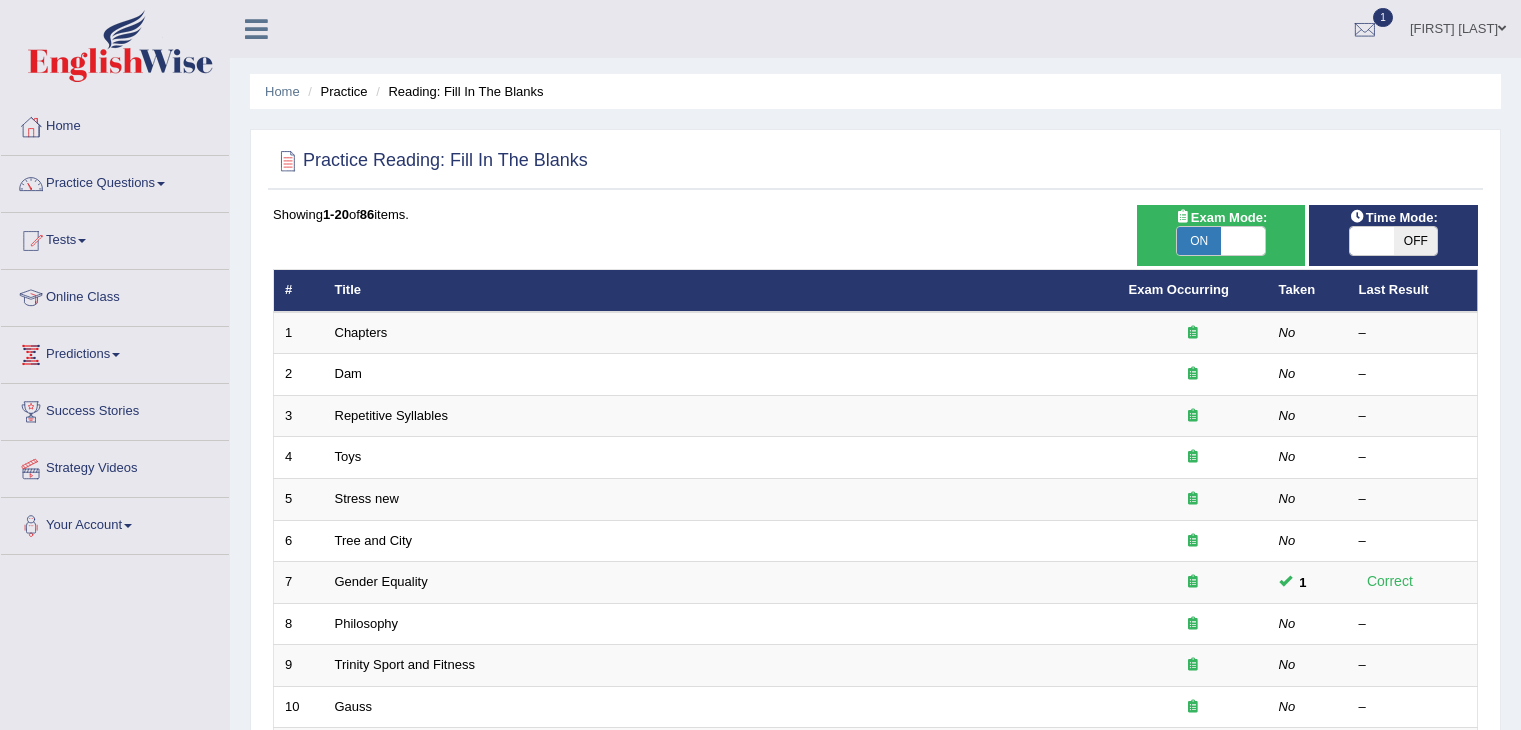 scroll, scrollTop: 293, scrollLeft: 0, axis: vertical 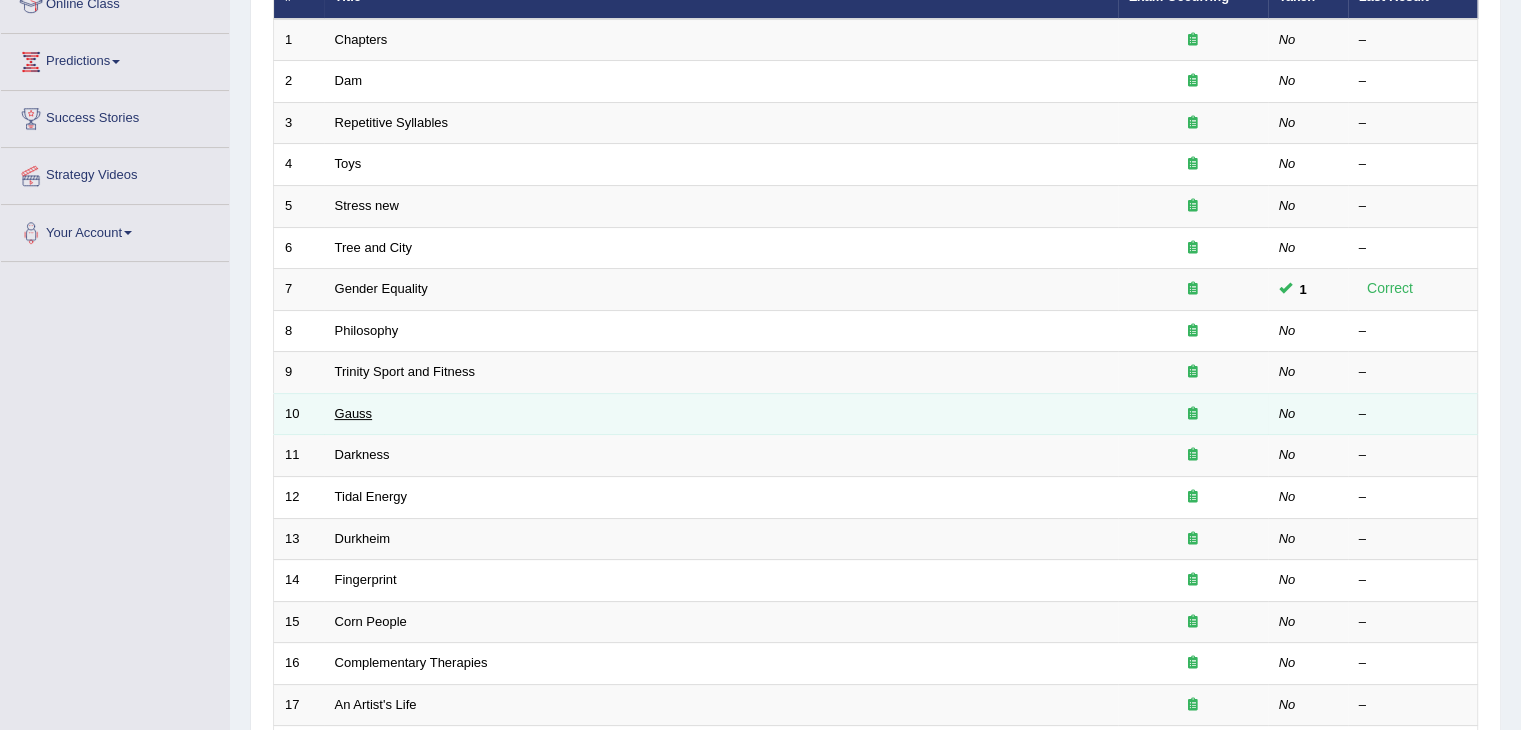 click on "Gauss" at bounding box center (354, 413) 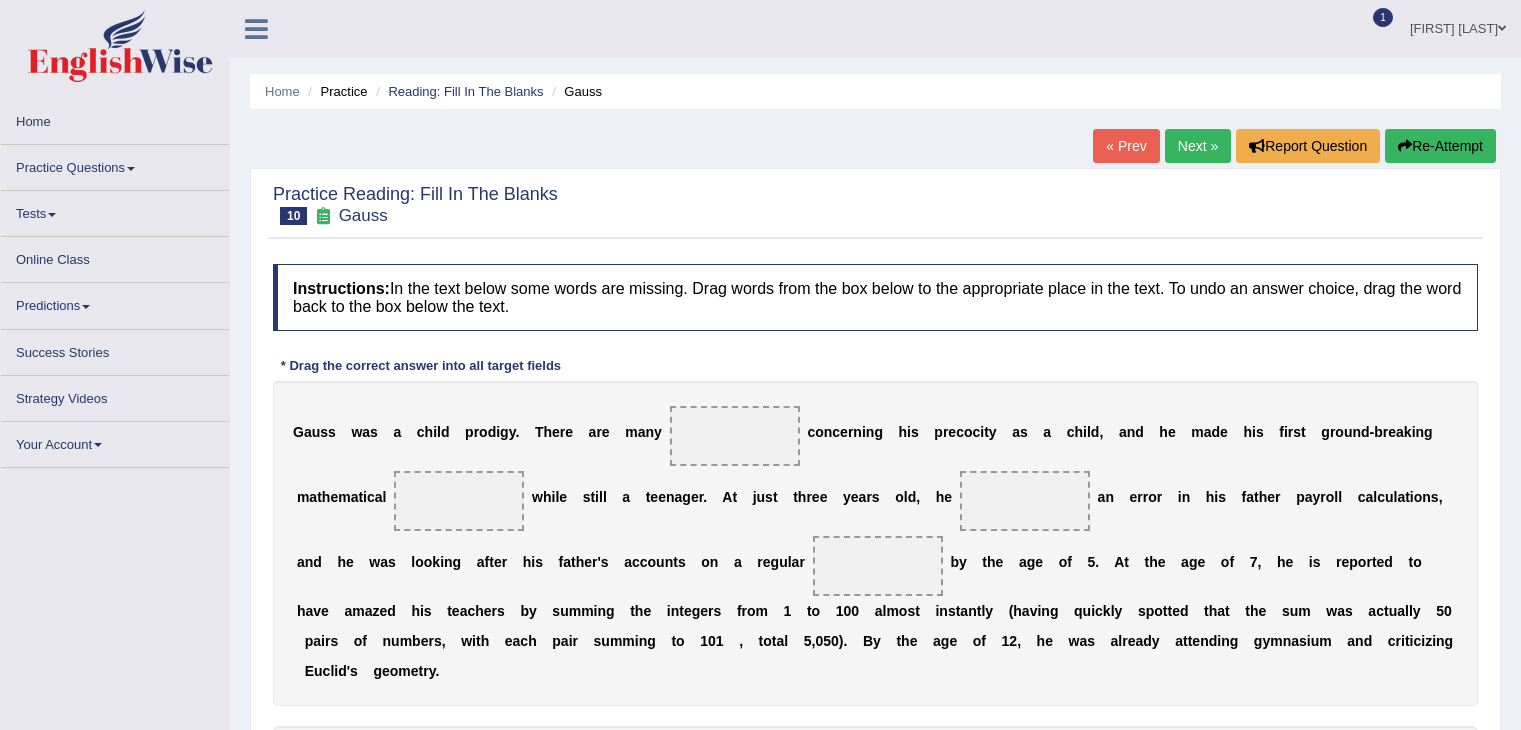 scroll, scrollTop: 0, scrollLeft: 0, axis: both 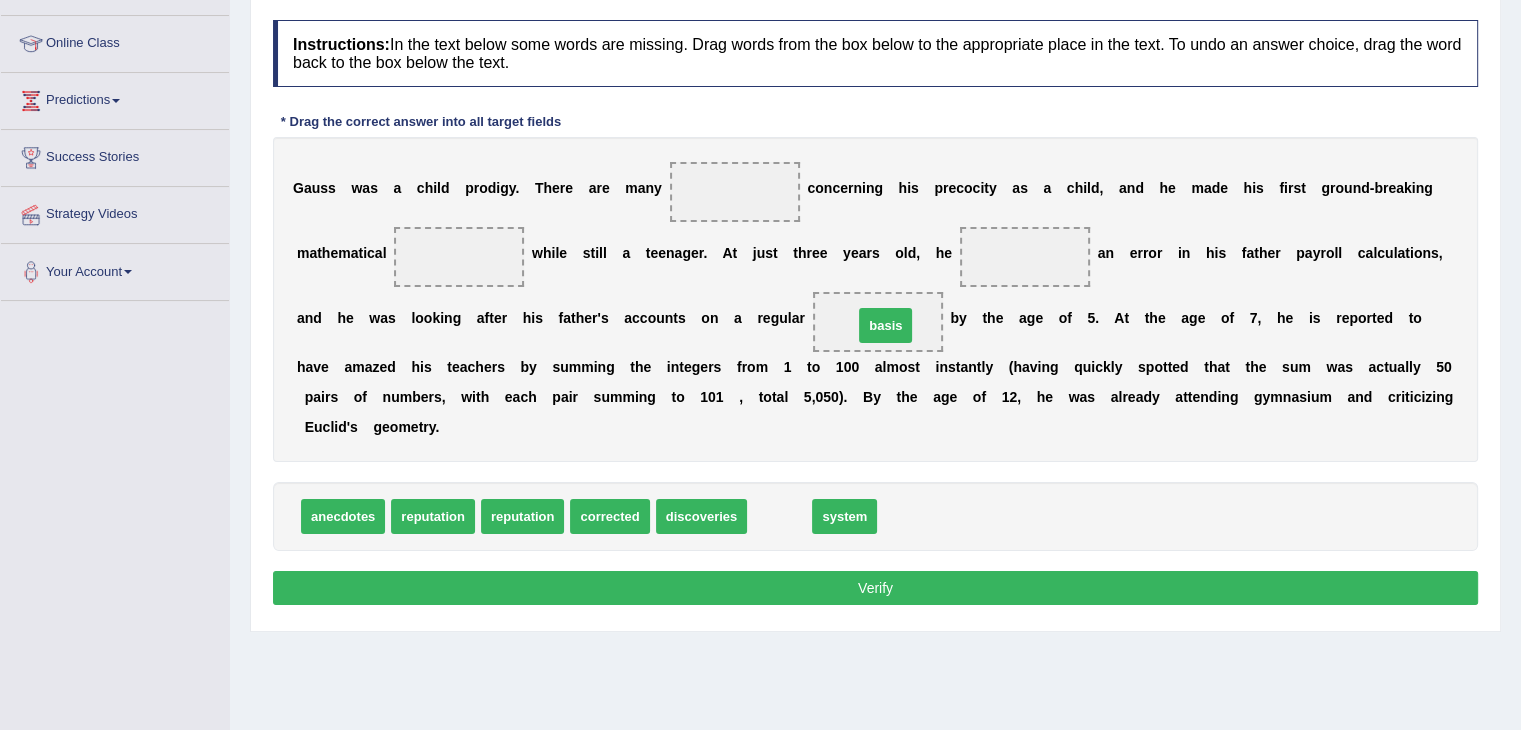 drag, startPoint x: 781, startPoint y: 512, endPoint x: 887, endPoint y: 321, distance: 218.44221 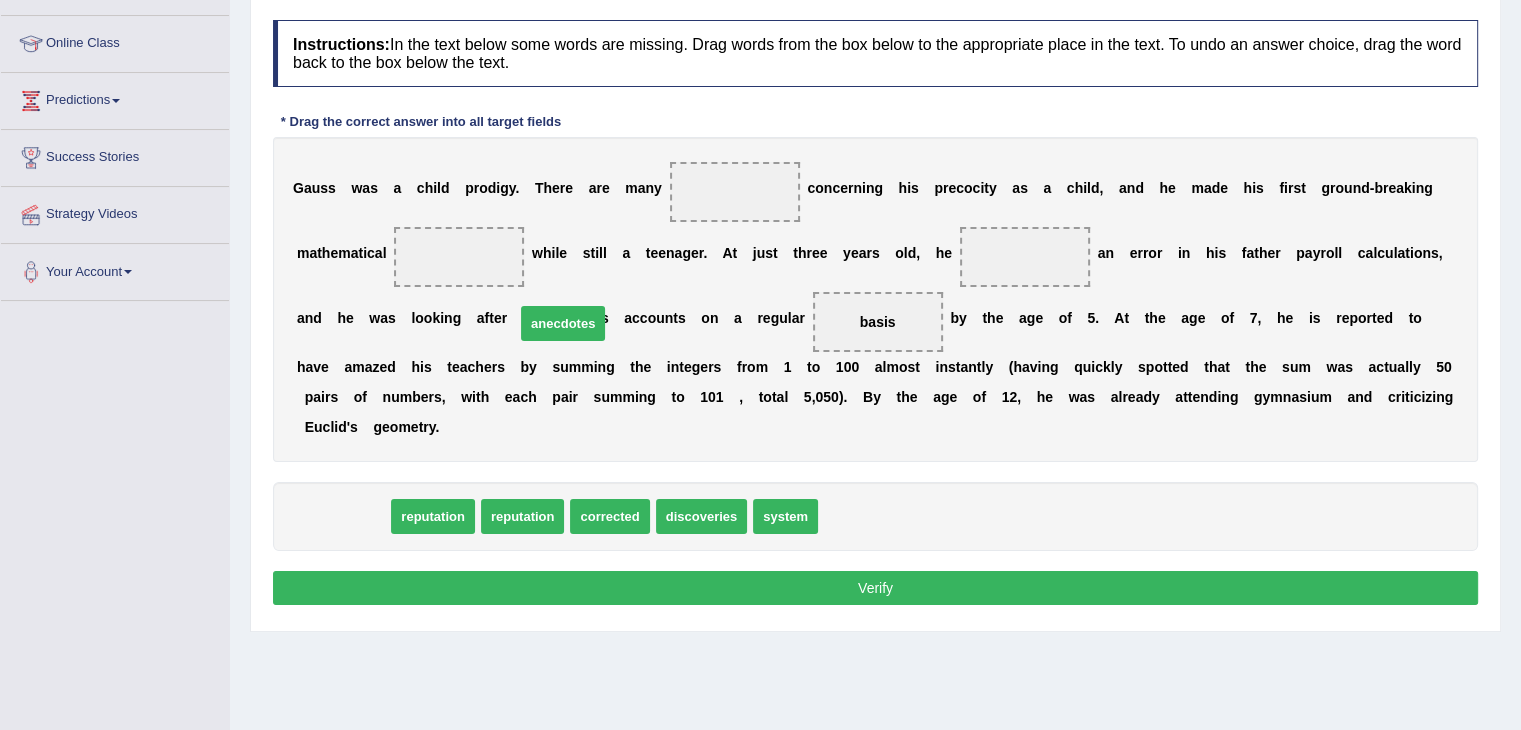 drag, startPoint x: 336, startPoint y: 516, endPoint x: 592, endPoint y: 288, distance: 342.8119 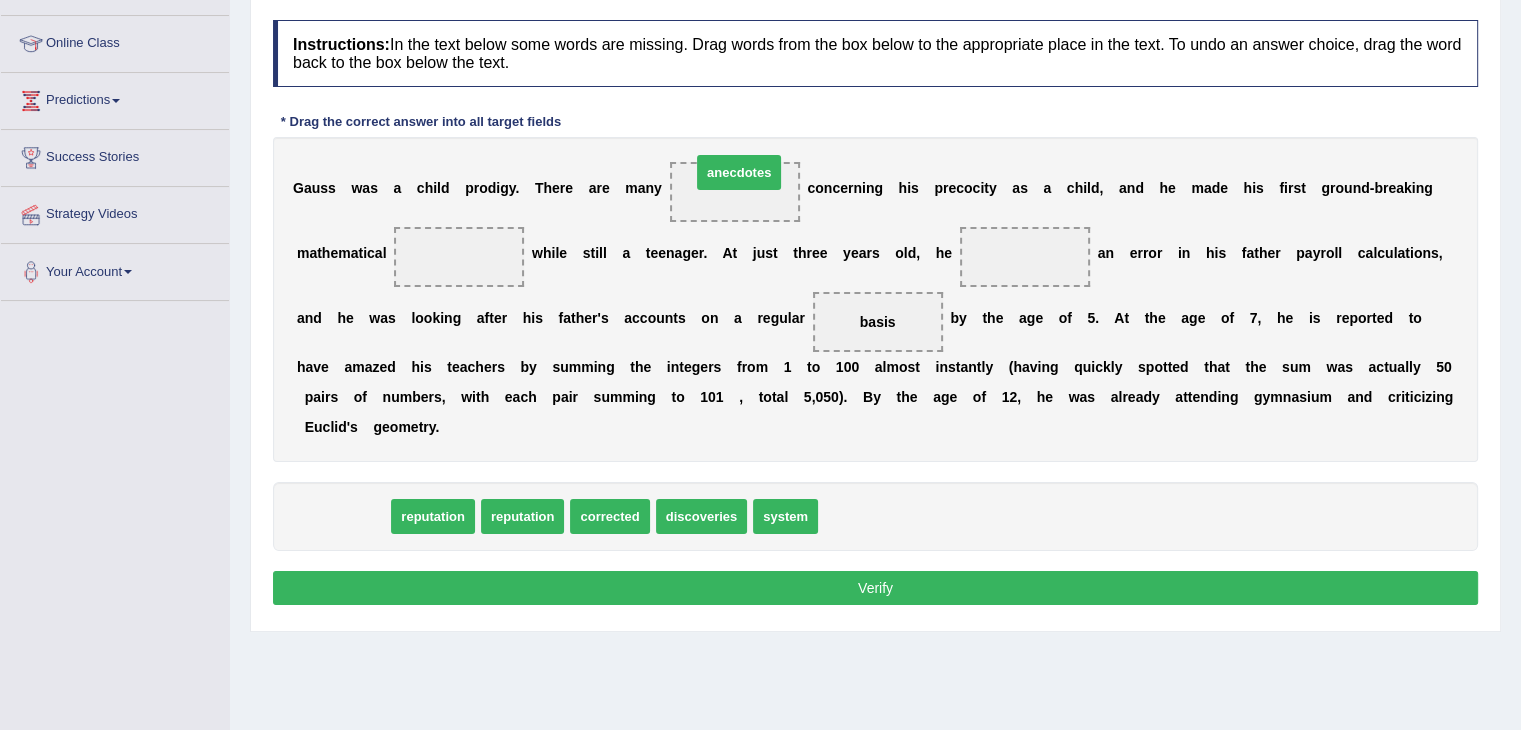 drag, startPoint x: 344, startPoint y: 510, endPoint x: 736, endPoint y: 170, distance: 518.90656 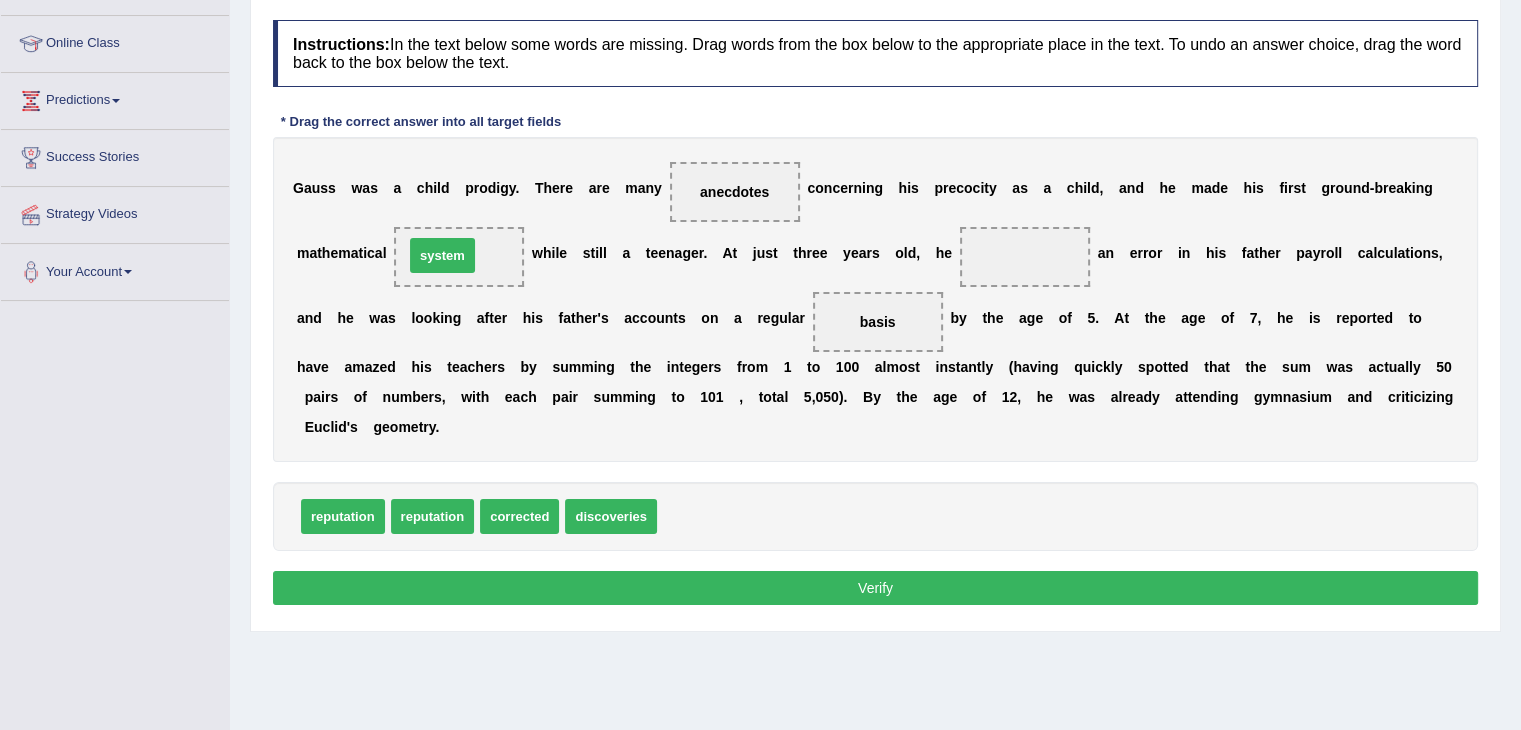 drag, startPoint x: 700, startPoint y: 506, endPoint x: 447, endPoint y: 244, distance: 364.2156 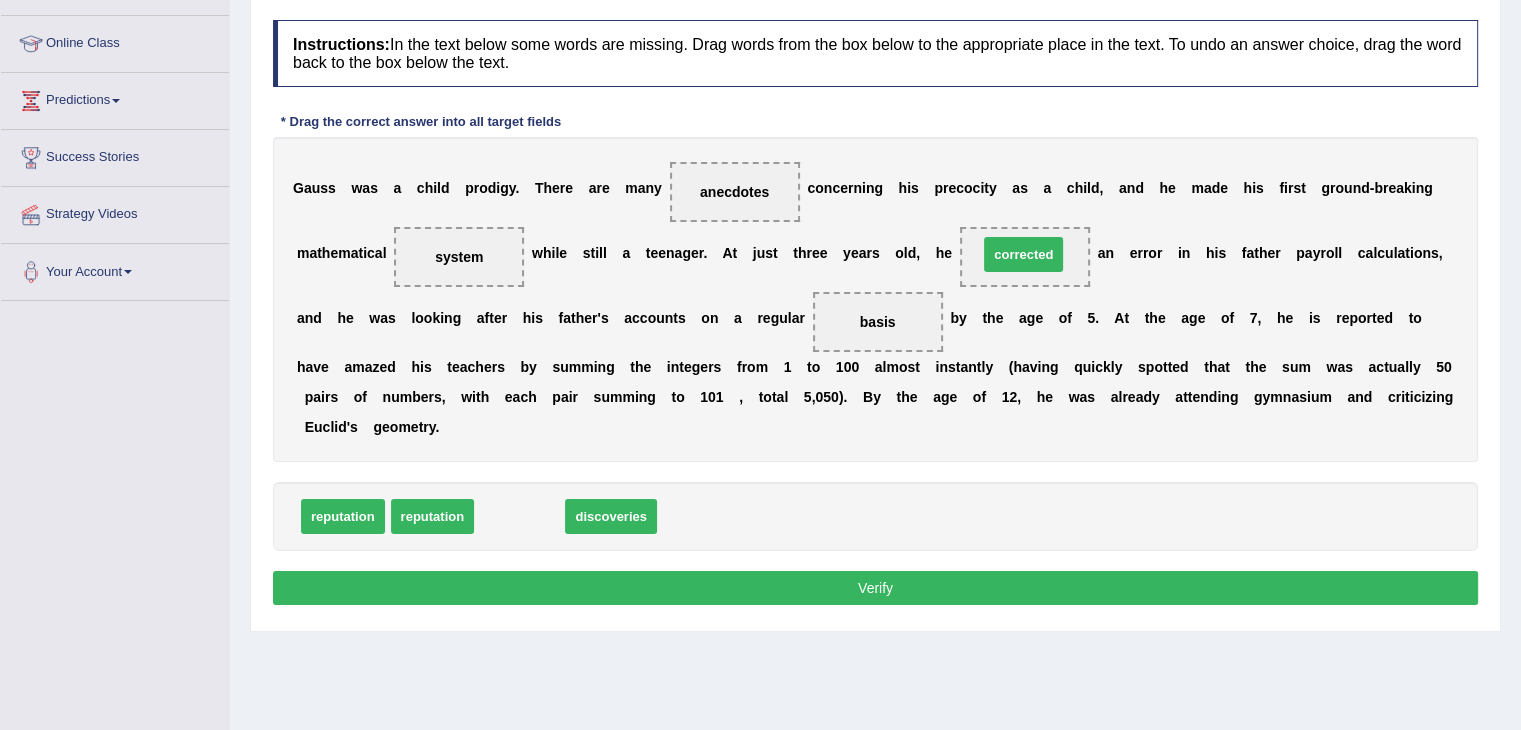 drag, startPoint x: 520, startPoint y: 512, endPoint x: 1024, endPoint y: 249, distance: 568.49365 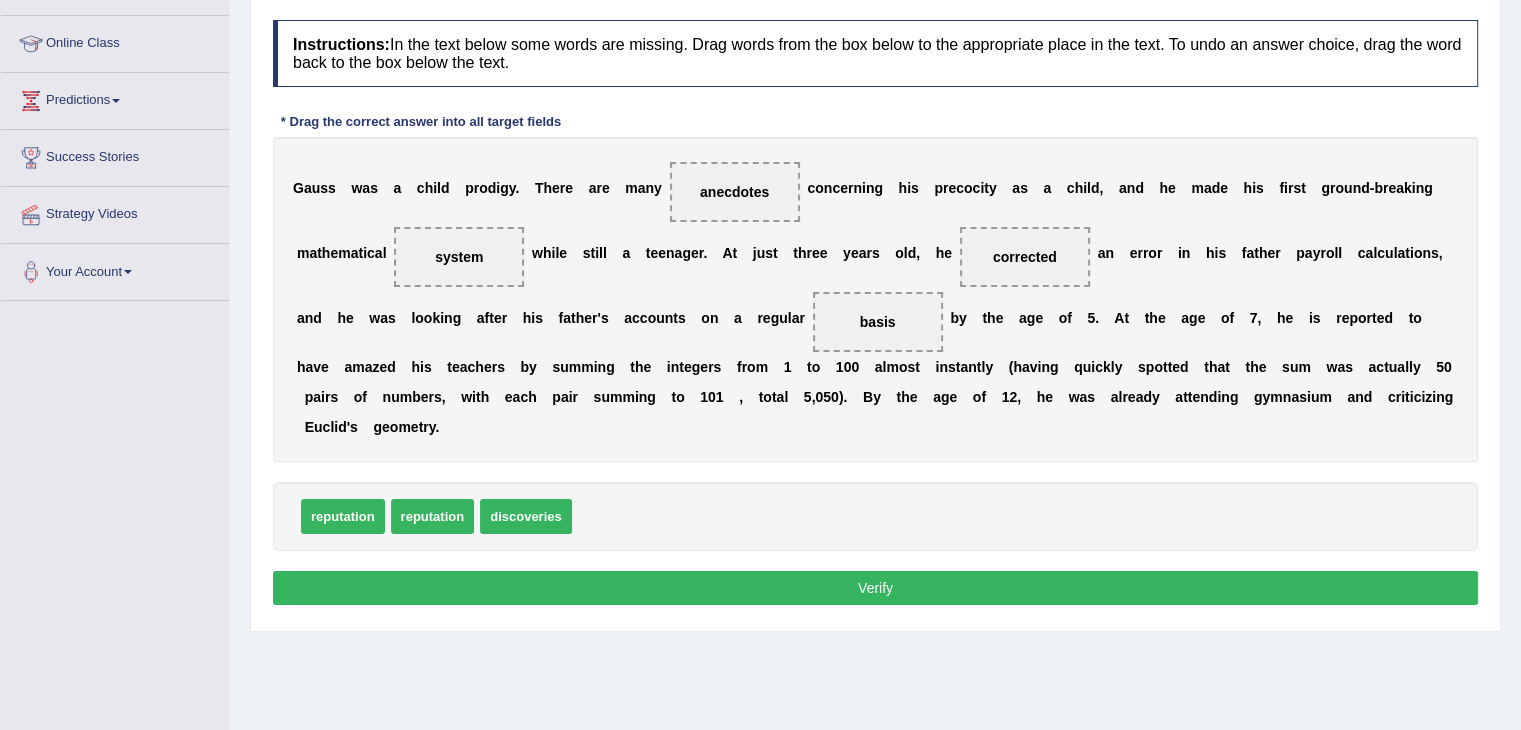 click on "Verify" at bounding box center (875, 588) 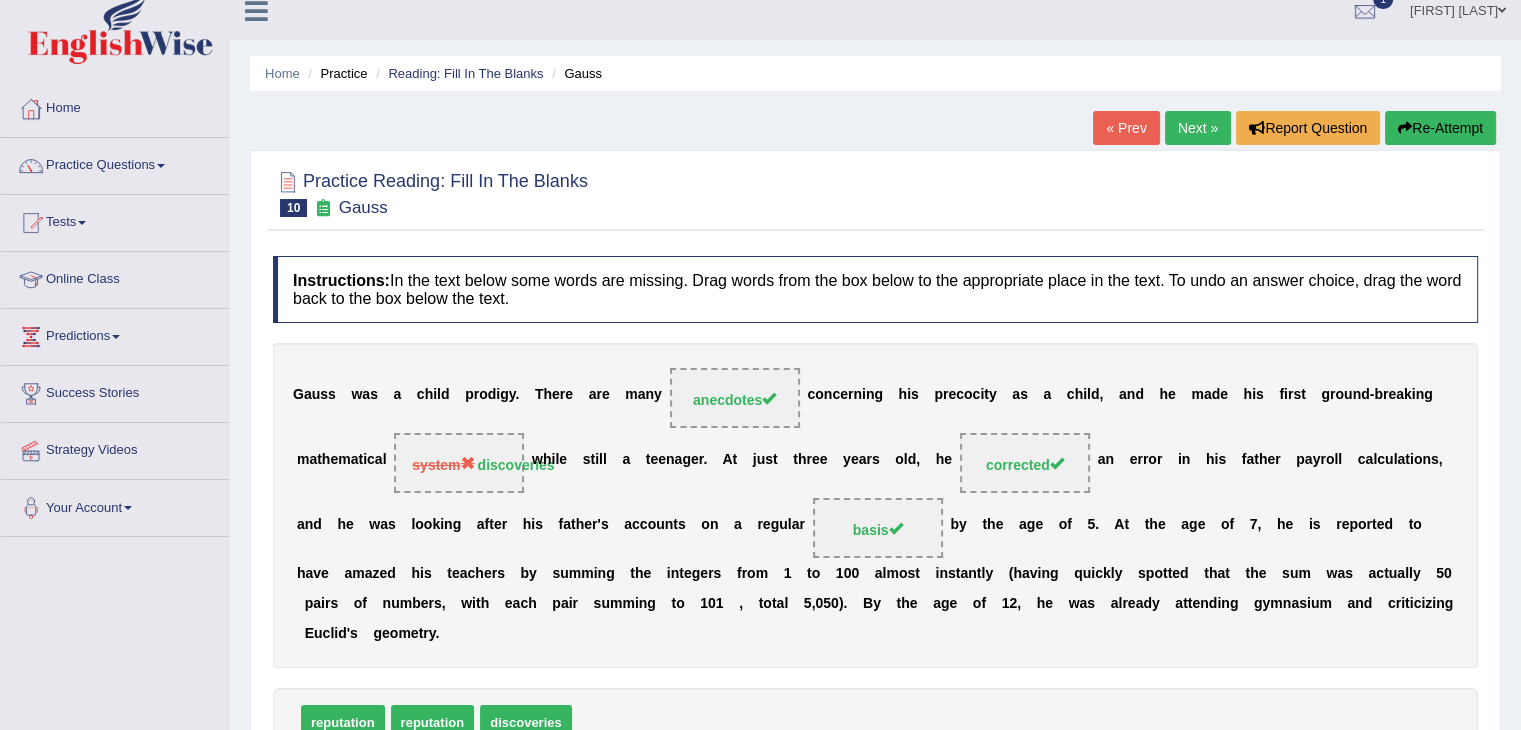 scroll, scrollTop: 16, scrollLeft: 0, axis: vertical 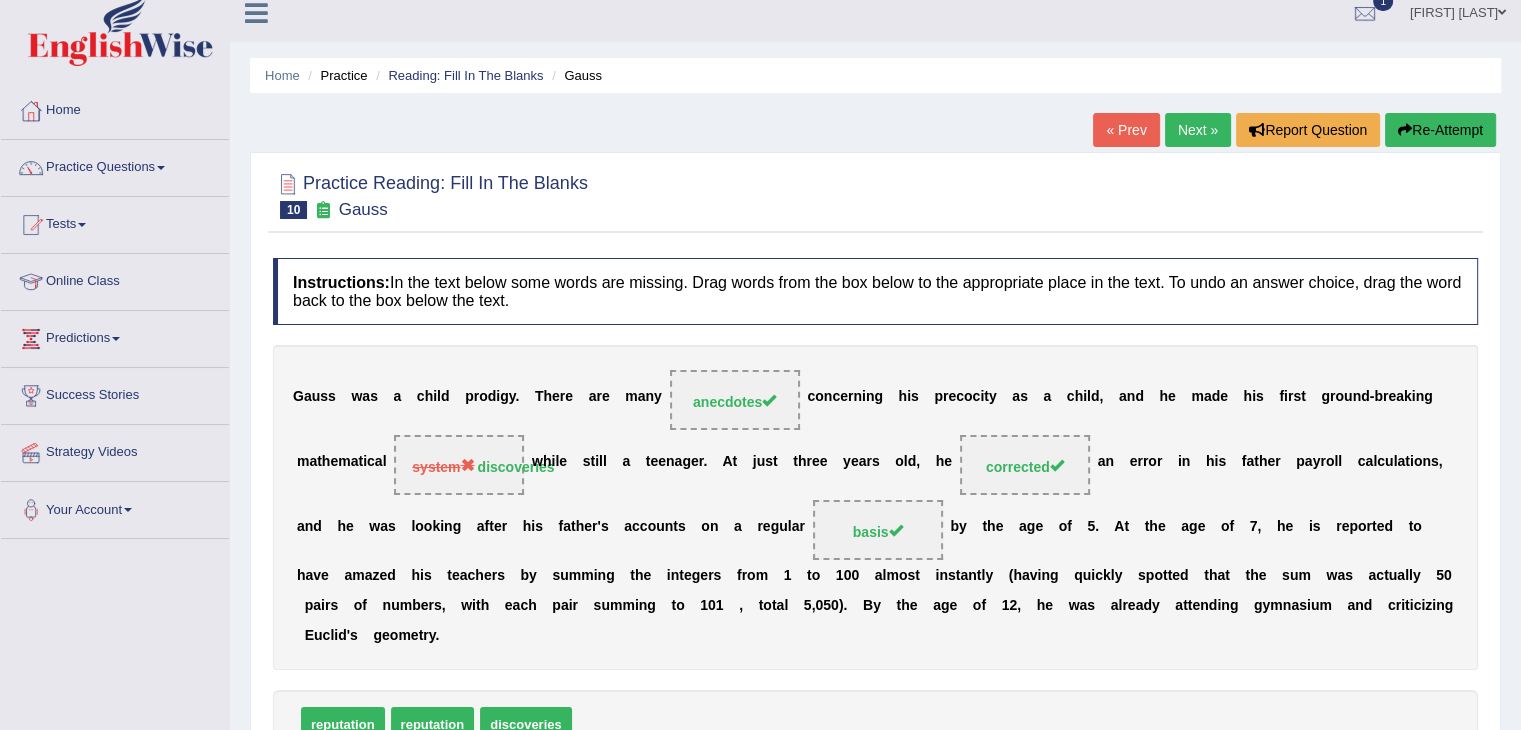 click on "Next »" at bounding box center (1198, 130) 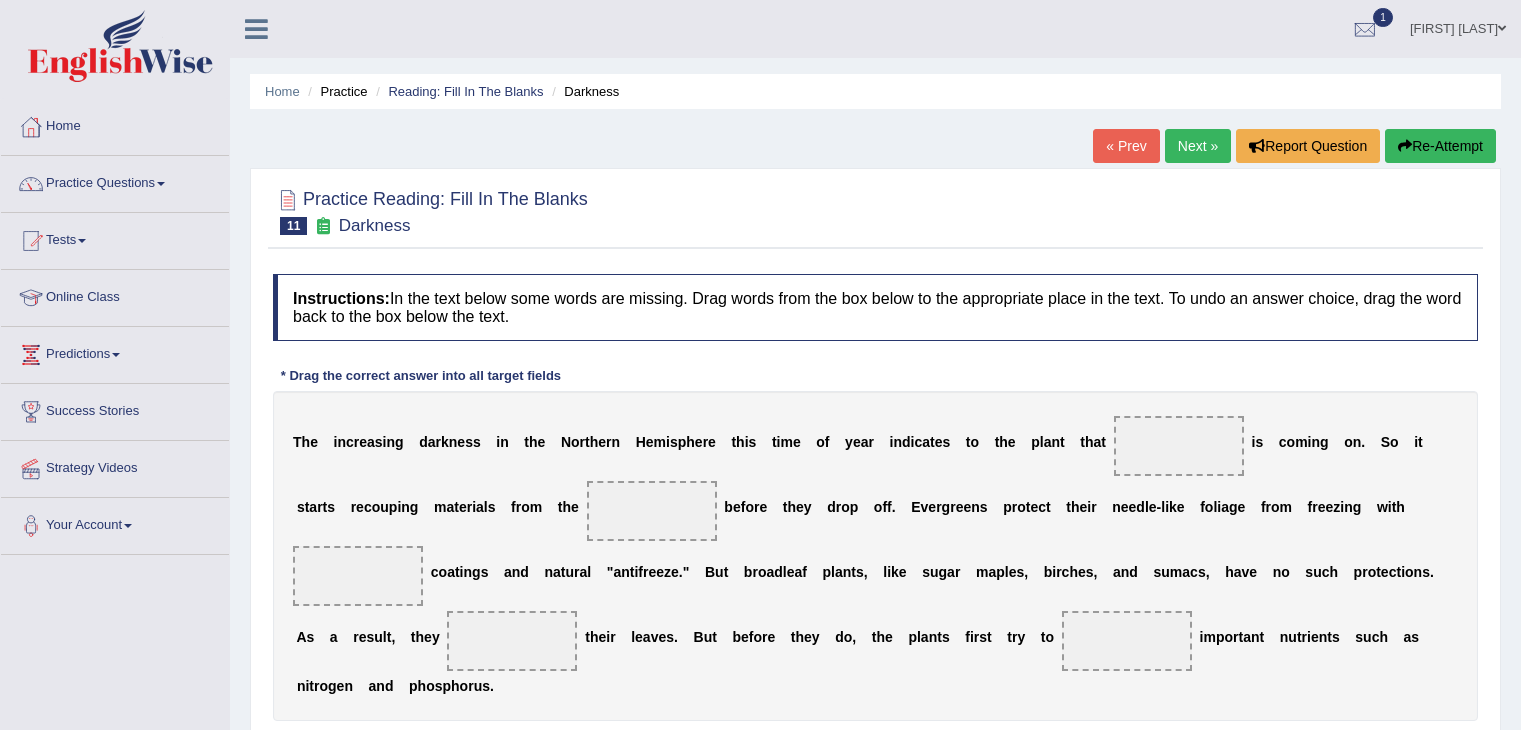 scroll, scrollTop: 0, scrollLeft: 0, axis: both 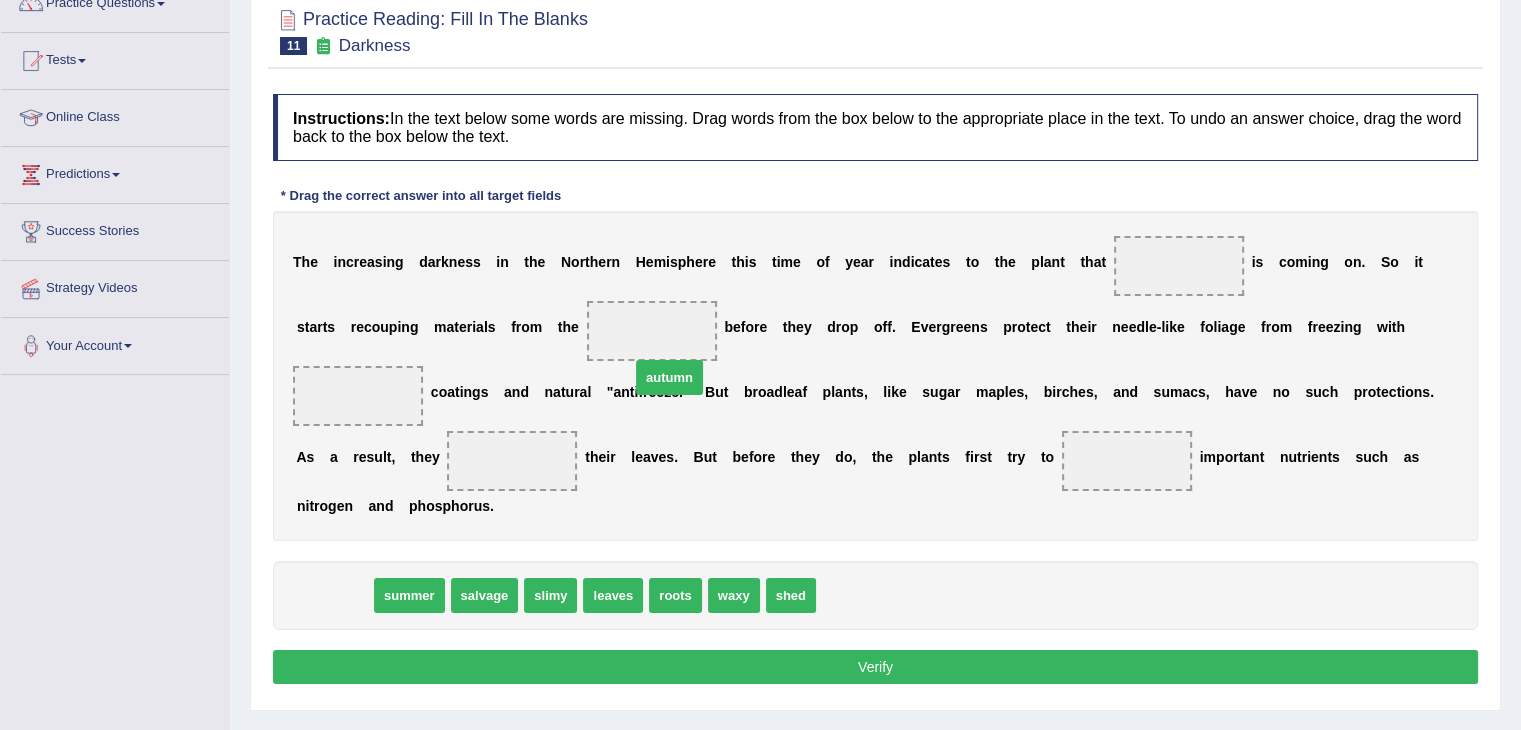 drag, startPoint x: 344, startPoint y: 598, endPoint x: 947, endPoint y: 252, distance: 695.2158 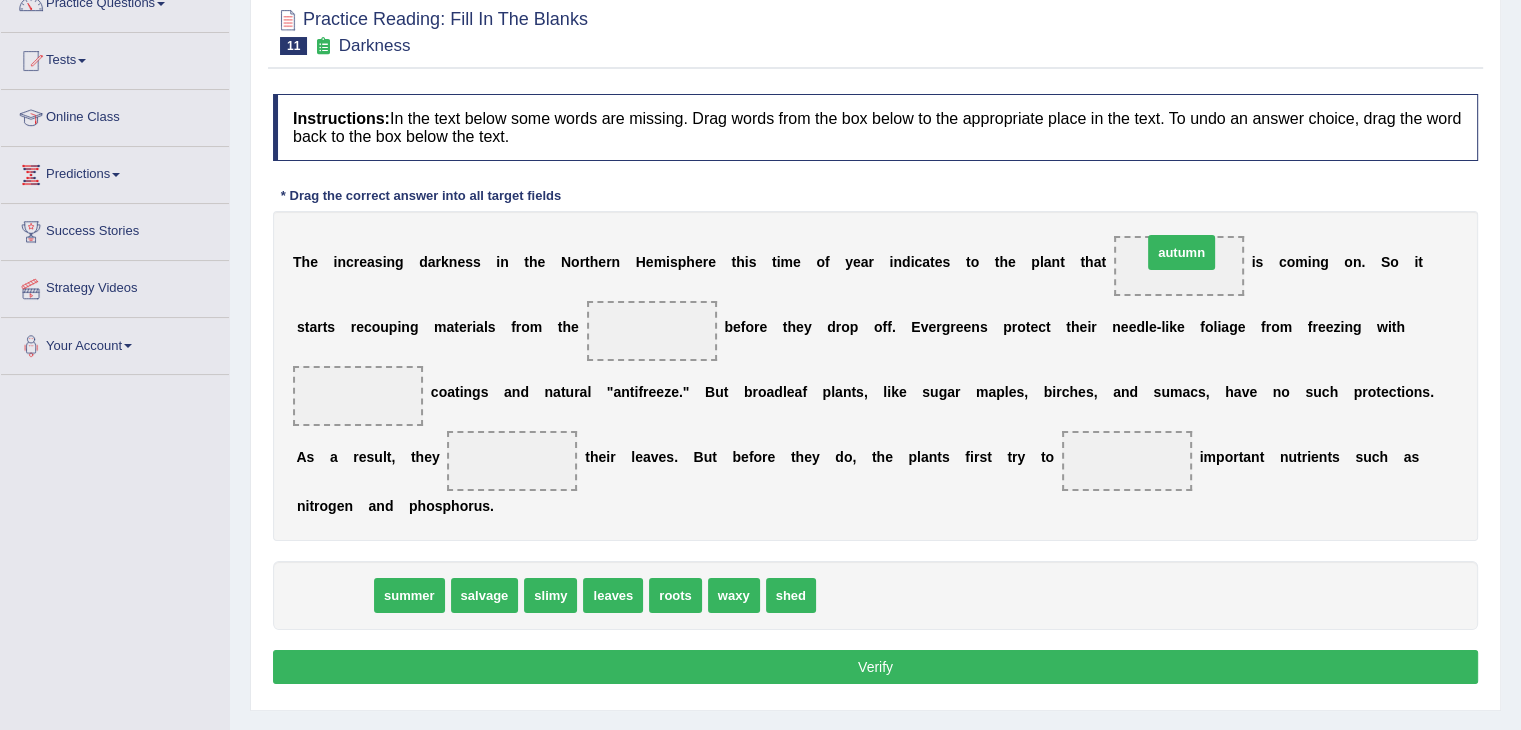 drag, startPoint x: 319, startPoint y: 597, endPoint x: 1166, endPoint y: 254, distance: 913.81506 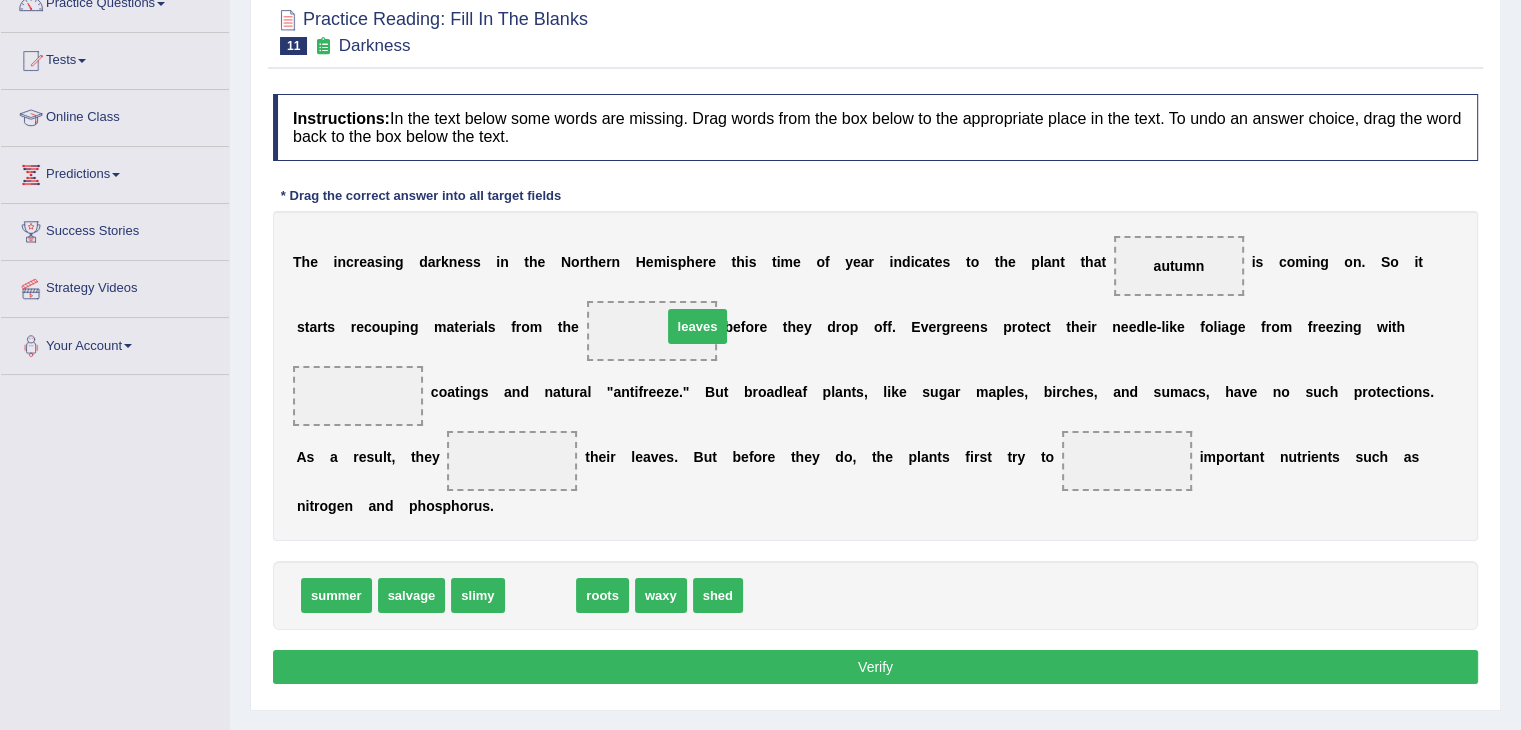 drag, startPoint x: 536, startPoint y: 589, endPoint x: 693, endPoint y: 320, distance: 311.4643 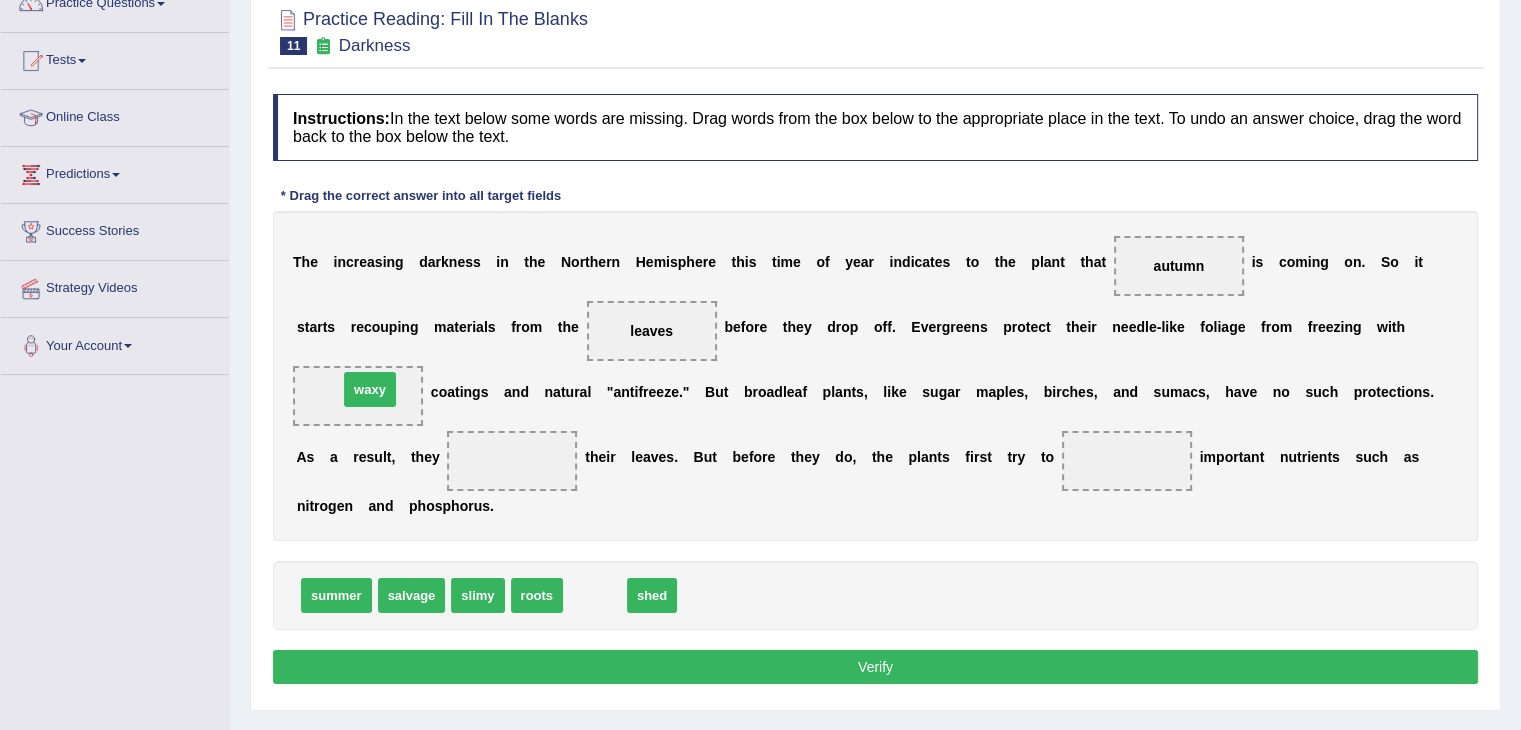 drag, startPoint x: 578, startPoint y: 591, endPoint x: 356, endPoint y: 388, distance: 300.82056 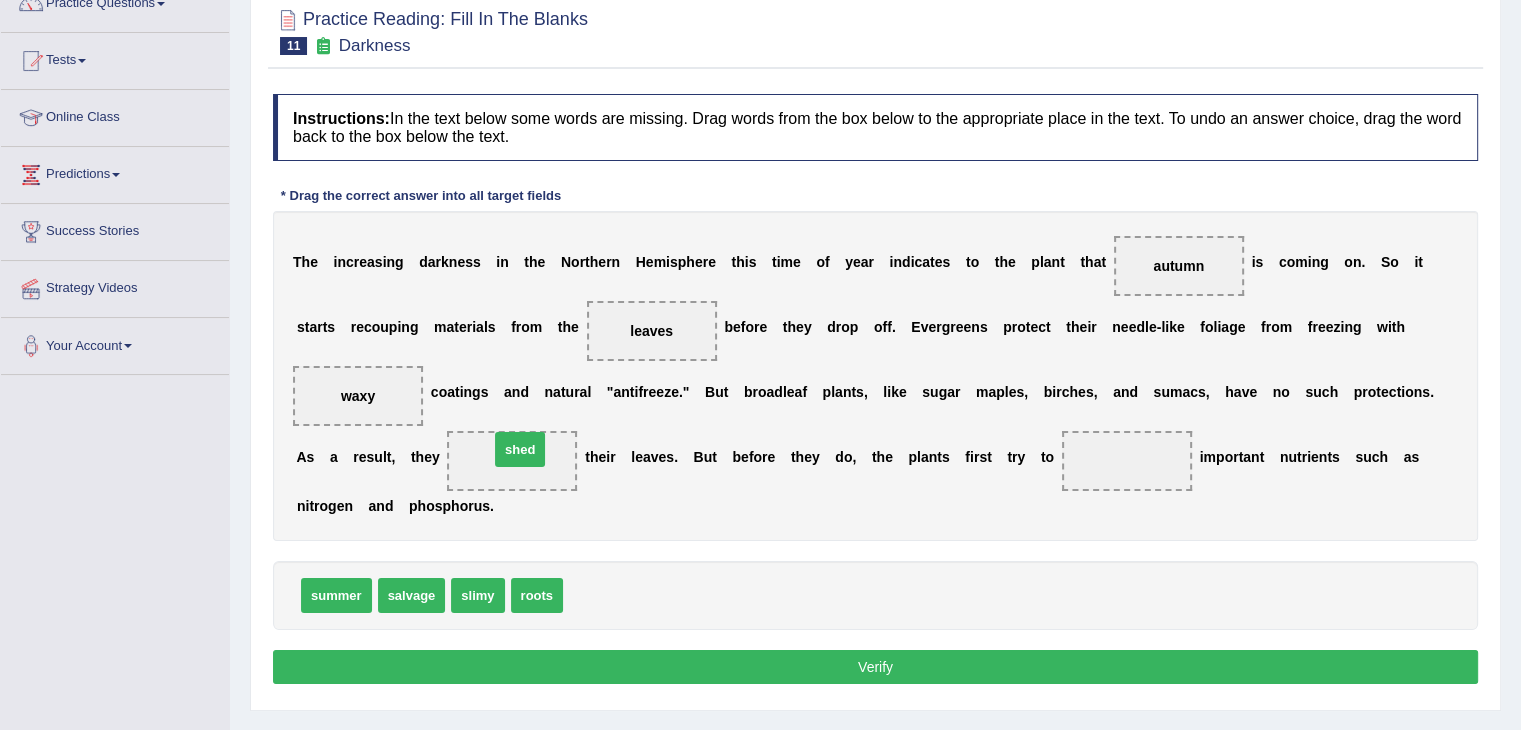 drag, startPoint x: 592, startPoint y: 593, endPoint x: 518, endPoint y: 453, distance: 158.35403 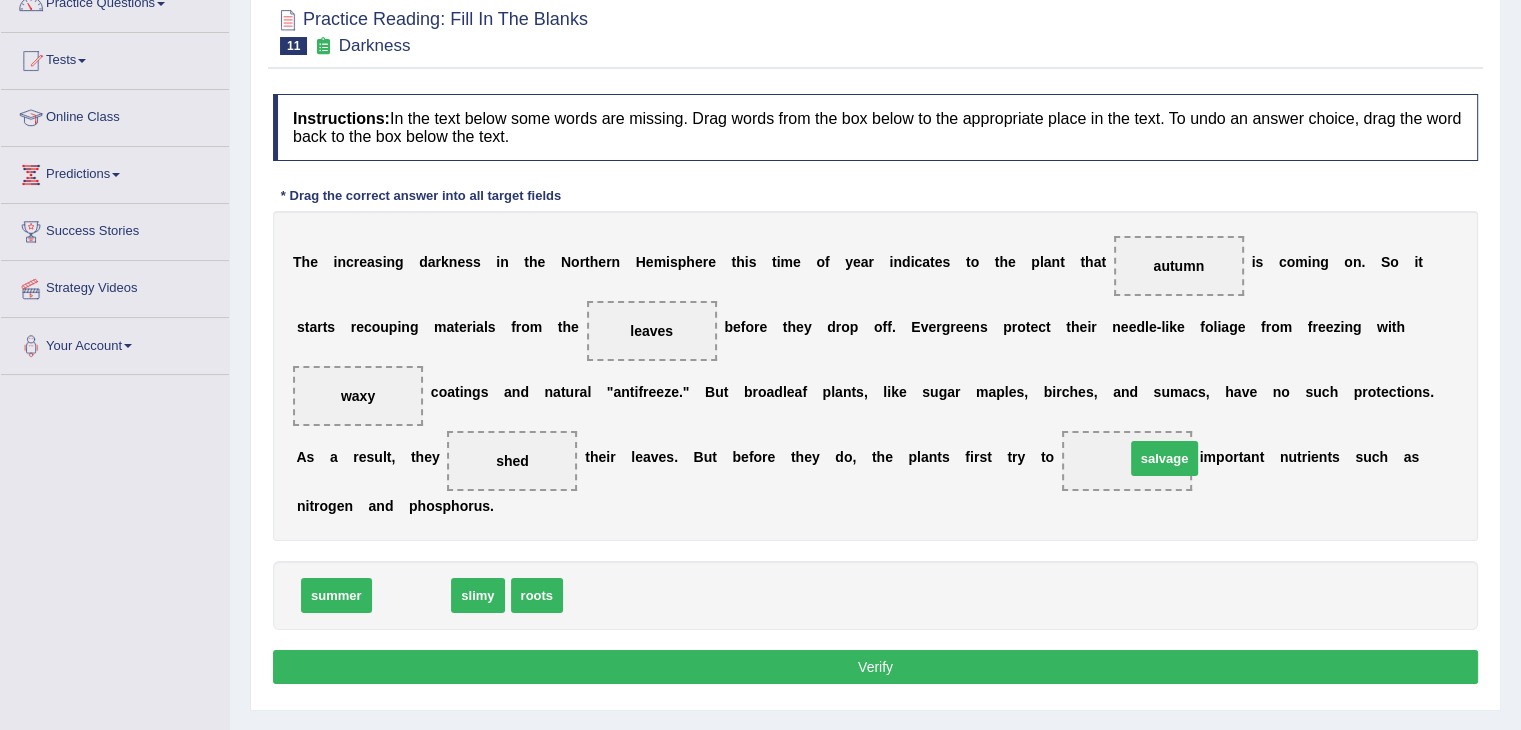 drag, startPoint x: 438, startPoint y: 578, endPoint x: 1176, endPoint y: 439, distance: 750.976 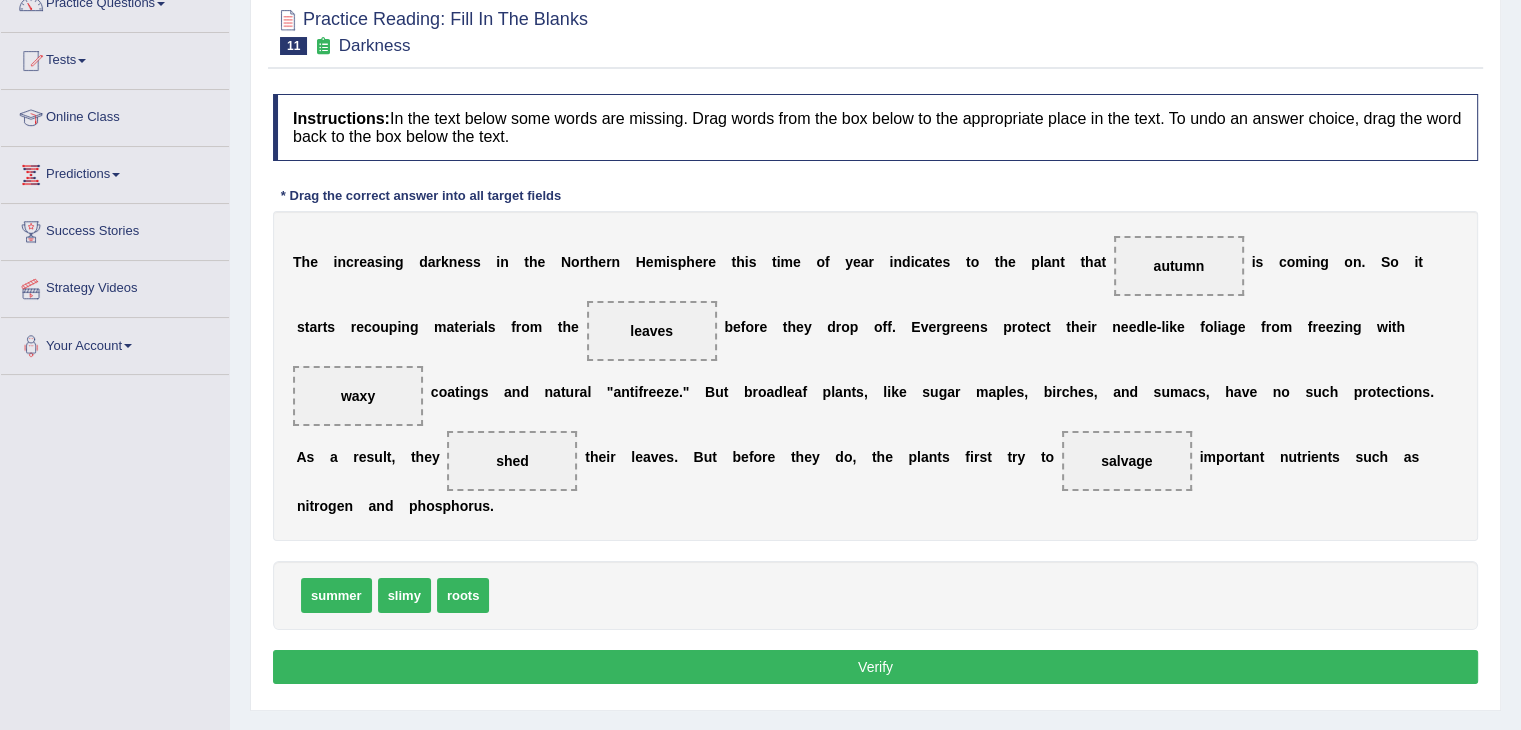 click on "Verify" at bounding box center (875, 667) 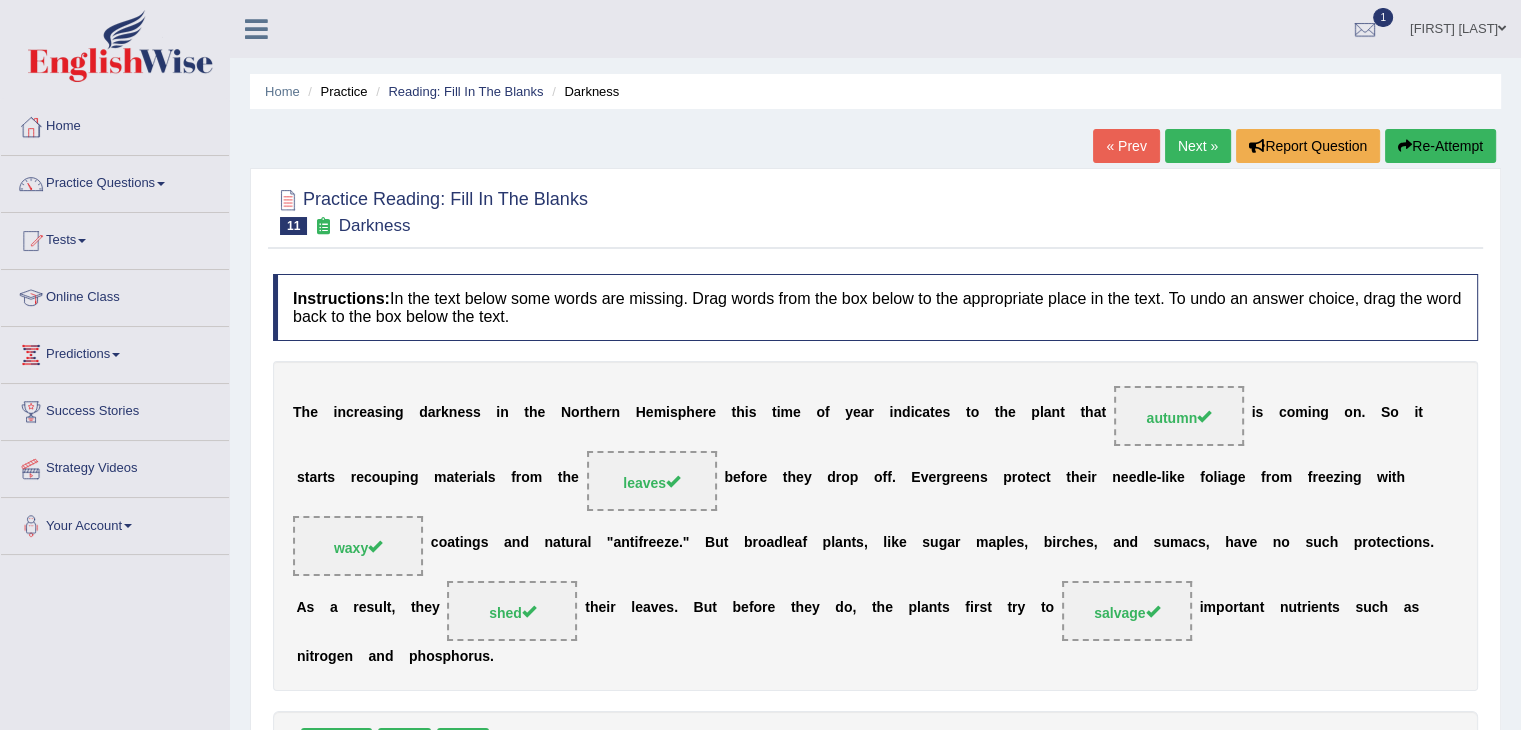 scroll, scrollTop: 0, scrollLeft: 0, axis: both 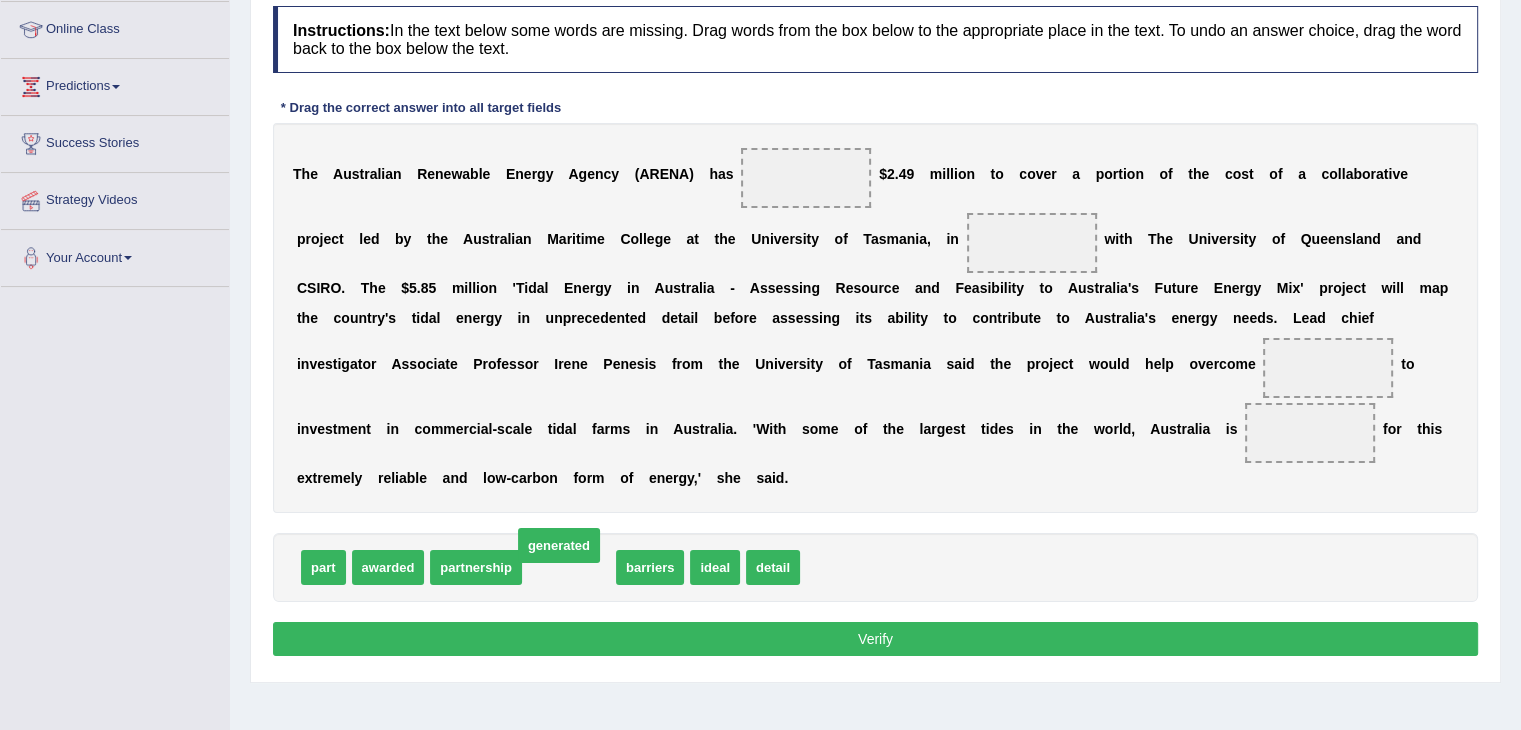 drag, startPoint x: 560, startPoint y: 556, endPoint x: 548, endPoint y: 573, distance: 20.808653 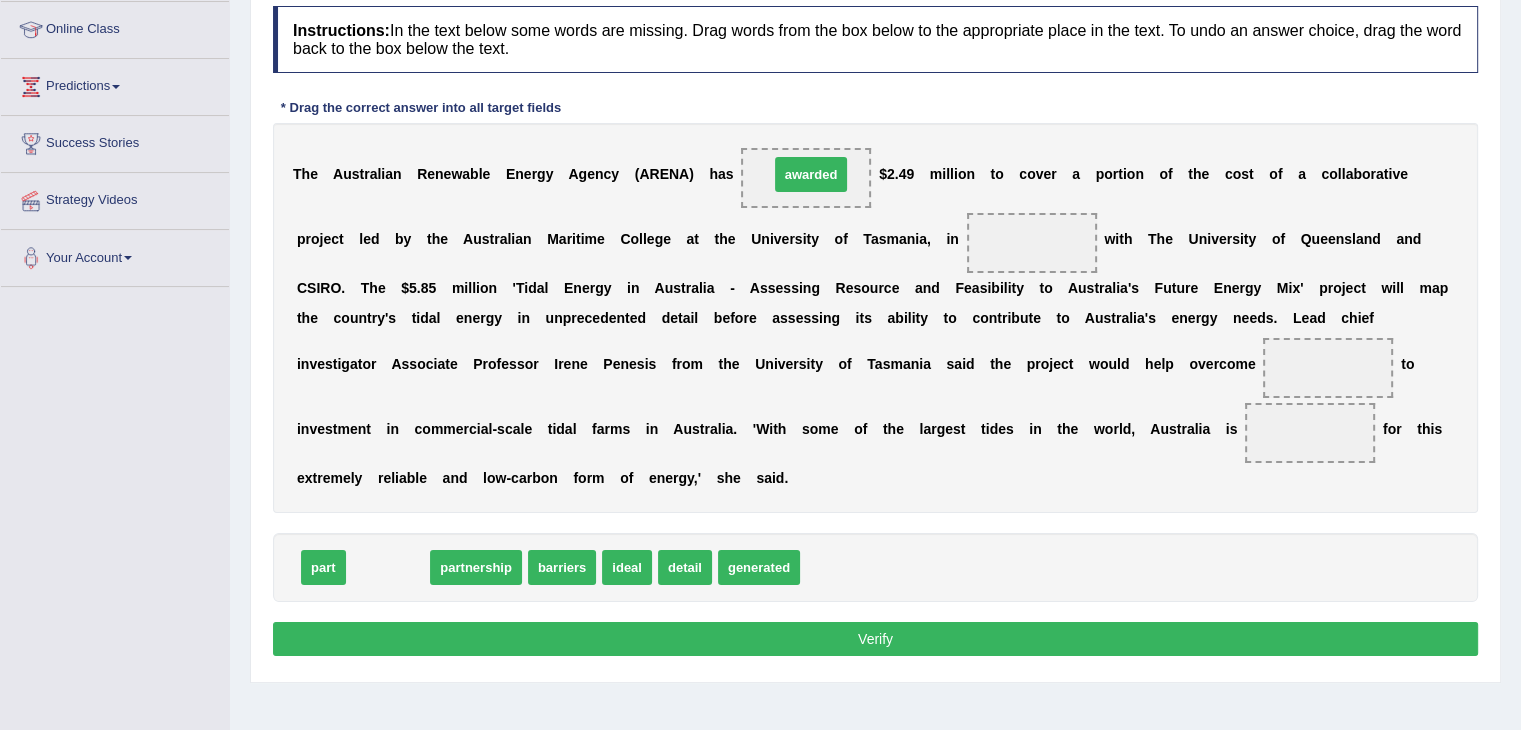 drag, startPoint x: 409, startPoint y: 565, endPoint x: 832, endPoint y: 173, distance: 576.70874 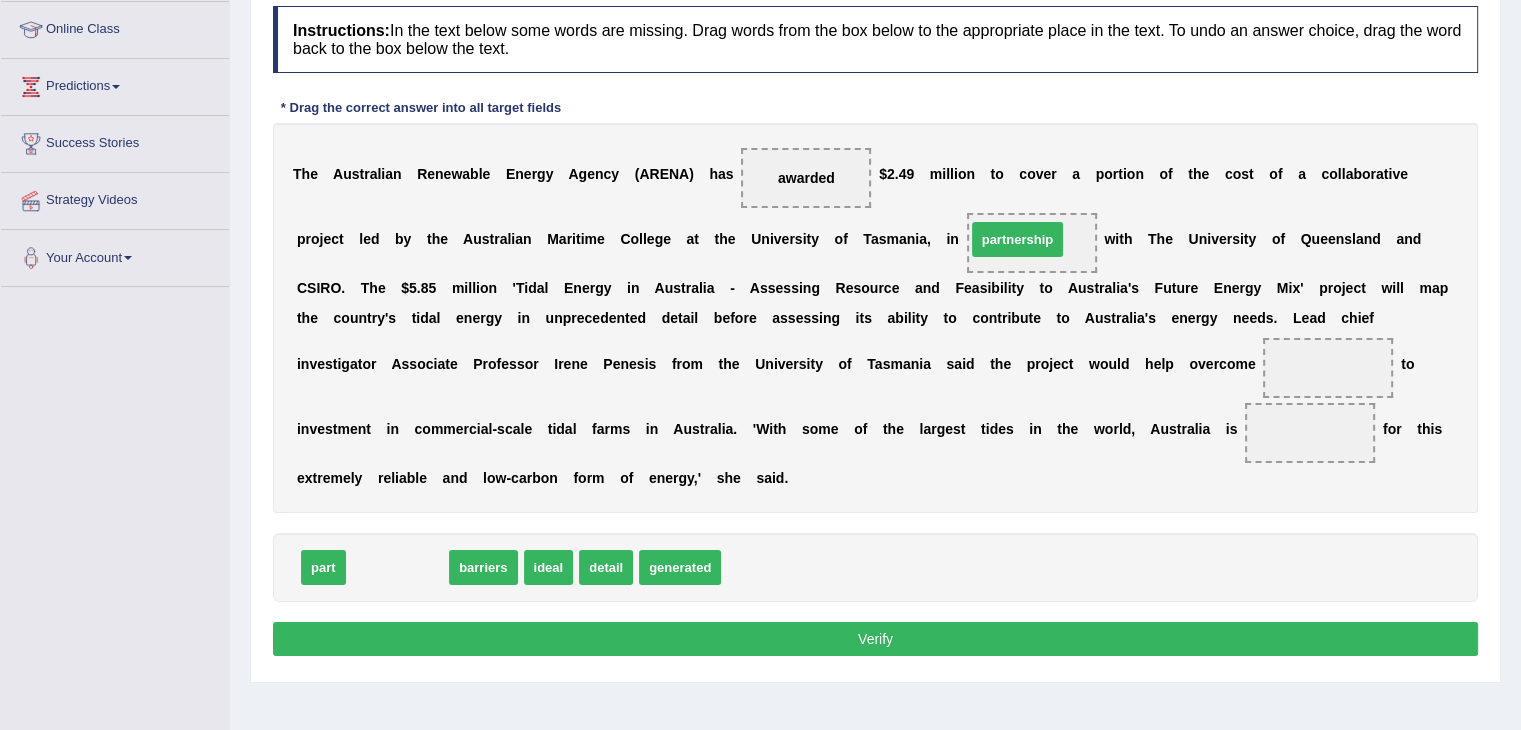 drag, startPoint x: 403, startPoint y: 555, endPoint x: 1029, endPoint y: 224, distance: 708.1222 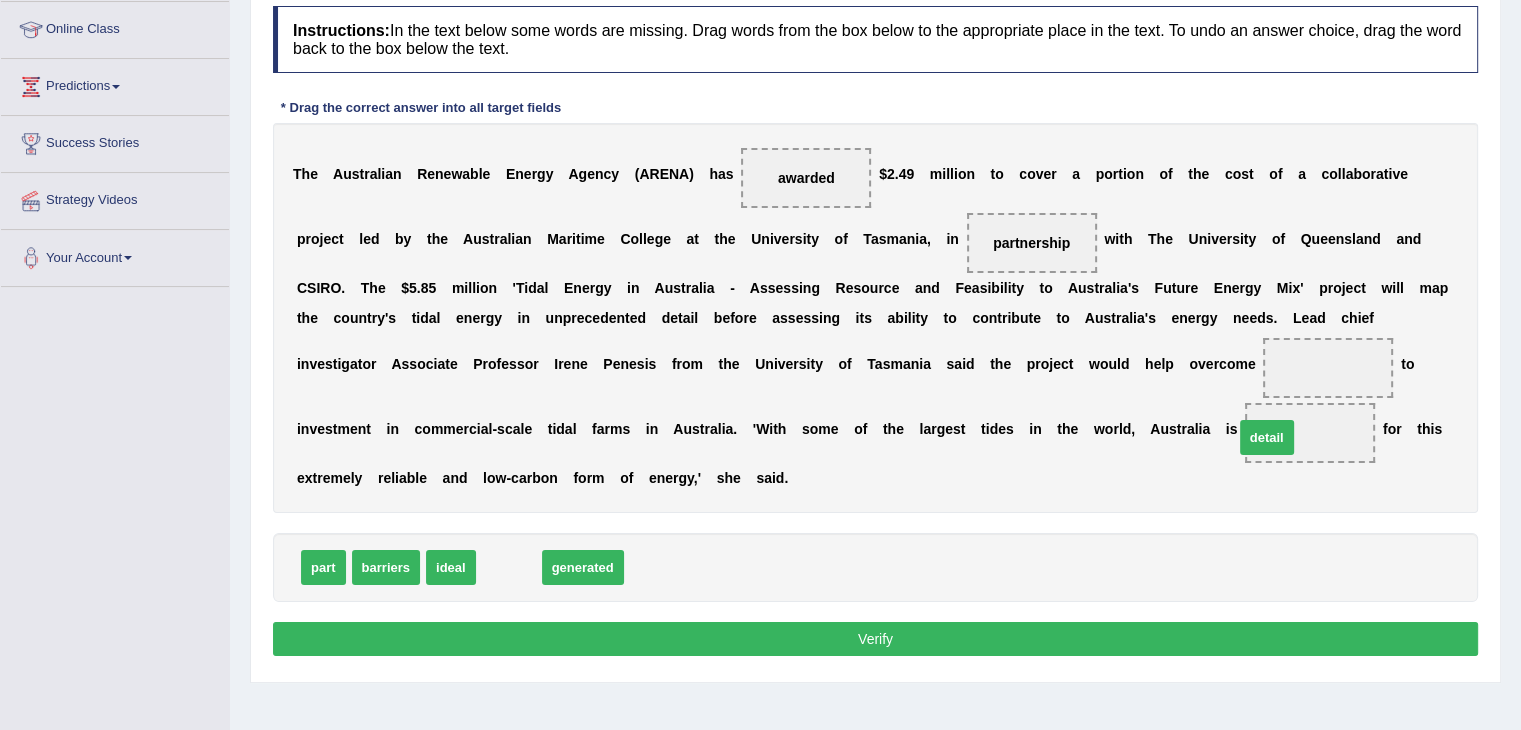drag, startPoint x: 512, startPoint y: 554, endPoint x: 1270, endPoint y: 417, distance: 770.2811 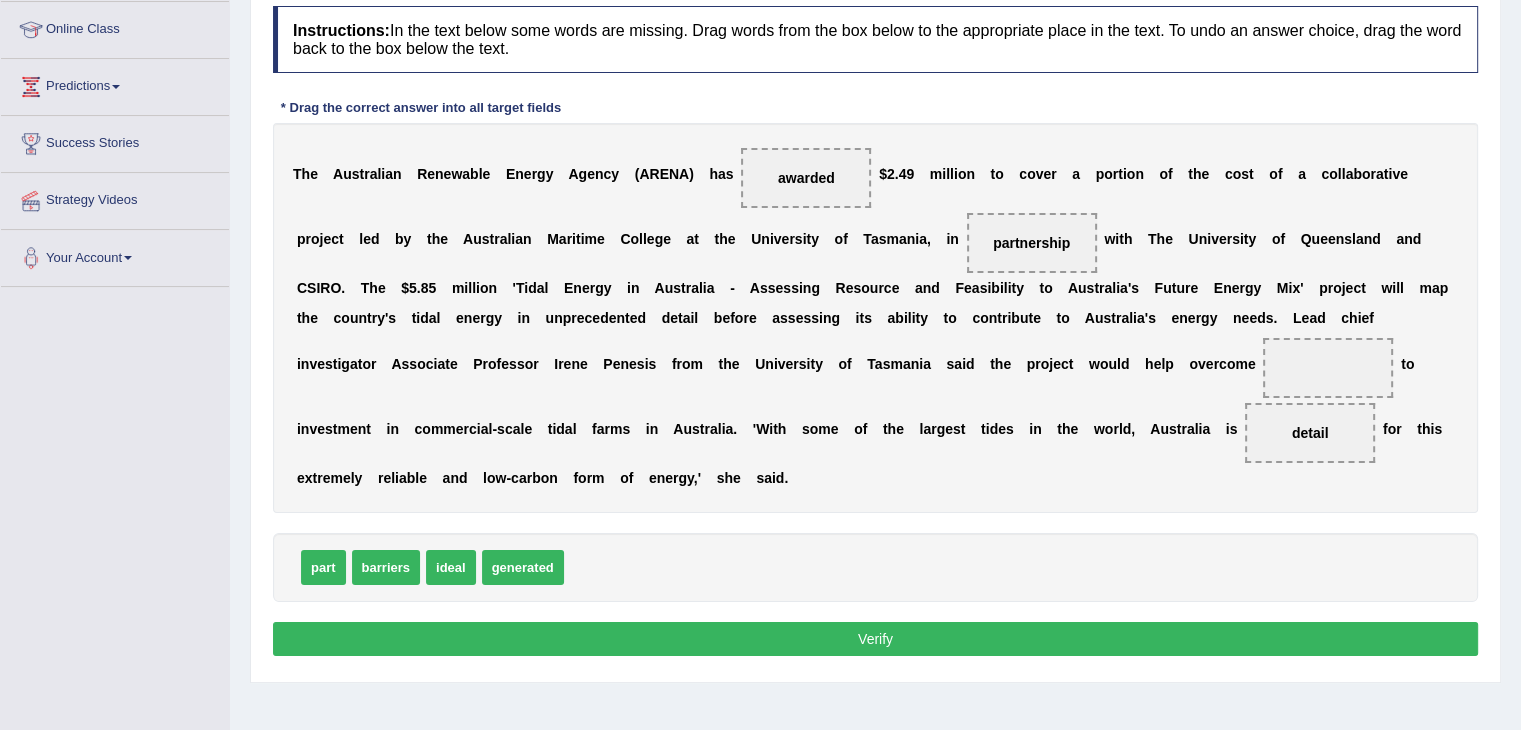 drag, startPoint x: 422, startPoint y: 572, endPoint x: 576, endPoint y: 558, distance: 154.63506 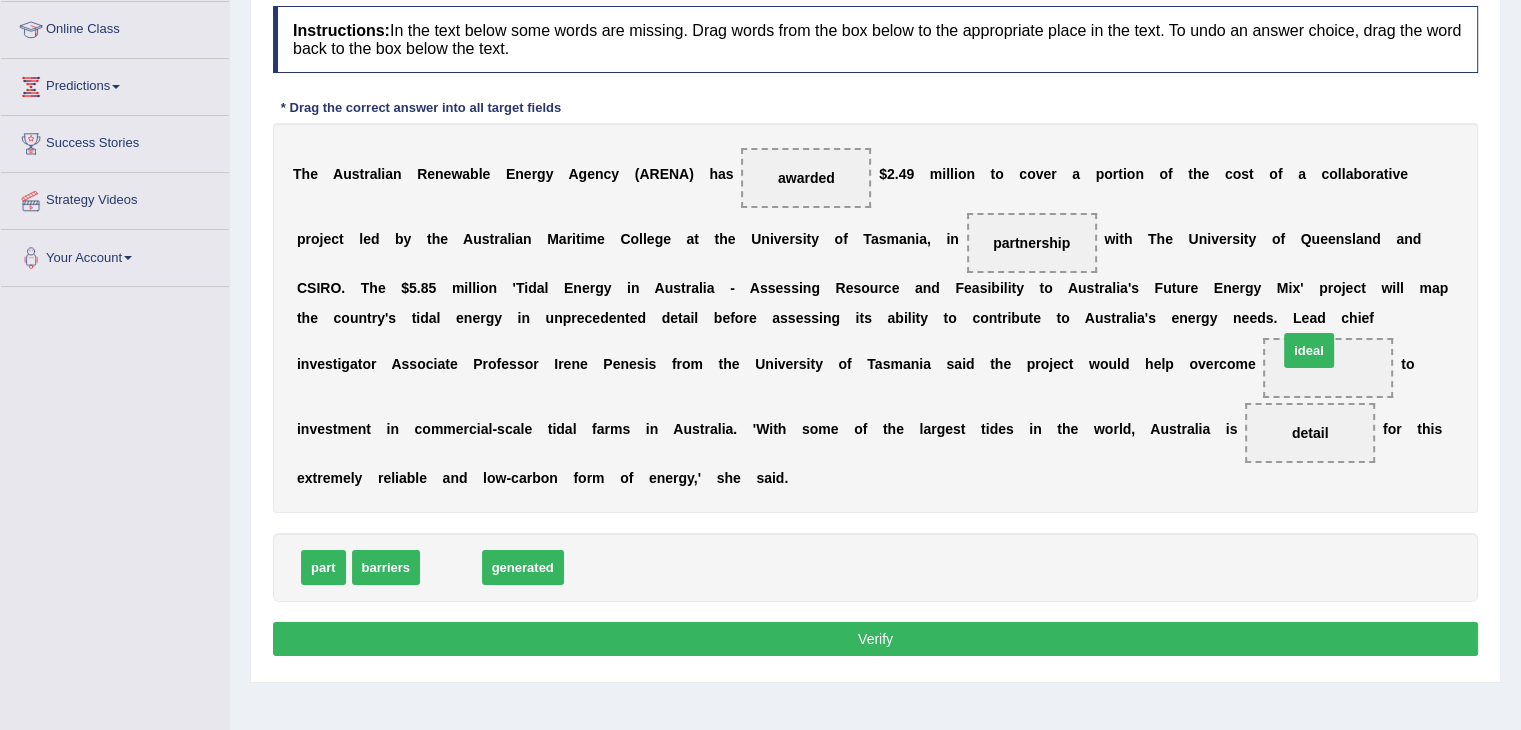 drag, startPoint x: 461, startPoint y: 560, endPoint x: 1319, endPoint y: 343, distance: 885.0158 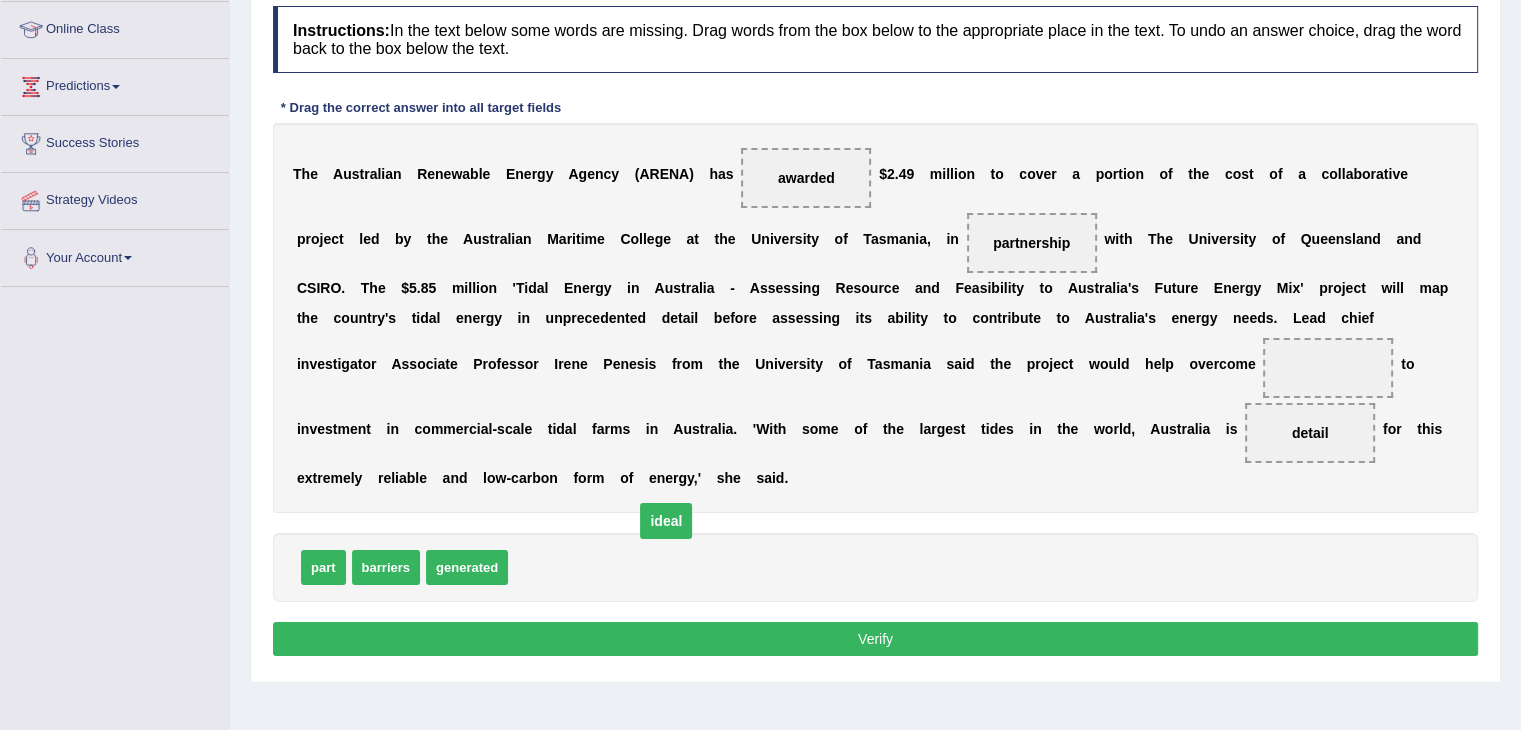 drag, startPoint x: 1330, startPoint y: 365, endPoint x: 672, endPoint y: 529, distance: 678.12976 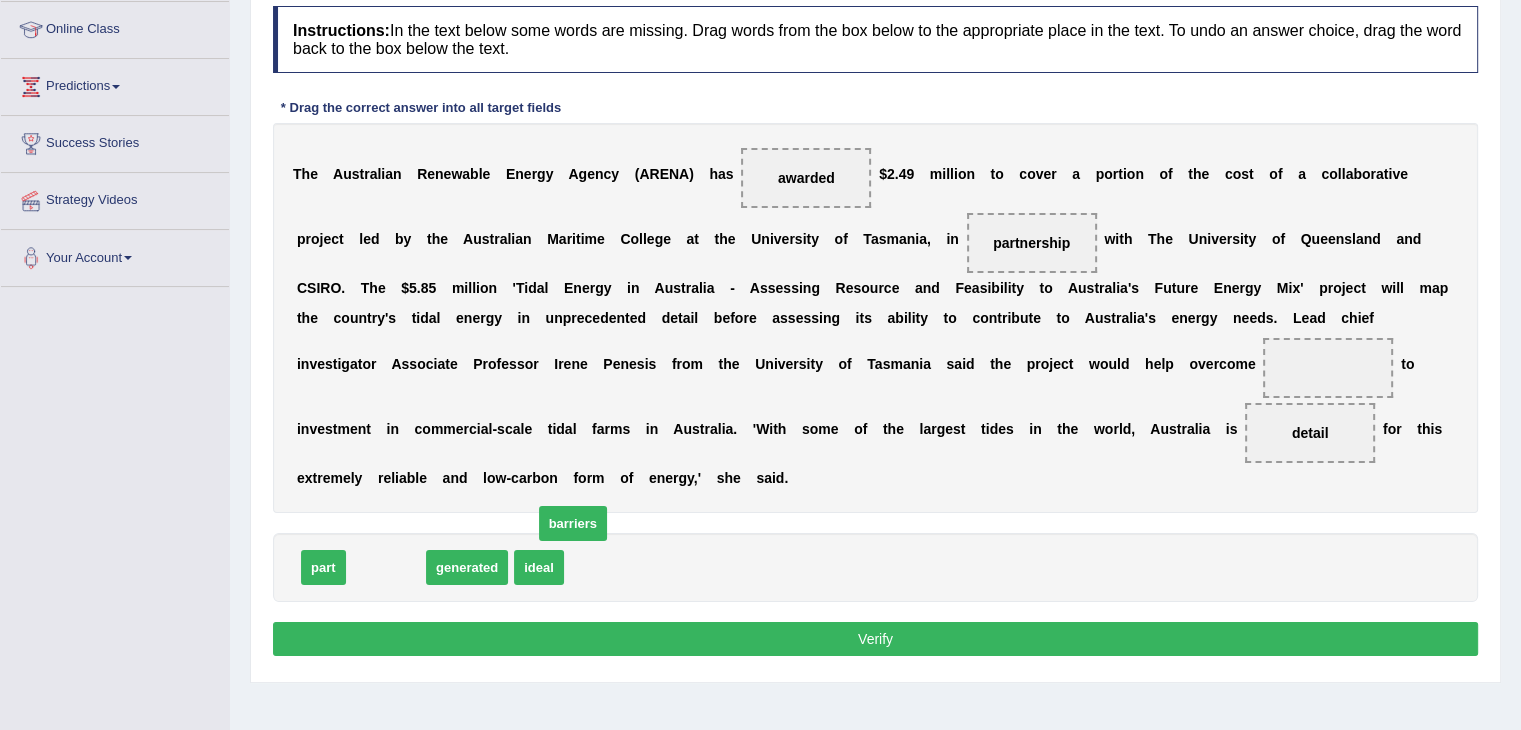 drag, startPoint x: 380, startPoint y: 567, endPoint x: 1011, endPoint y: 365, distance: 662.5443 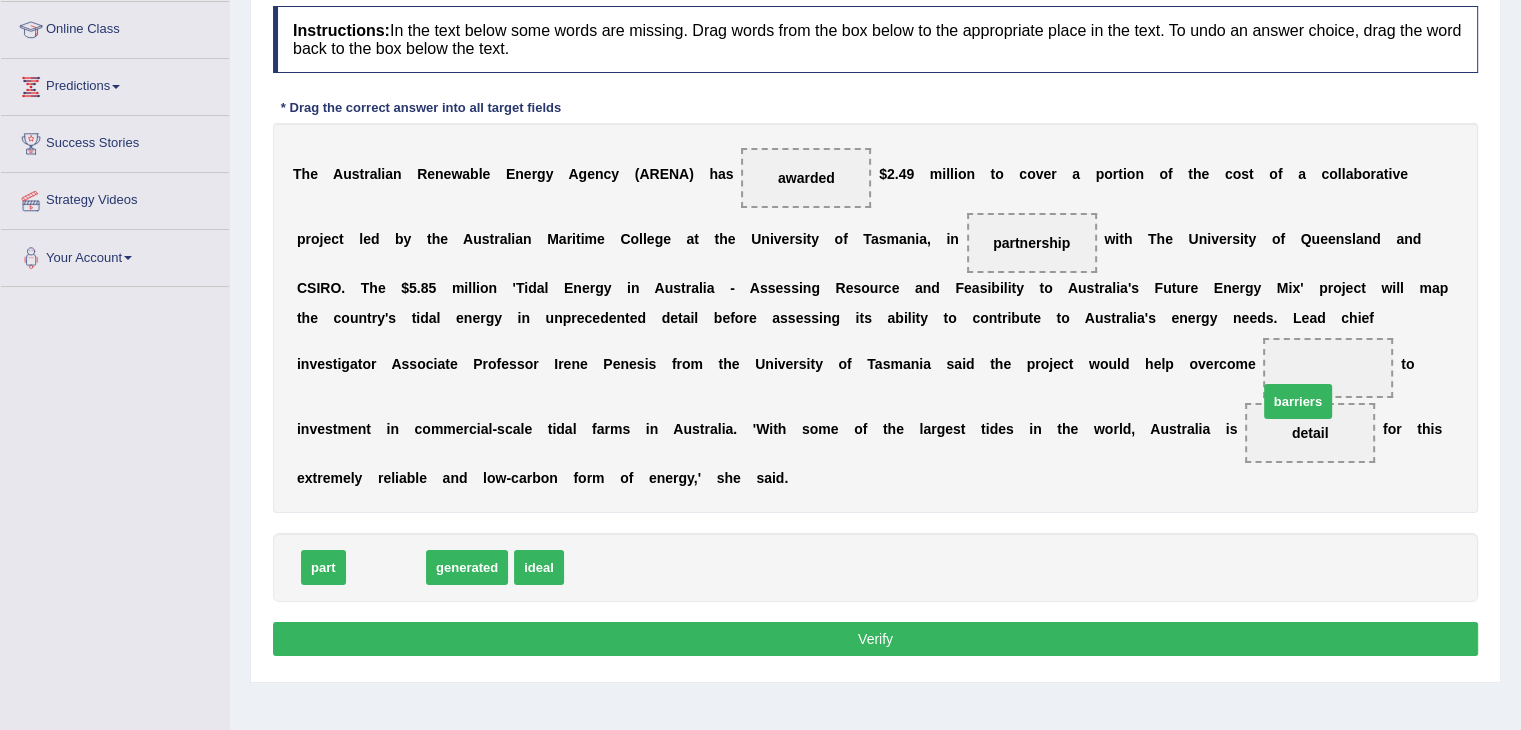 drag, startPoint x: 379, startPoint y: 565, endPoint x: 1291, endPoint y: 397, distance: 927.3446 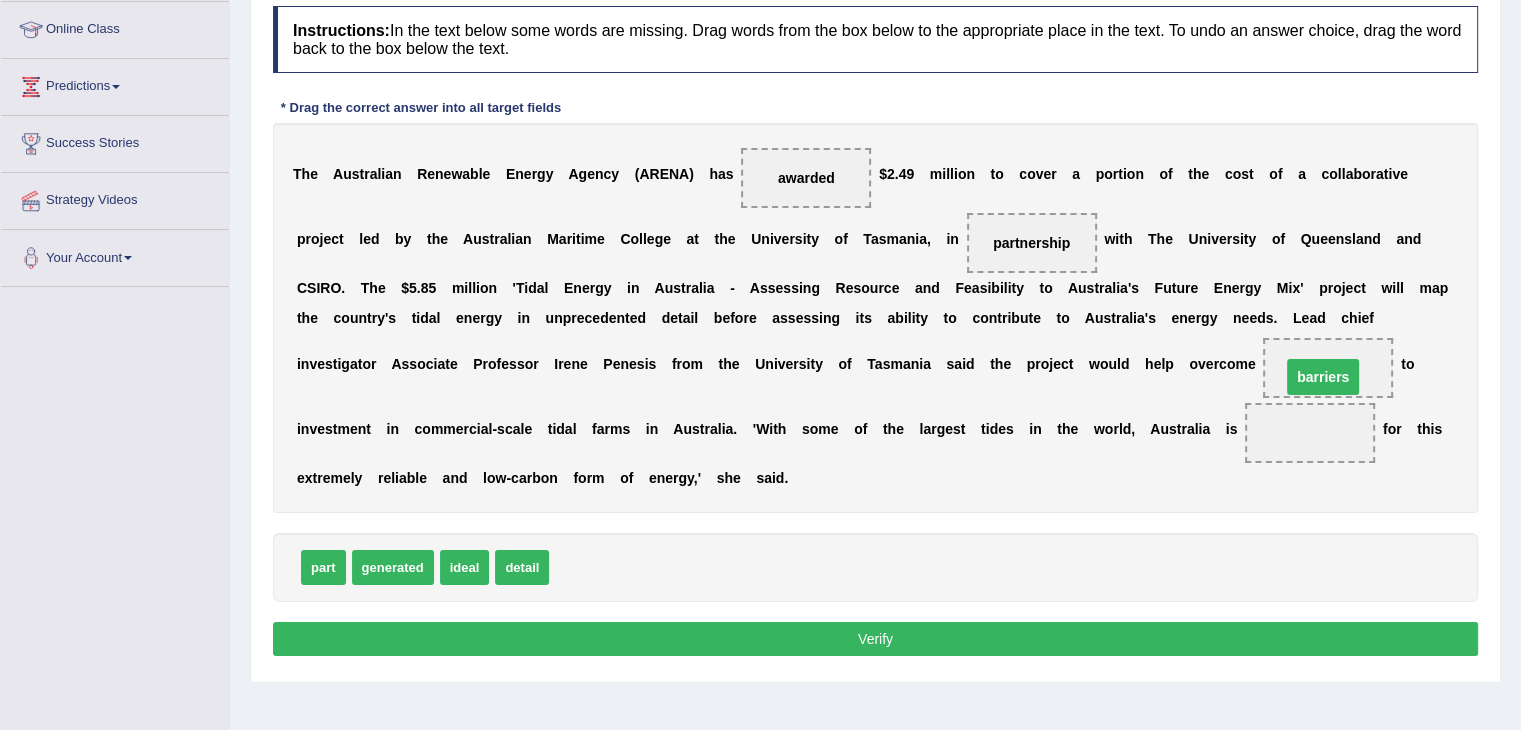 drag, startPoint x: 1305, startPoint y: 428, endPoint x: 1319, endPoint y: 370, distance: 59.665737 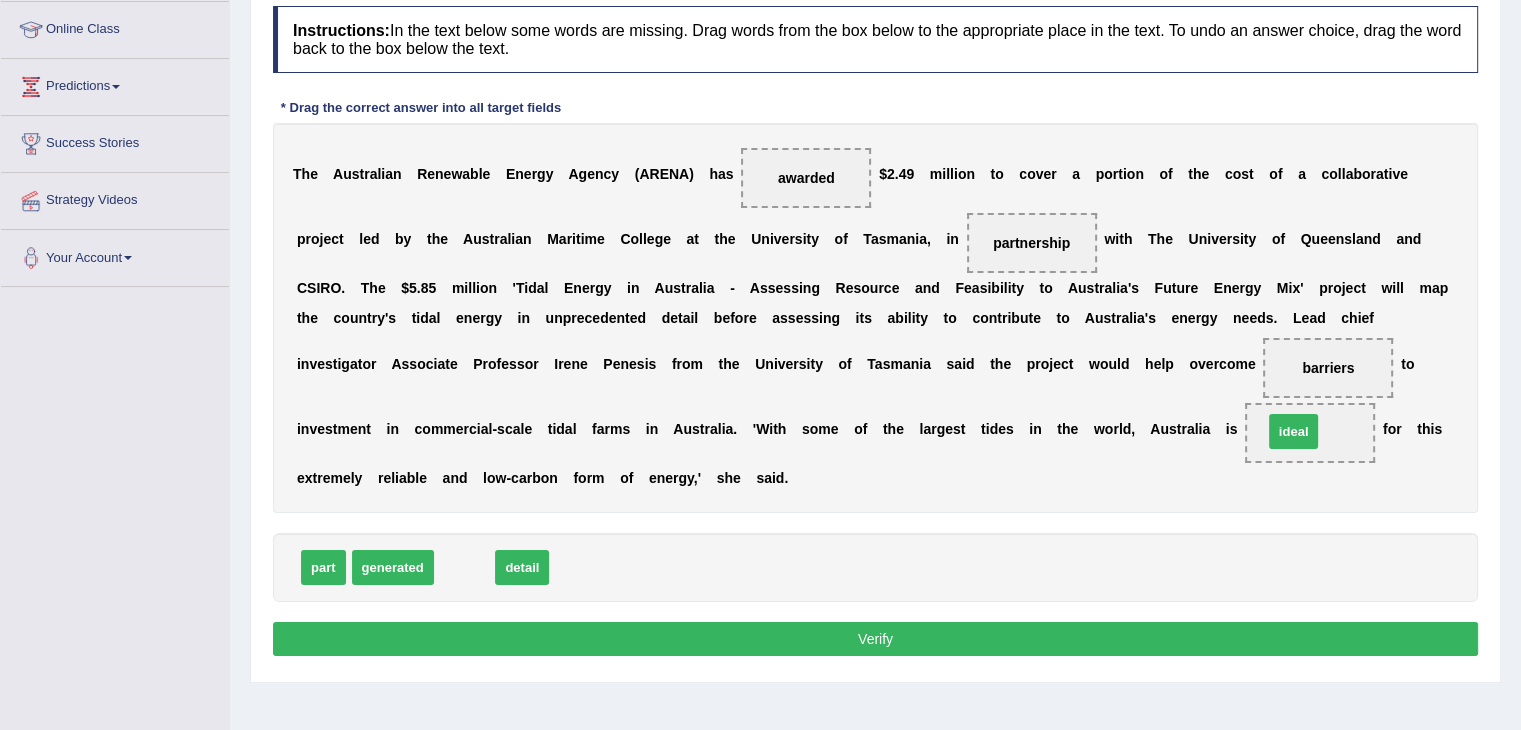 drag, startPoint x: 463, startPoint y: 560, endPoint x: 1295, endPoint y: 425, distance: 842.88135 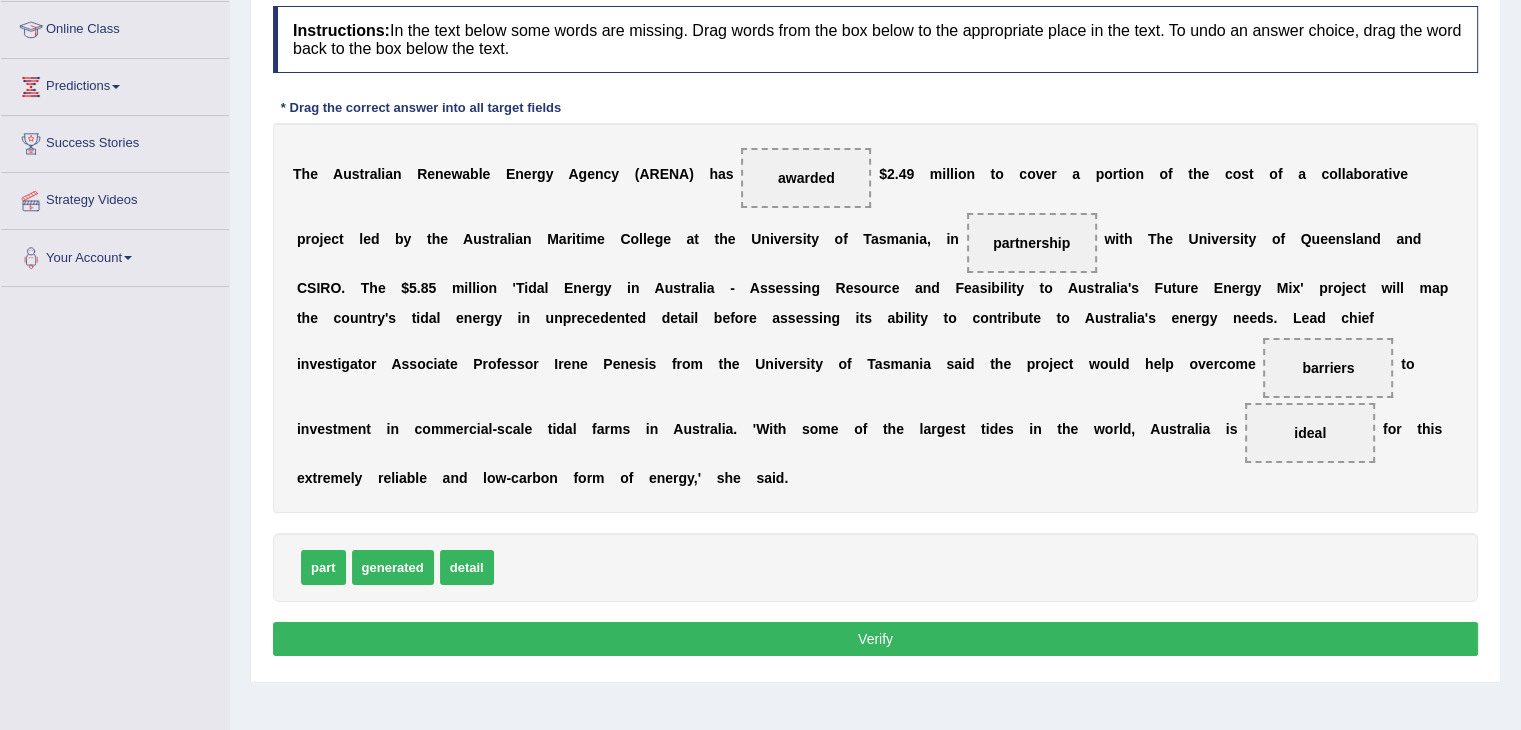 click on "Verify" at bounding box center (875, 639) 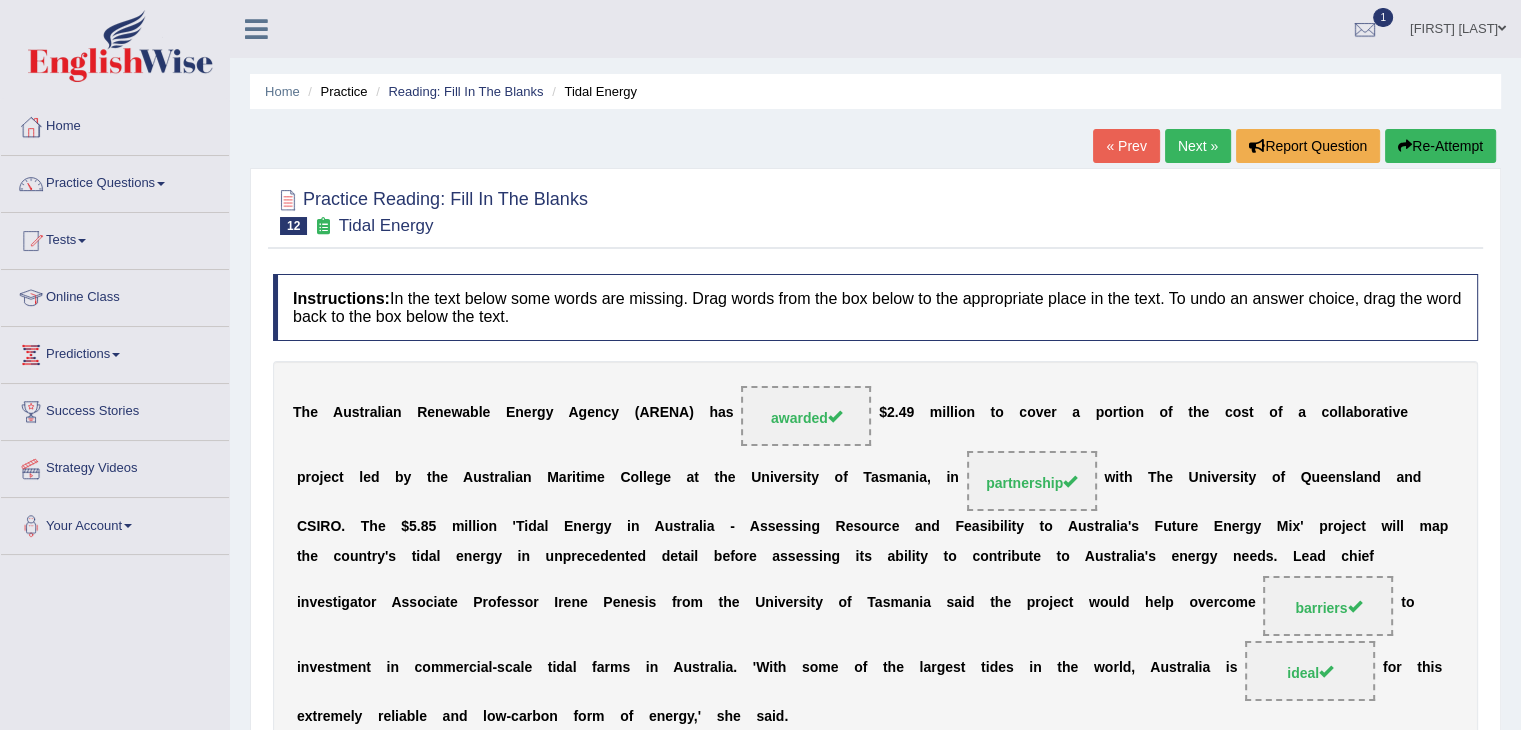 scroll, scrollTop: 0, scrollLeft: 0, axis: both 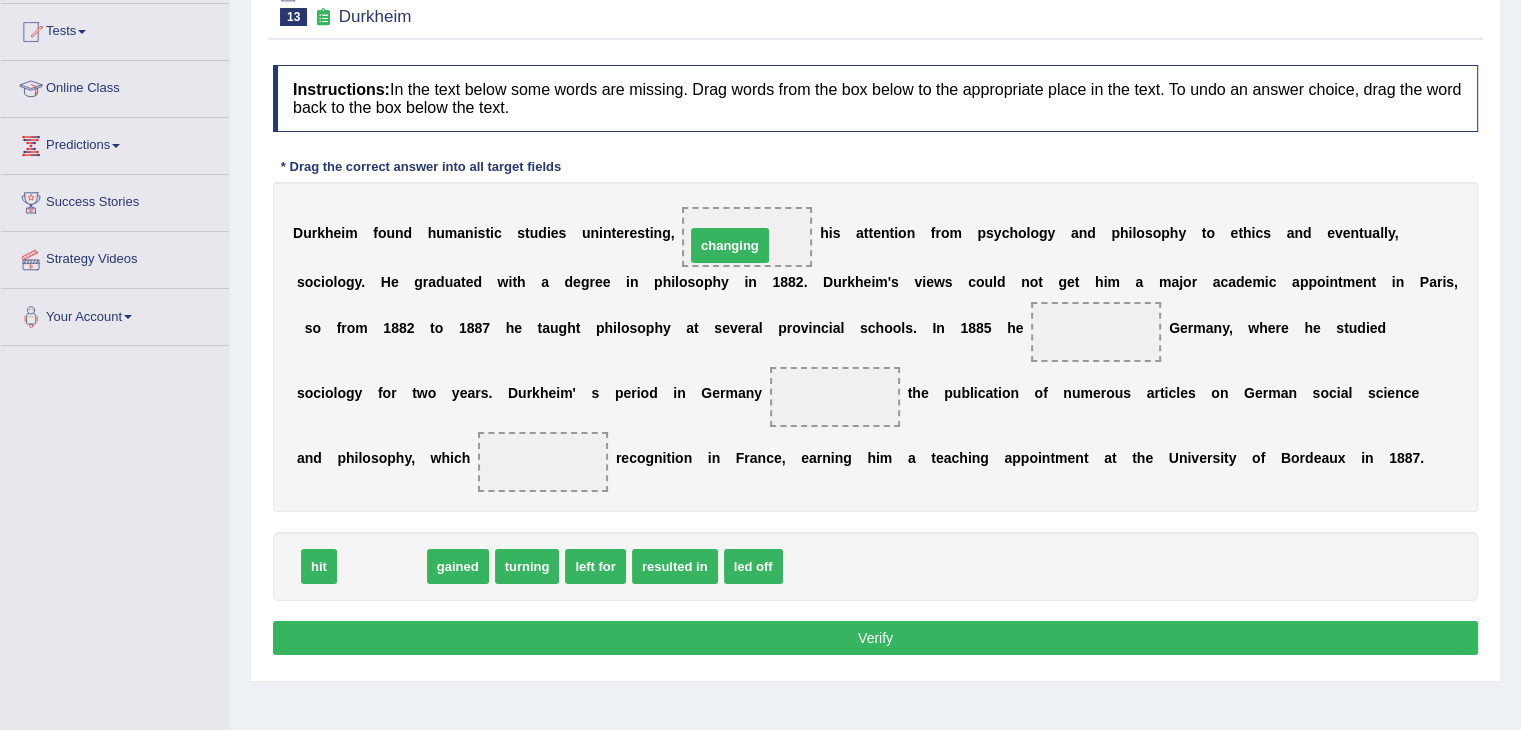 drag, startPoint x: 388, startPoint y: 562, endPoint x: 737, endPoint y: 241, distance: 474.17508 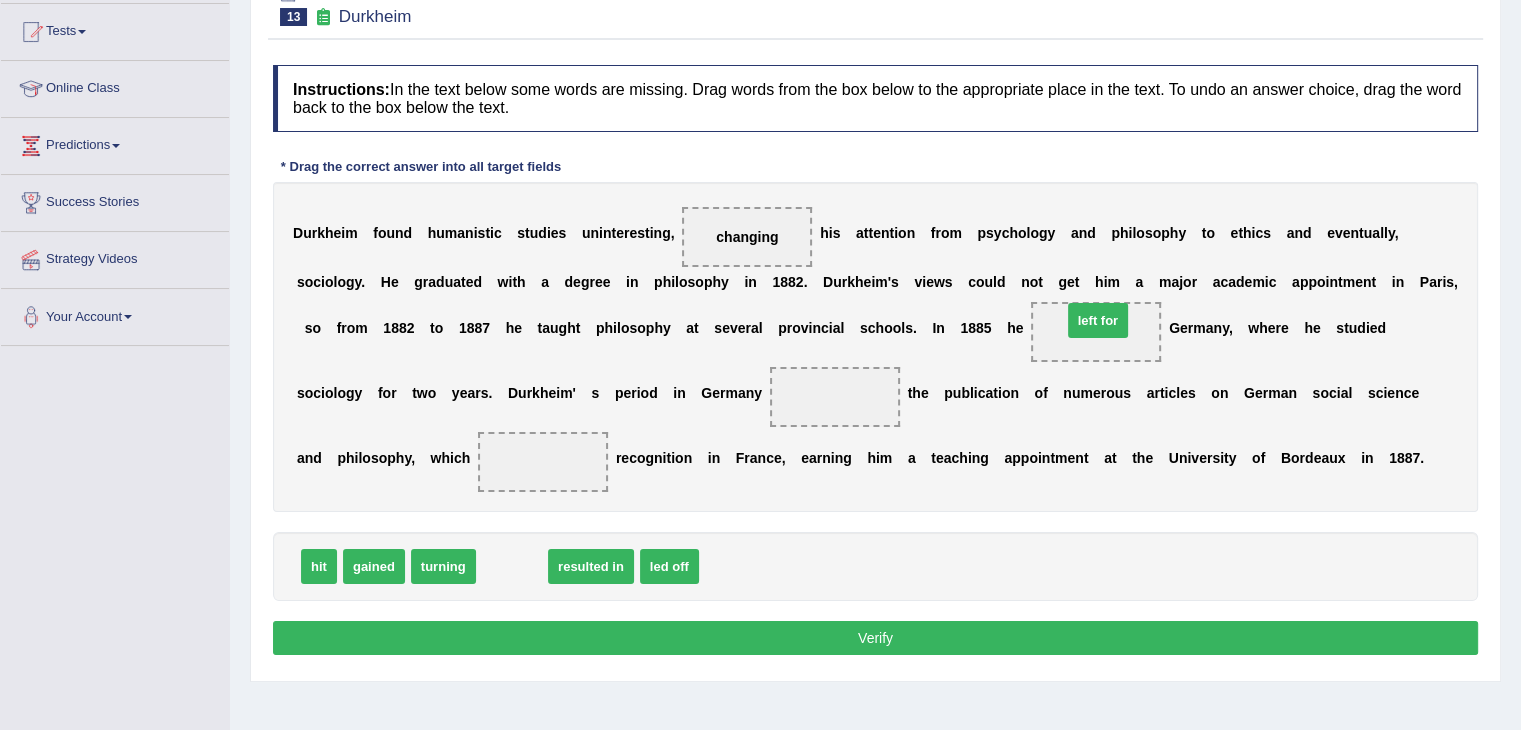 drag, startPoint x: 498, startPoint y: 562, endPoint x: 1080, endPoint y: 317, distance: 631.46576 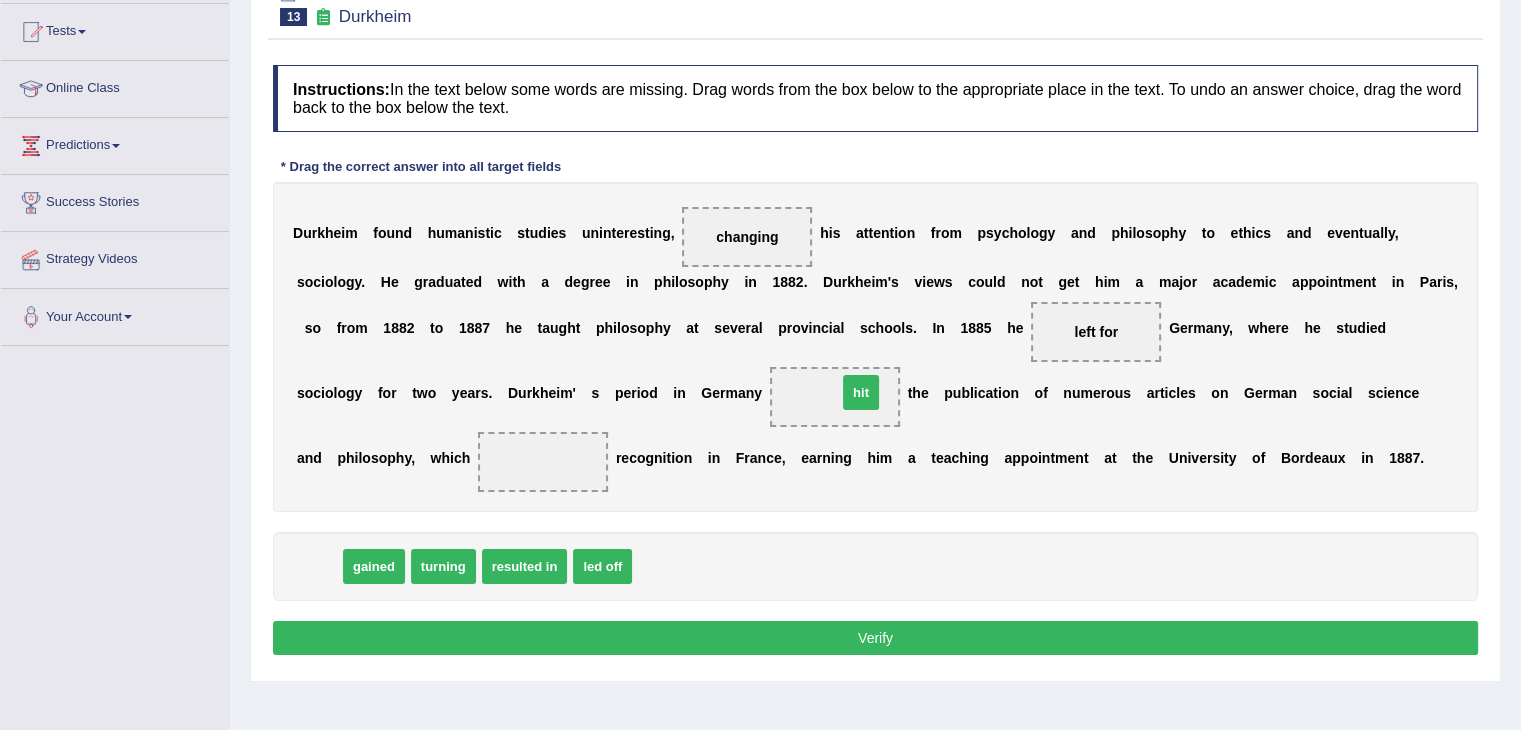drag, startPoint x: 324, startPoint y: 561, endPoint x: 868, endPoint y: 385, distance: 571.7622 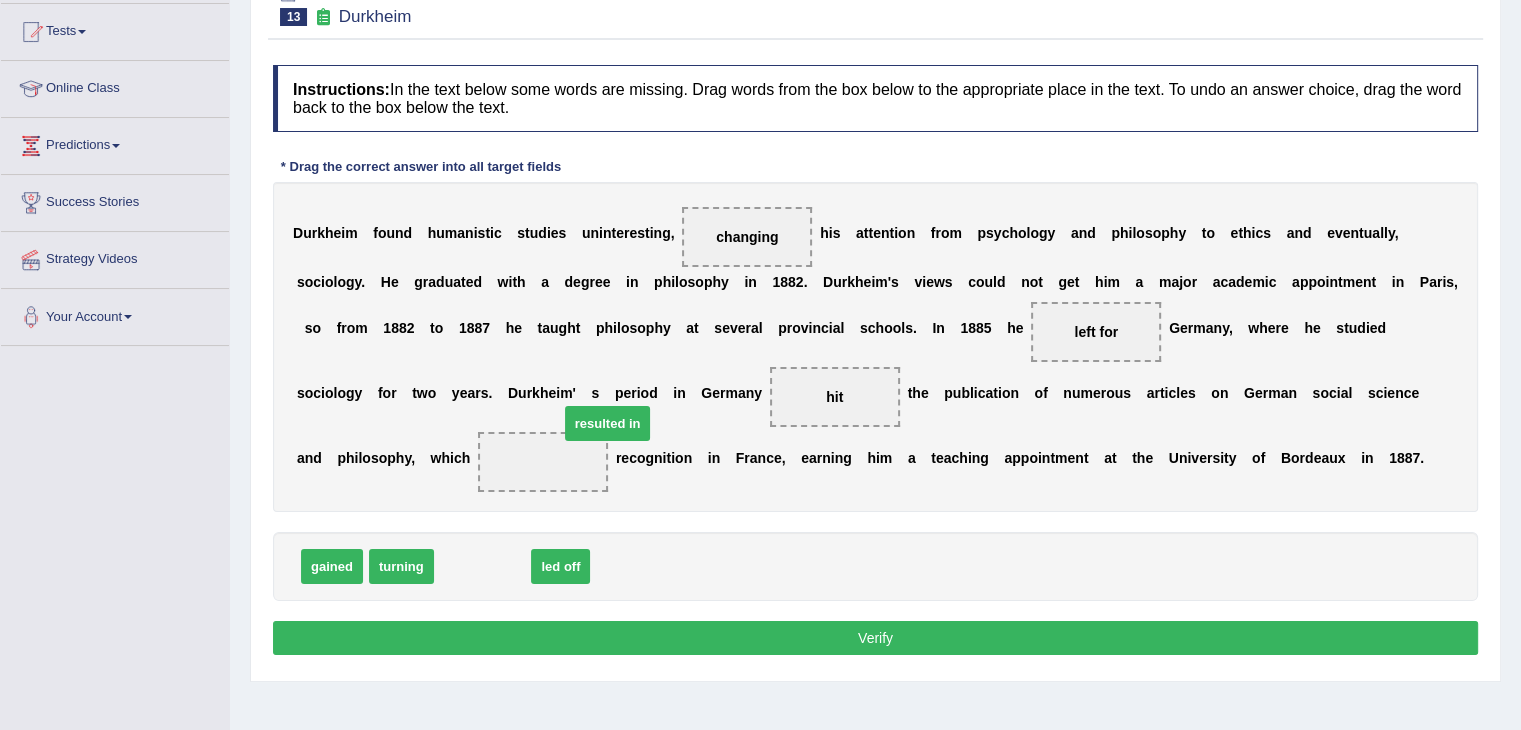 drag, startPoint x: 474, startPoint y: 566, endPoint x: 577, endPoint y: 430, distance: 170.60188 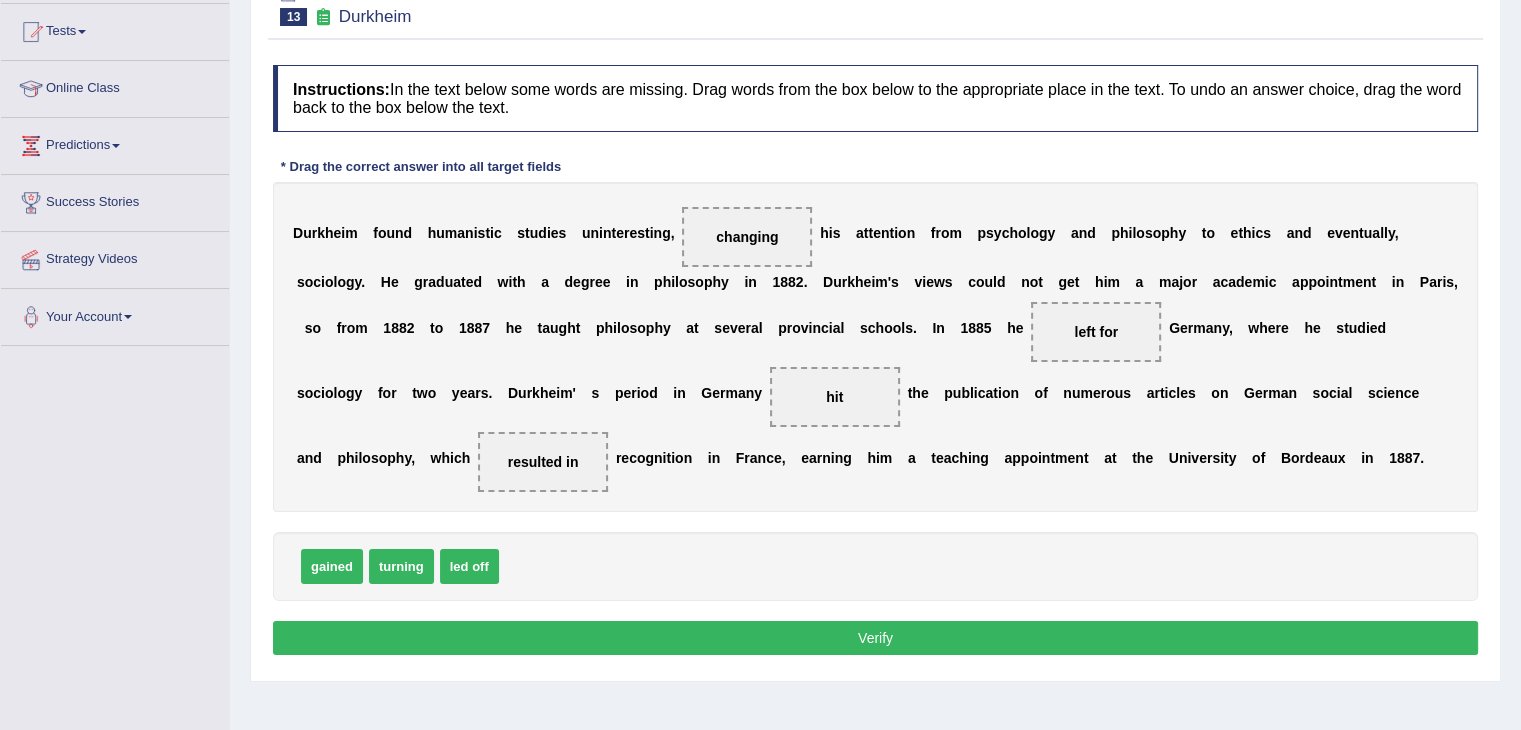 drag, startPoint x: 555, startPoint y: 468, endPoint x: 715, endPoint y: 426, distance: 165.42067 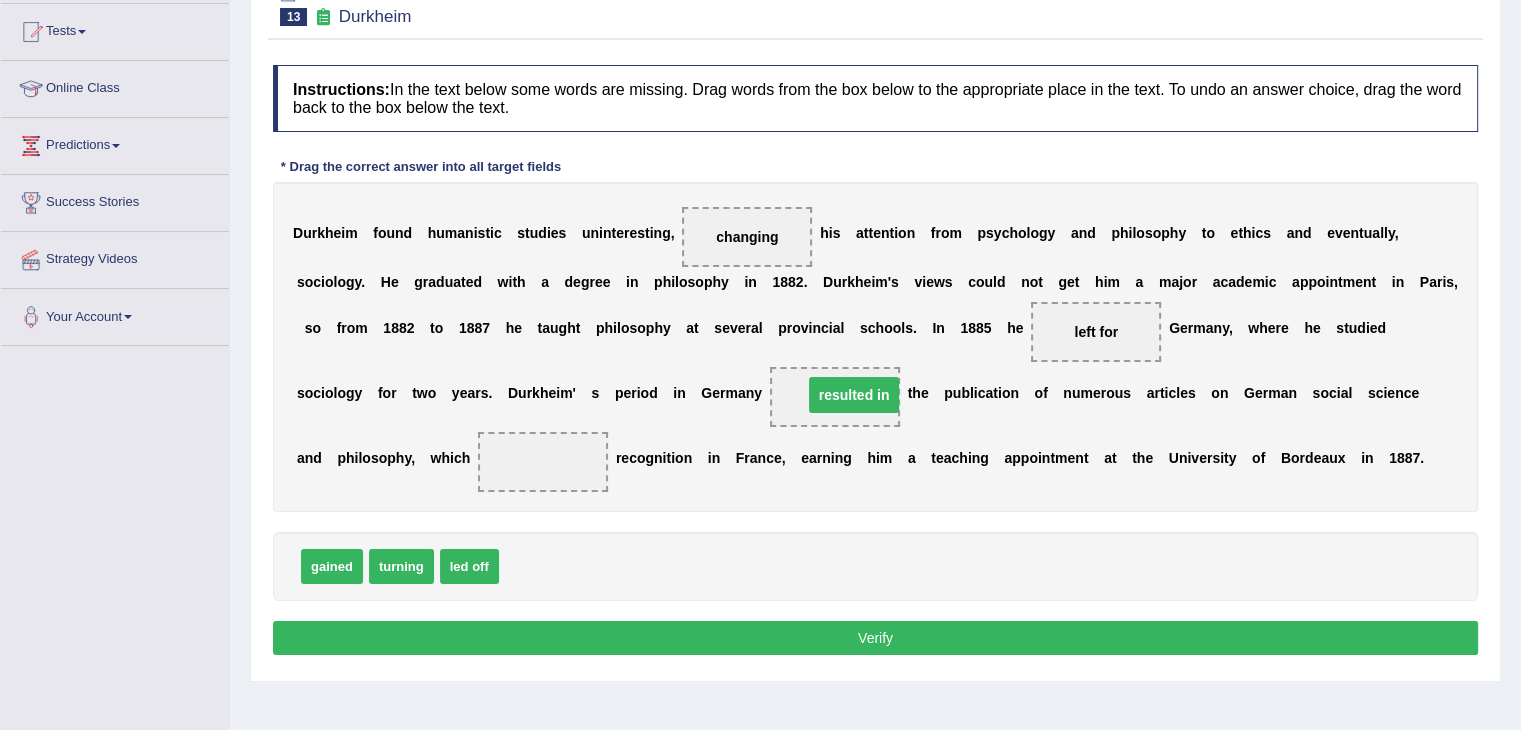 drag, startPoint x: 549, startPoint y: 455, endPoint x: 860, endPoint y: 389, distance: 317.9261 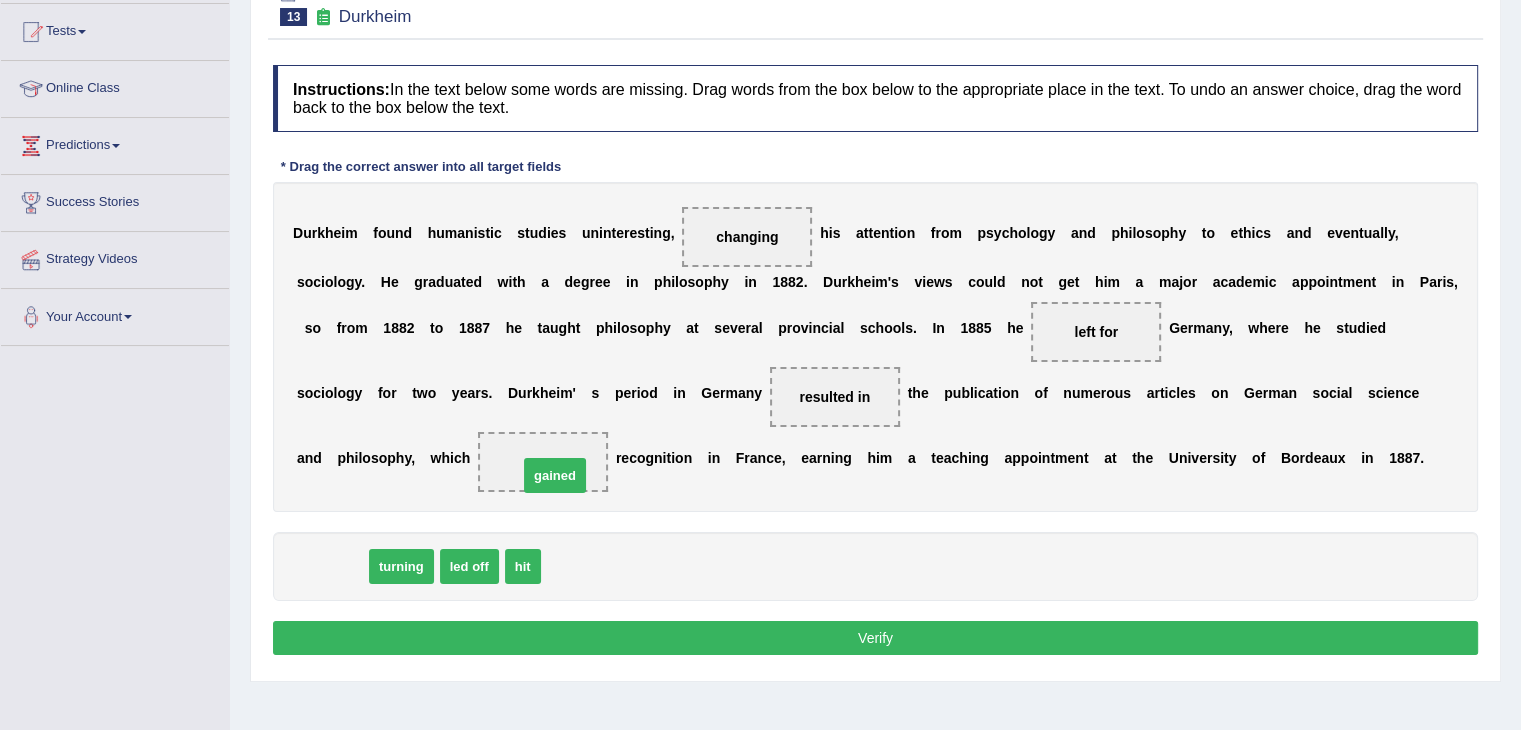 drag, startPoint x: 345, startPoint y: 560, endPoint x: 568, endPoint y: 469, distance: 240.85265 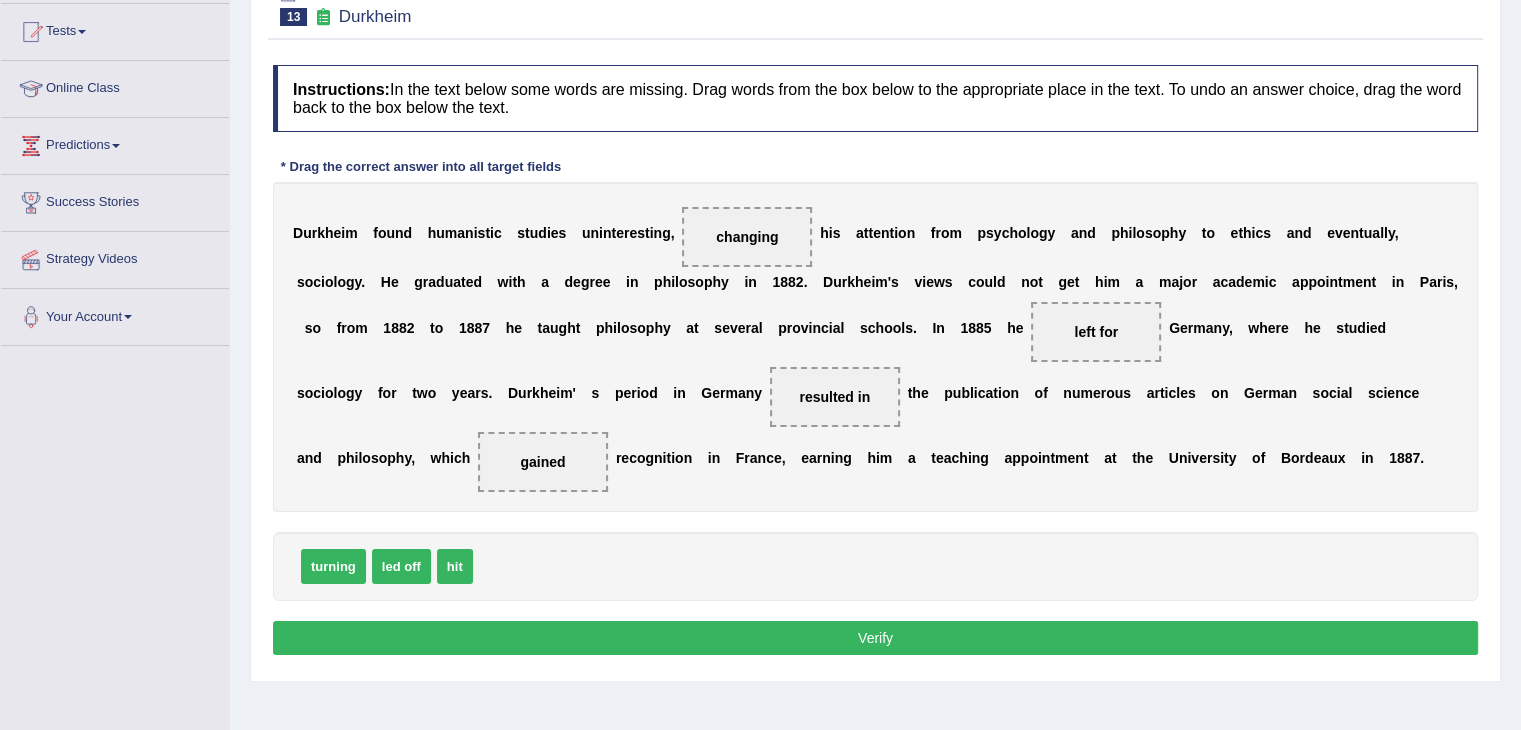 click on "Verify" at bounding box center (875, 638) 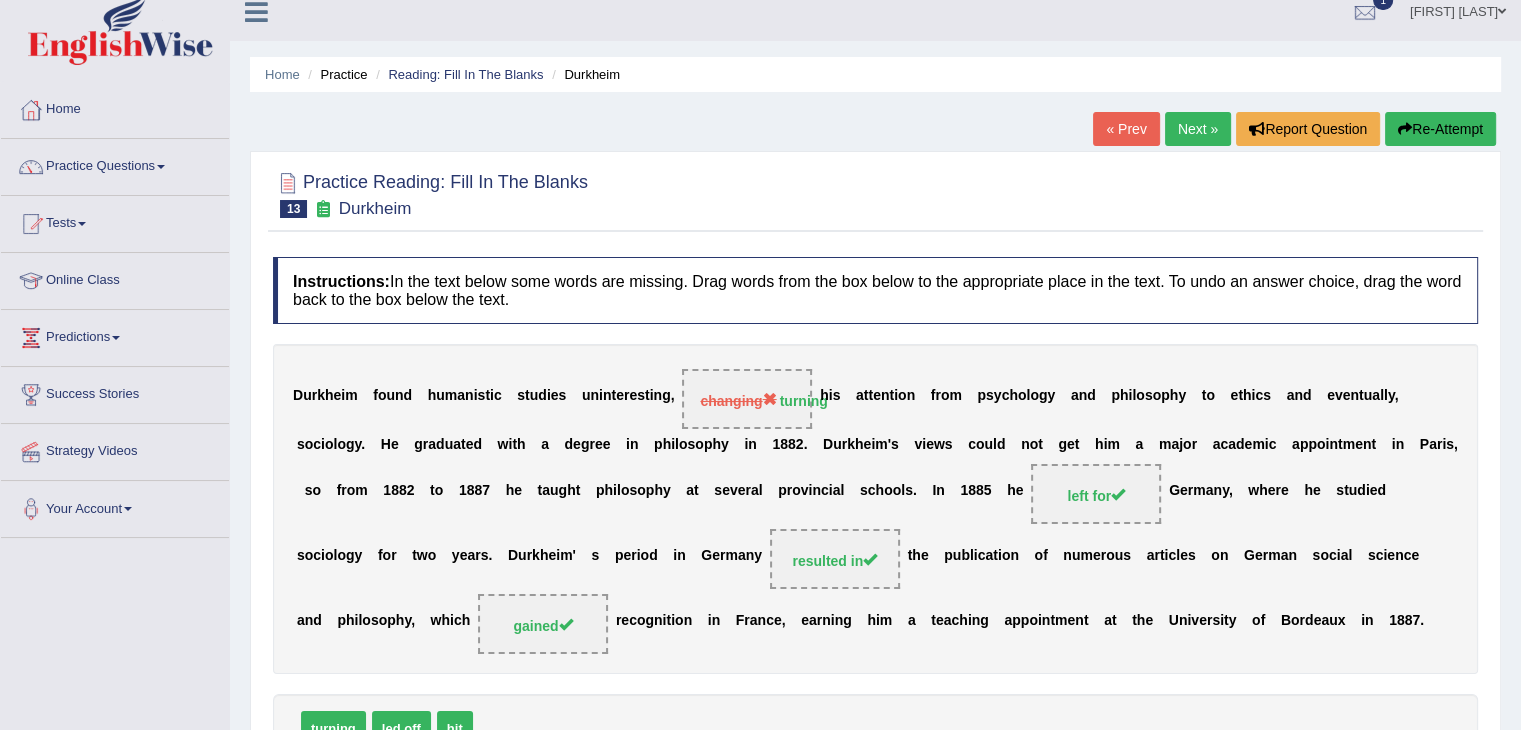 scroll, scrollTop: 16, scrollLeft: 0, axis: vertical 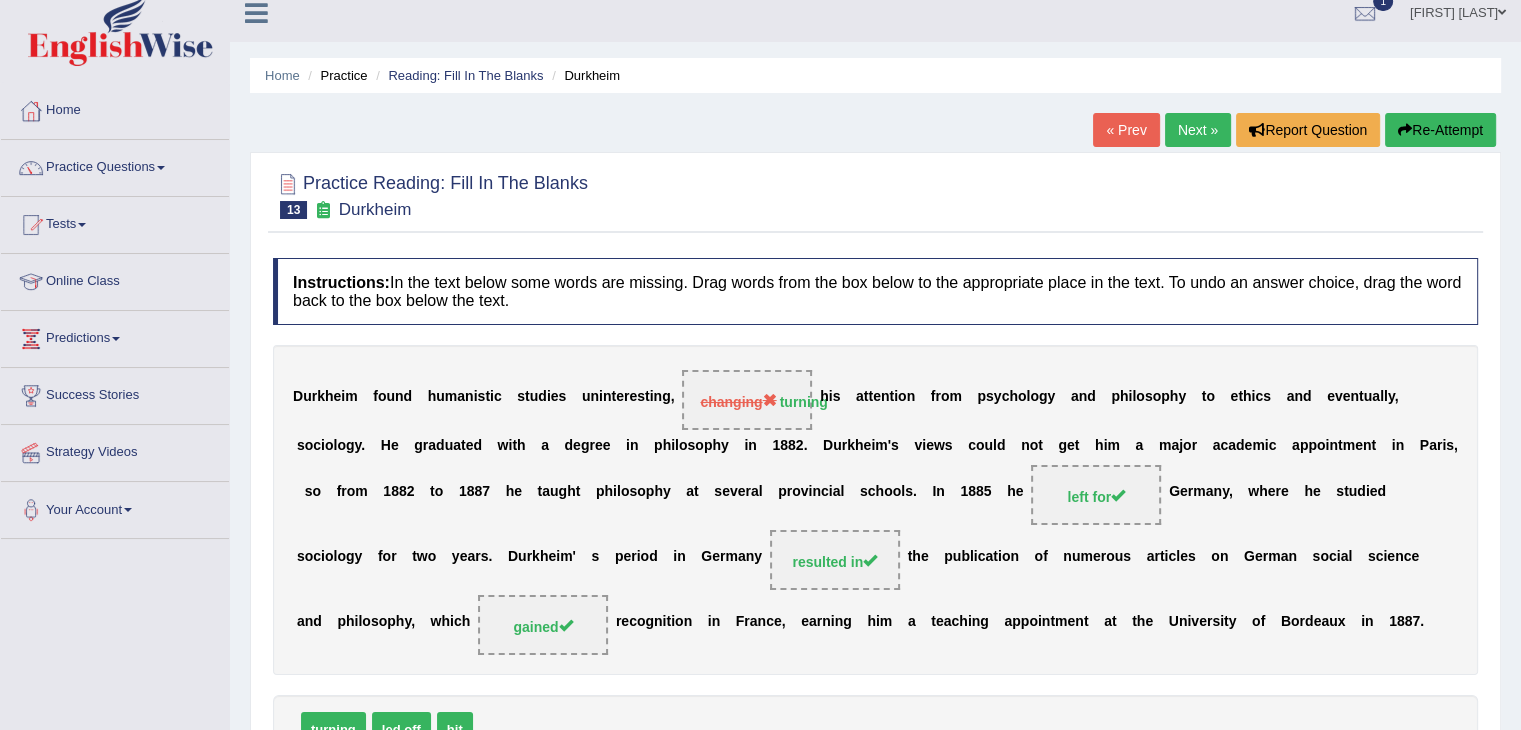 click on "Next »" at bounding box center [1198, 130] 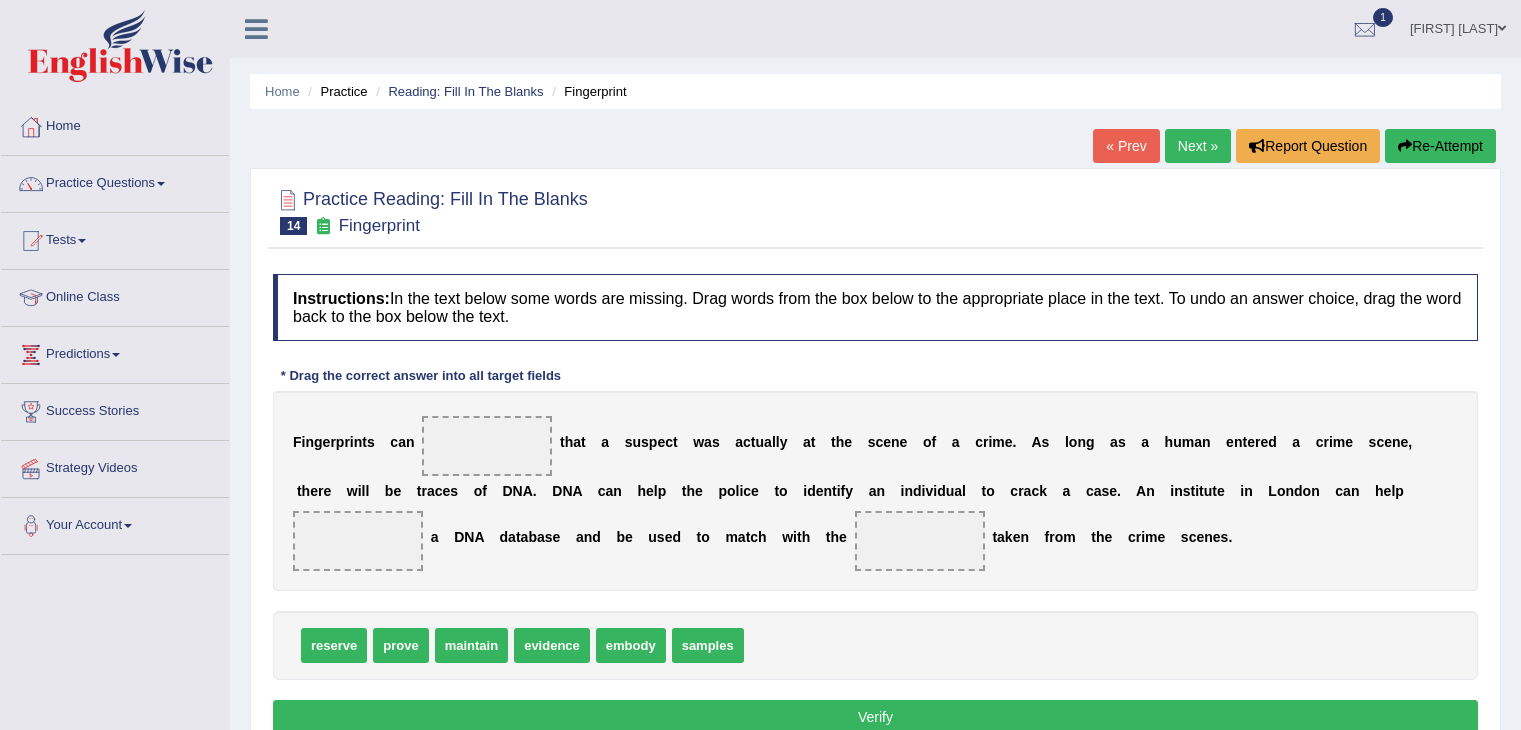 scroll, scrollTop: 0, scrollLeft: 0, axis: both 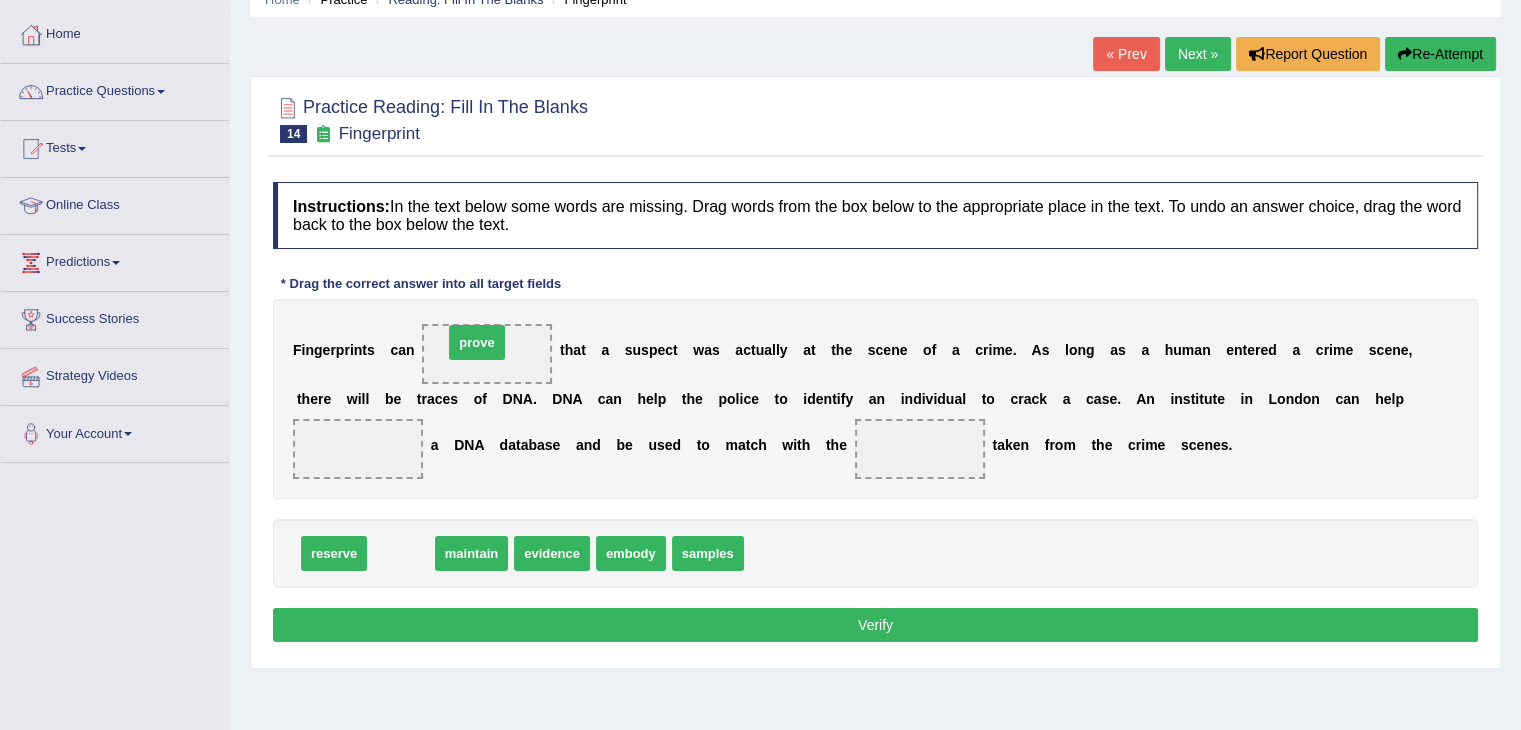 drag, startPoint x: 392, startPoint y: 552, endPoint x: 468, endPoint y: 341, distance: 224.26993 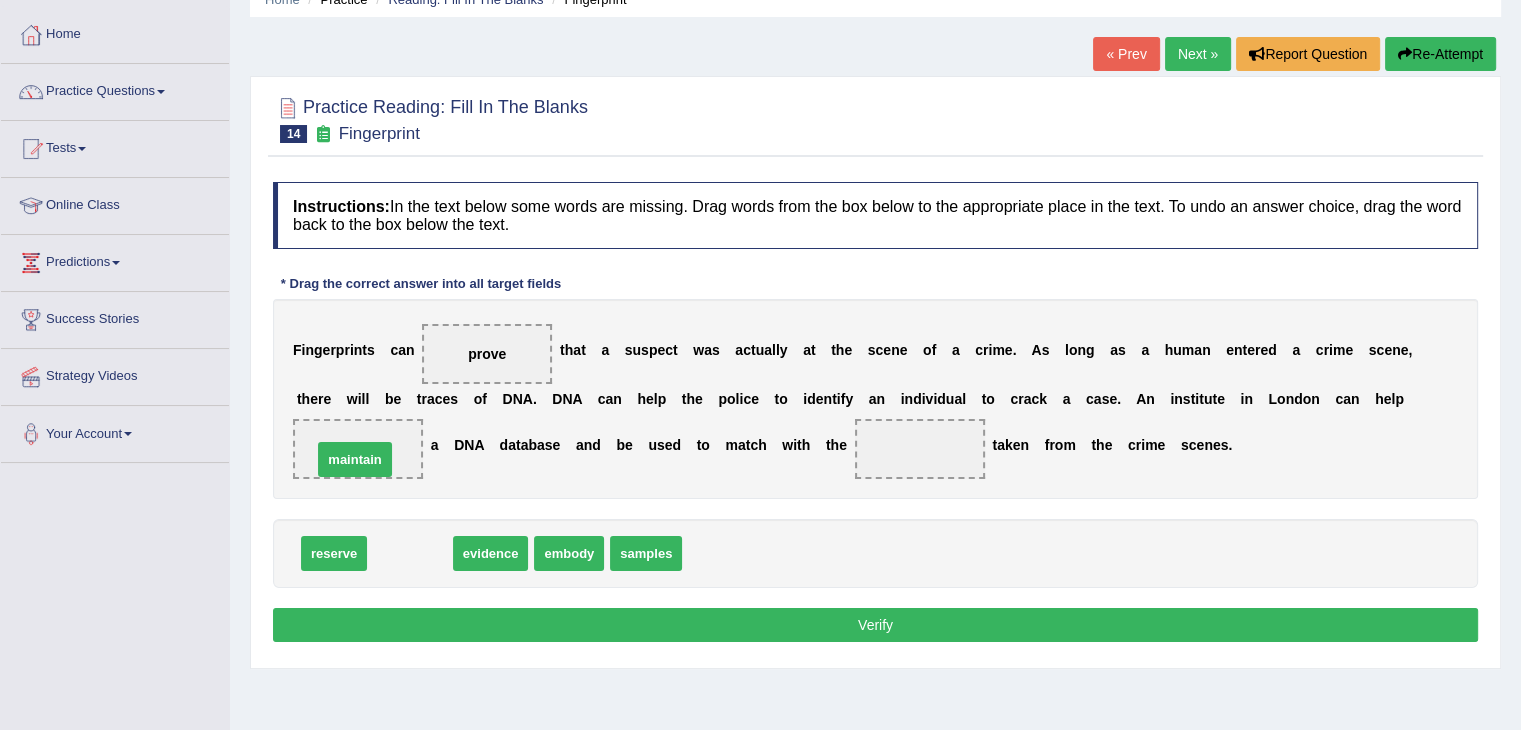 drag, startPoint x: 403, startPoint y: 550, endPoint x: 348, endPoint y: 457, distance: 108.04629 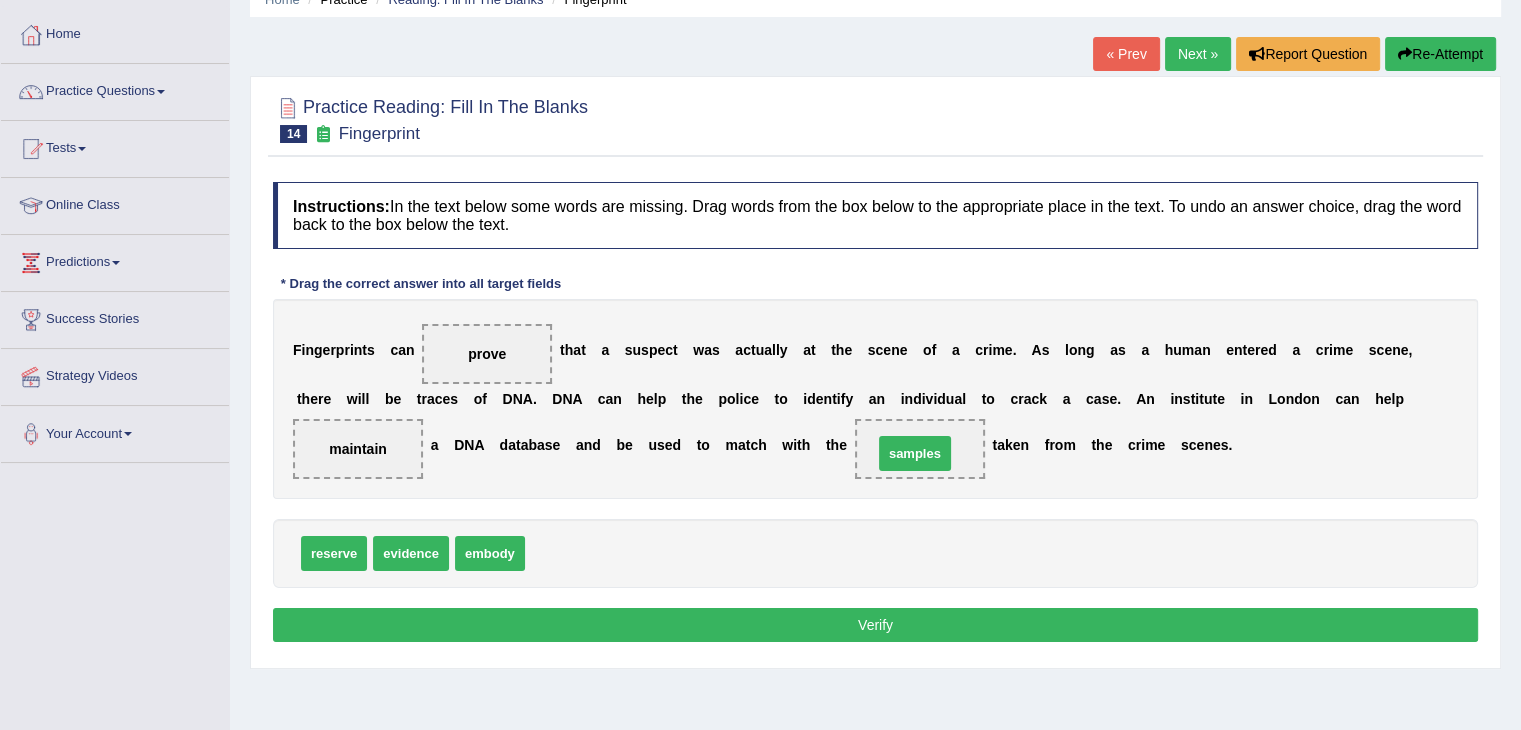 drag, startPoint x: 554, startPoint y: 545, endPoint x: 901, endPoint y: 445, distance: 361.12186 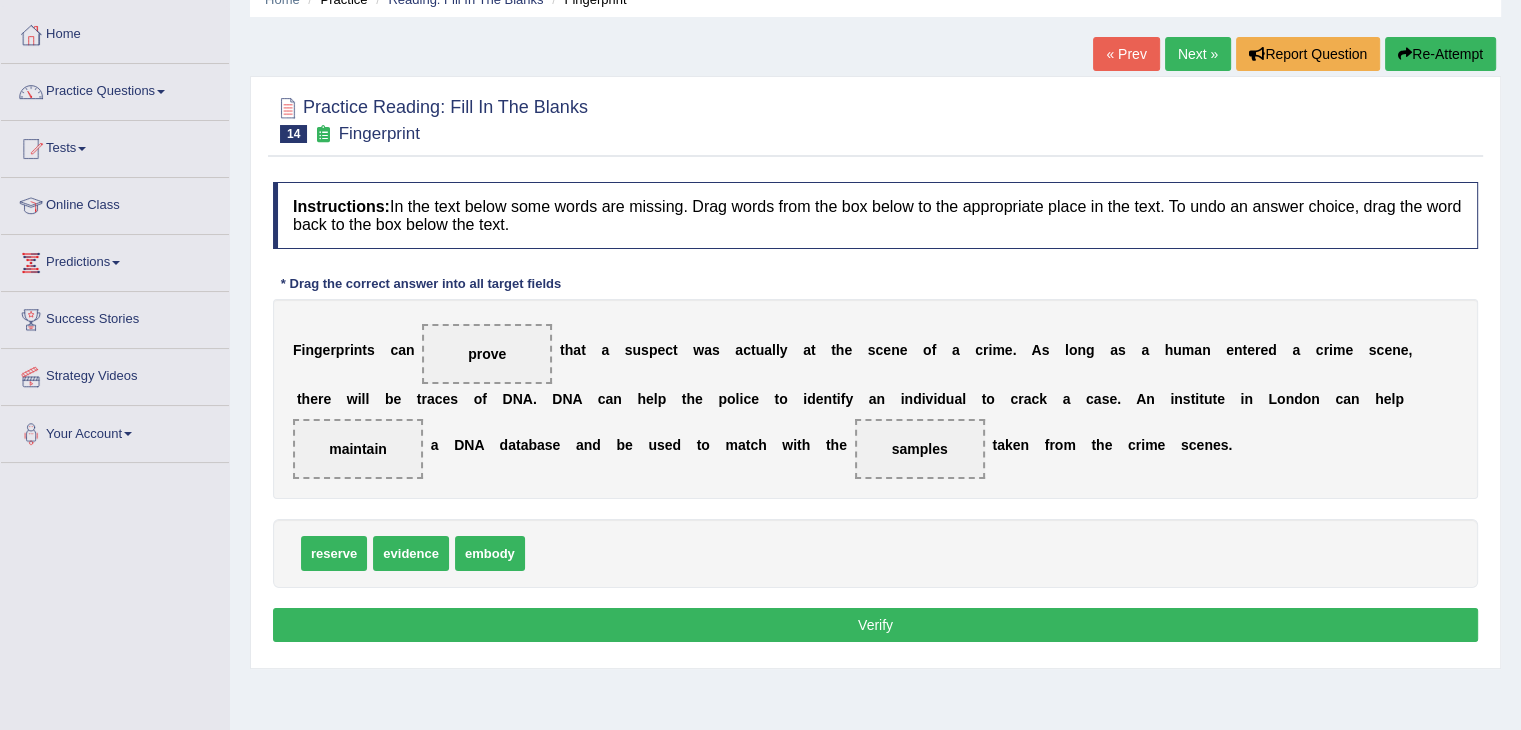 click on "Verify" at bounding box center (875, 625) 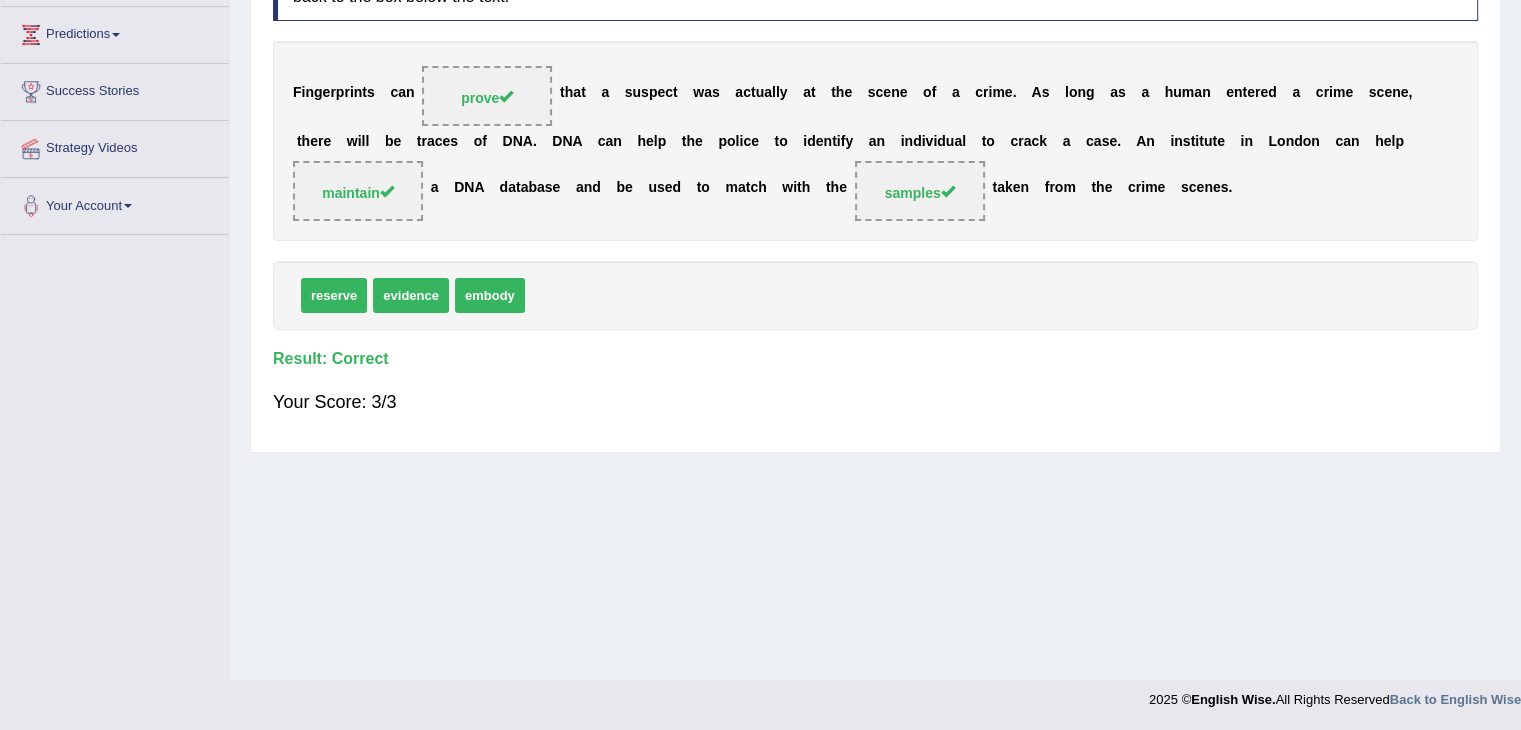 scroll, scrollTop: 0, scrollLeft: 0, axis: both 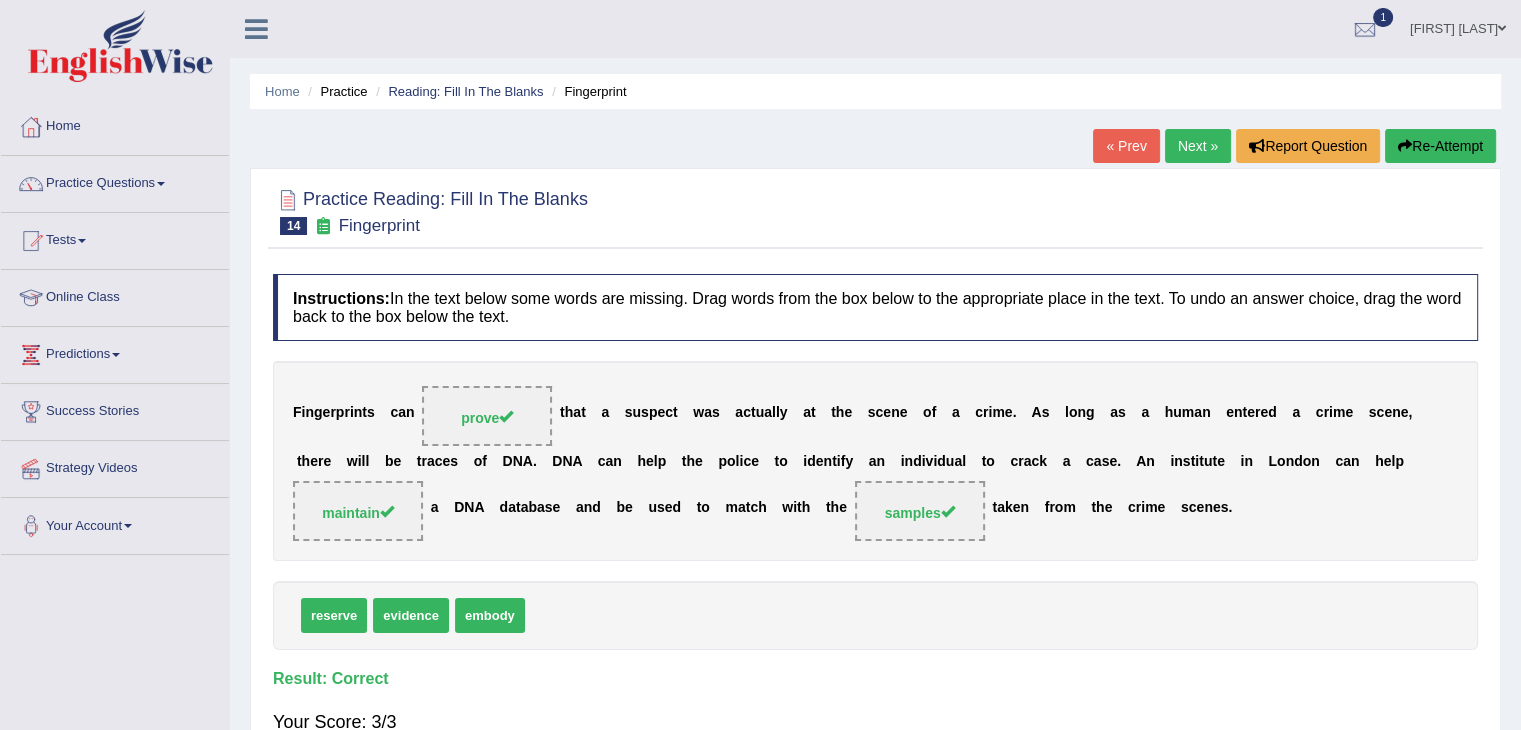 click on "Next »" at bounding box center [1198, 146] 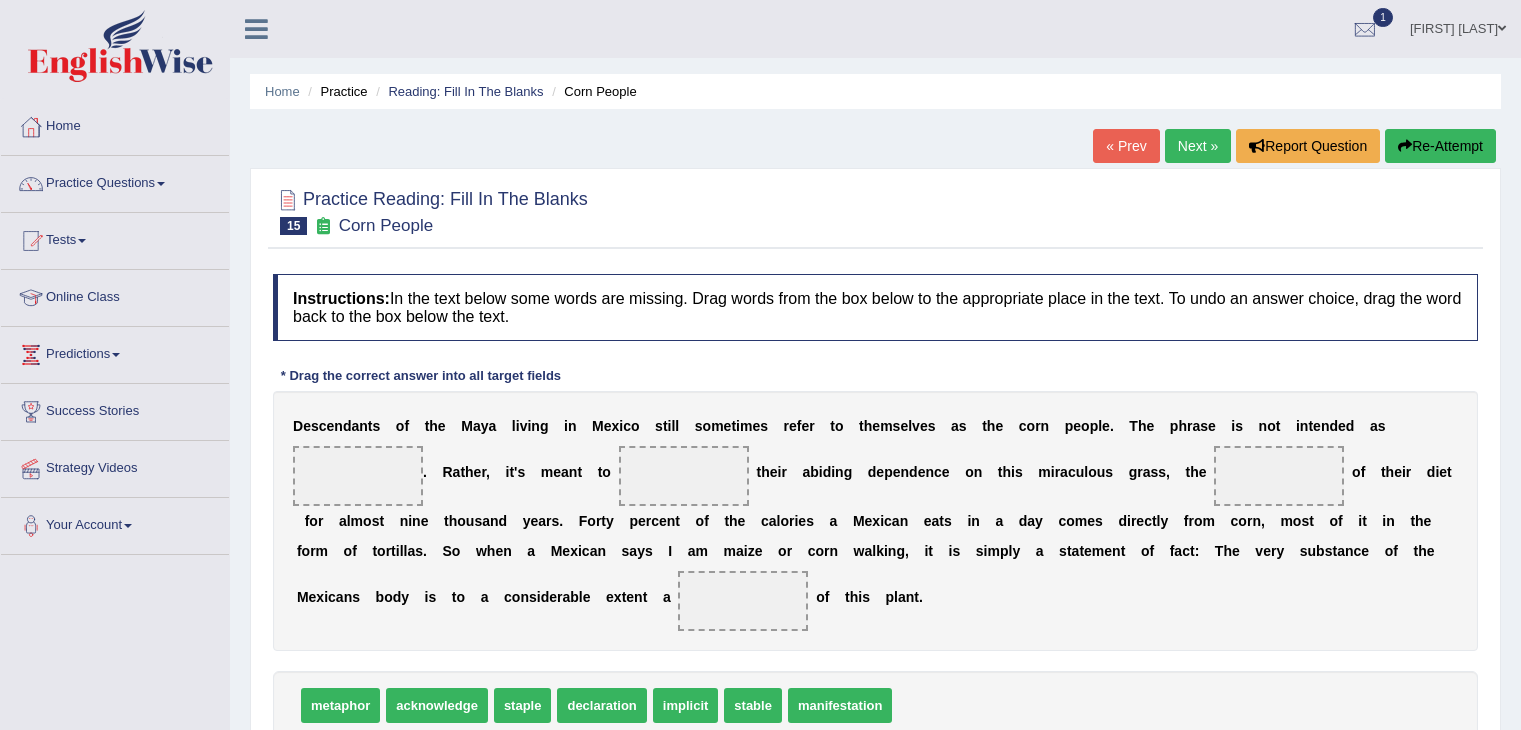 scroll, scrollTop: 0, scrollLeft: 0, axis: both 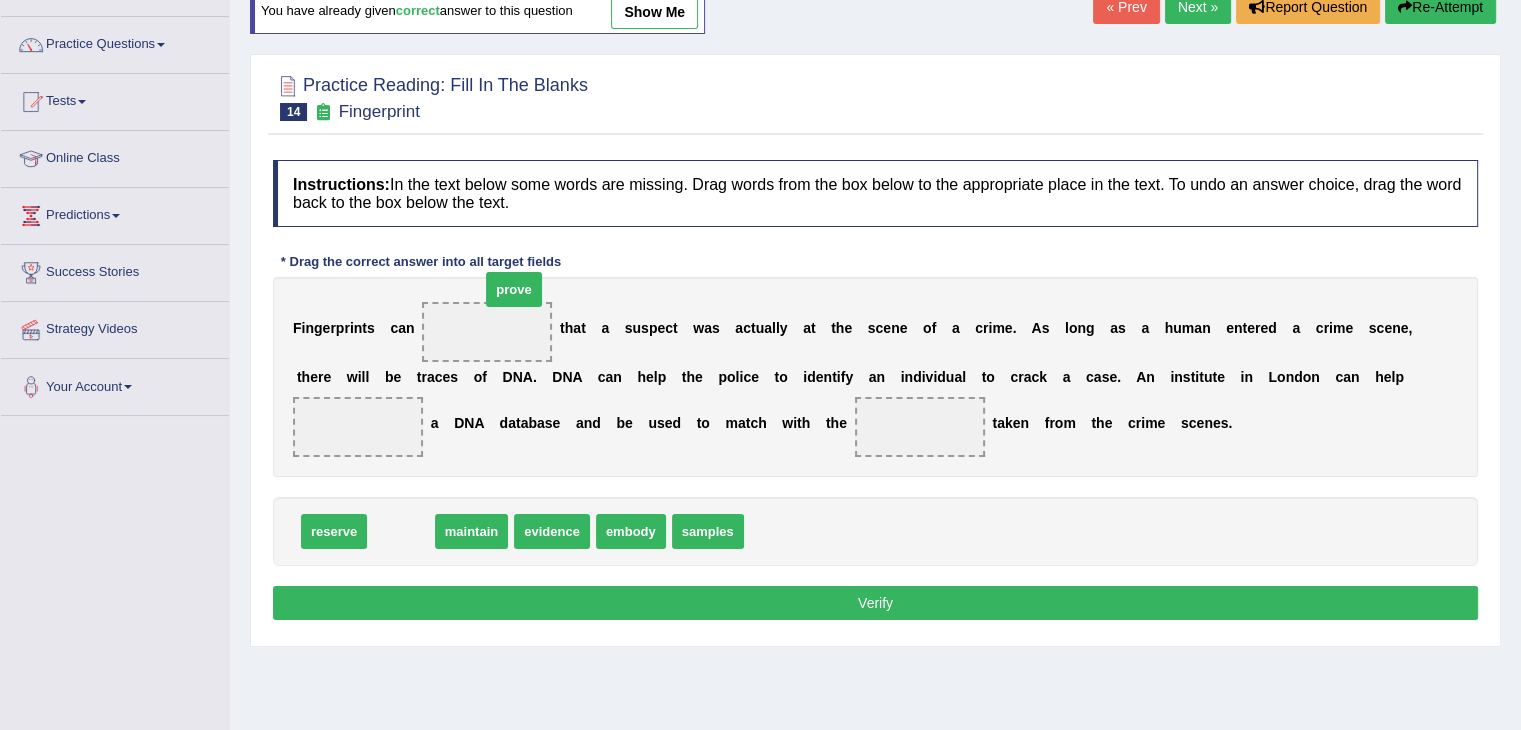 drag, startPoint x: 407, startPoint y: 517, endPoint x: 501, endPoint y: 288, distance: 247.54192 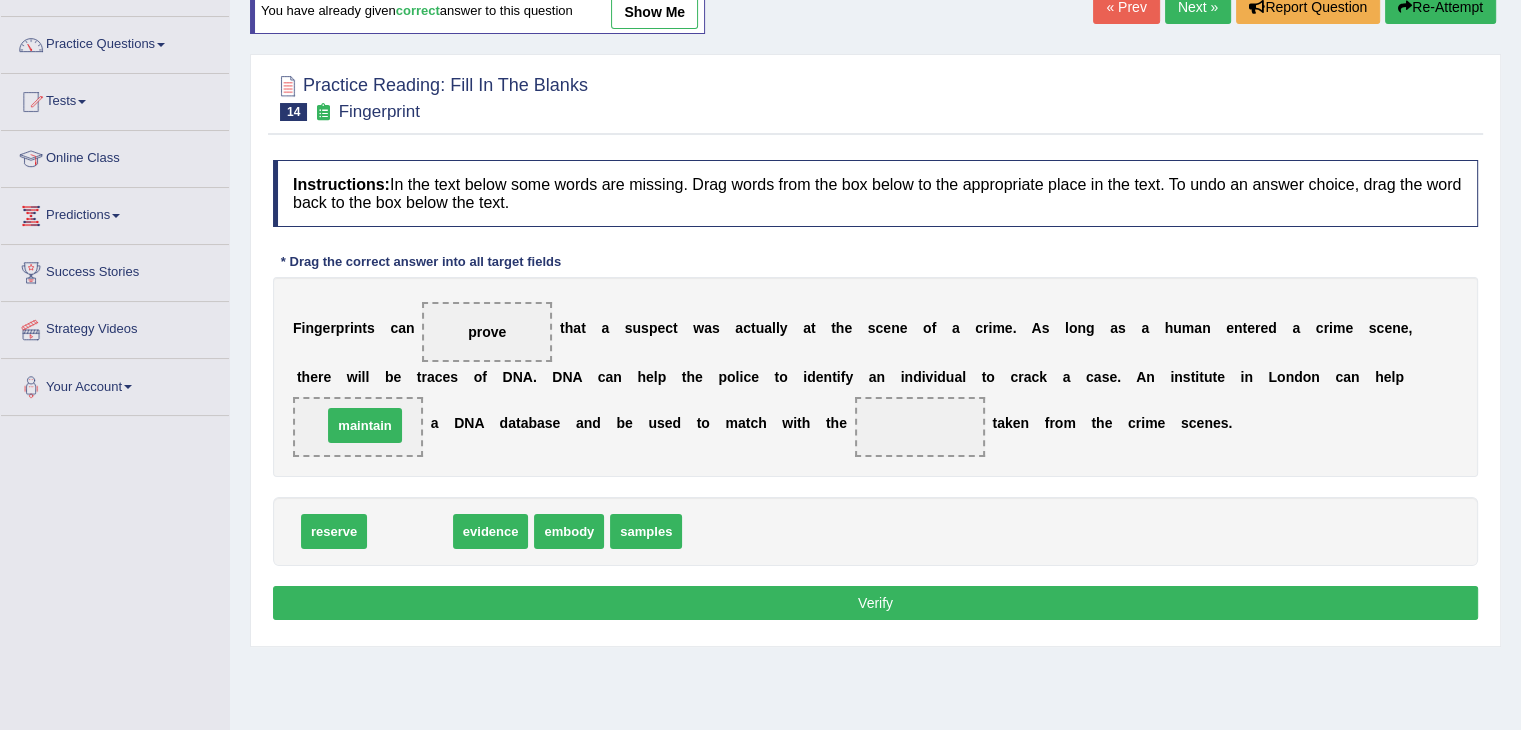 drag, startPoint x: 420, startPoint y: 527, endPoint x: 371, endPoint y: 405, distance: 131.47243 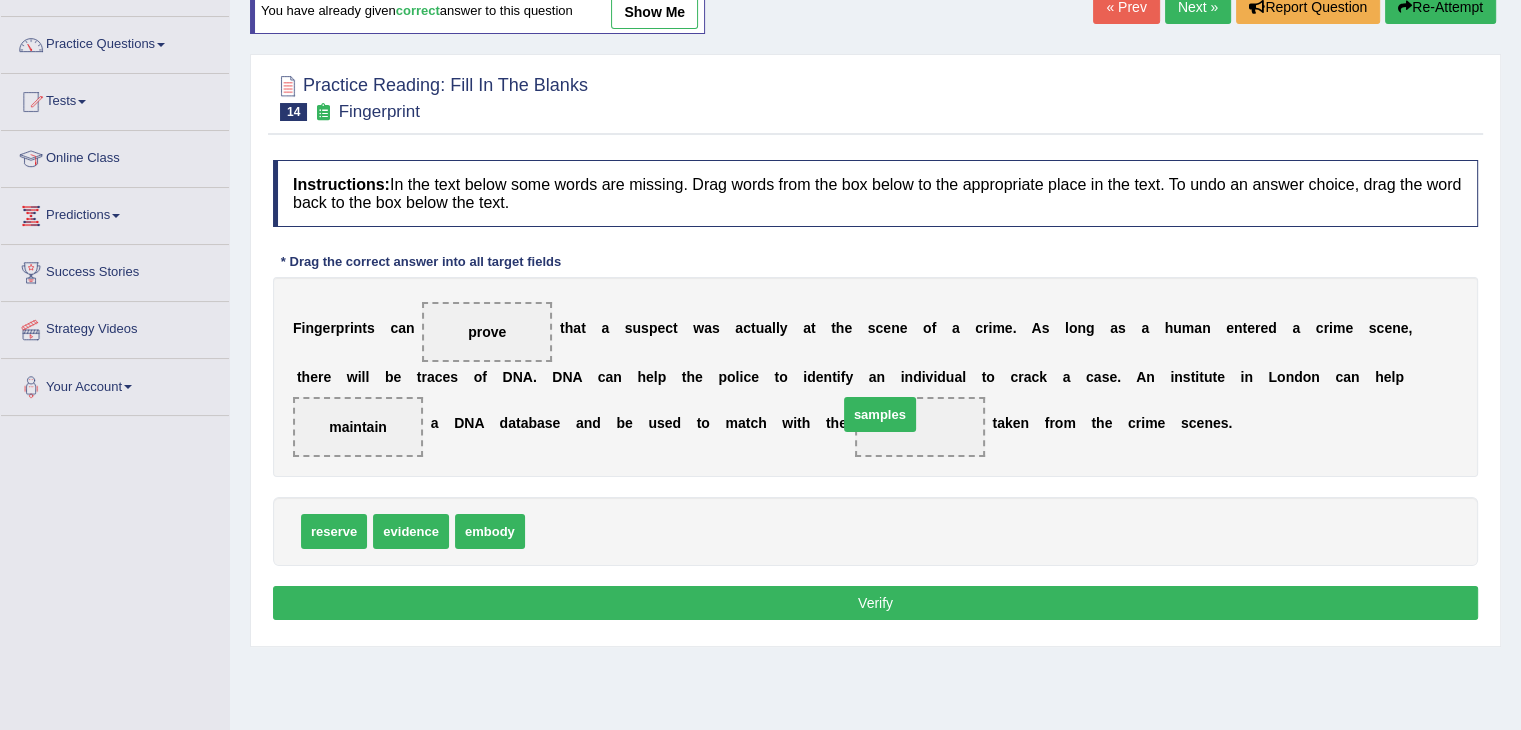 drag, startPoint x: 567, startPoint y: 527, endPoint x: 902, endPoint y: 416, distance: 352.91077 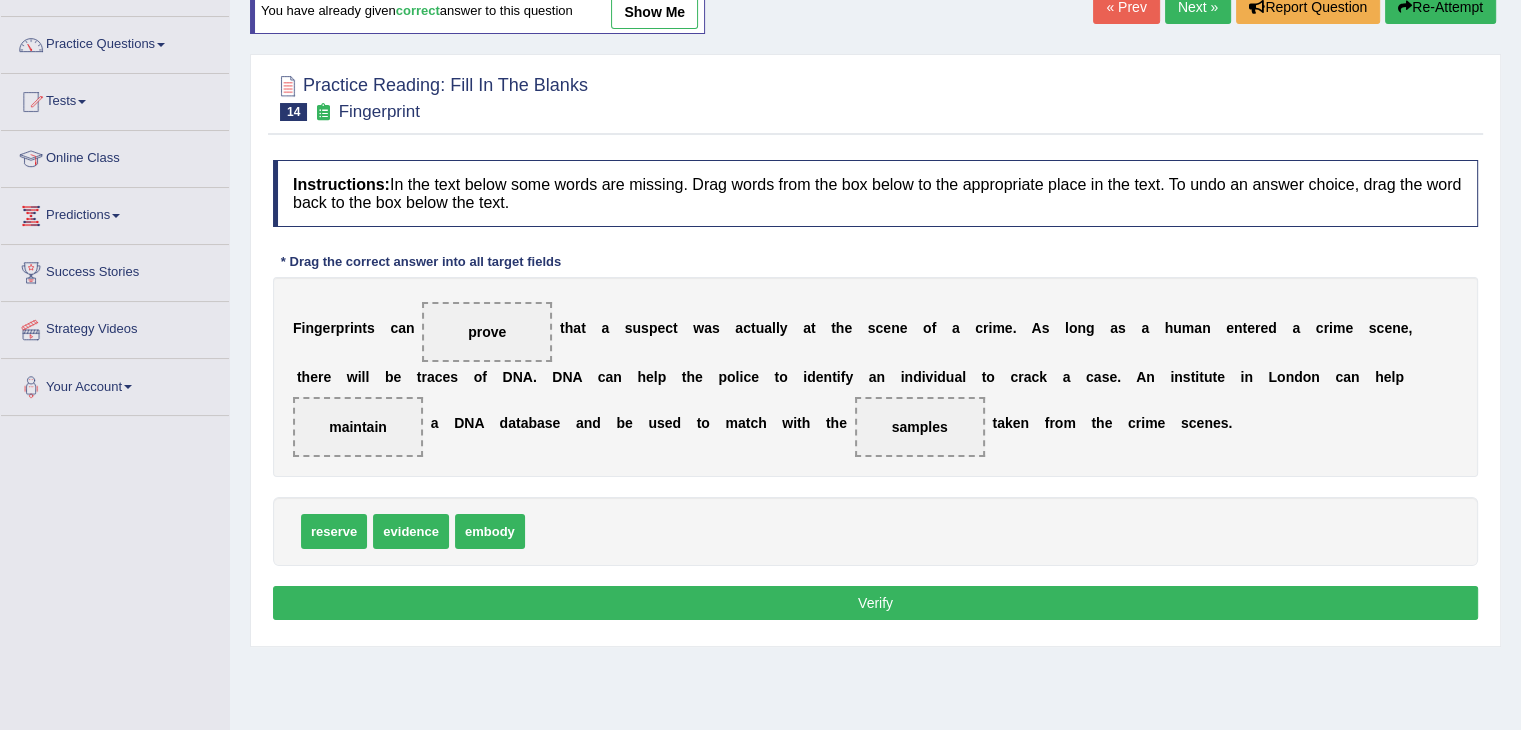 click on "Verify" at bounding box center [875, 603] 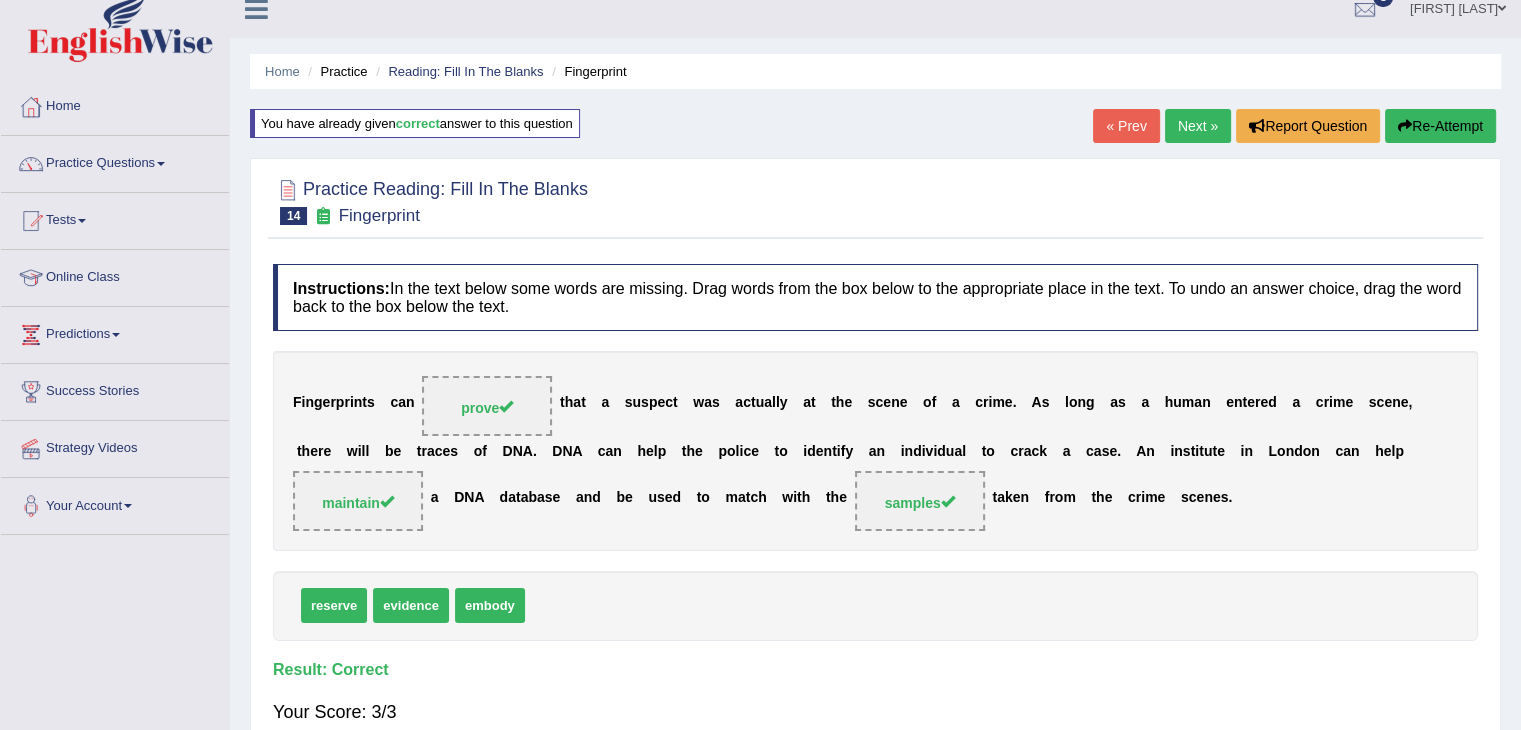 scroll, scrollTop: 0, scrollLeft: 0, axis: both 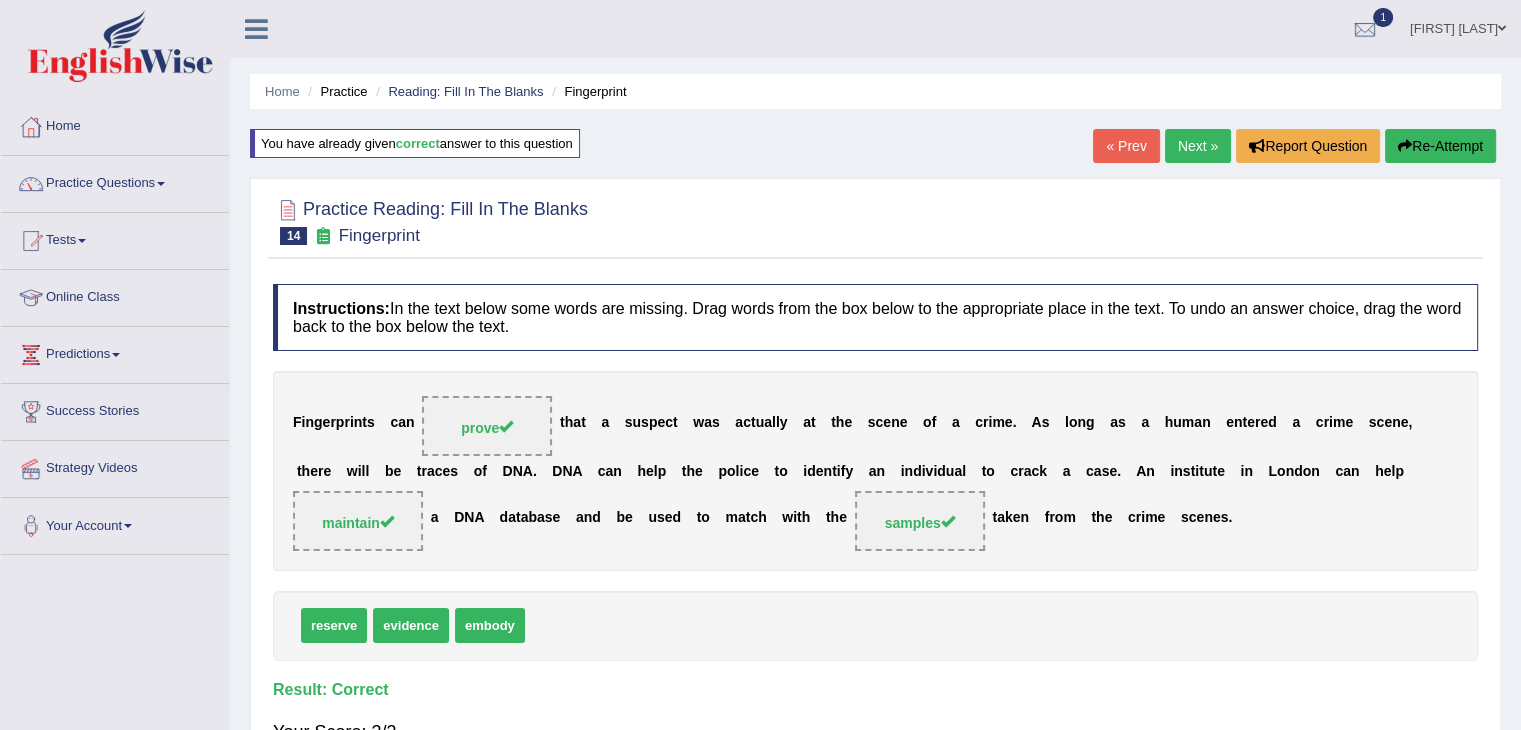 click on "Next »" at bounding box center [1198, 146] 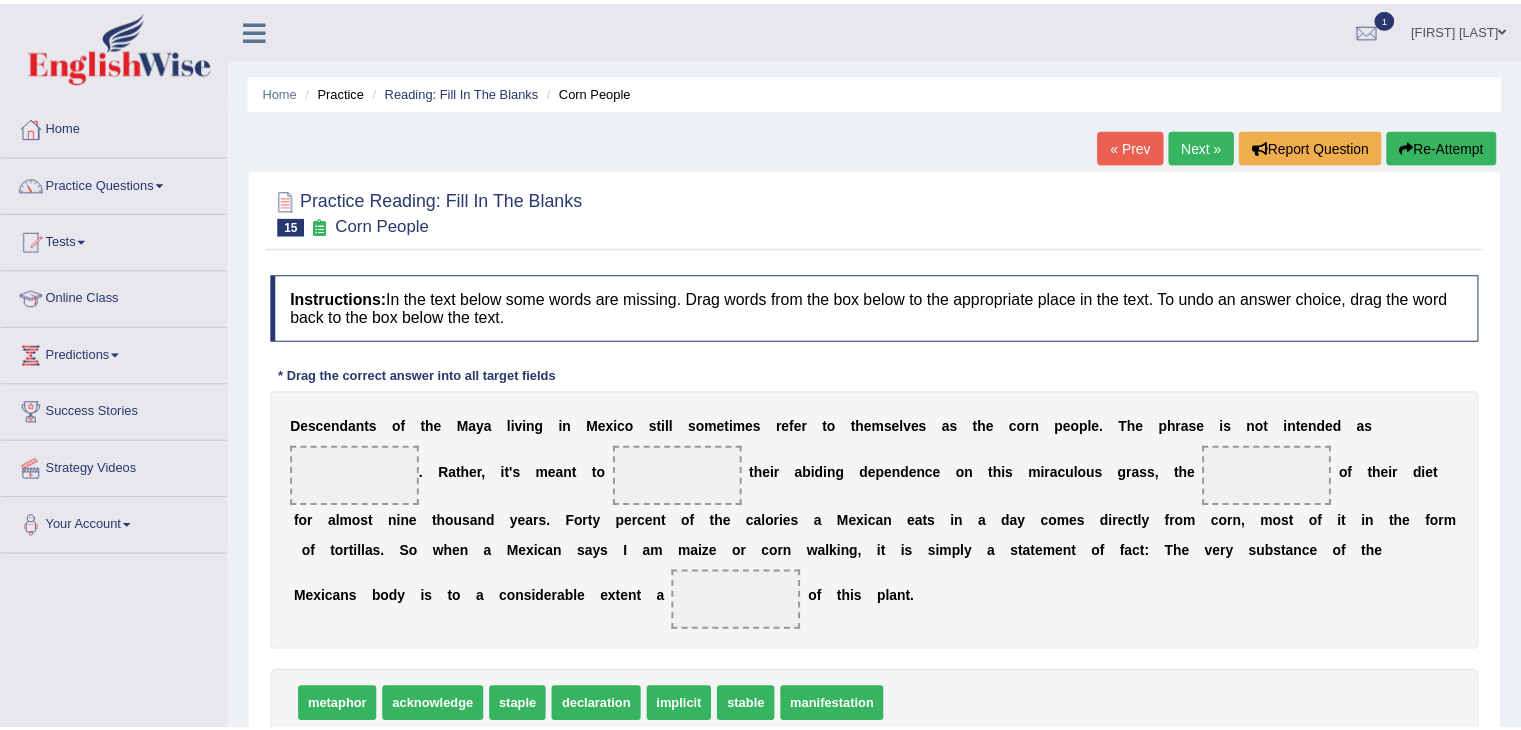scroll, scrollTop: 0, scrollLeft: 0, axis: both 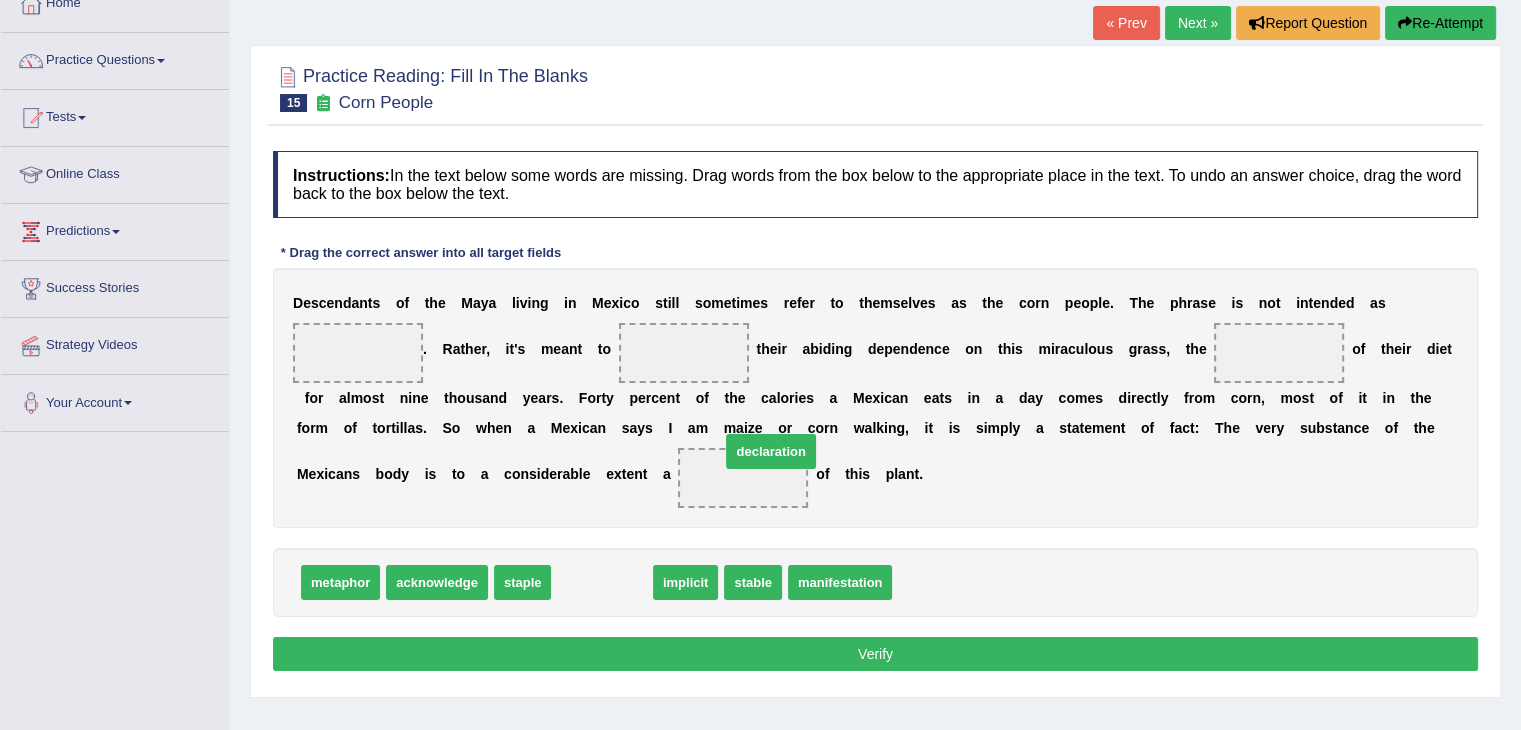 drag, startPoint x: 588, startPoint y: 574, endPoint x: 754, endPoint y: 443, distance: 211.46394 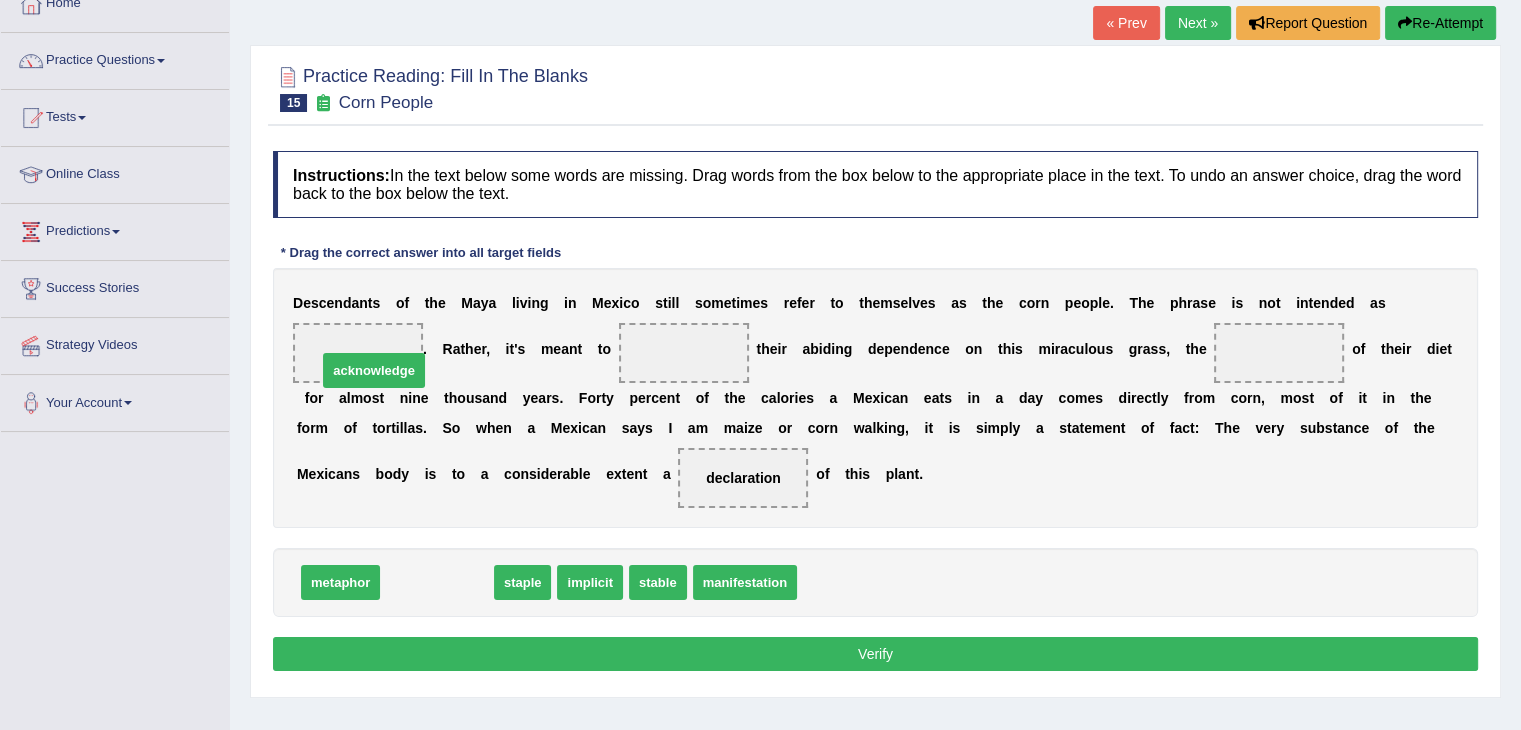 drag, startPoint x: 421, startPoint y: 577, endPoint x: 358, endPoint y: 365, distance: 221.16284 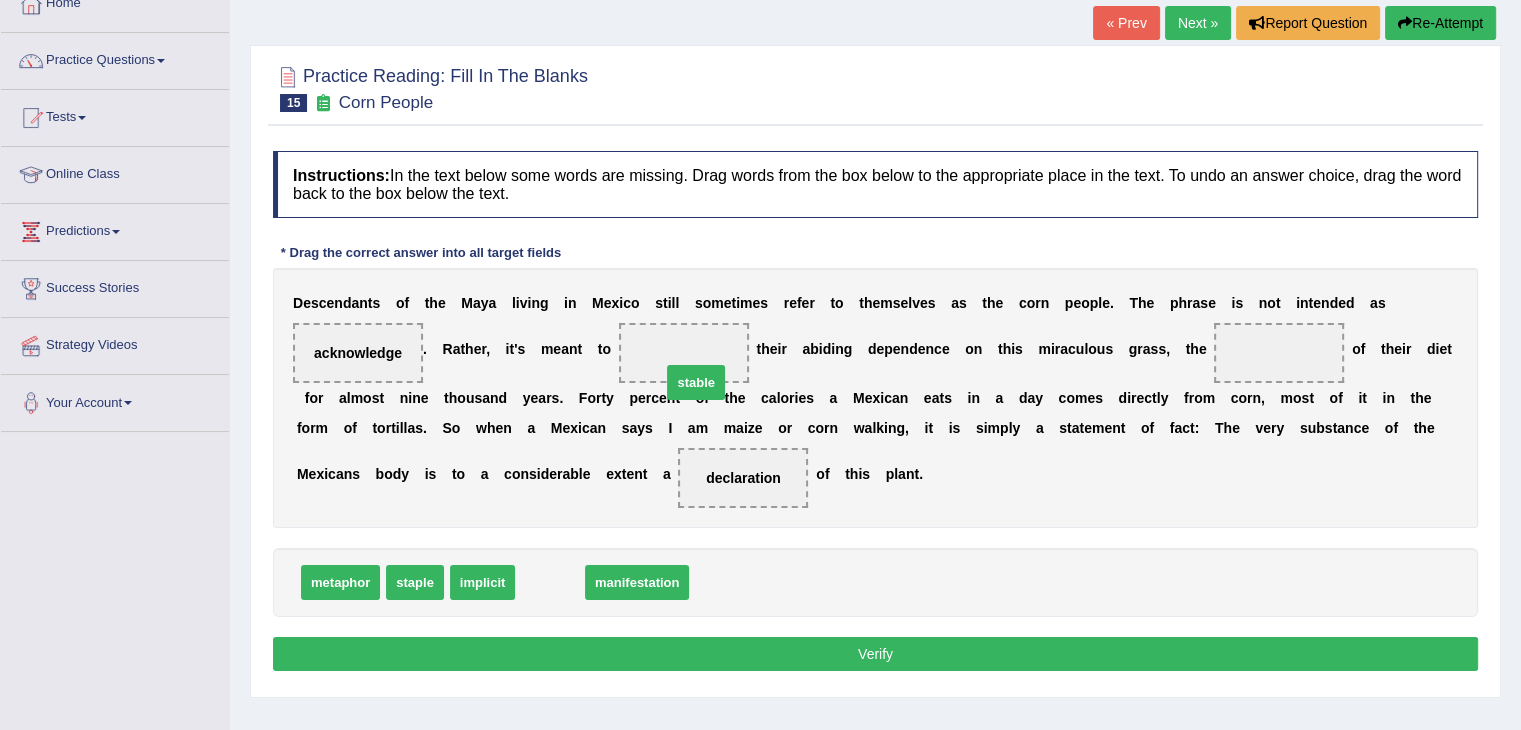 drag, startPoint x: 541, startPoint y: 581, endPoint x: 680, endPoint y: 368, distance: 254.34229 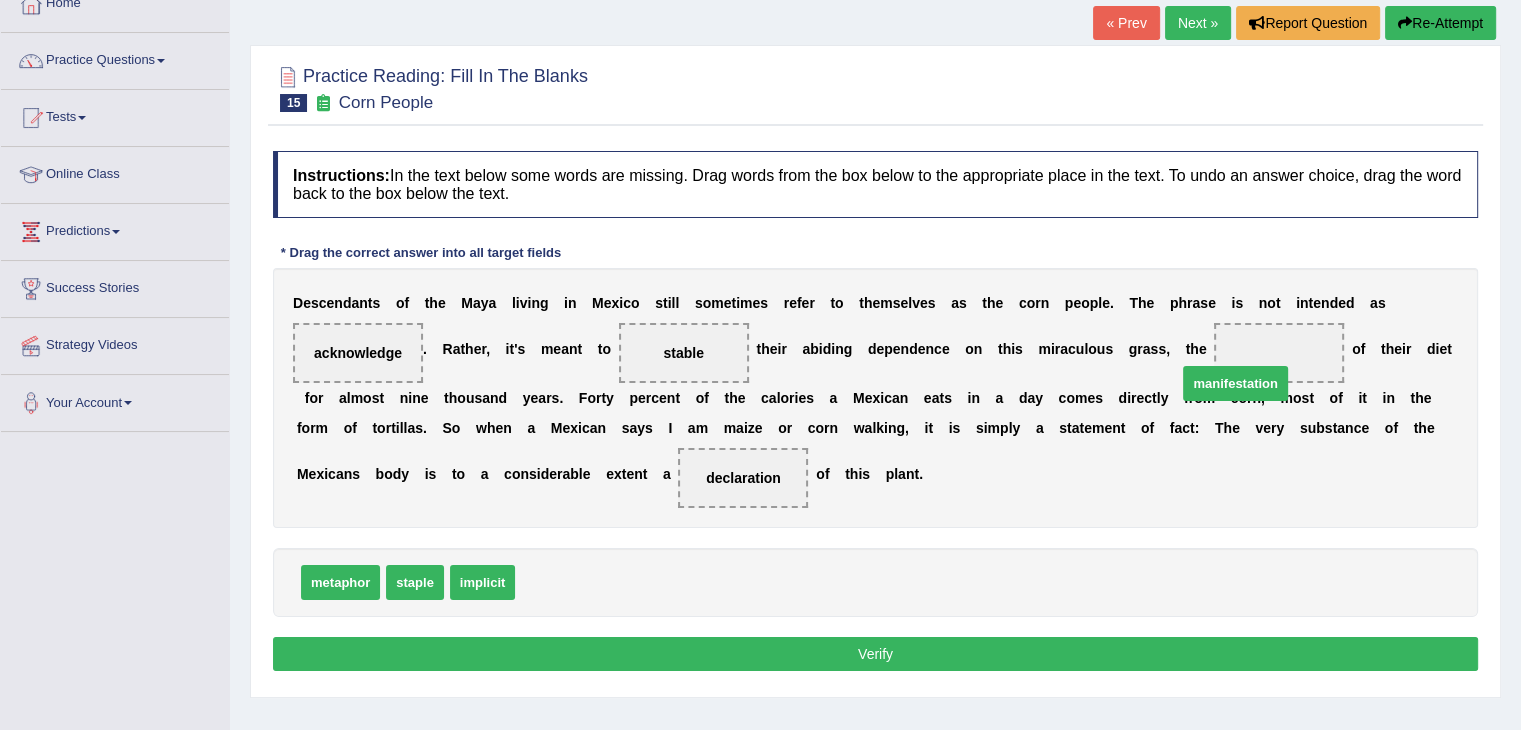 drag, startPoint x: 548, startPoint y: 575, endPoint x: 1252, endPoint y: 321, distance: 748.4197 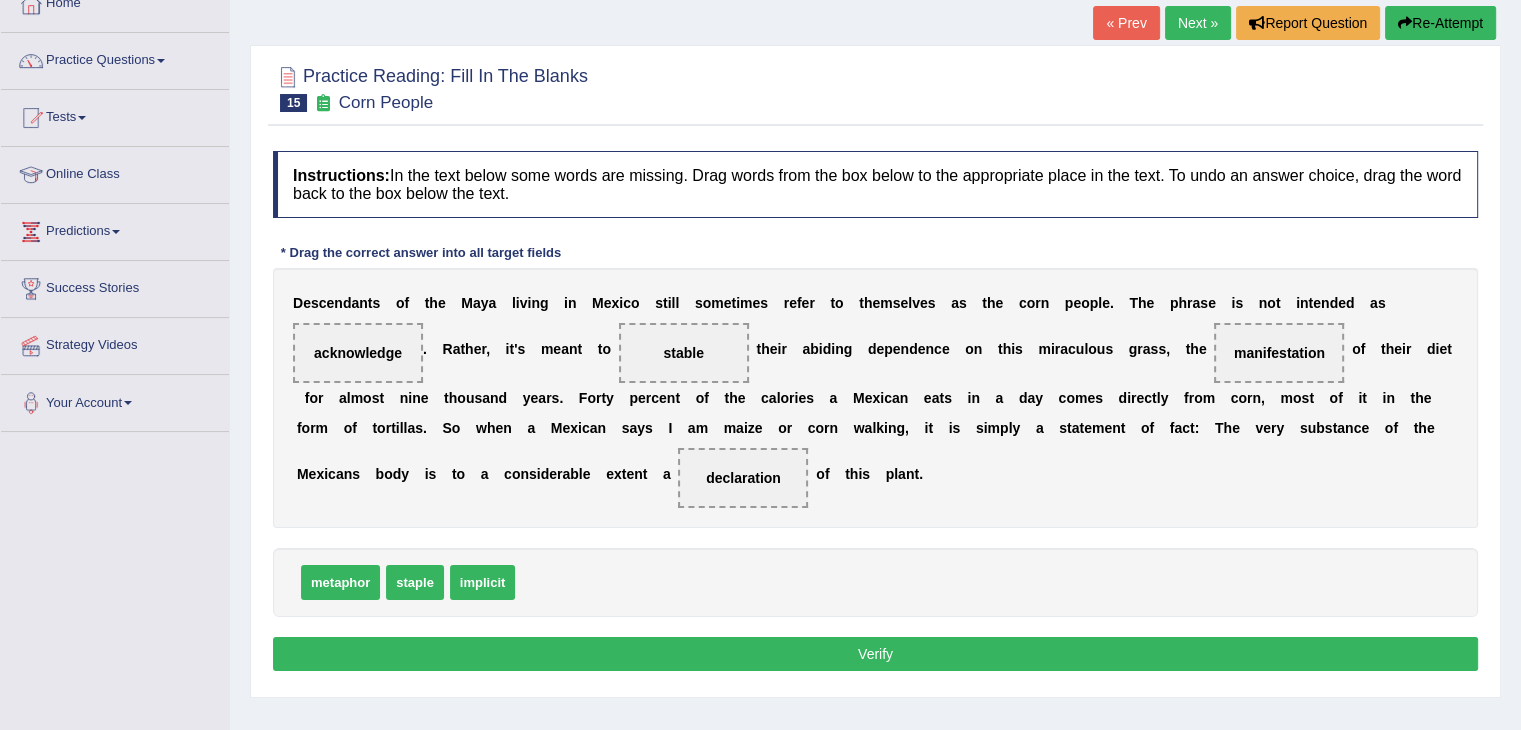 click on "Verify" at bounding box center [875, 654] 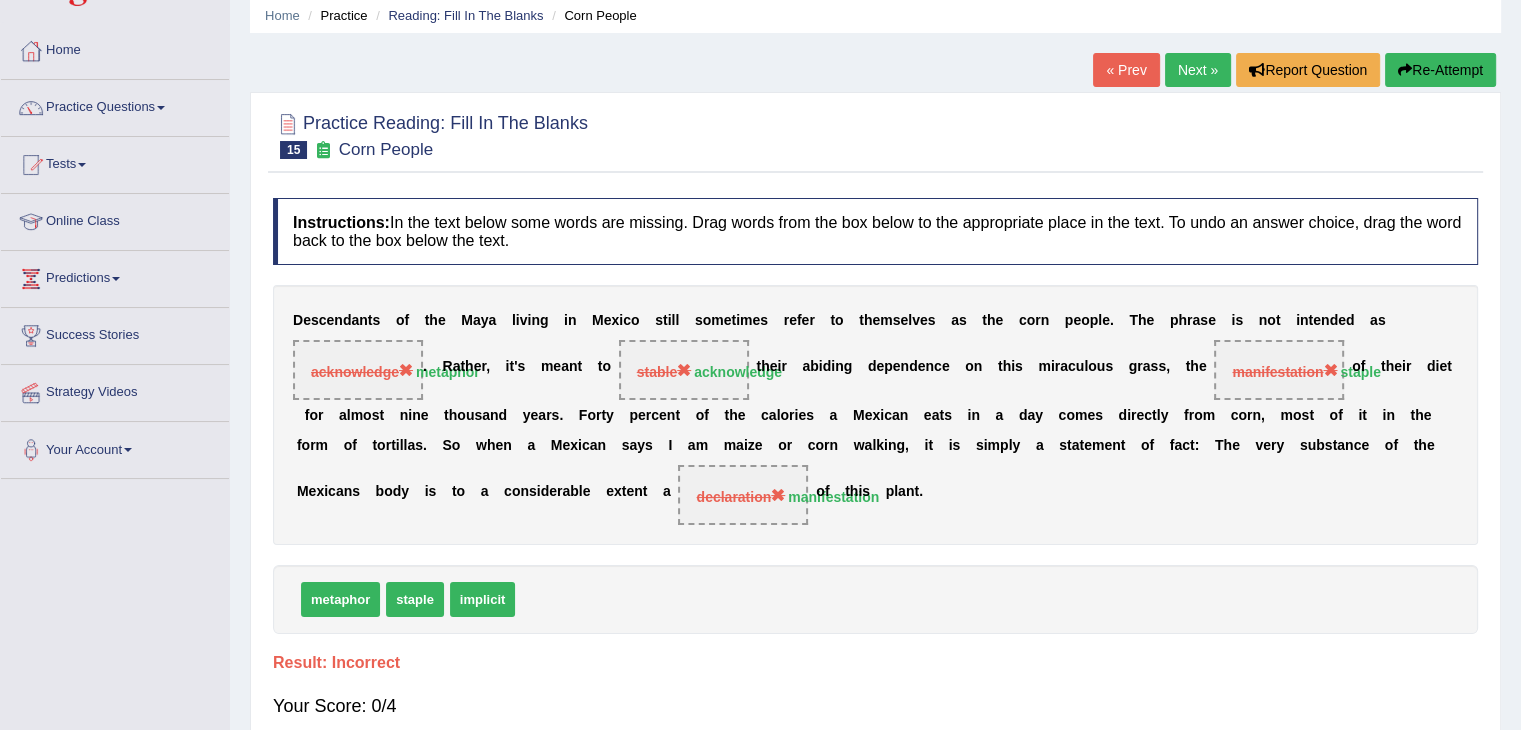 scroll, scrollTop: 75, scrollLeft: 0, axis: vertical 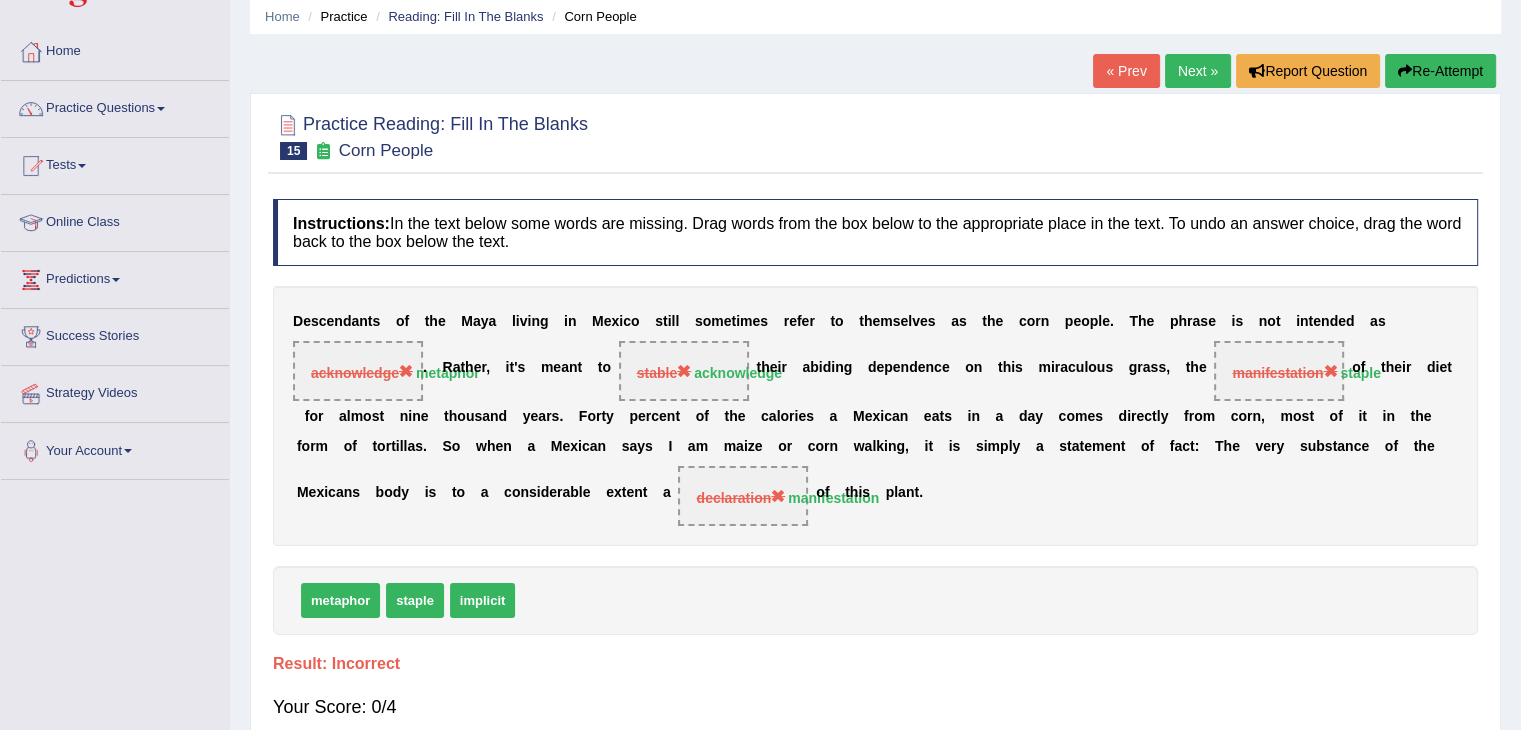 click on "Next »" at bounding box center [1198, 71] 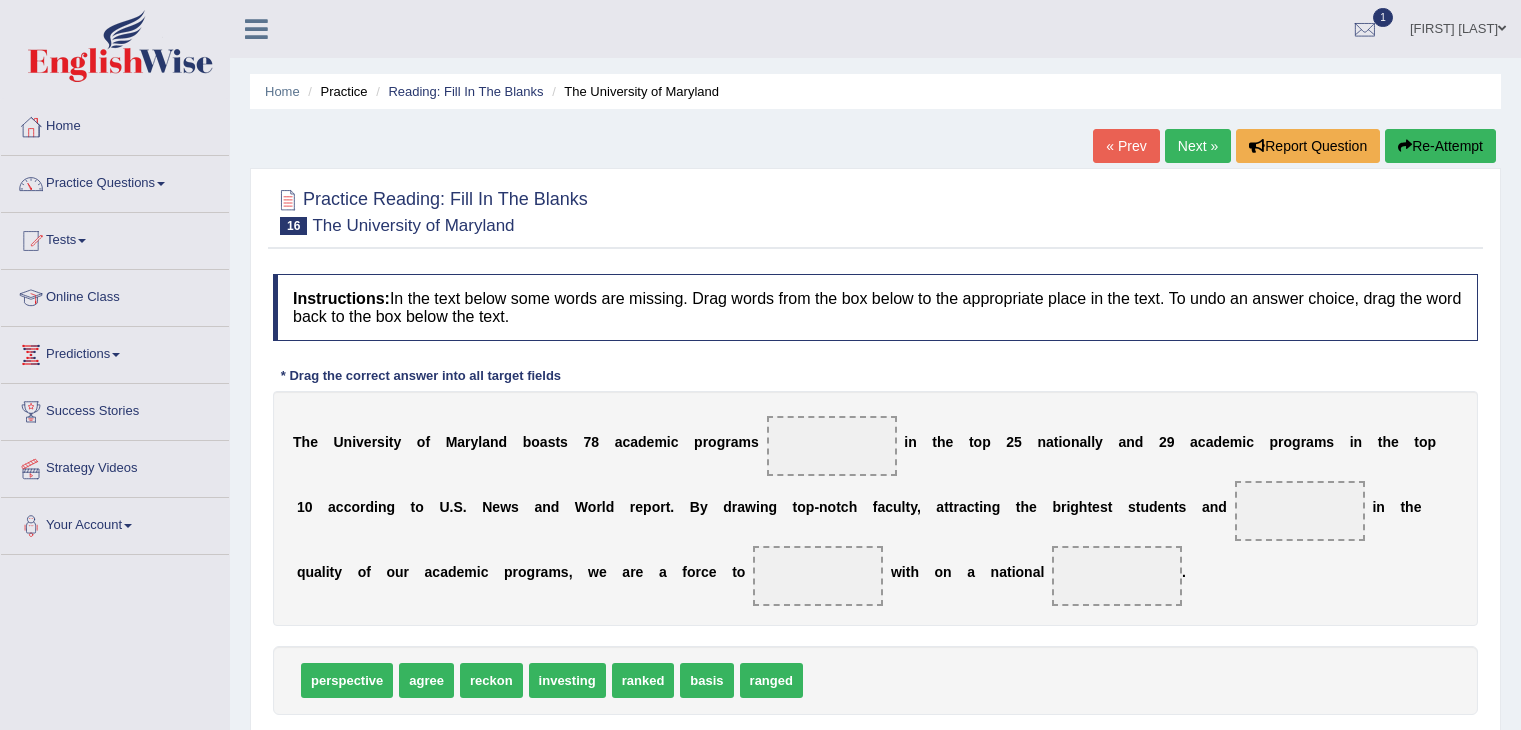 scroll, scrollTop: 0, scrollLeft: 0, axis: both 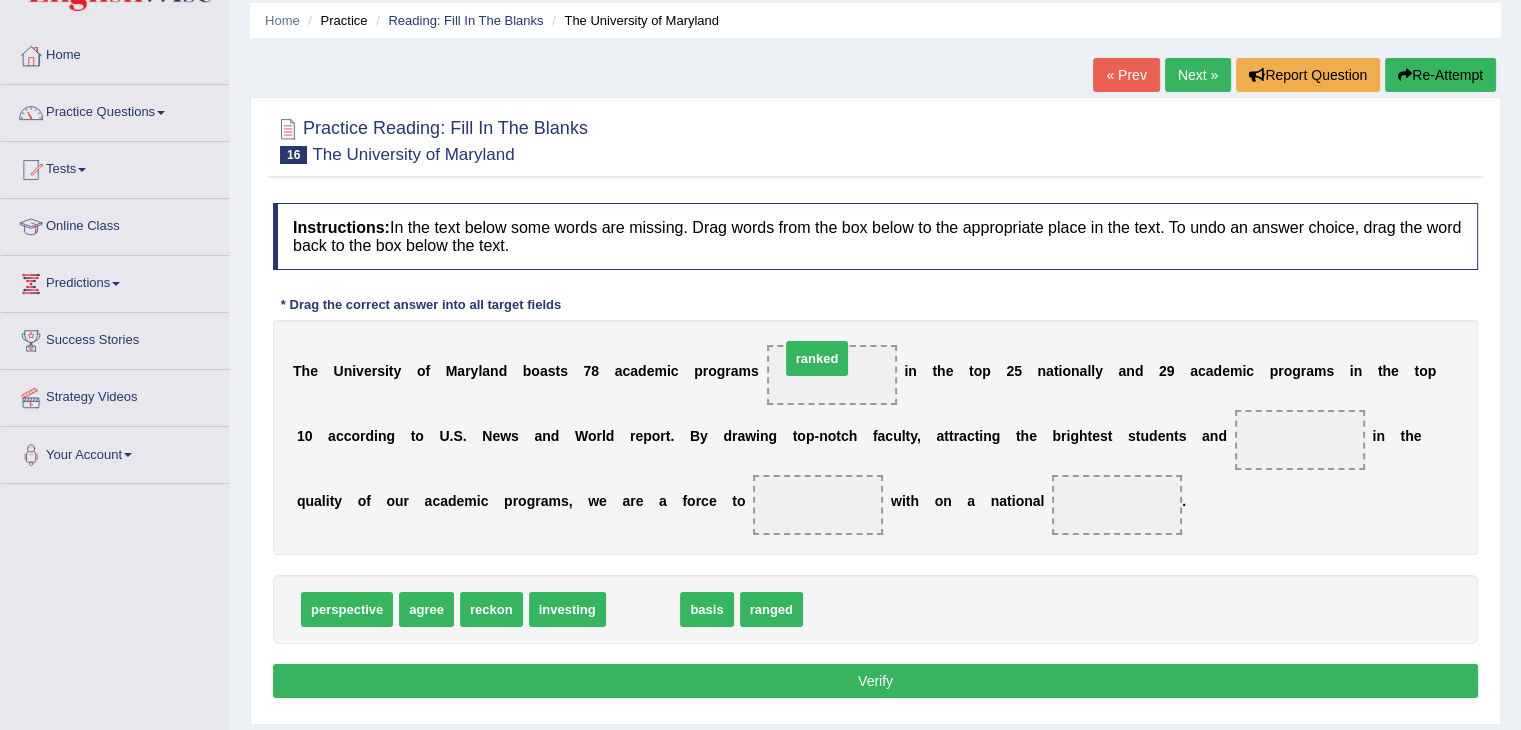 drag, startPoint x: 635, startPoint y: 600, endPoint x: 809, endPoint y: 351, distance: 303.7713 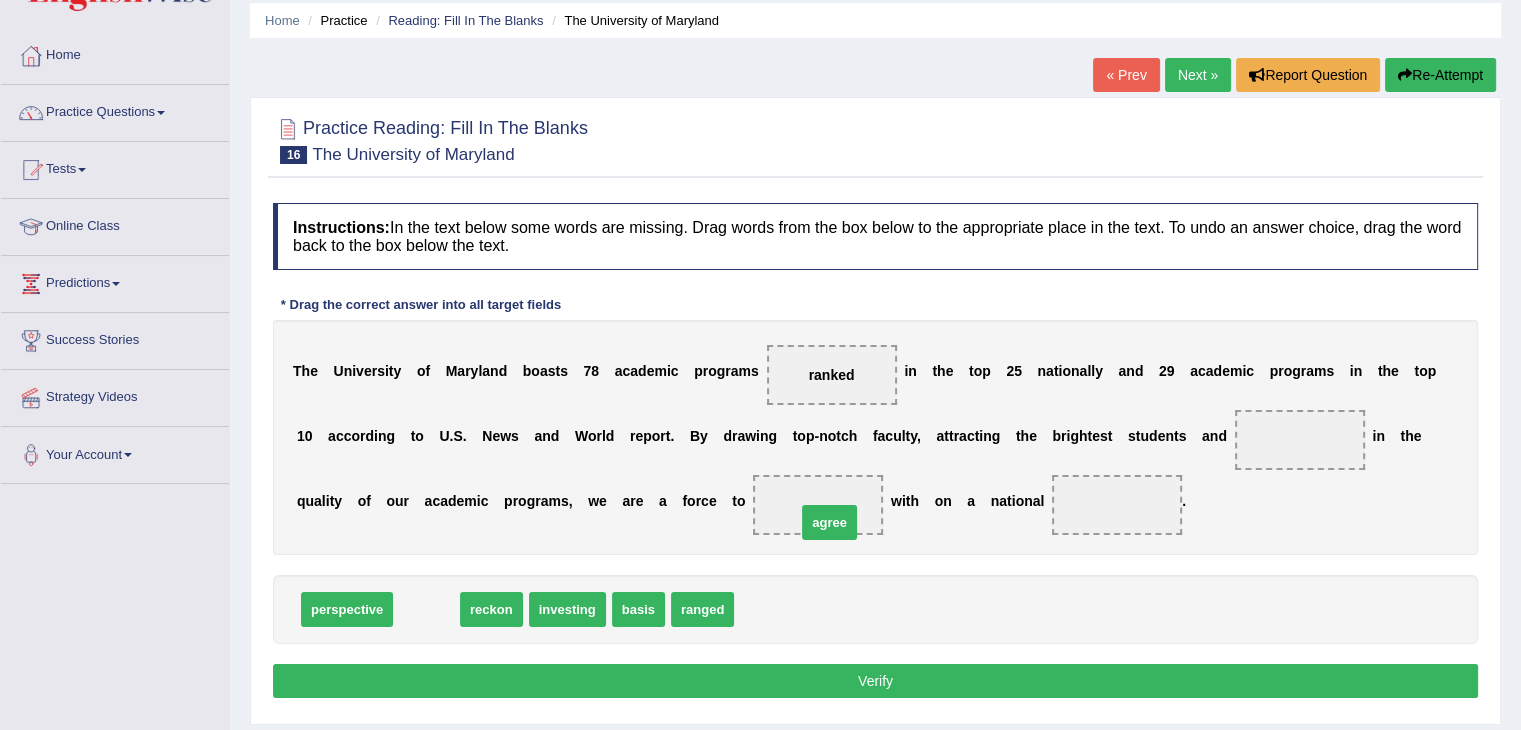 drag, startPoint x: 421, startPoint y: 607, endPoint x: 824, endPoint y: 517, distance: 412.92737 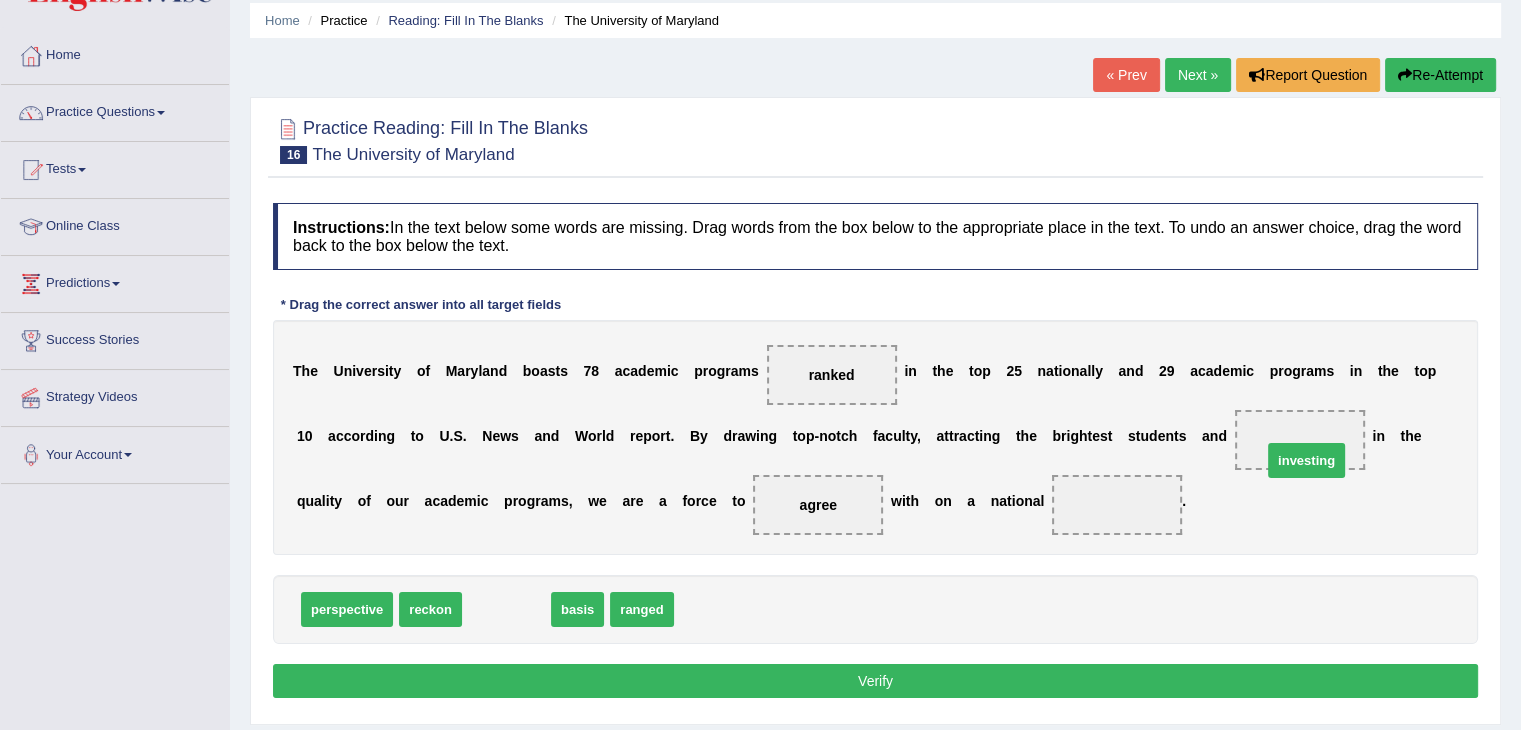 drag, startPoint x: 520, startPoint y: 608, endPoint x: 1351, endPoint y: 439, distance: 848.0106 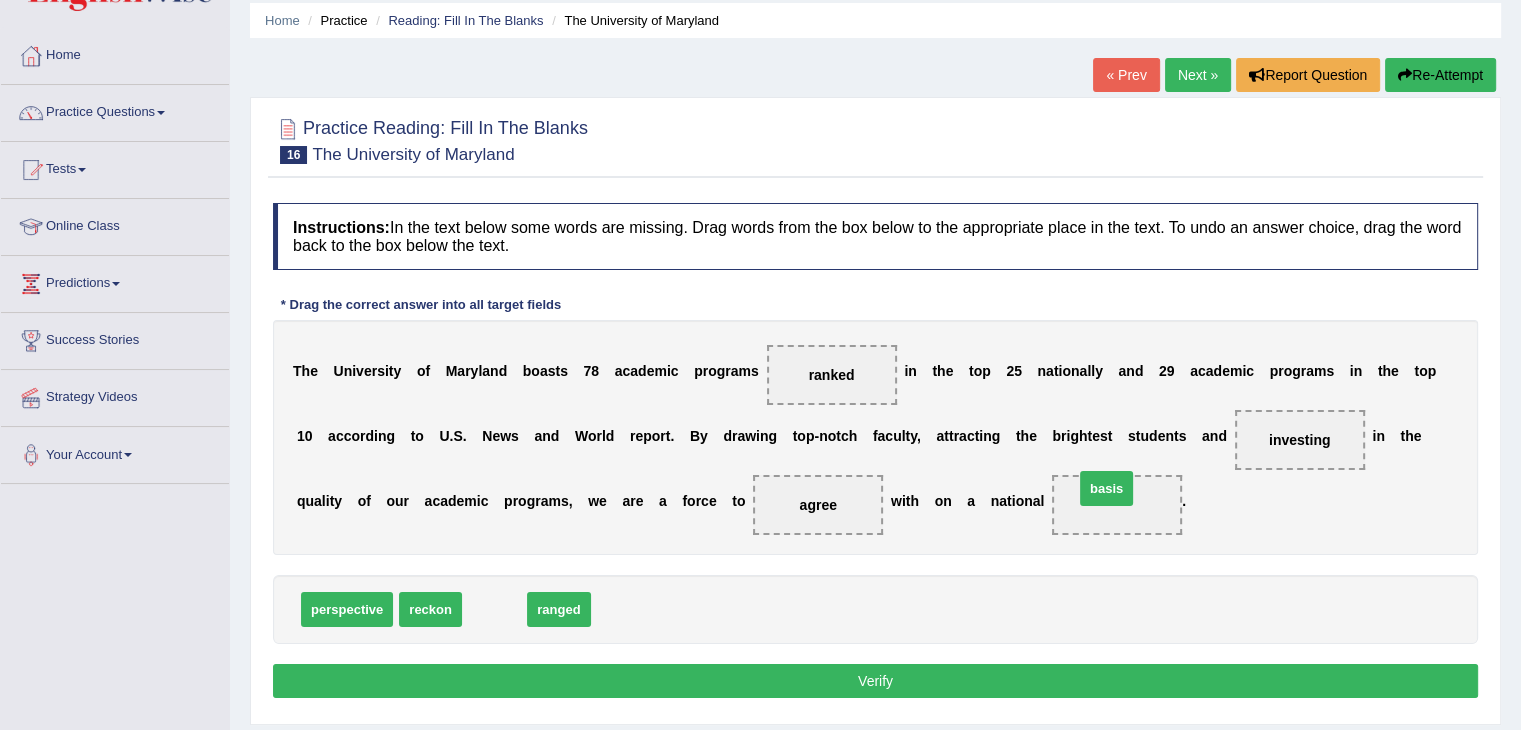 drag, startPoint x: 492, startPoint y: 603, endPoint x: 1114, endPoint y: 483, distance: 633.4698 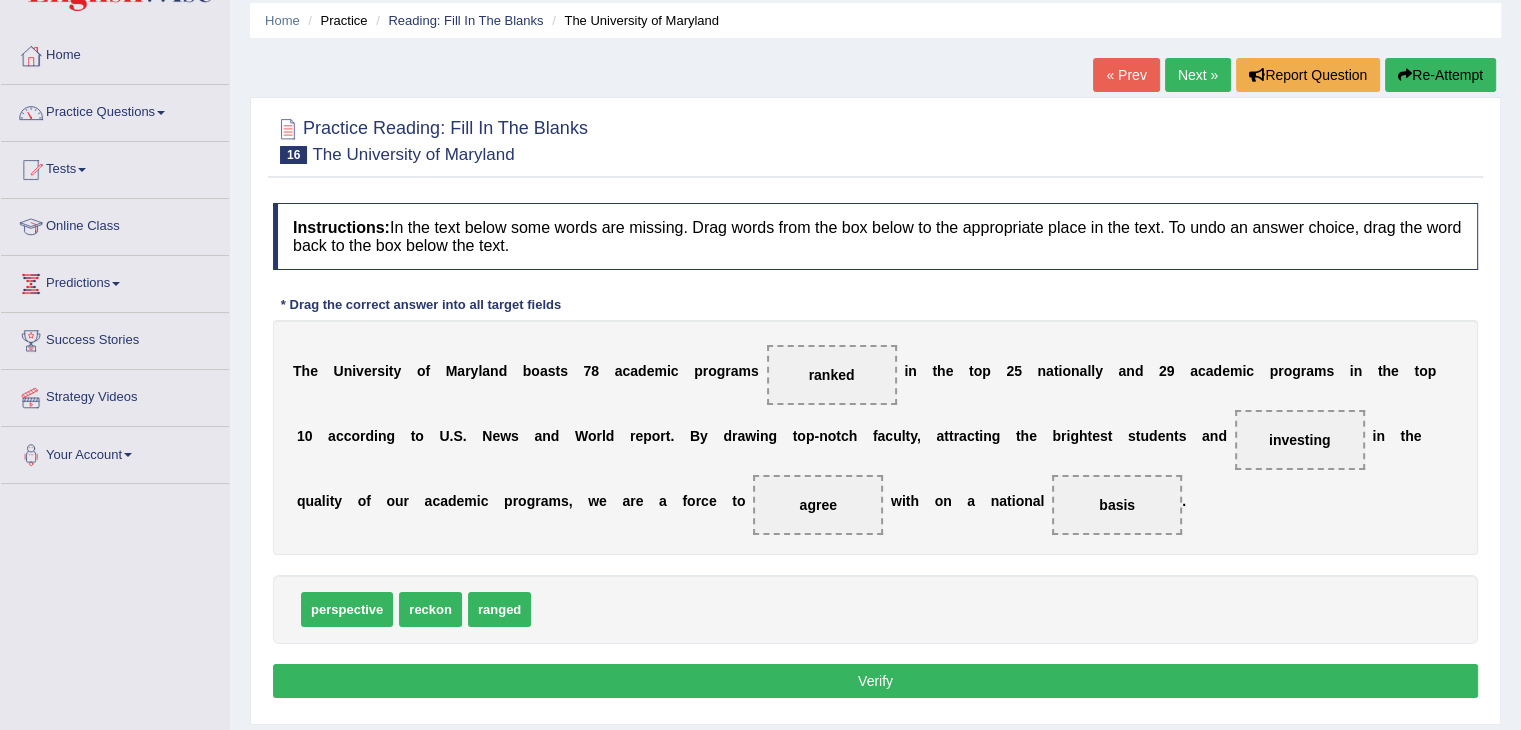 click on "Verify" at bounding box center (875, 681) 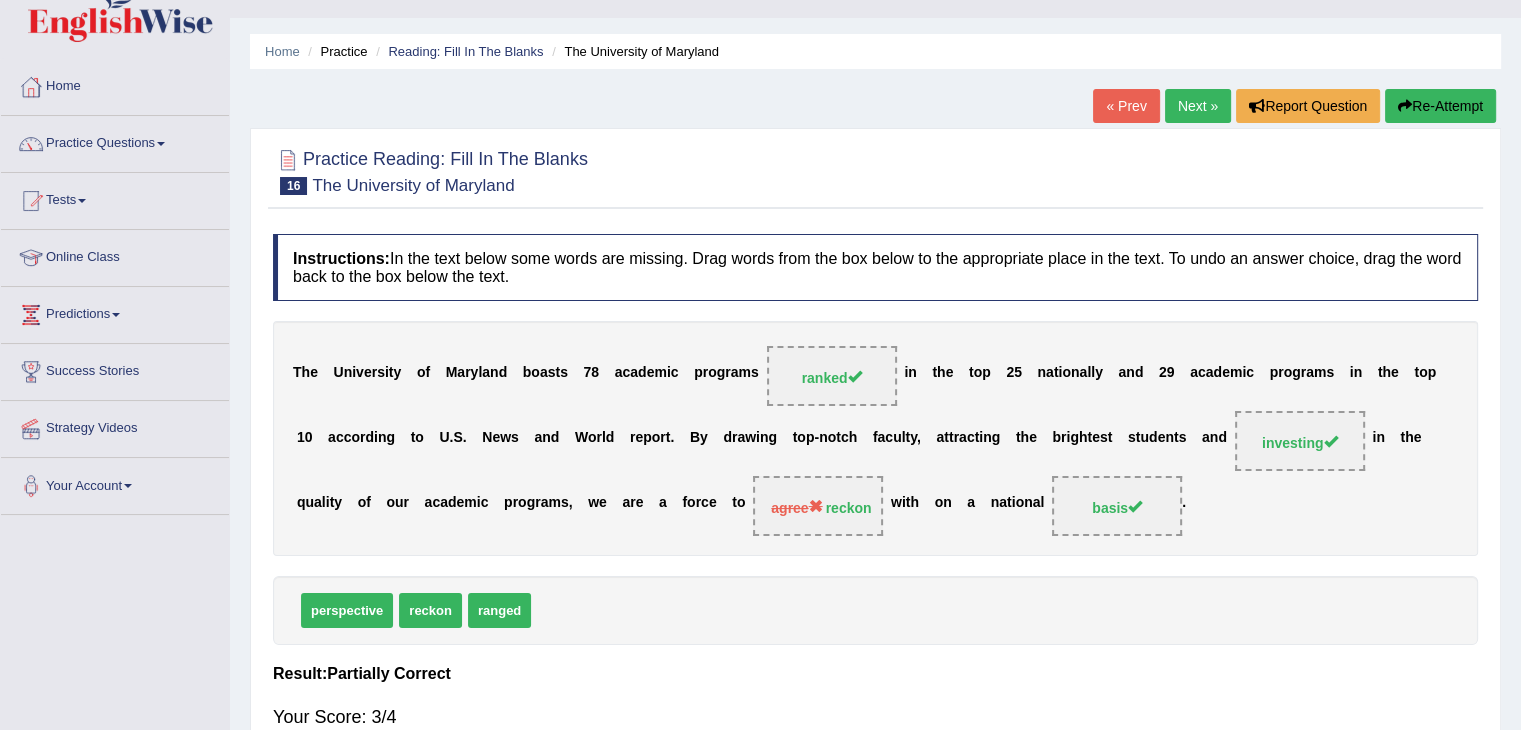 scroll, scrollTop: 0, scrollLeft: 0, axis: both 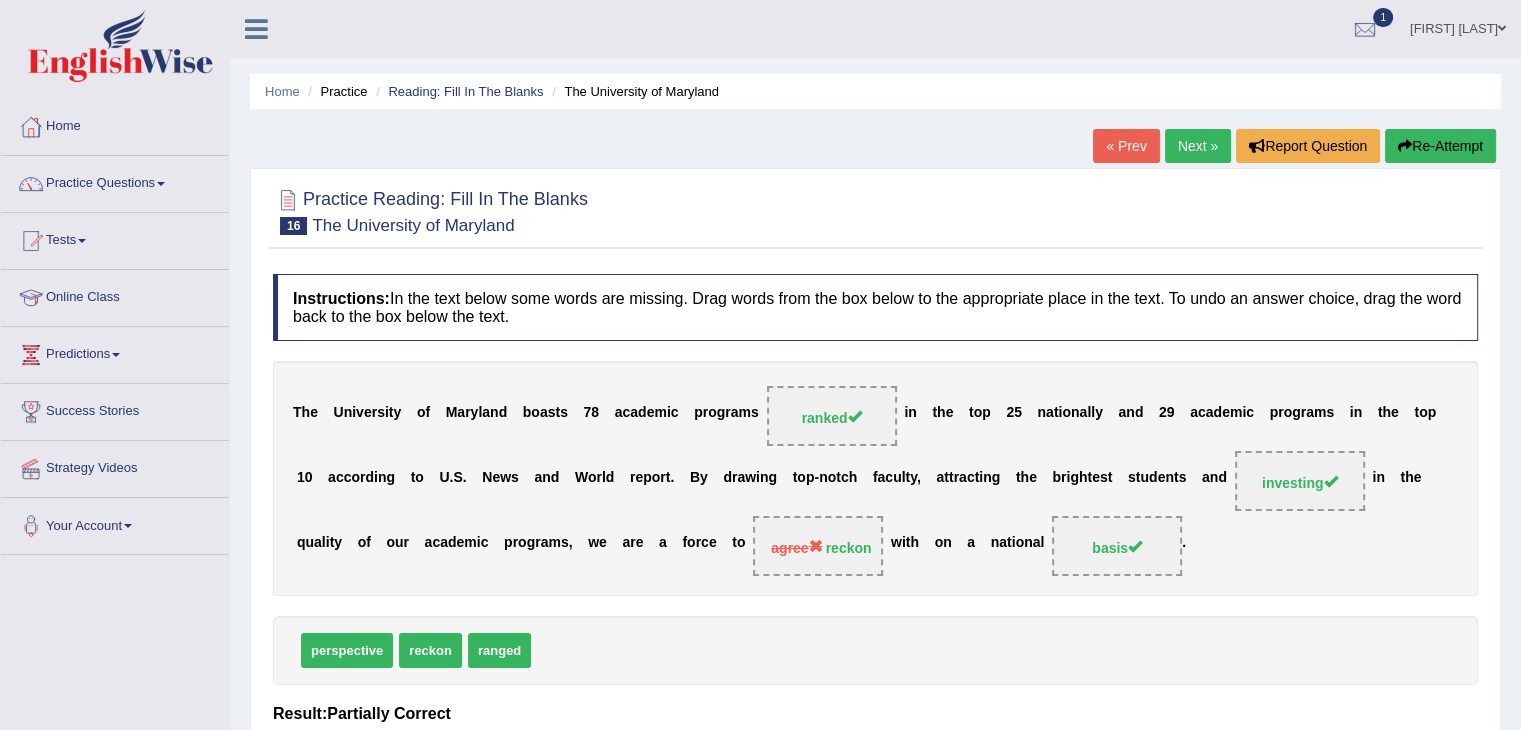 click on "Next »" at bounding box center [1198, 146] 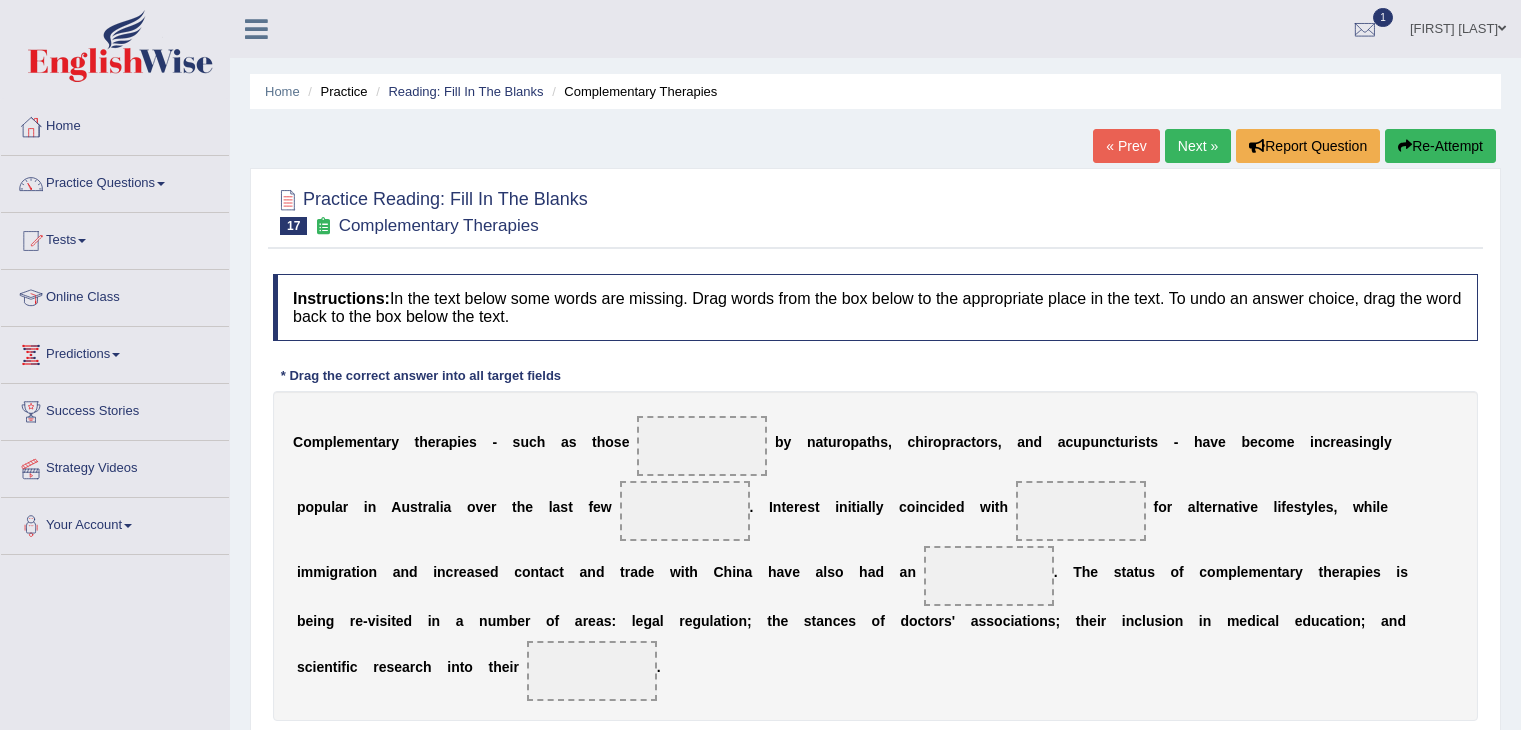 scroll, scrollTop: 0, scrollLeft: 0, axis: both 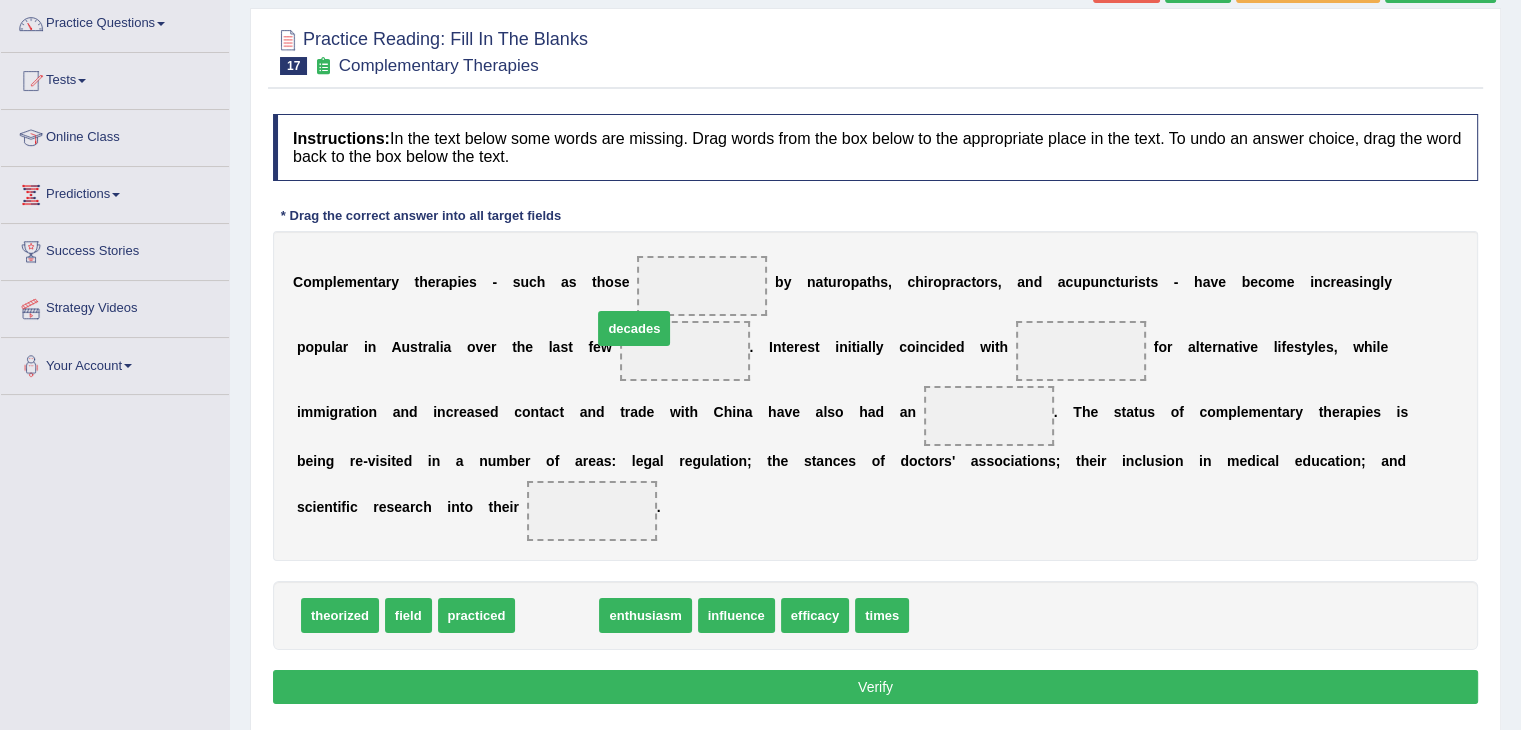 drag, startPoint x: 548, startPoint y: 619, endPoint x: 620, endPoint y: 353, distance: 275.57214 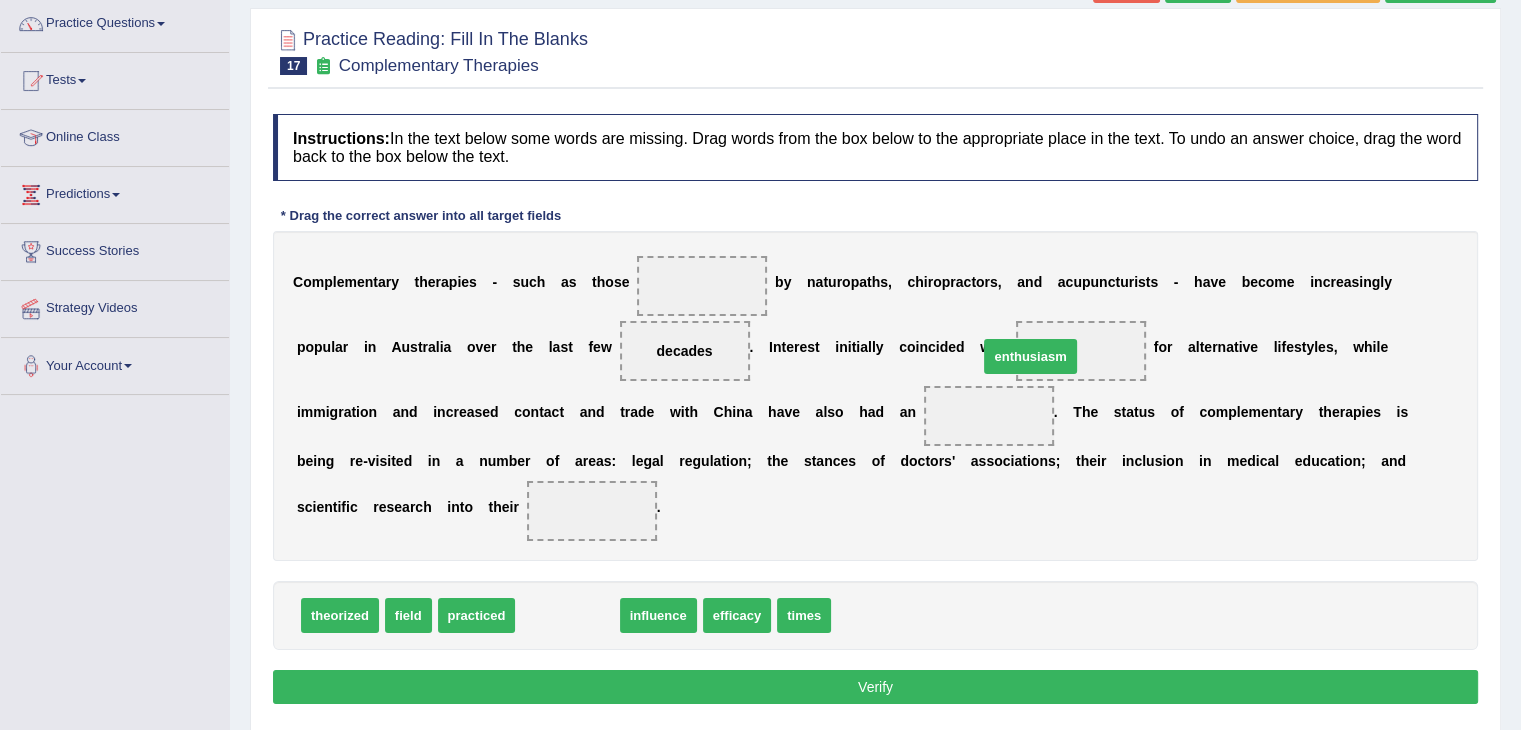 drag, startPoint x: 567, startPoint y: 614, endPoint x: 1028, endPoint y: 355, distance: 528.77405 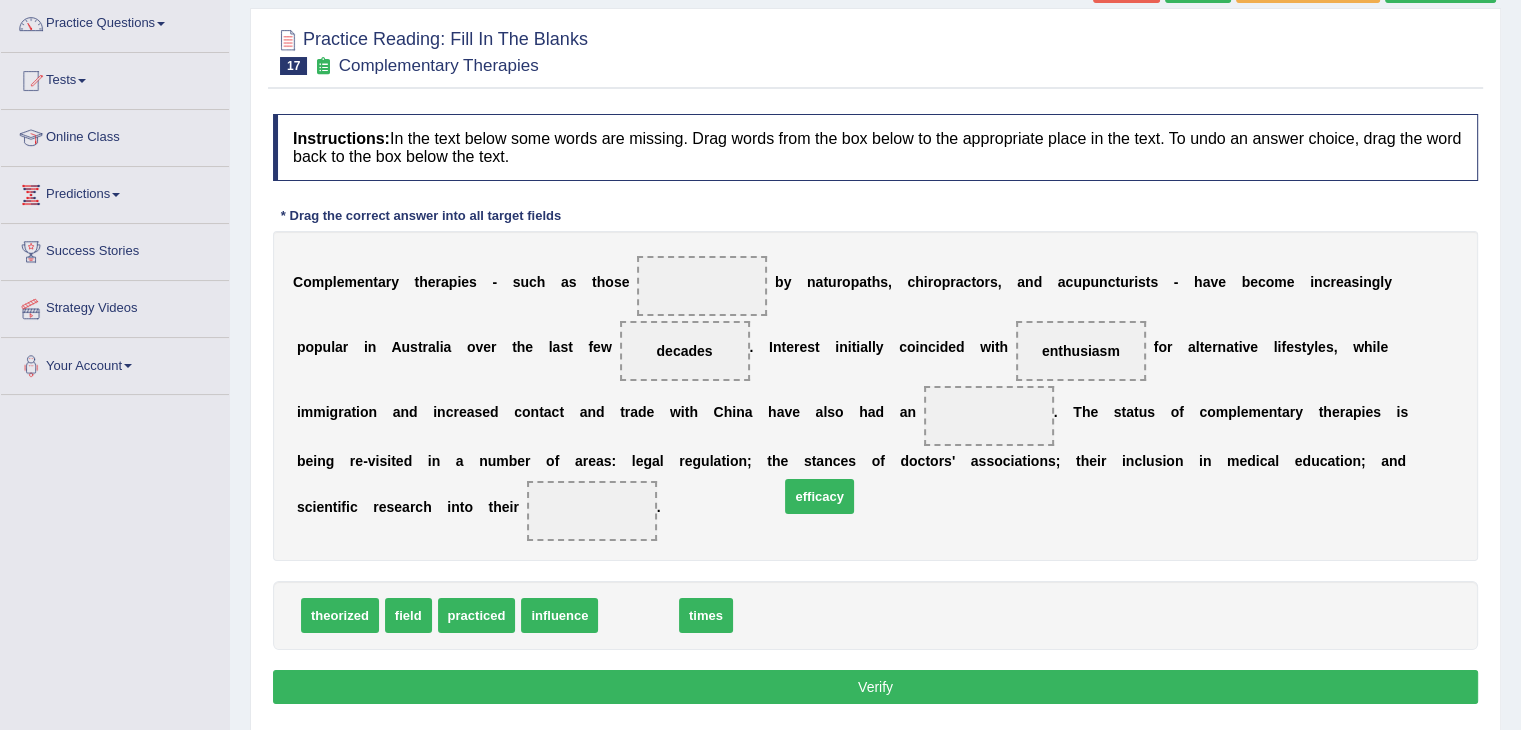 drag, startPoint x: 638, startPoint y: 607, endPoint x: 839, endPoint y: 469, distance: 243.81345 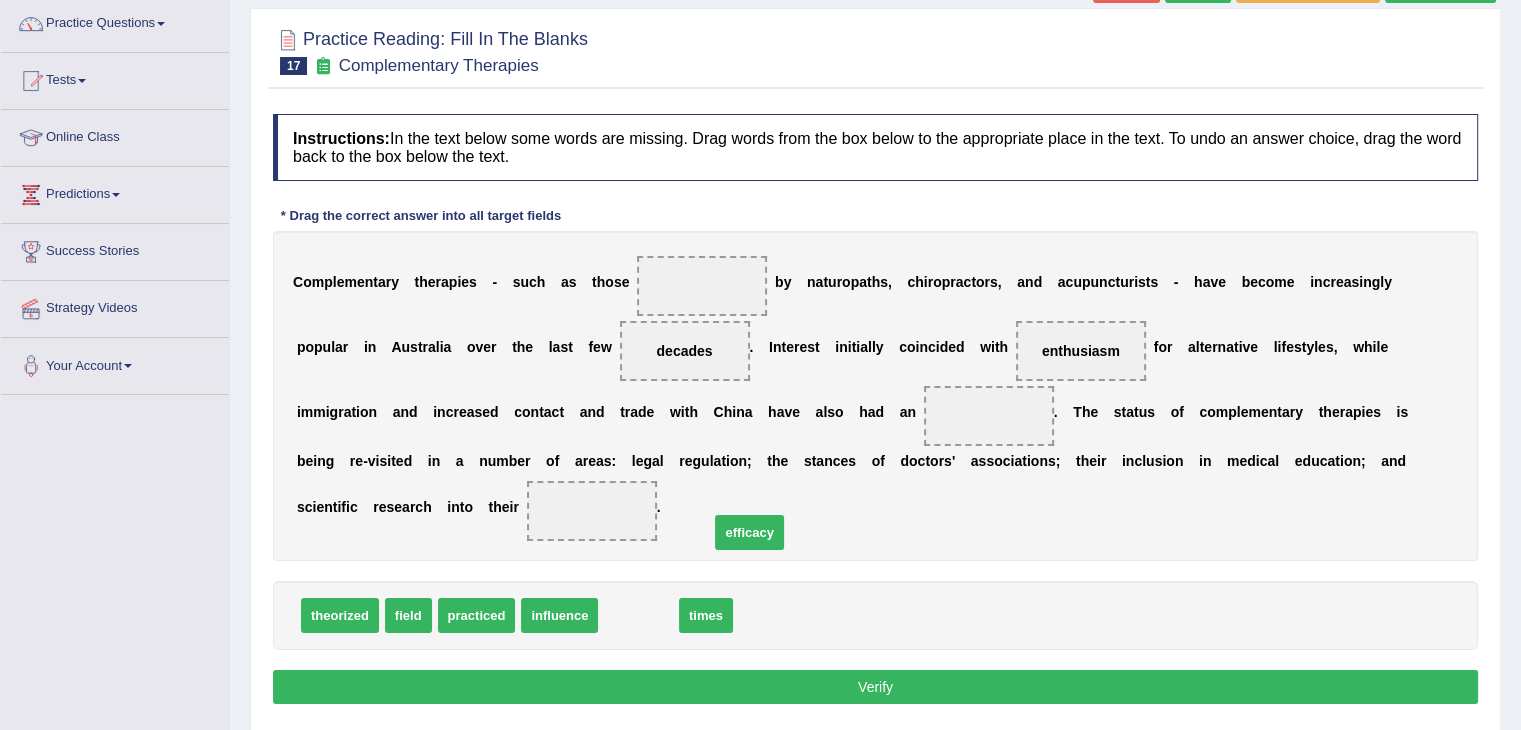 drag, startPoint x: 635, startPoint y: 607, endPoint x: 850, endPoint y: 427, distance: 280.4015 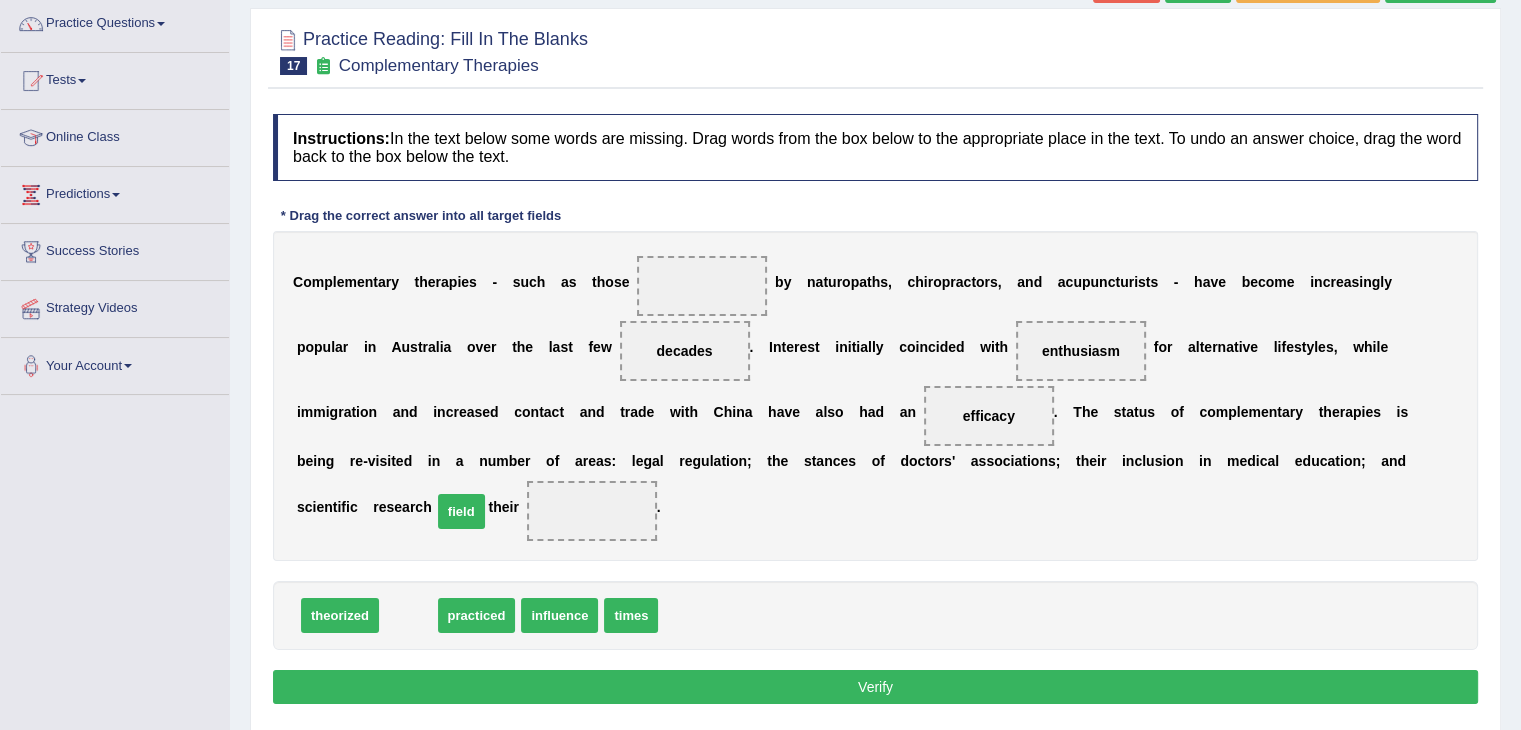 drag, startPoint x: 401, startPoint y: 605, endPoint x: 454, endPoint y: 501, distance: 116.72617 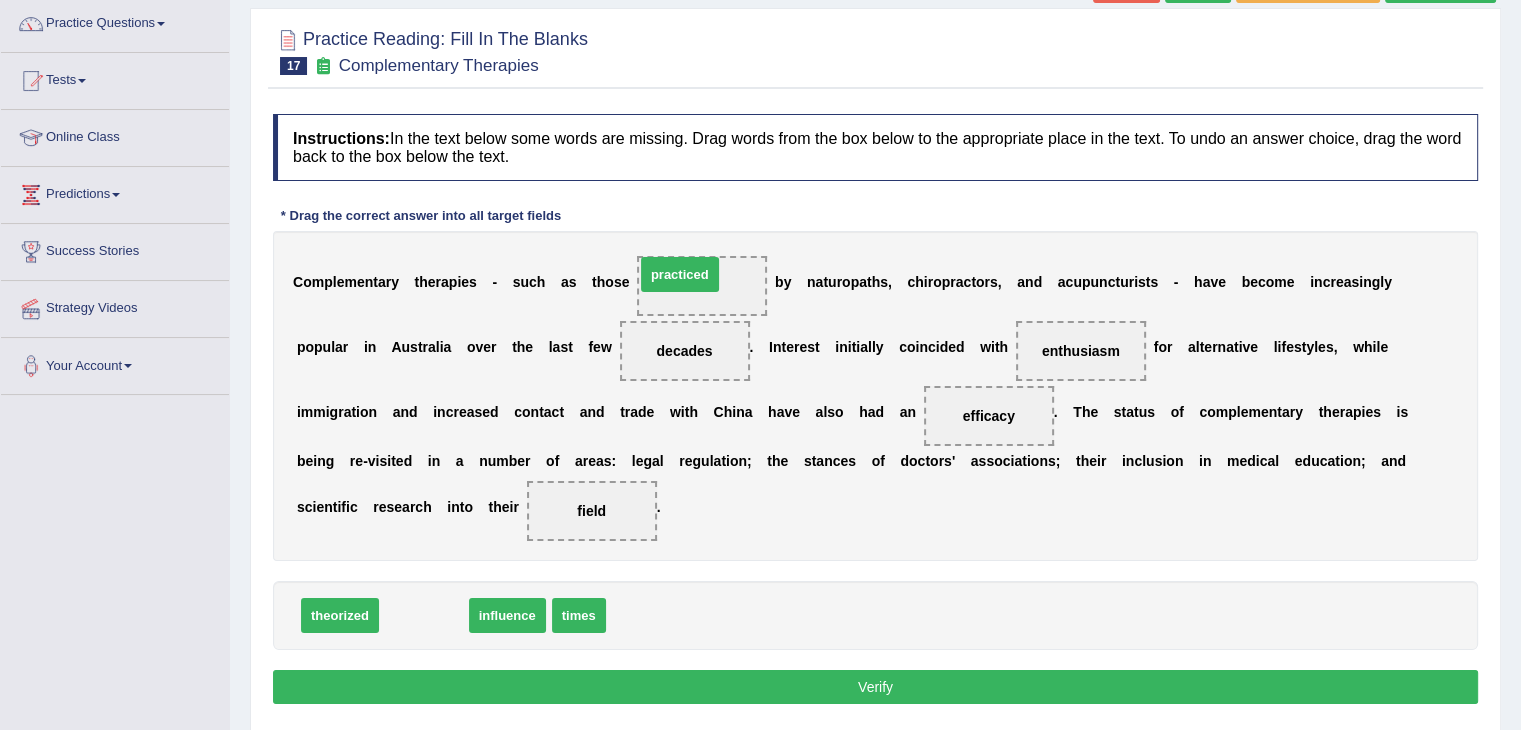drag, startPoint x: 418, startPoint y: 608, endPoint x: 675, endPoint y: 267, distance: 427.00116 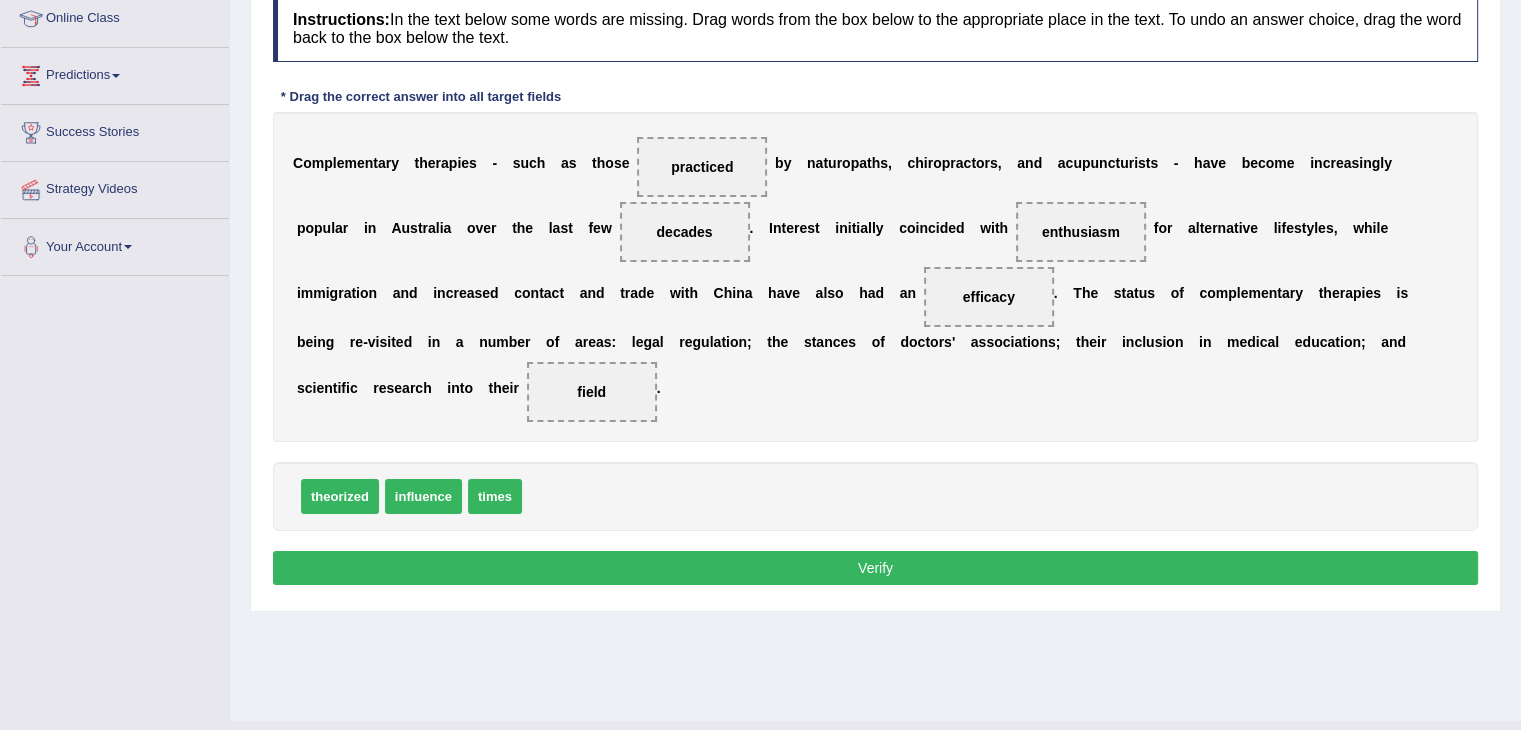 scroll, scrollTop: 280, scrollLeft: 0, axis: vertical 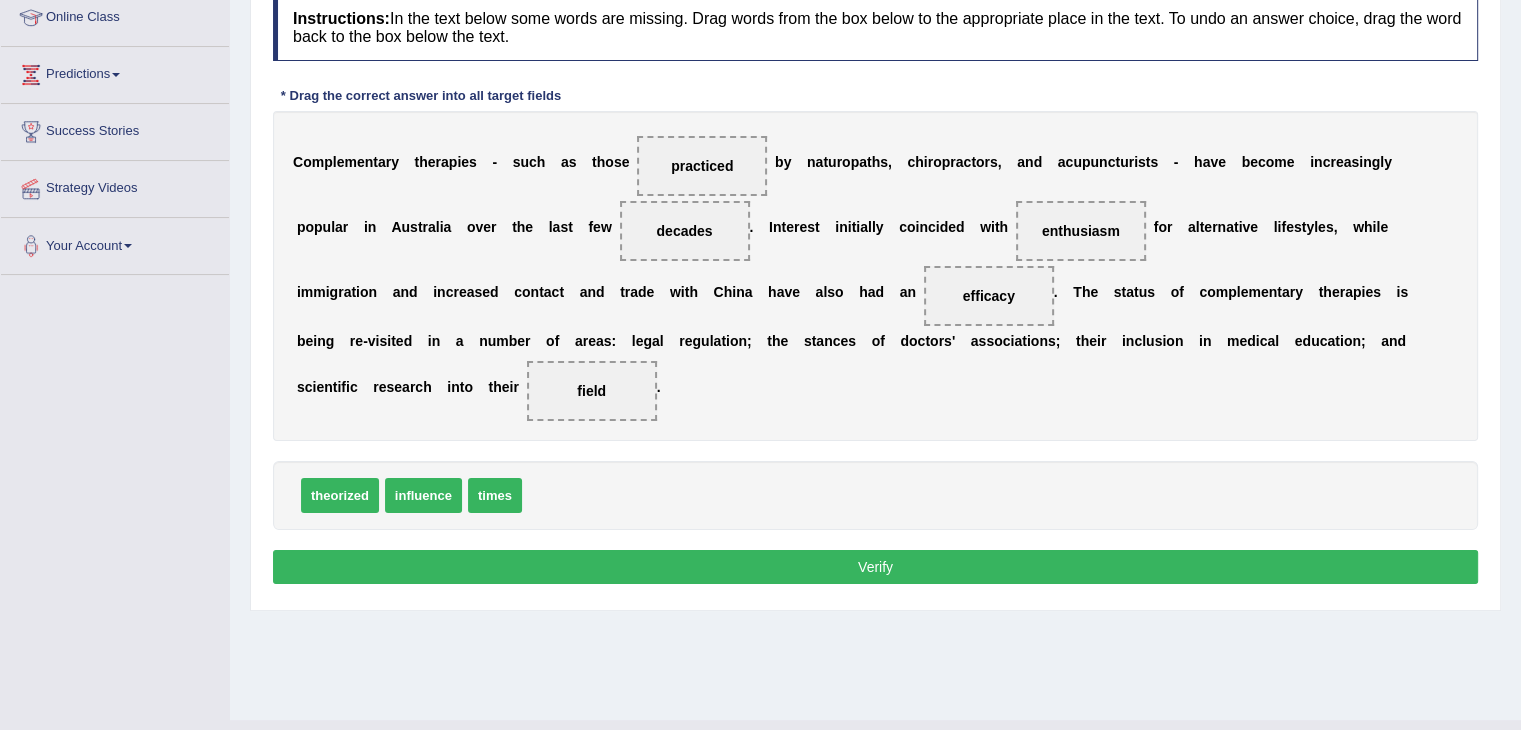 click on "Verify" at bounding box center [875, 567] 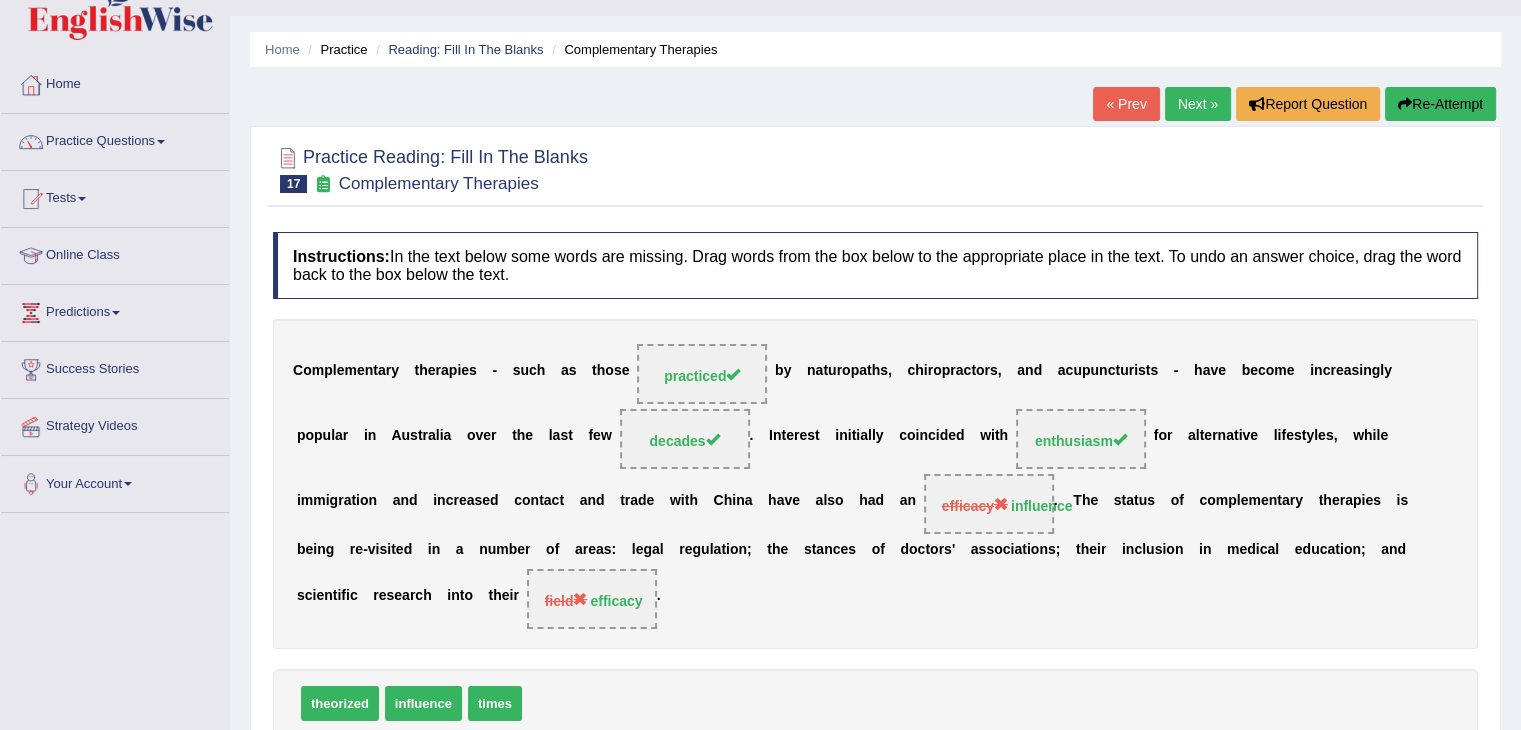 scroll, scrollTop: 27, scrollLeft: 0, axis: vertical 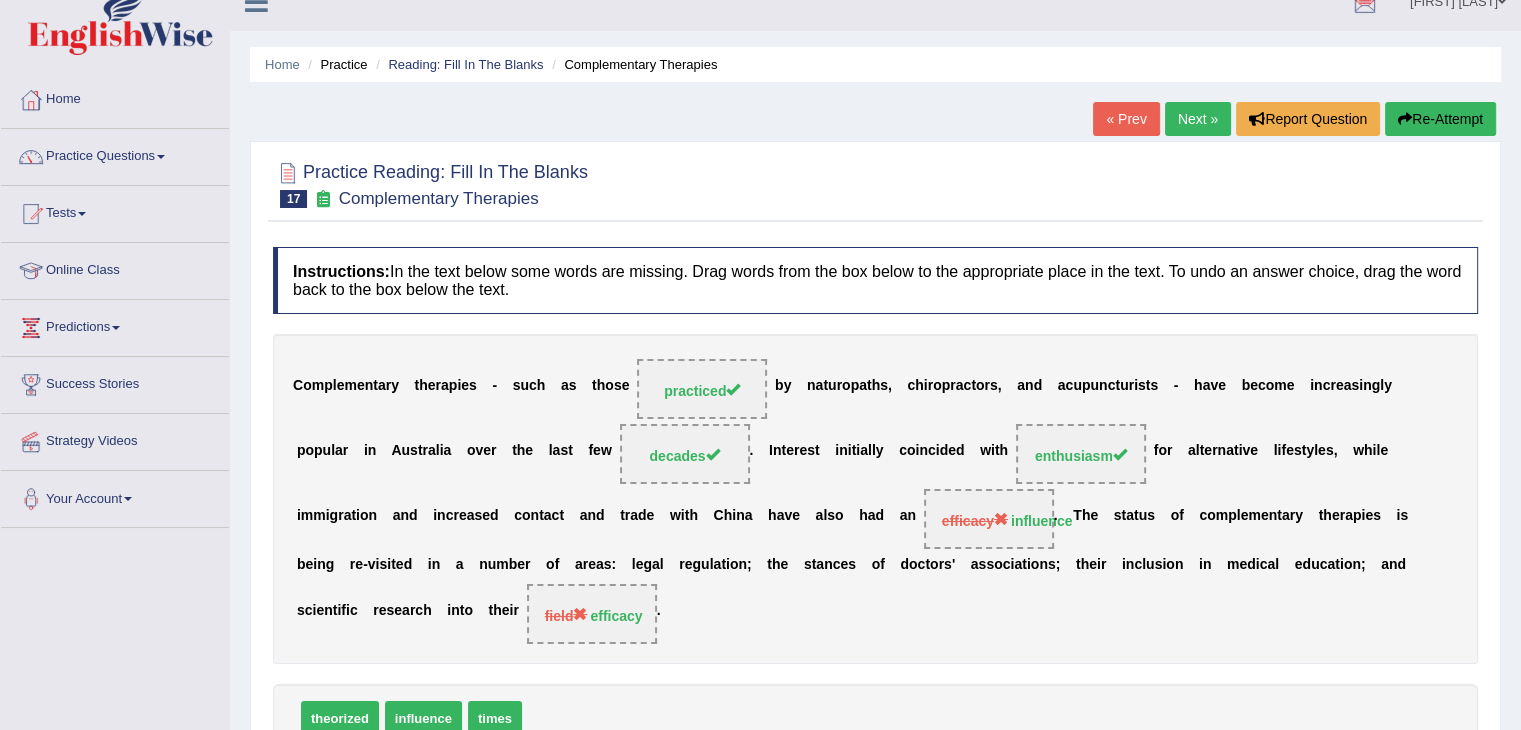 click on "Next »" at bounding box center (1198, 119) 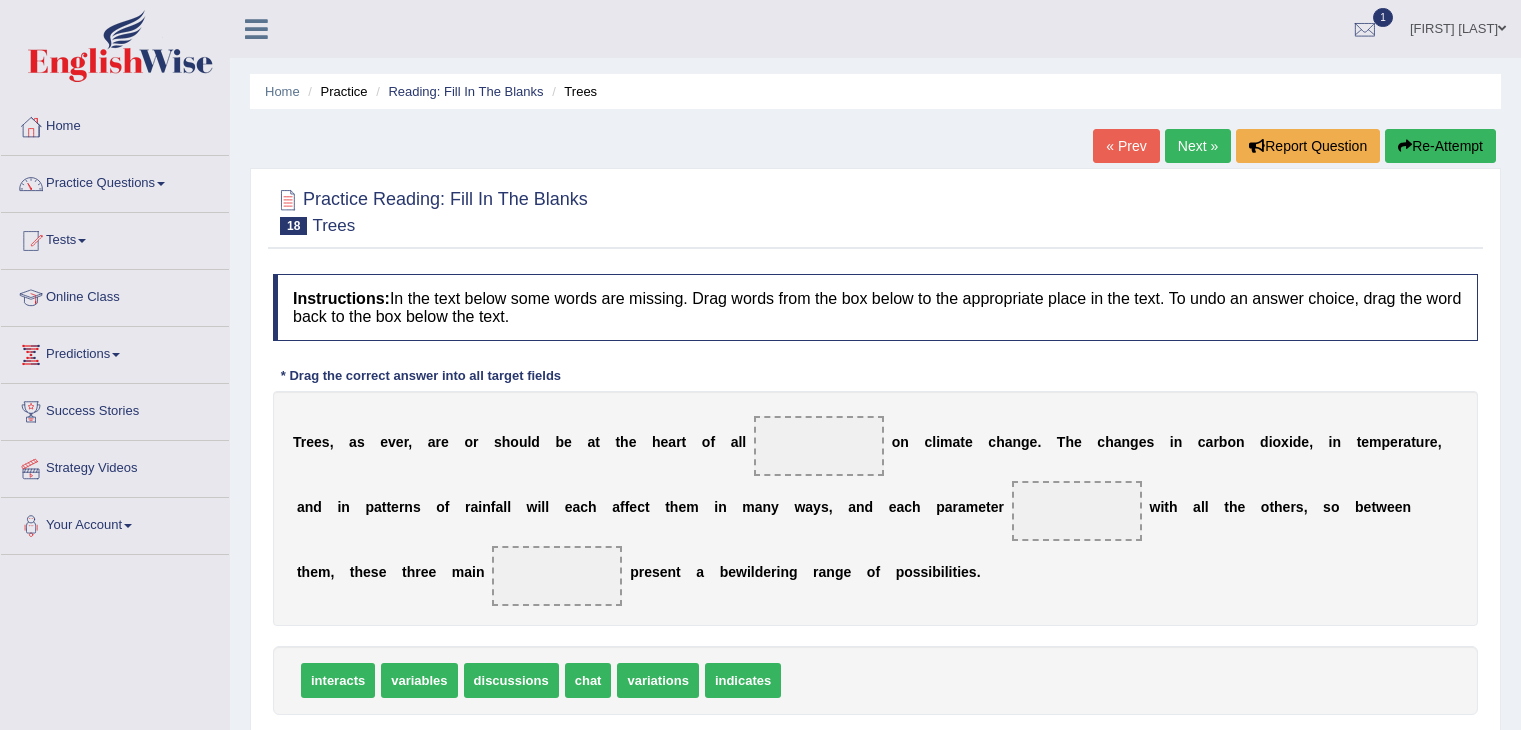 scroll, scrollTop: 0, scrollLeft: 0, axis: both 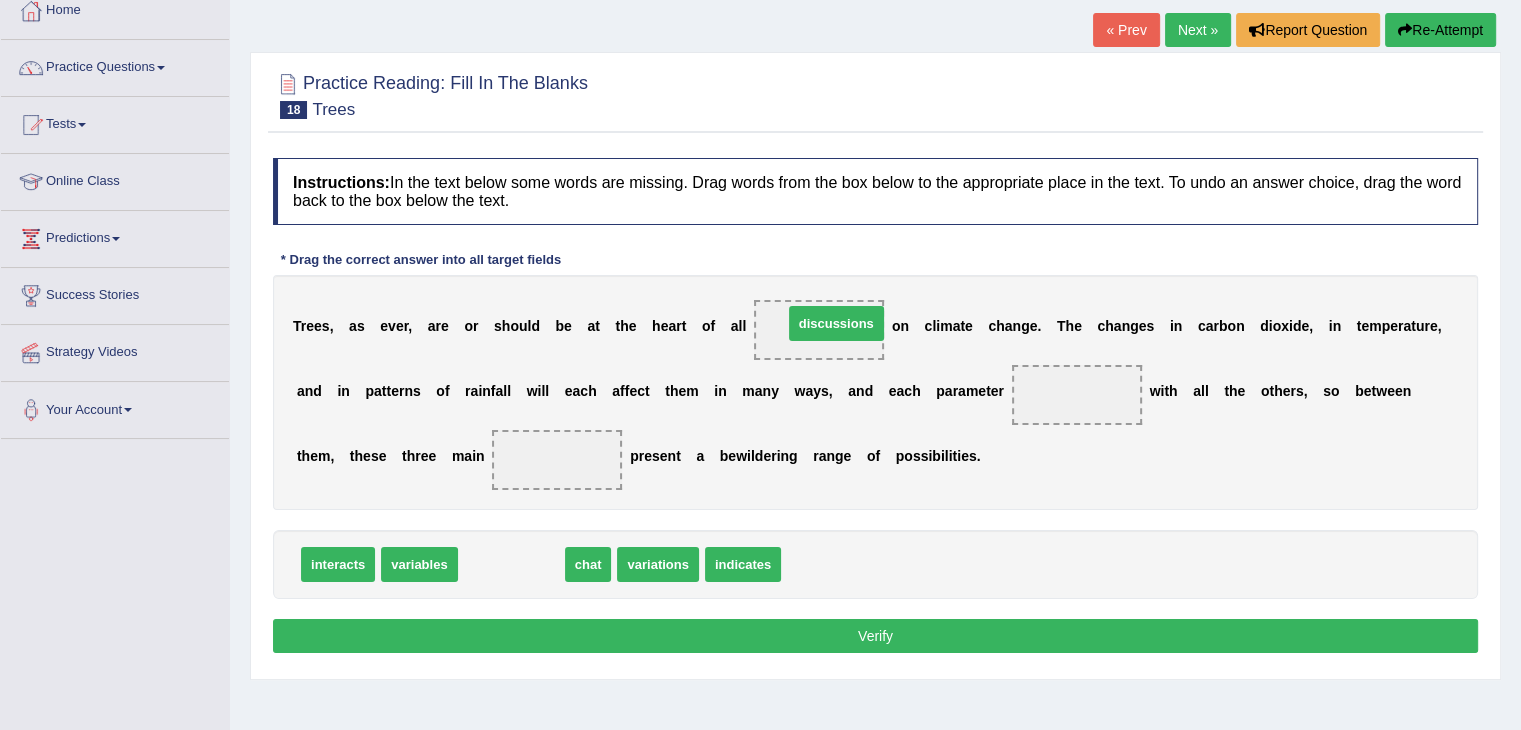 drag, startPoint x: 517, startPoint y: 563, endPoint x: 836, endPoint y: 322, distance: 399.80246 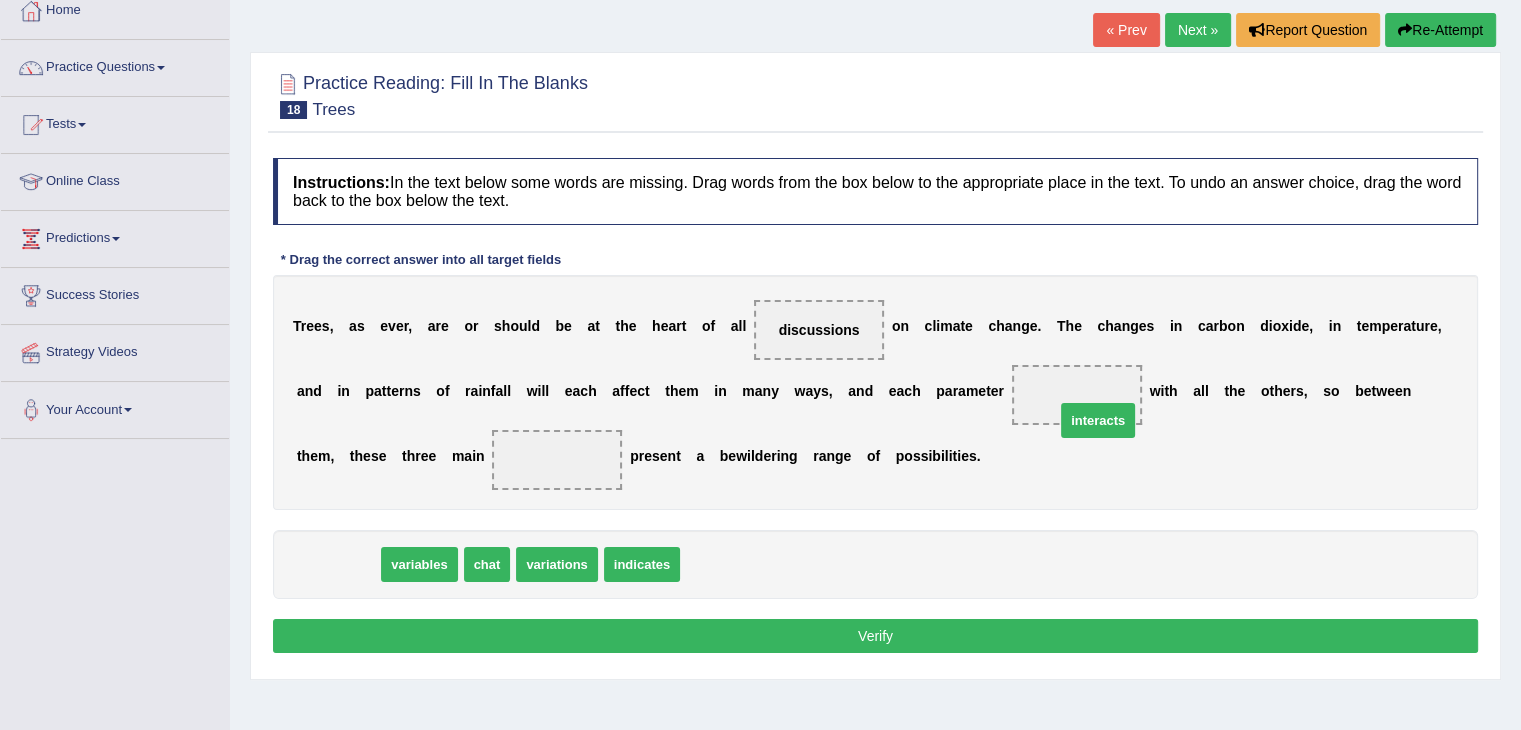 drag, startPoint x: 336, startPoint y: 561, endPoint x: 1092, endPoint y: 408, distance: 771.3268 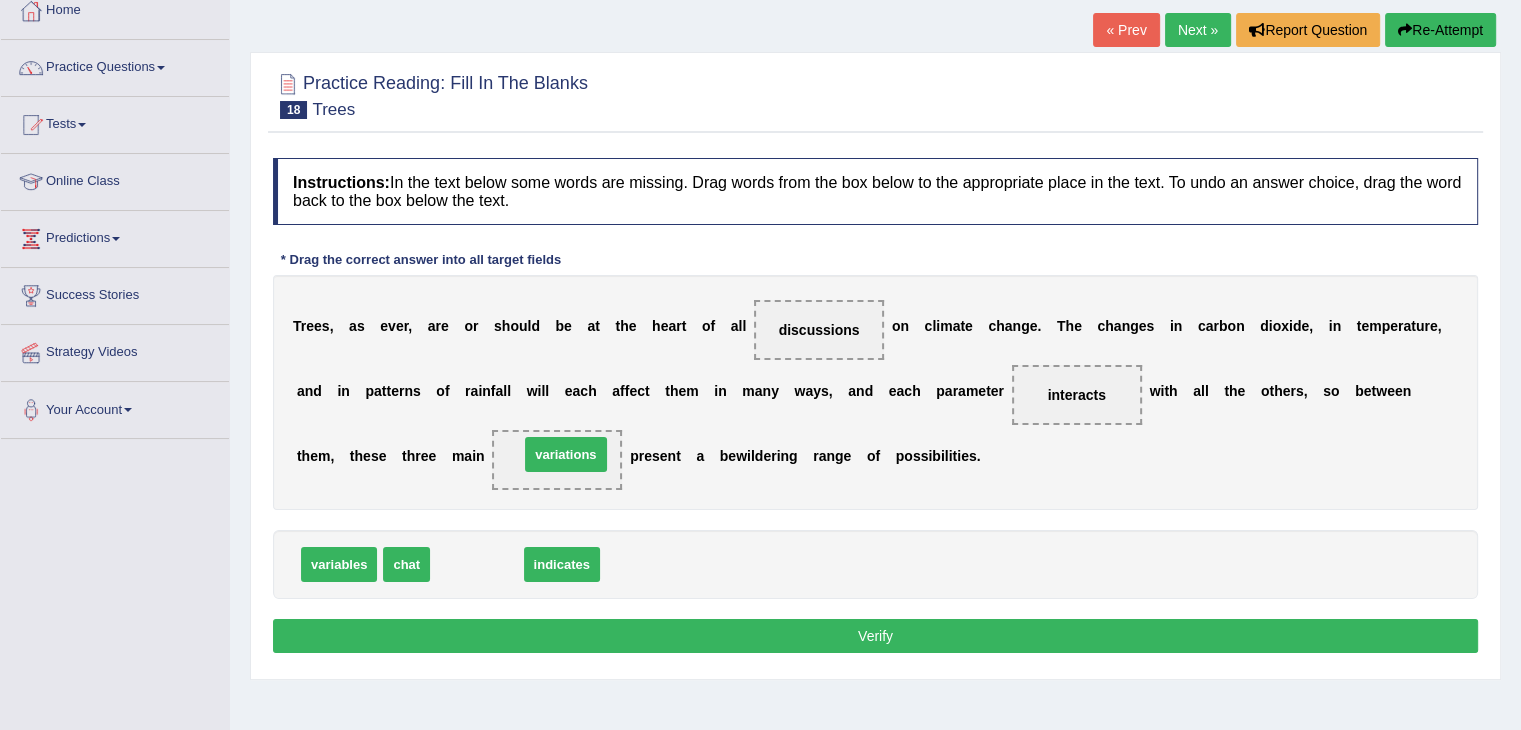 drag, startPoint x: 483, startPoint y: 561, endPoint x: 572, endPoint y: 451, distance: 141.49559 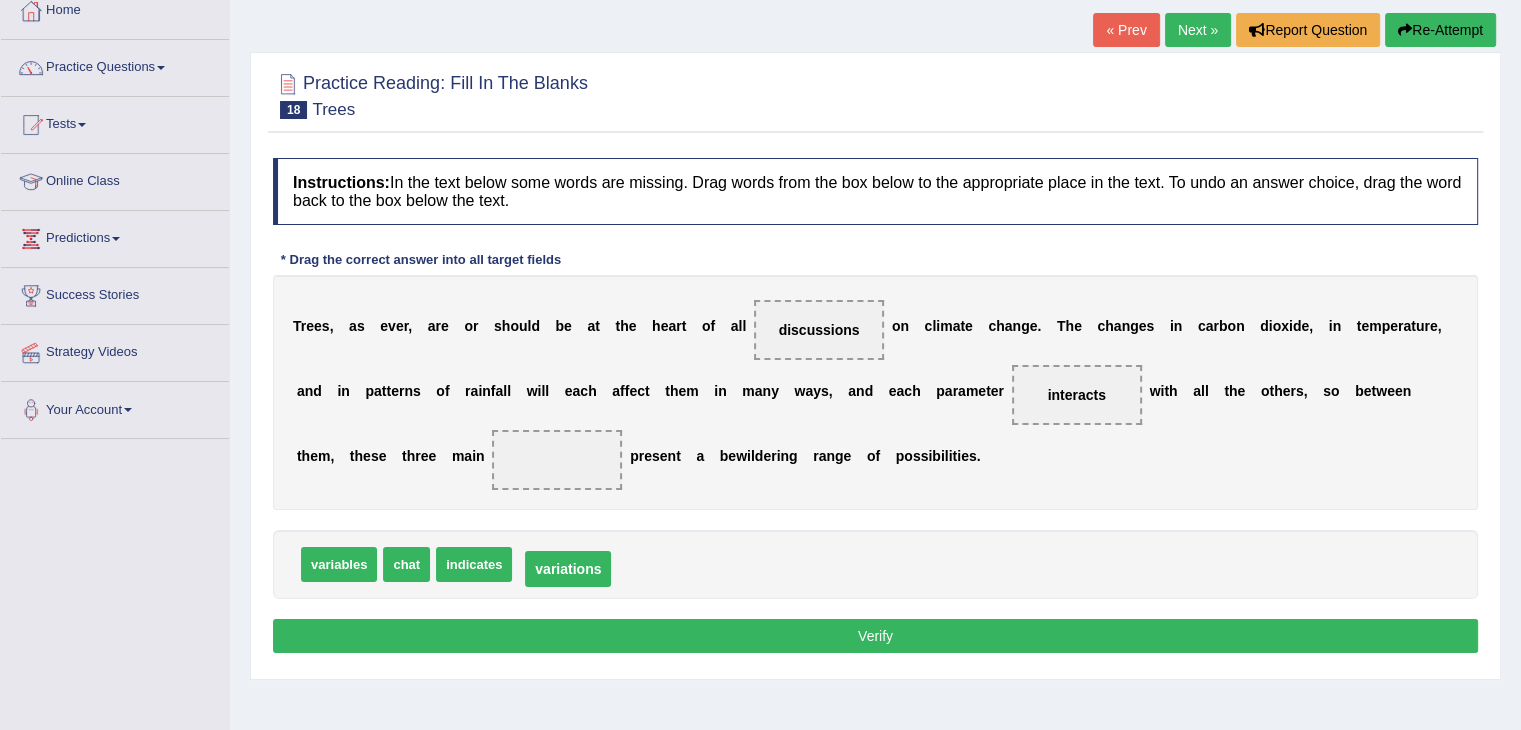 drag, startPoint x: 558, startPoint y: 454, endPoint x: 561, endPoint y: 561, distance: 107.042046 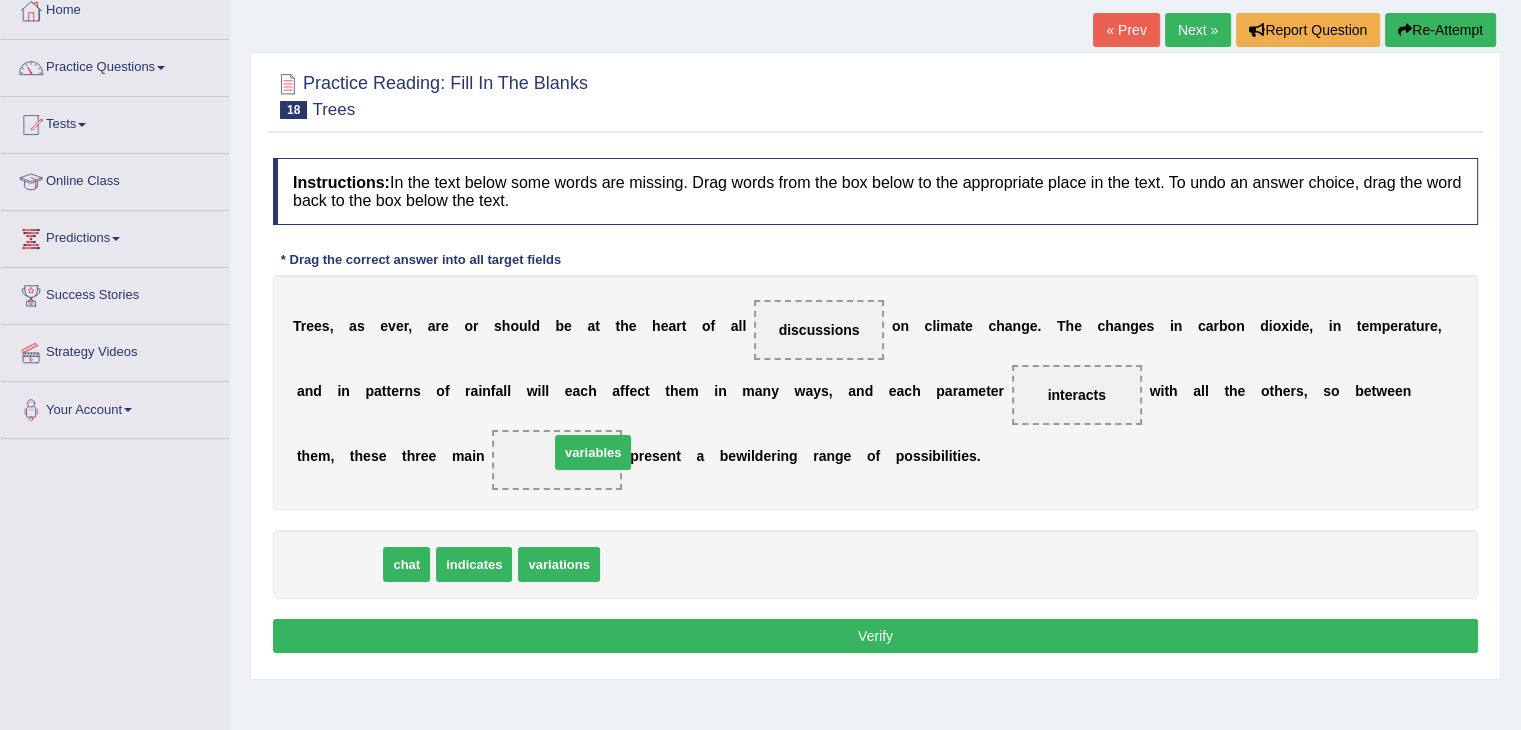 drag, startPoint x: 340, startPoint y: 553, endPoint x: 581, endPoint y: 442, distance: 265.33374 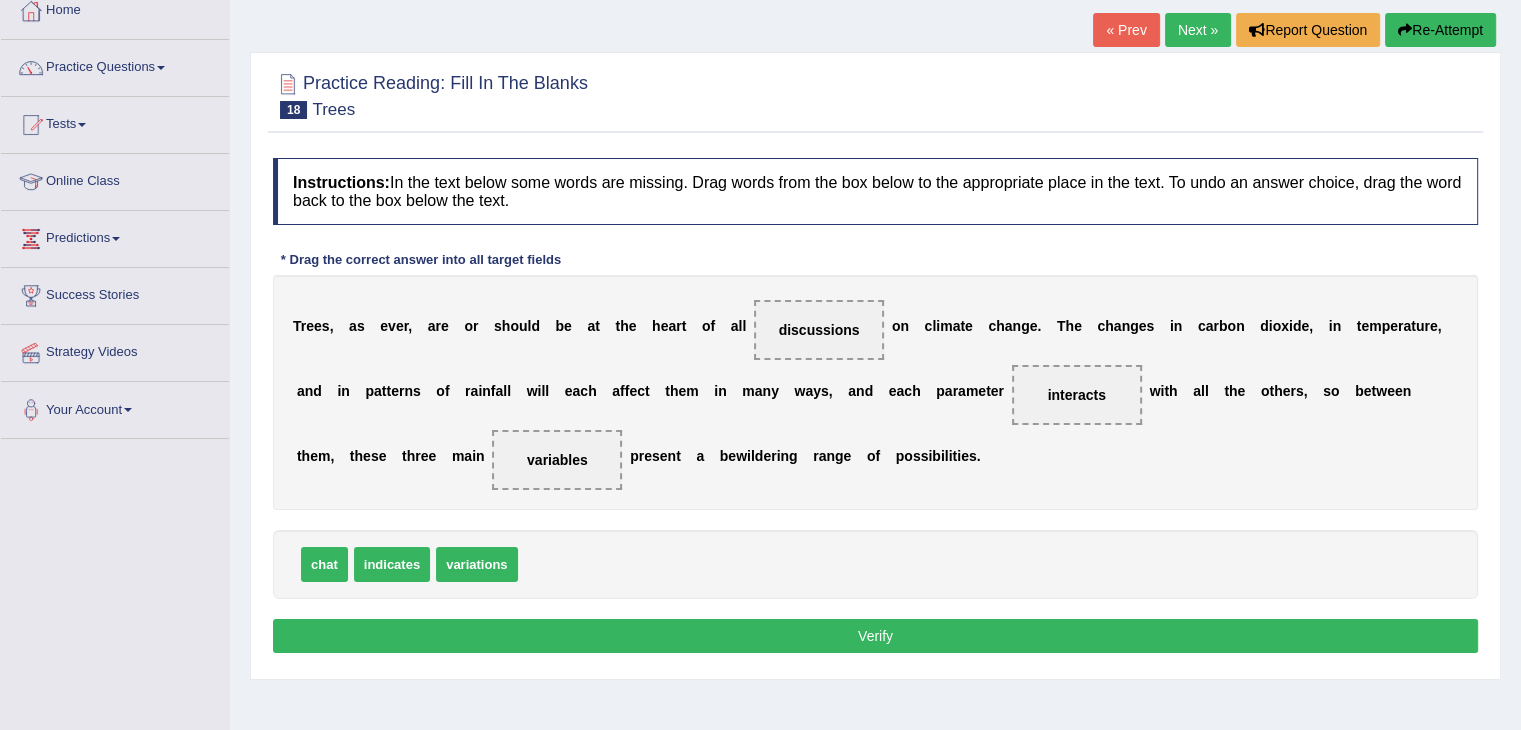 click on "Verify" at bounding box center (875, 636) 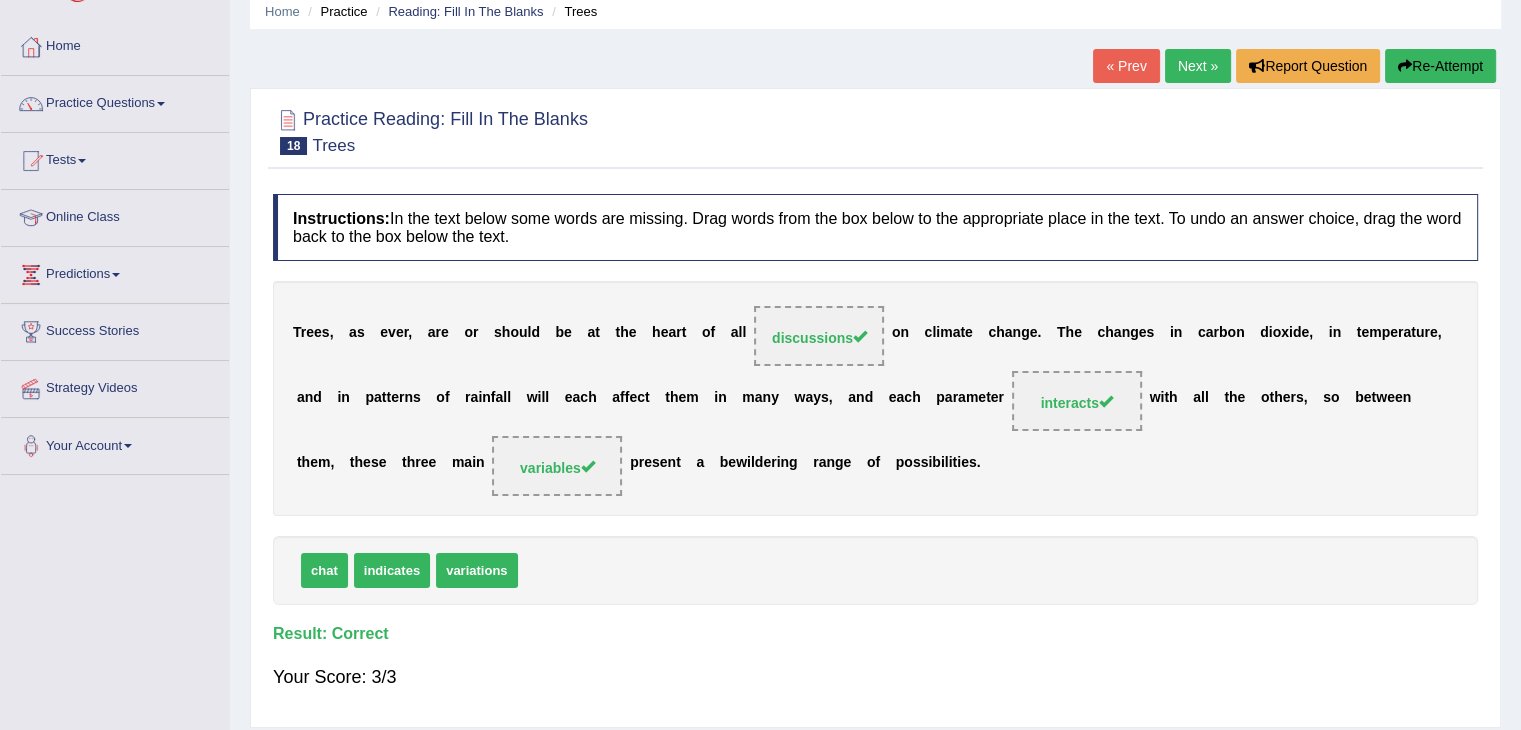 scroll, scrollTop: 80, scrollLeft: 0, axis: vertical 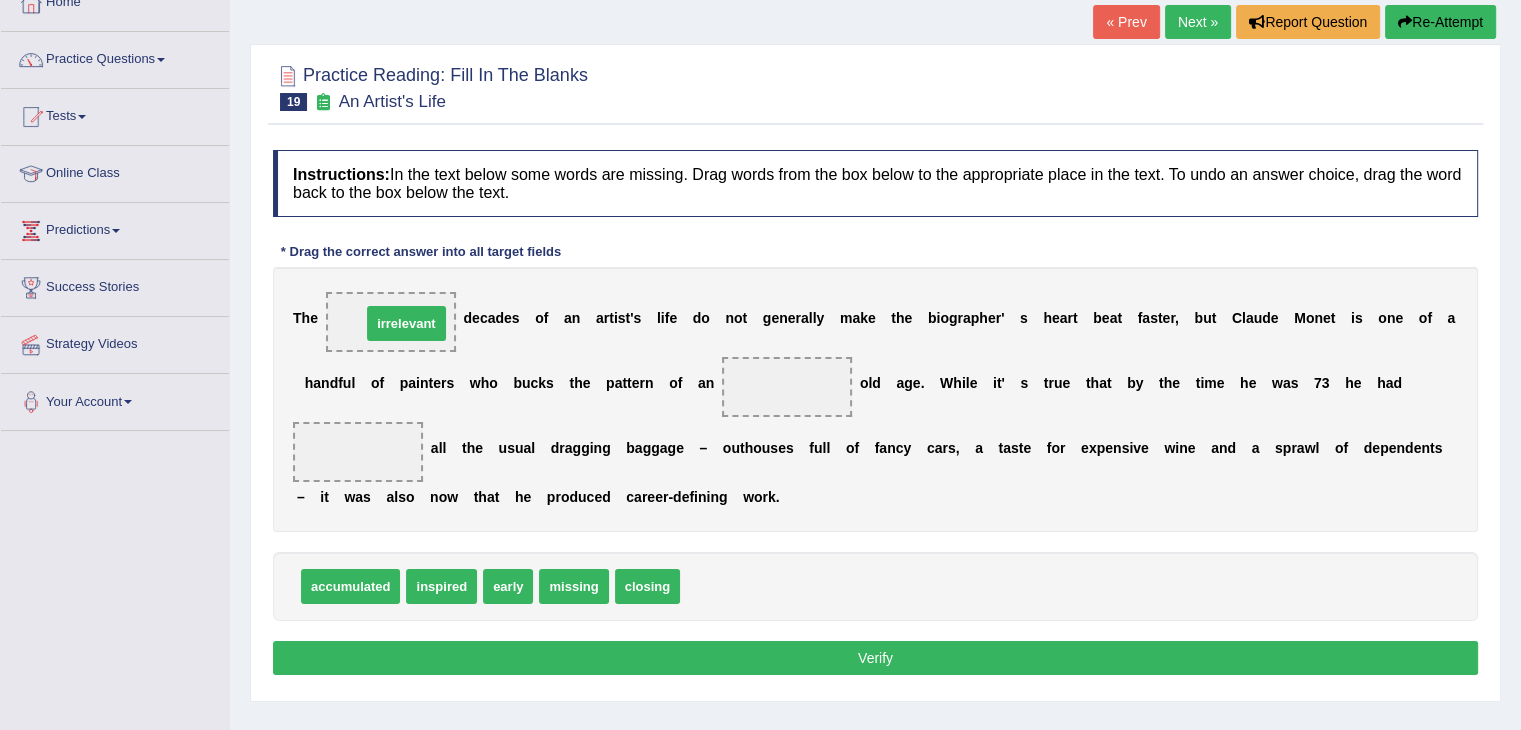 drag, startPoint x: 746, startPoint y: 577, endPoint x: 420, endPoint y: 306, distance: 423.93042 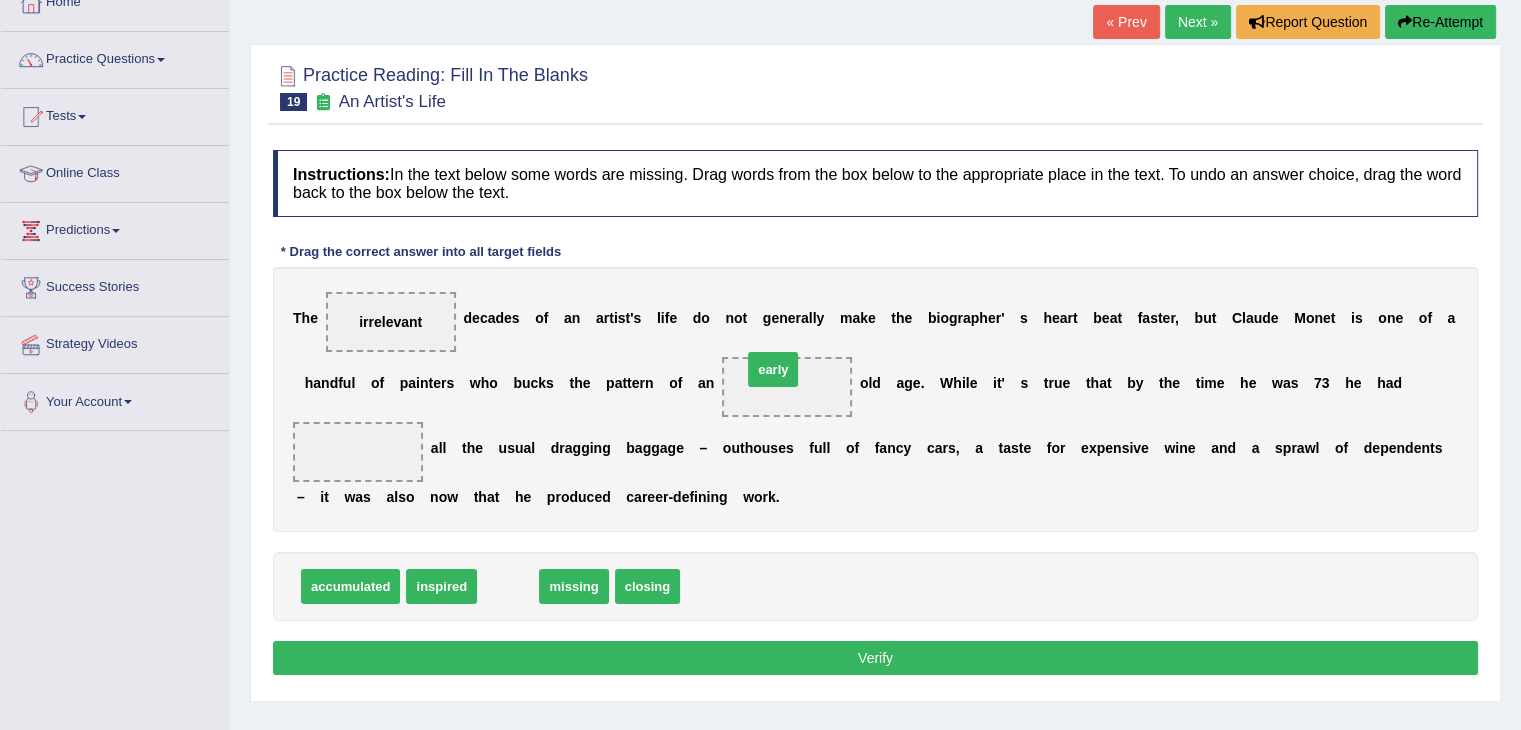 drag, startPoint x: 508, startPoint y: 583, endPoint x: 773, endPoint y: 370, distance: 339.99118 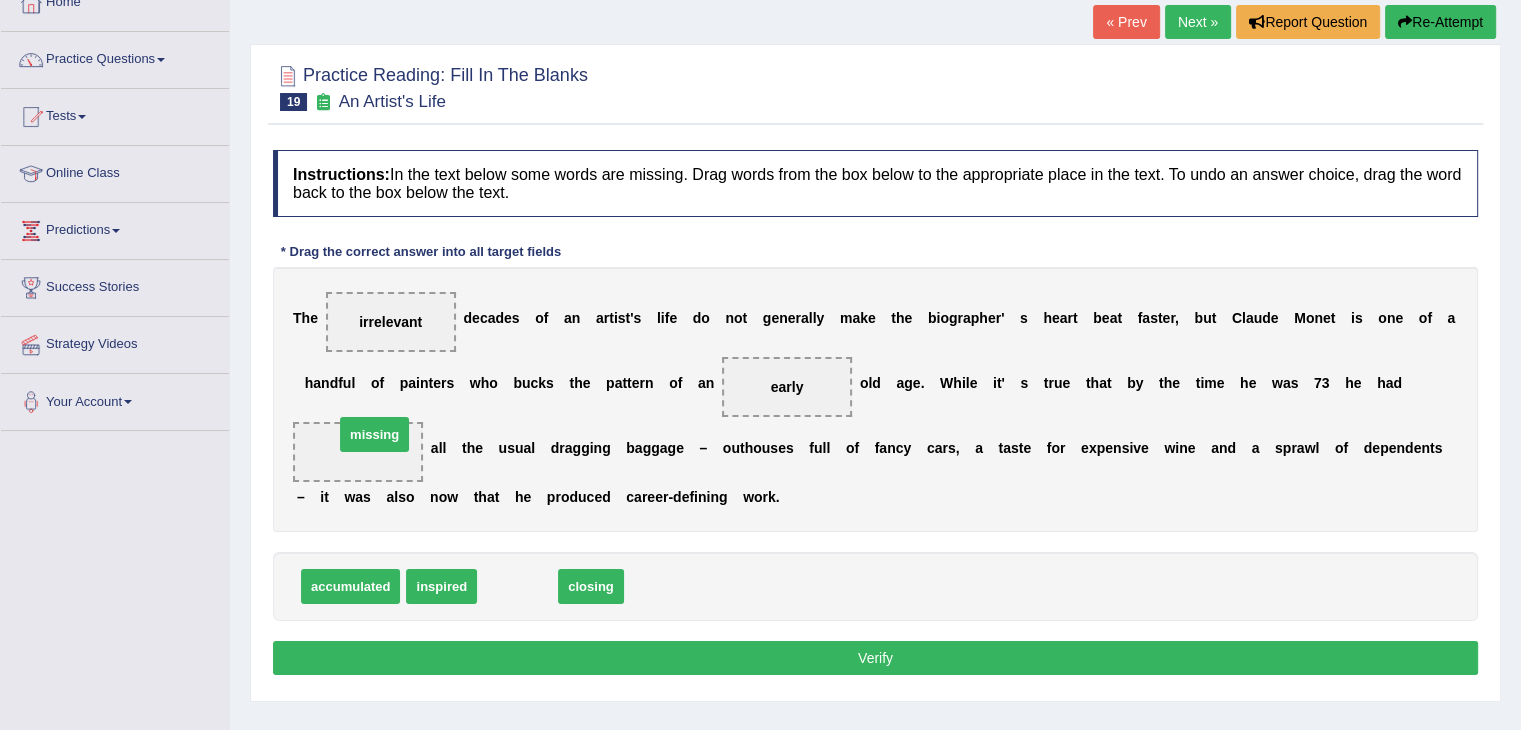 drag, startPoint x: 532, startPoint y: 582, endPoint x: 392, endPoint y: 439, distance: 200.12247 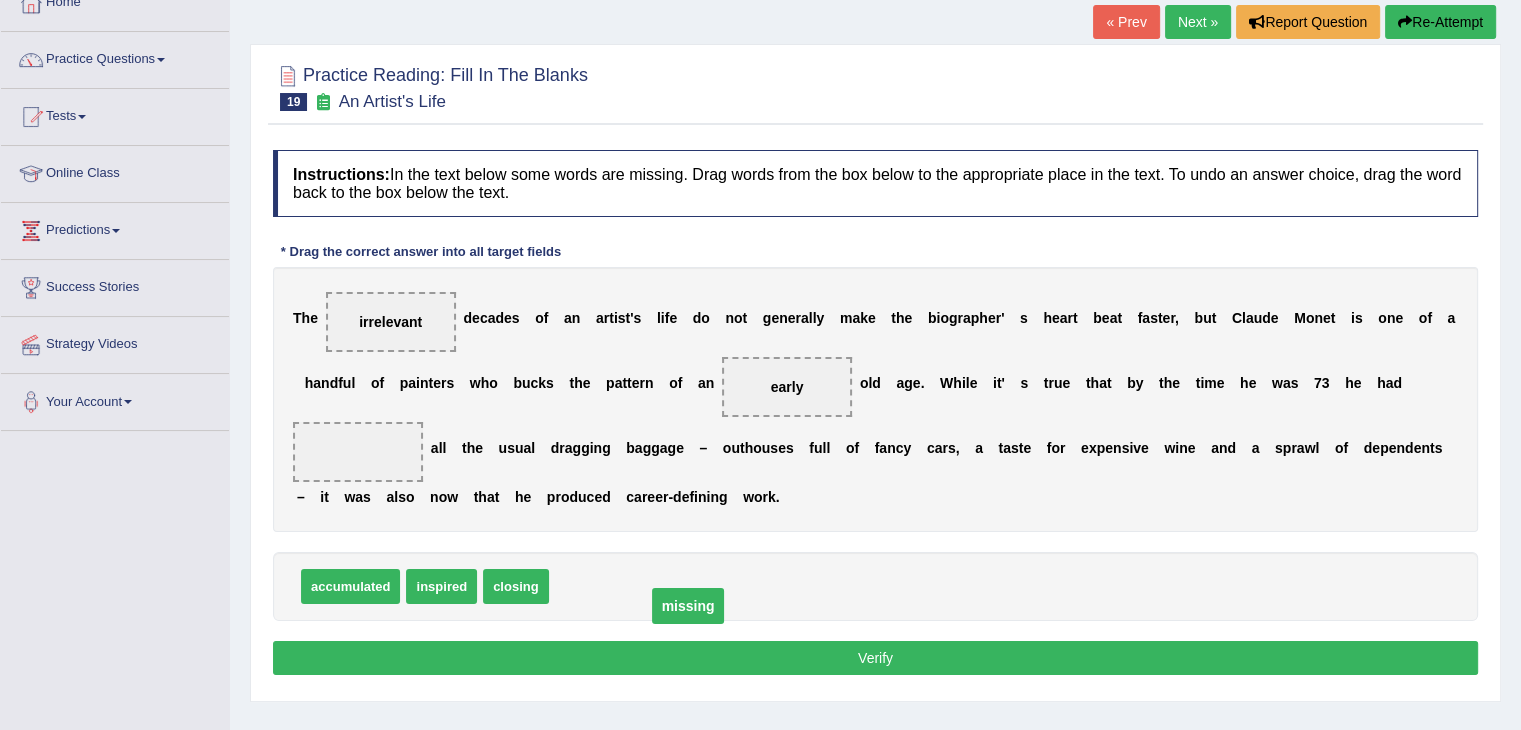 drag, startPoint x: 371, startPoint y: 452, endPoint x: 697, endPoint y: 605, distance: 360.11804 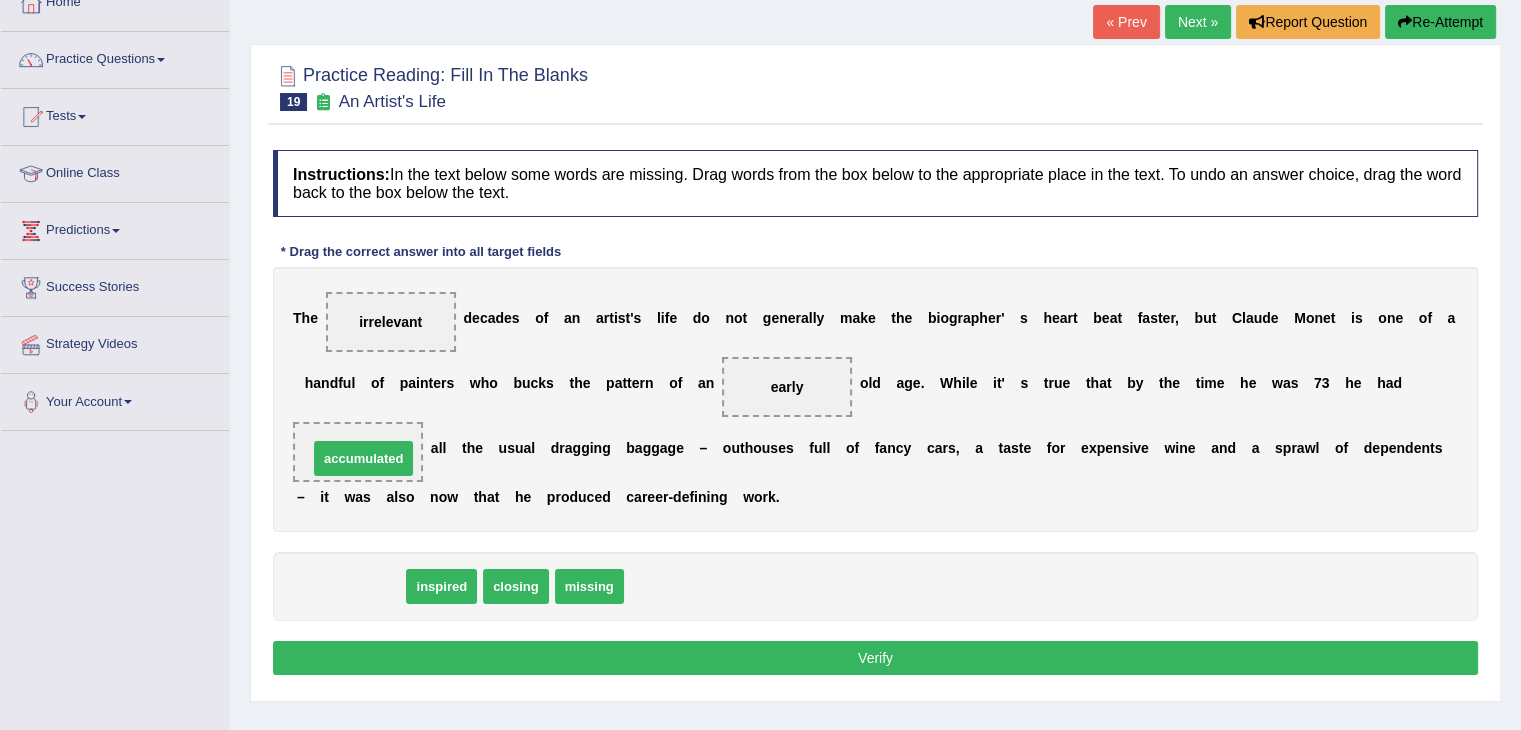 drag, startPoint x: 364, startPoint y: 587, endPoint x: 377, endPoint y: 459, distance: 128.65846 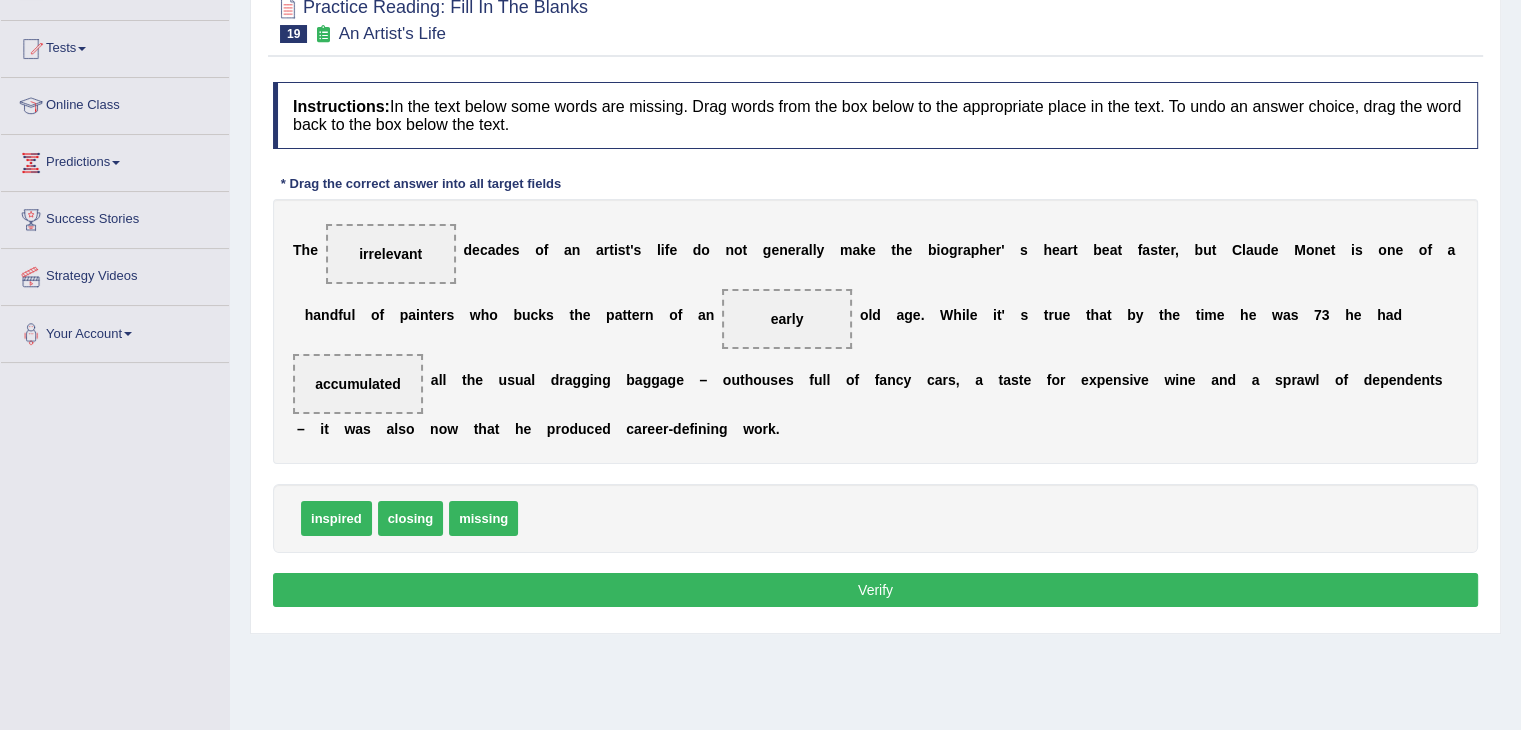 scroll, scrollTop: 194, scrollLeft: 0, axis: vertical 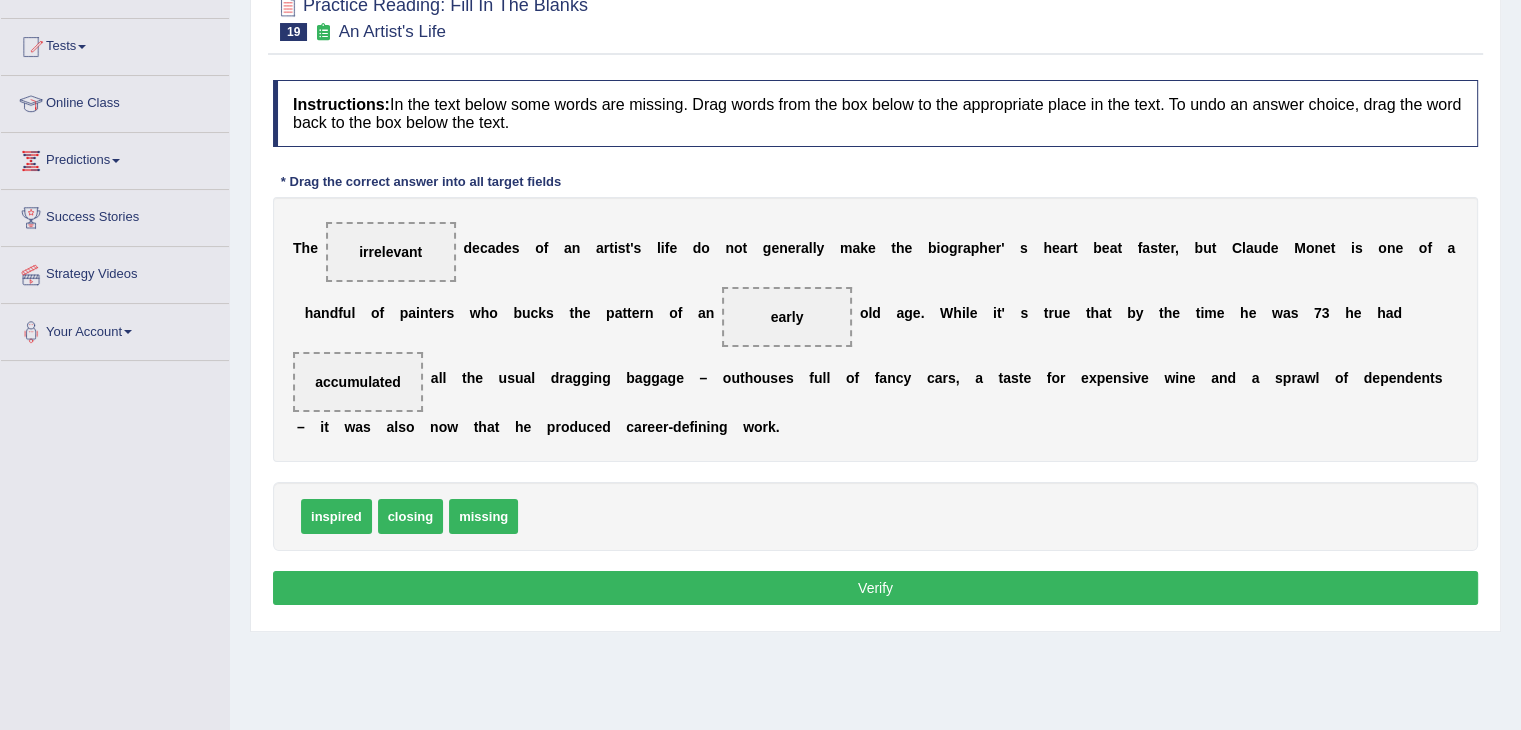 click on "Verify" at bounding box center (875, 588) 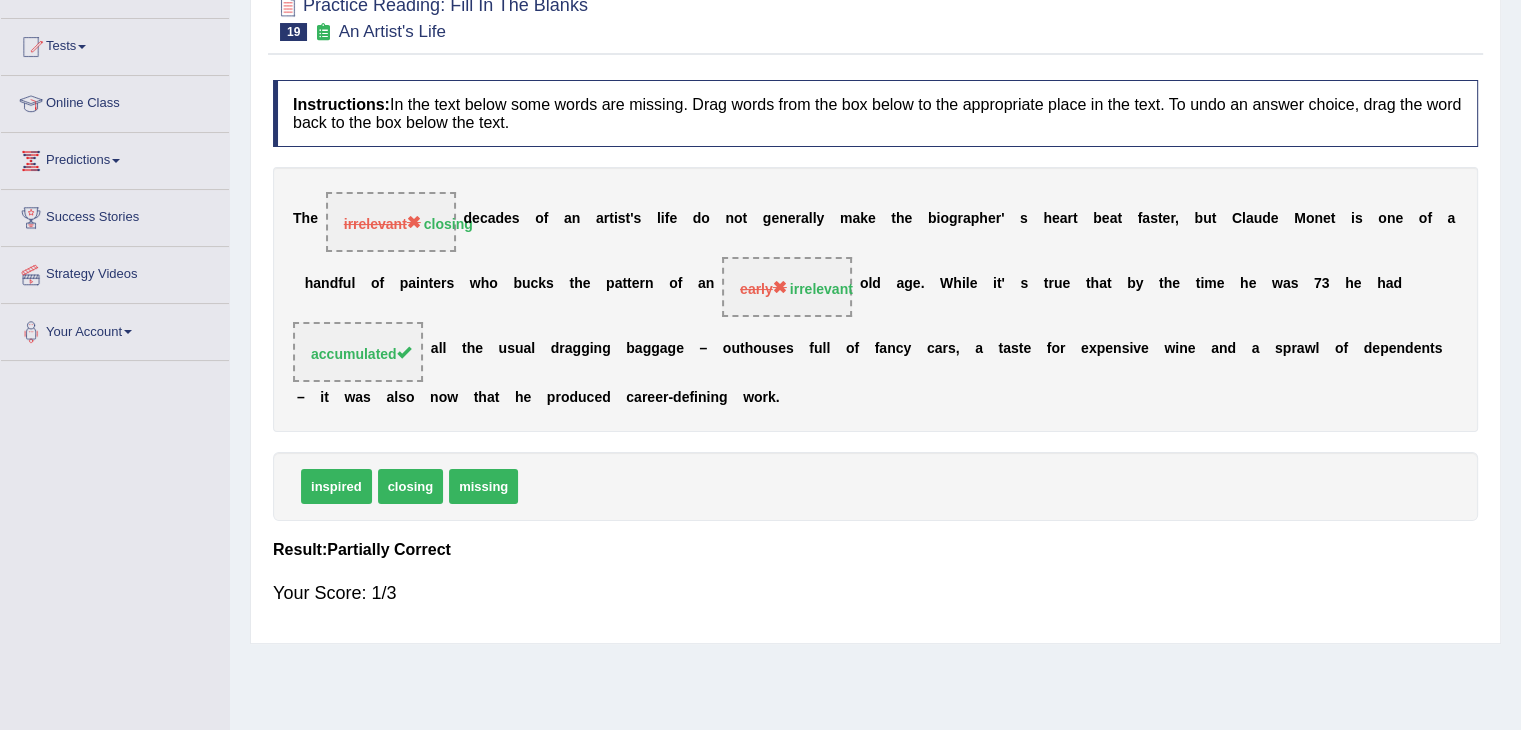 scroll, scrollTop: 76, scrollLeft: 0, axis: vertical 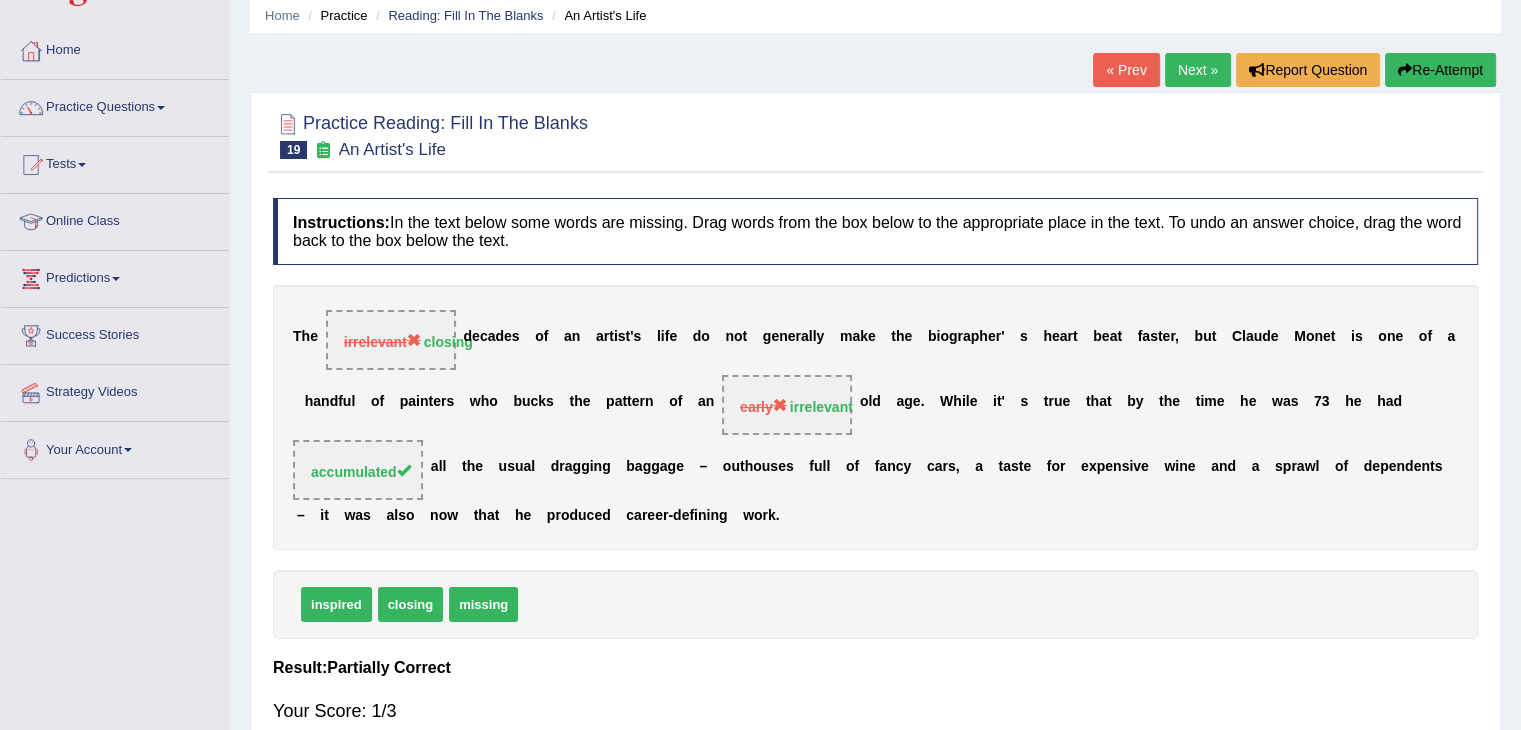 click on "Next »" at bounding box center [1198, 70] 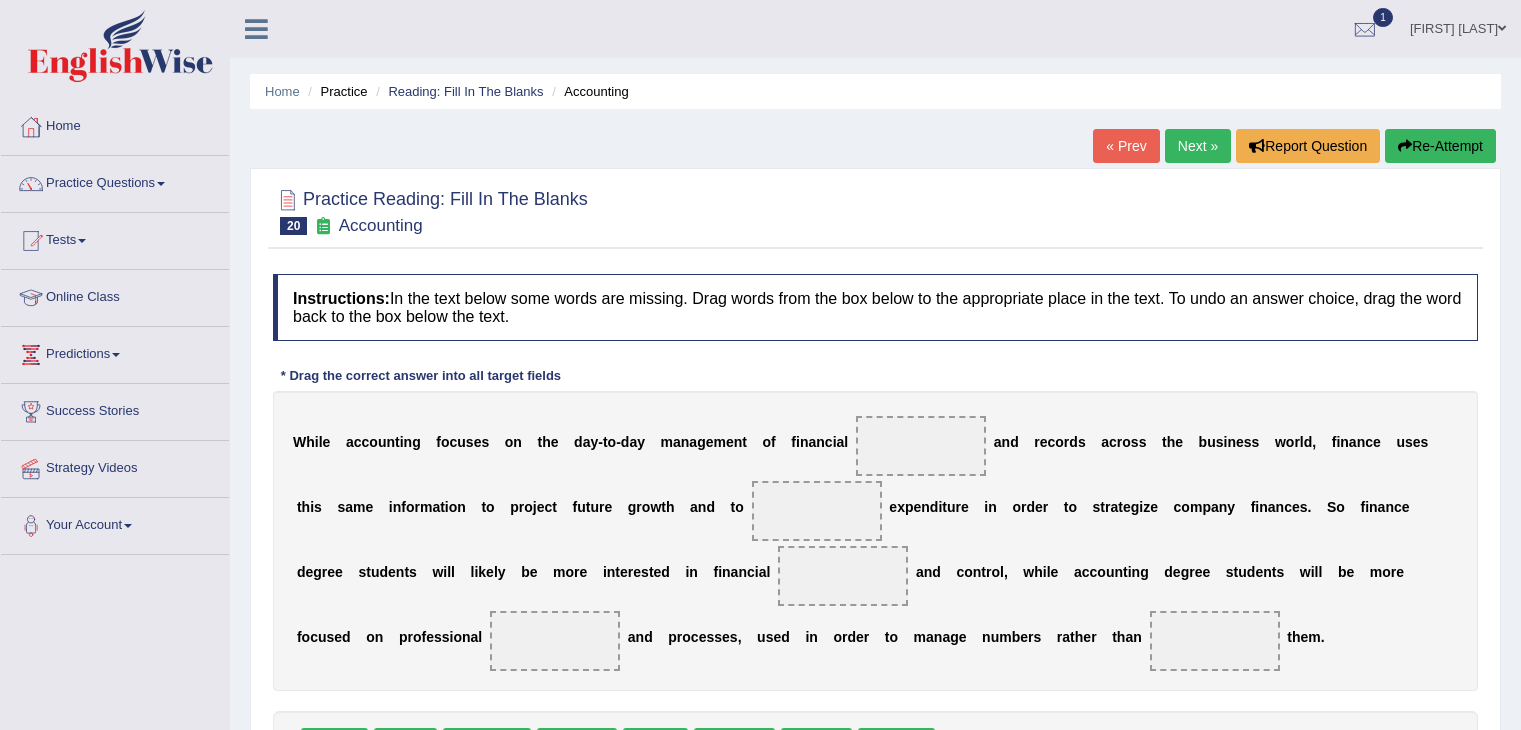 scroll, scrollTop: 0, scrollLeft: 0, axis: both 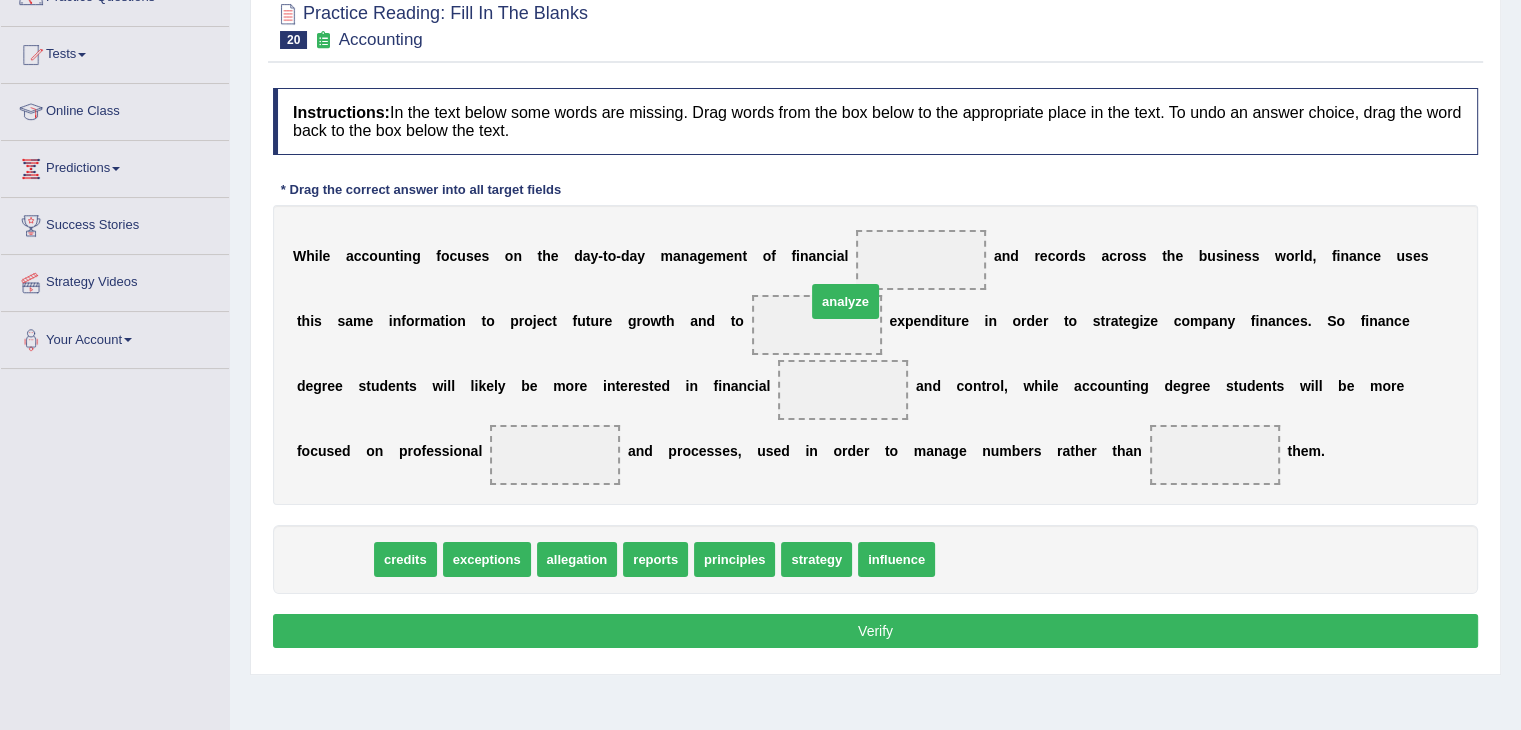 drag, startPoint x: 325, startPoint y: 557, endPoint x: 836, endPoint y: 300, distance: 571.98773 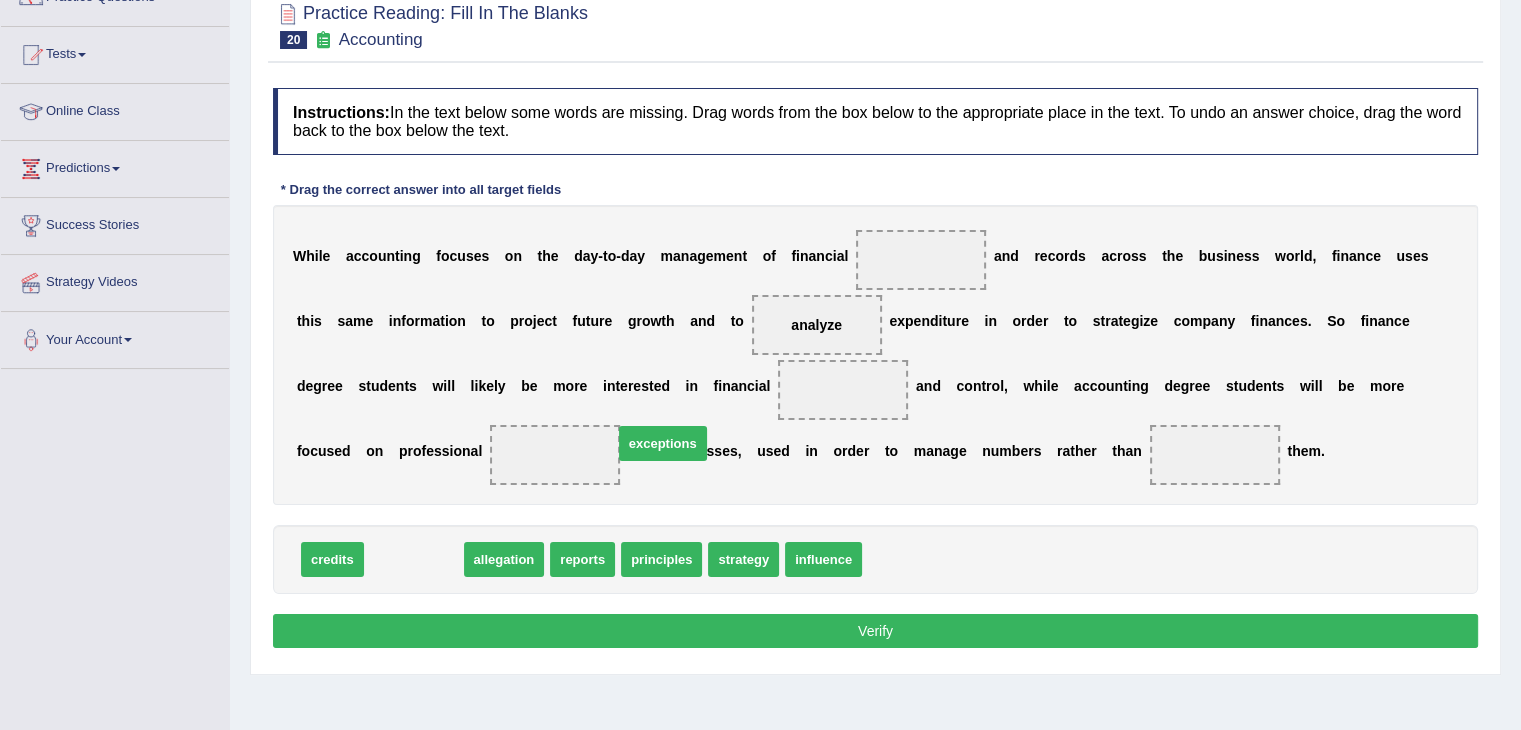 drag, startPoint x: 411, startPoint y: 554, endPoint x: 760, endPoint y: 417, distance: 374.92667 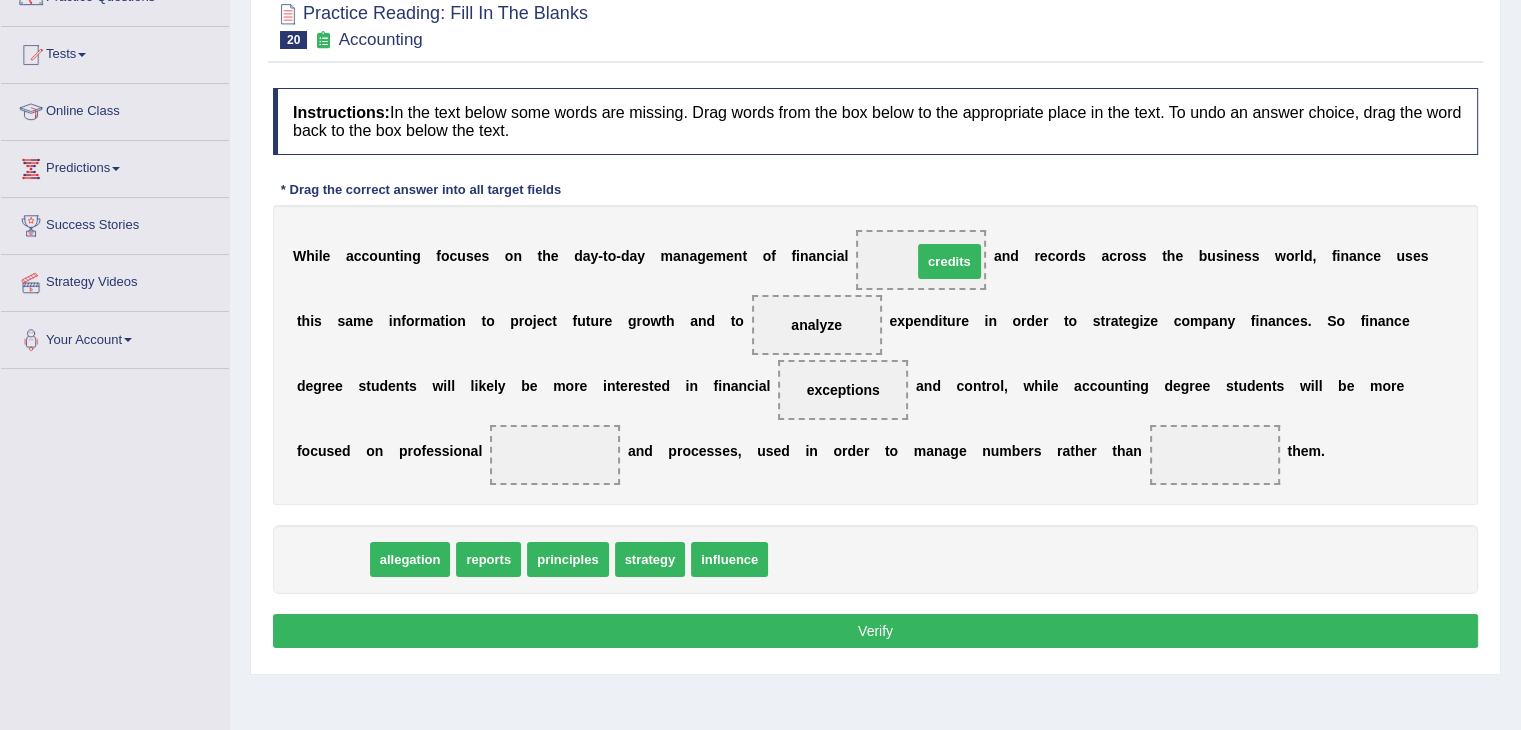 drag, startPoint x: 328, startPoint y: 543, endPoint x: 944, endPoint y: 246, distance: 683.86035 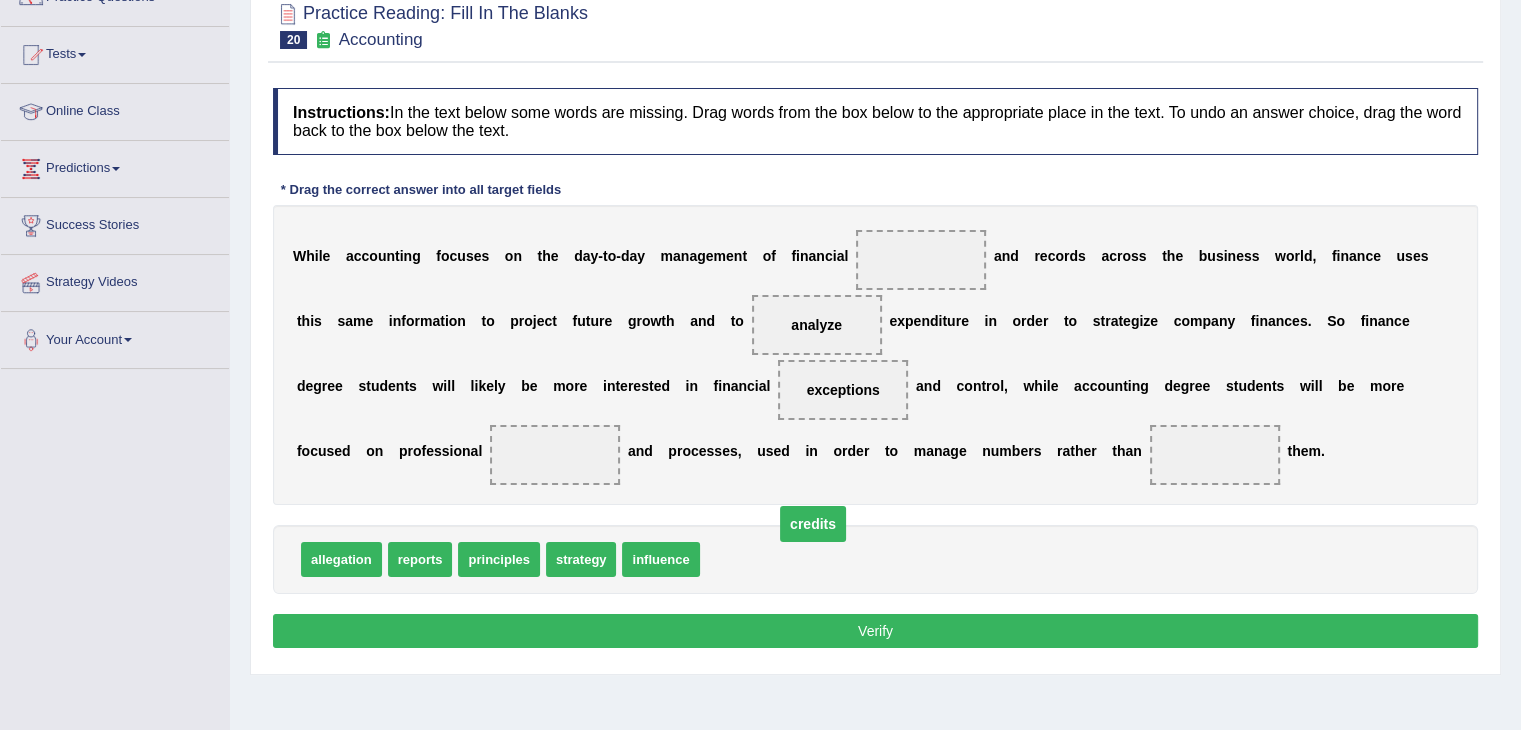 drag, startPoint x: 916, startPoint y: 249, endPoint x: 806, endPoint y: 517, distance: 289.69638 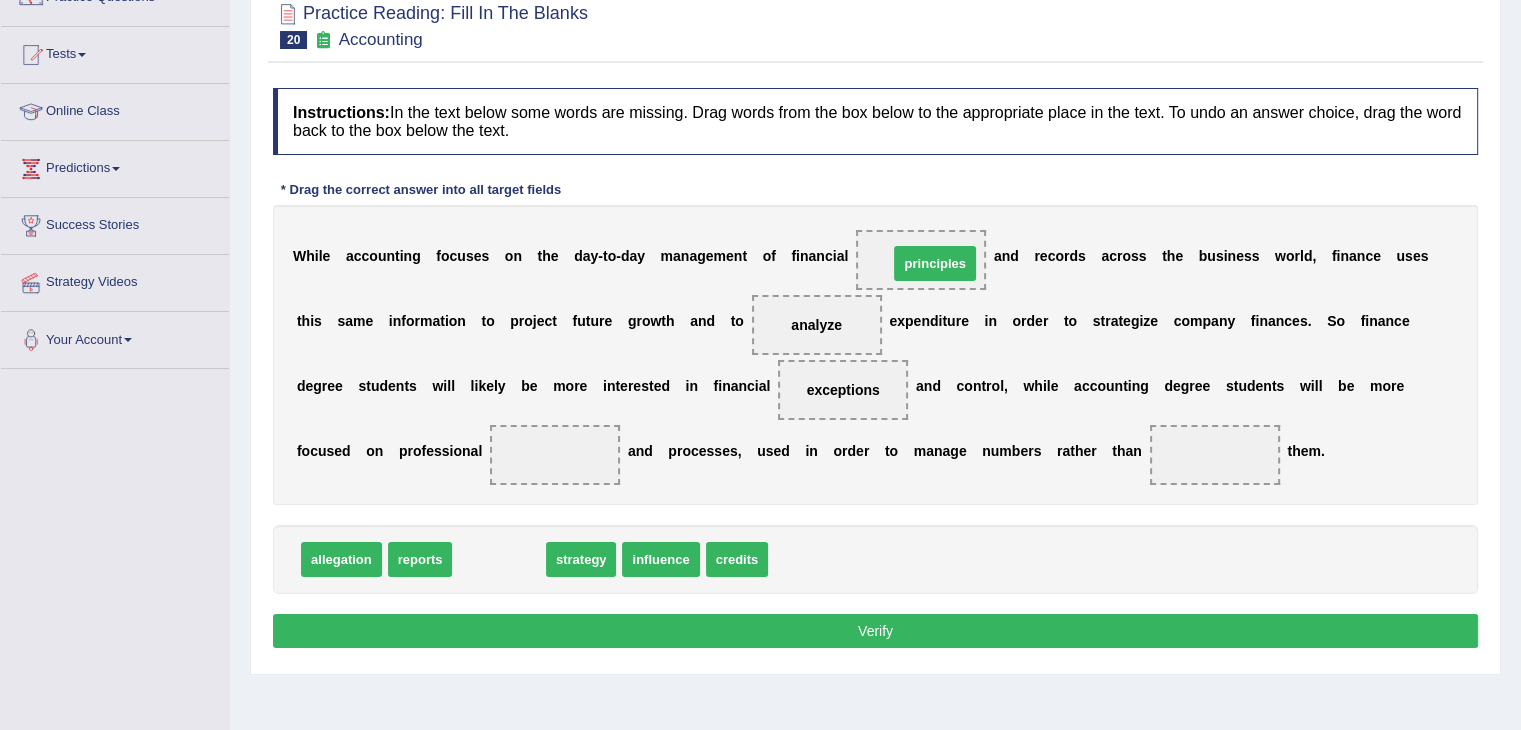 drag, startPoint x: 496, startPoint y: 554, endPoint x: 930, endPoint y: 259, distance: 524.7676 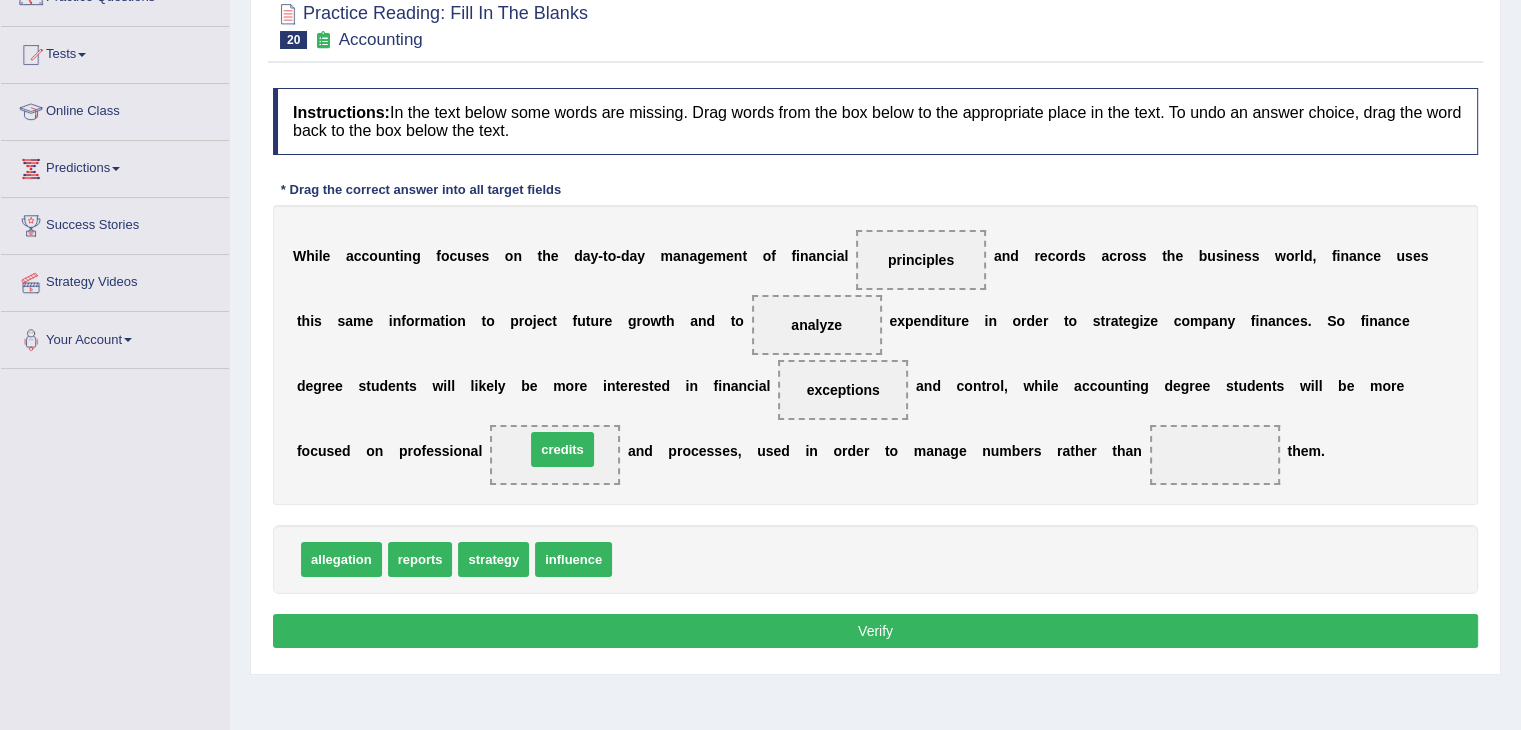 drag, startPoint x: 651, startPoint y: 560, endPoint x: 564, endPoint y: 449, distance: 141.0319 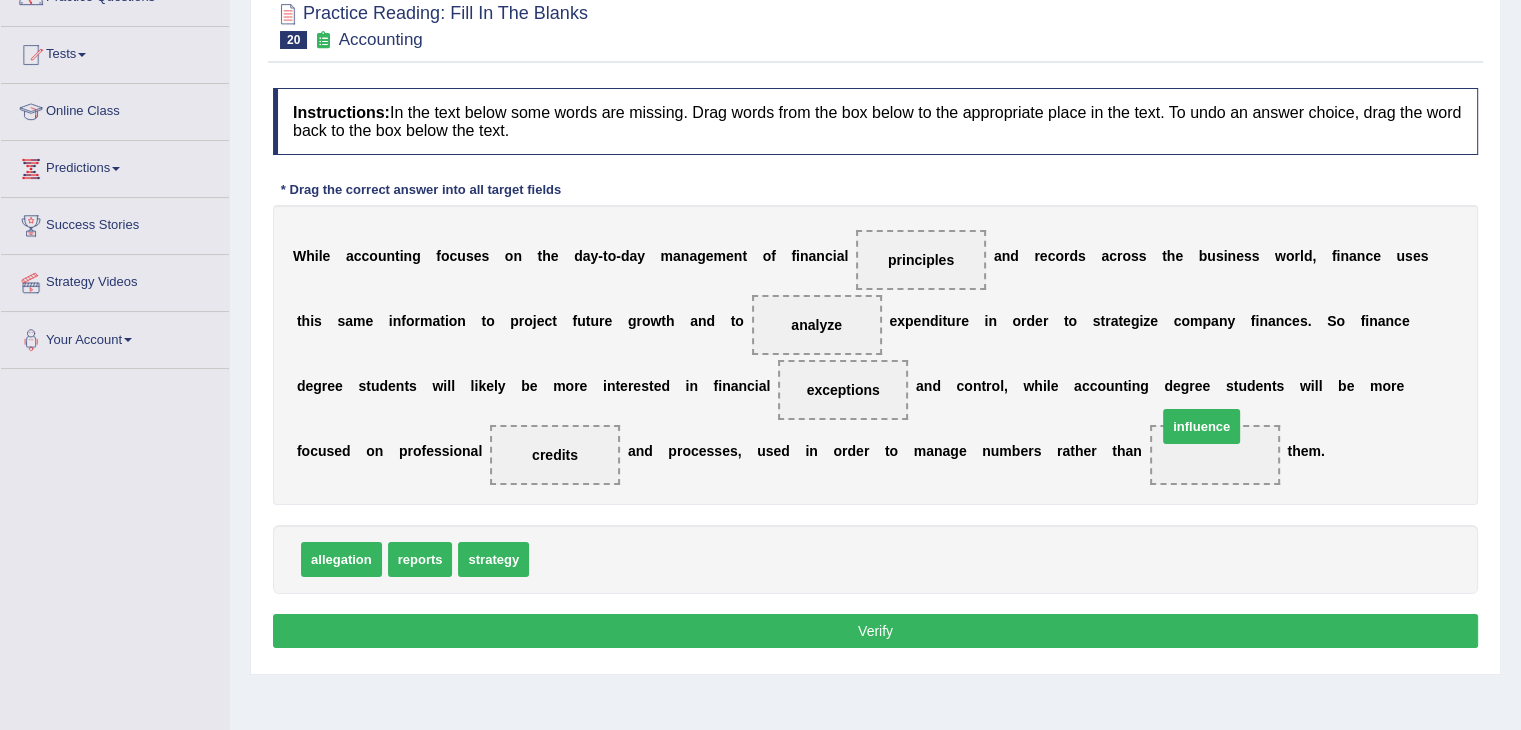 drag, startPoint x: 558, startPoint y: 558, endPoint x: 1191, endPoint y: 430, distance: 645.8119 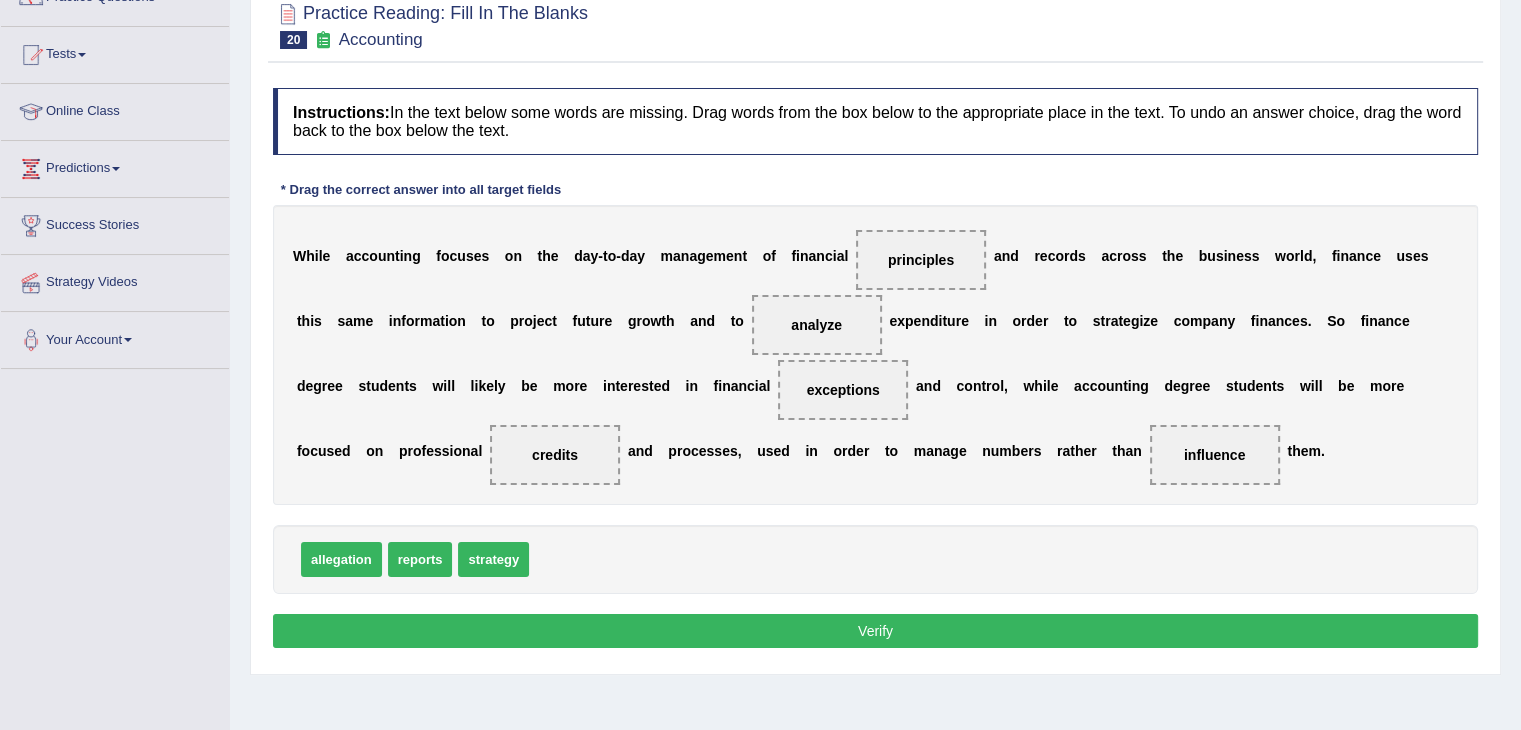 click on "Verify" at bounding box center [875, 631] 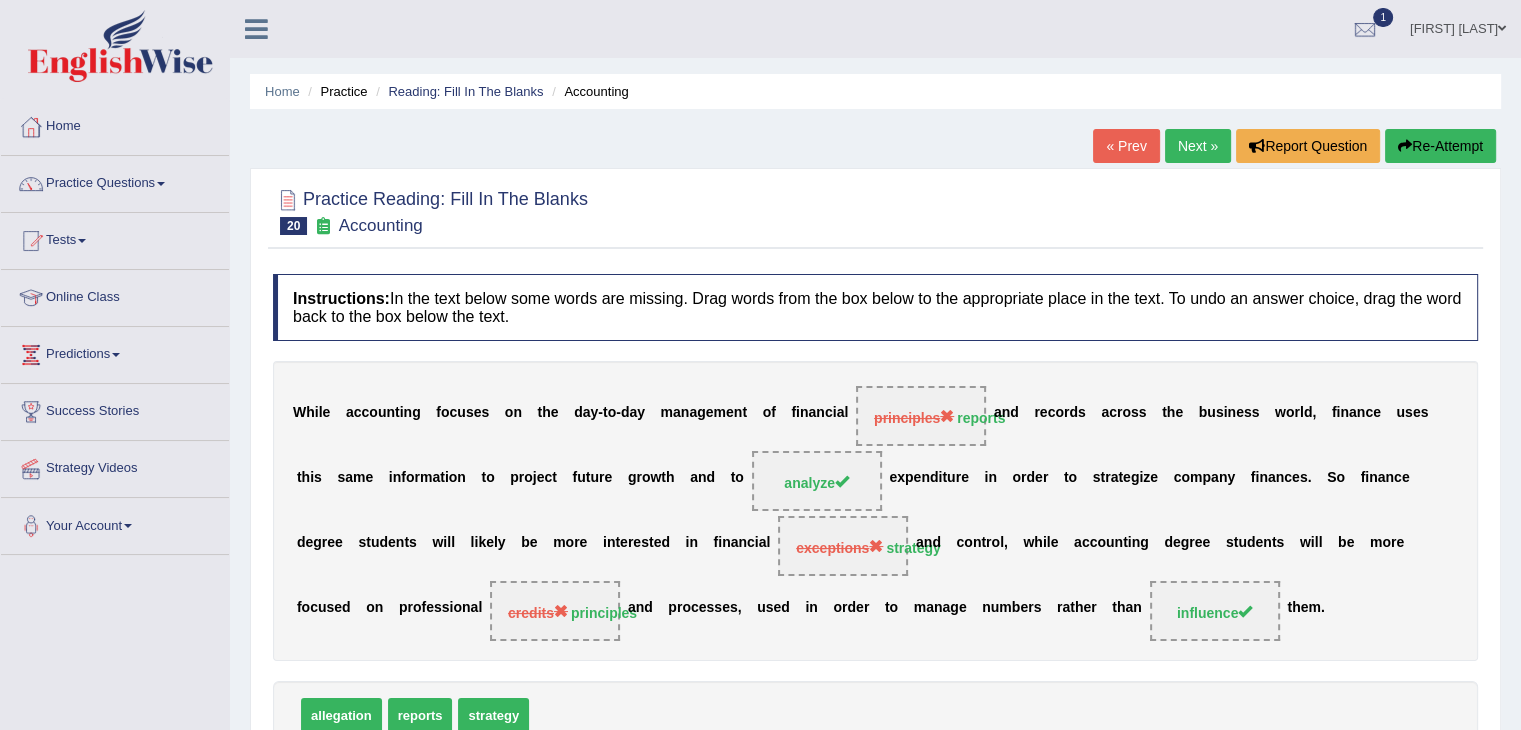 scroll, scrollTop: 0, scrollLeft: 0, axis: both 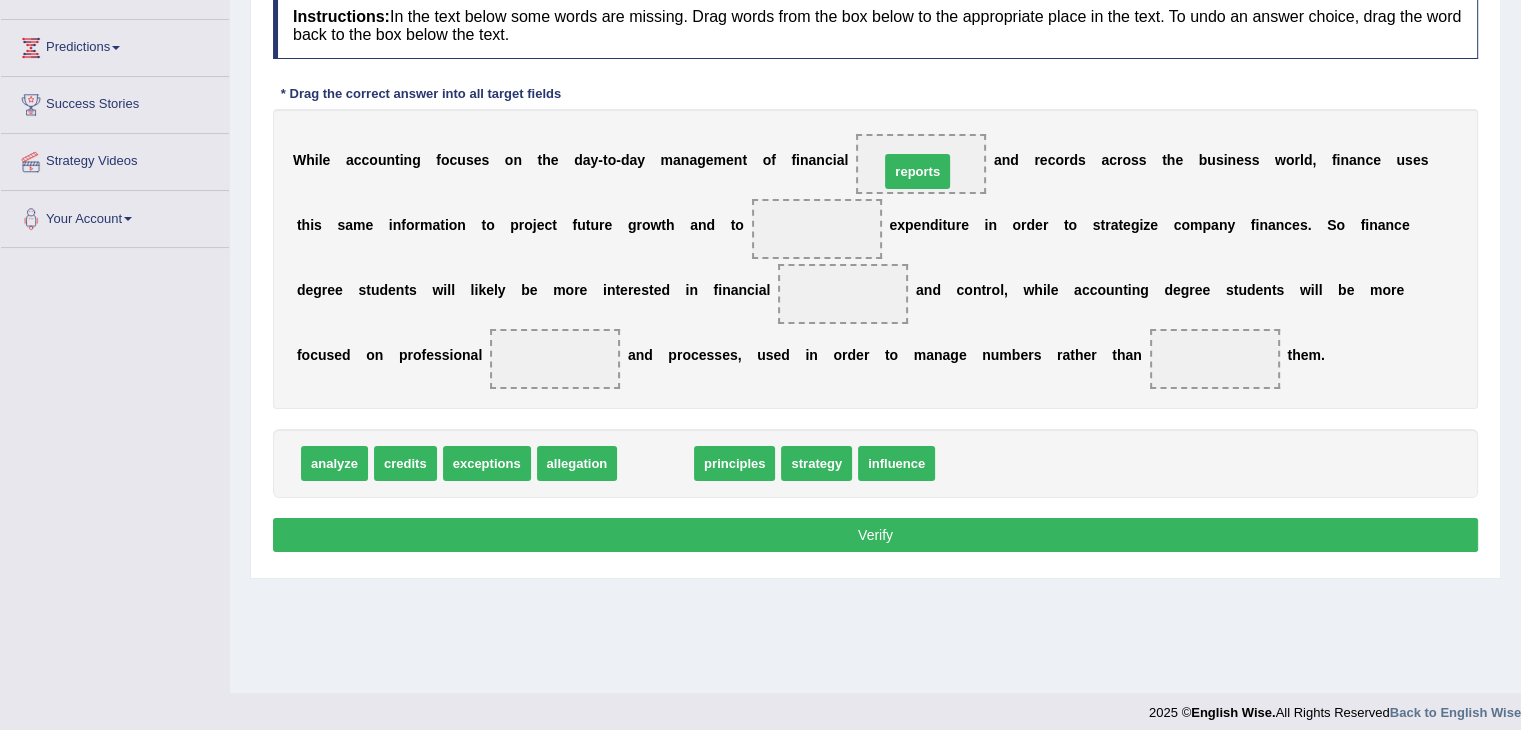 drag, startPoint x: 667, startPoint y: 457, endPoint x: 931, endPoint y: 161, distance: 396.62576 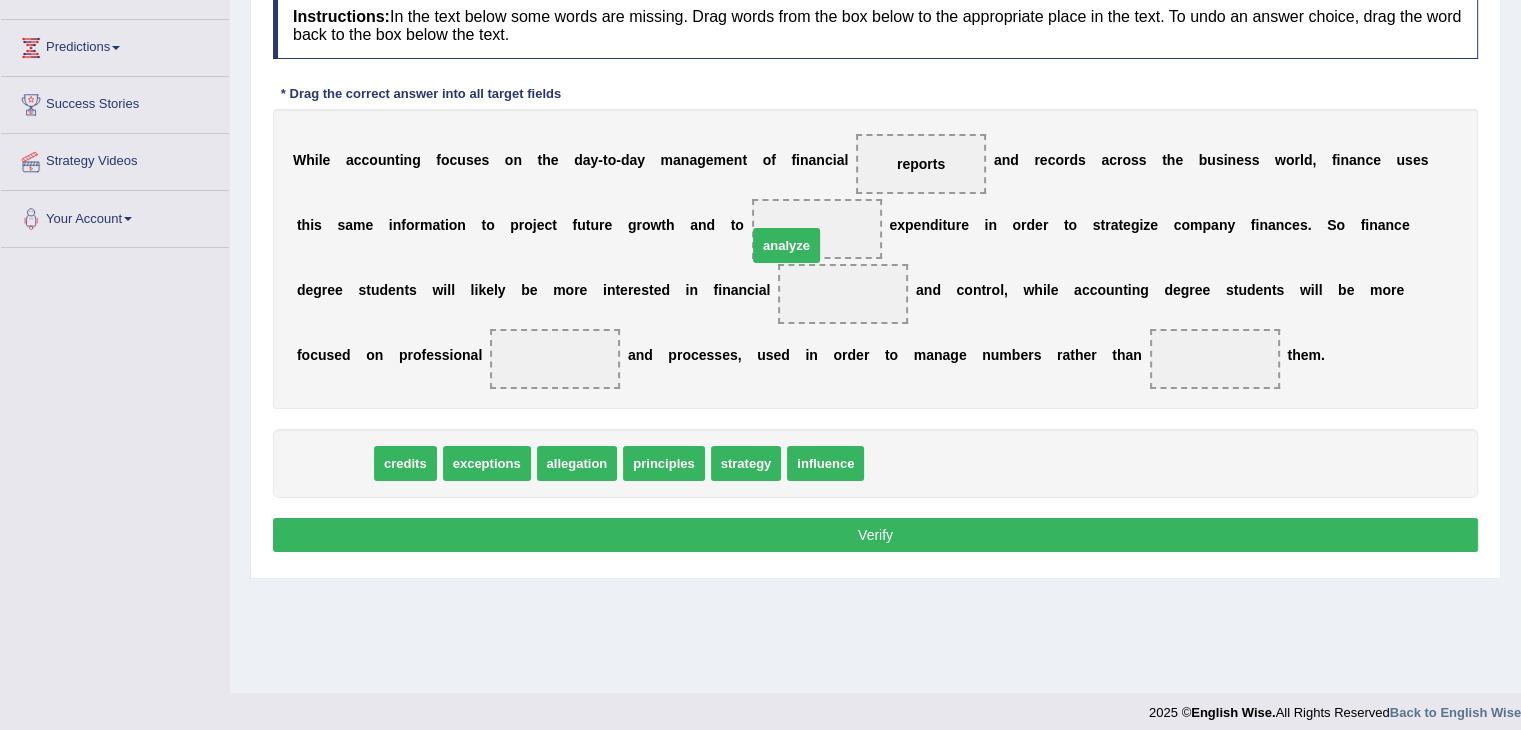 drag, startPoint x: 336, startPoint y: 461, endPoint x: 790, endPoint y: 243, distance: 503.62683 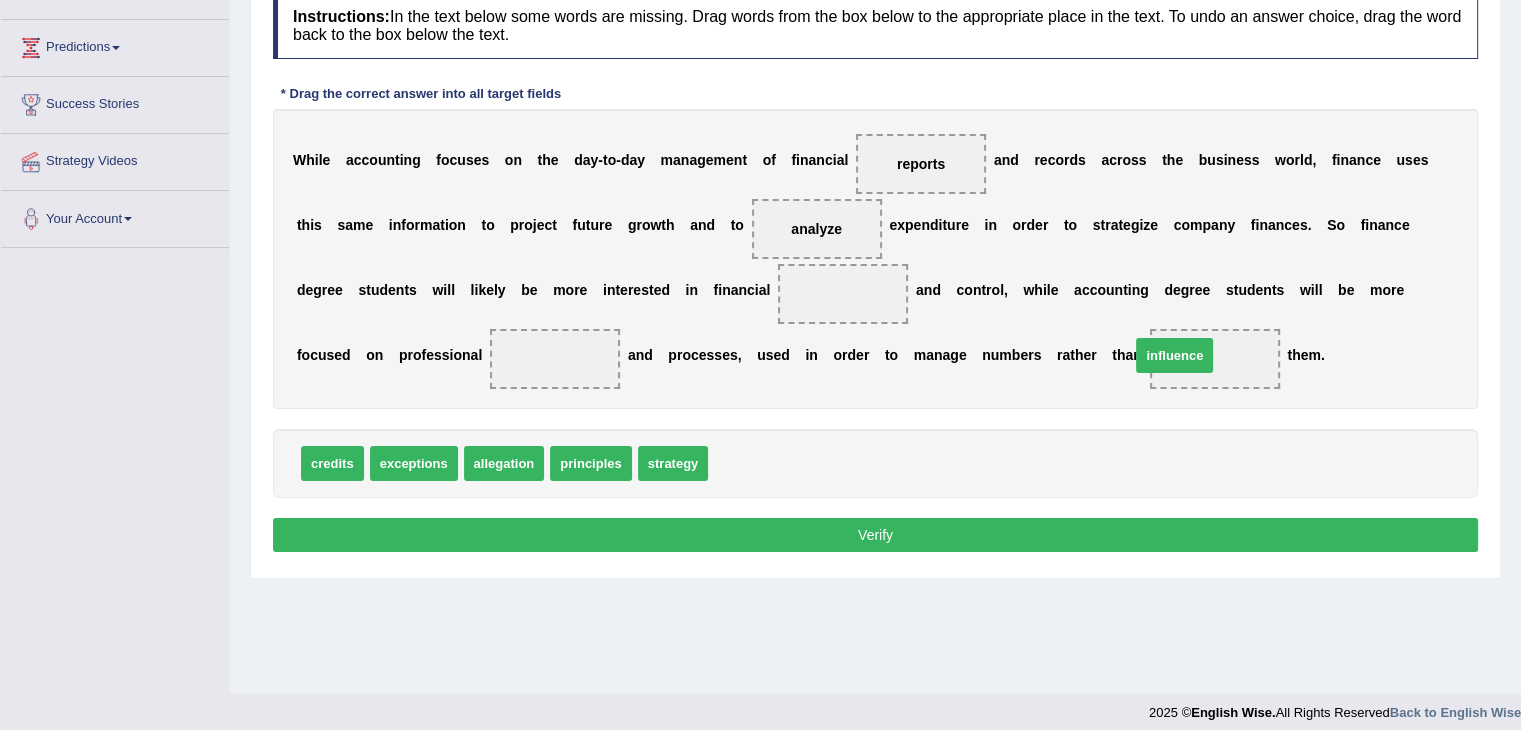 drag, startPoint x: 754, startPoint y: 451, endPoint x: 1176, endPoint y: 343, distance: 435.60074 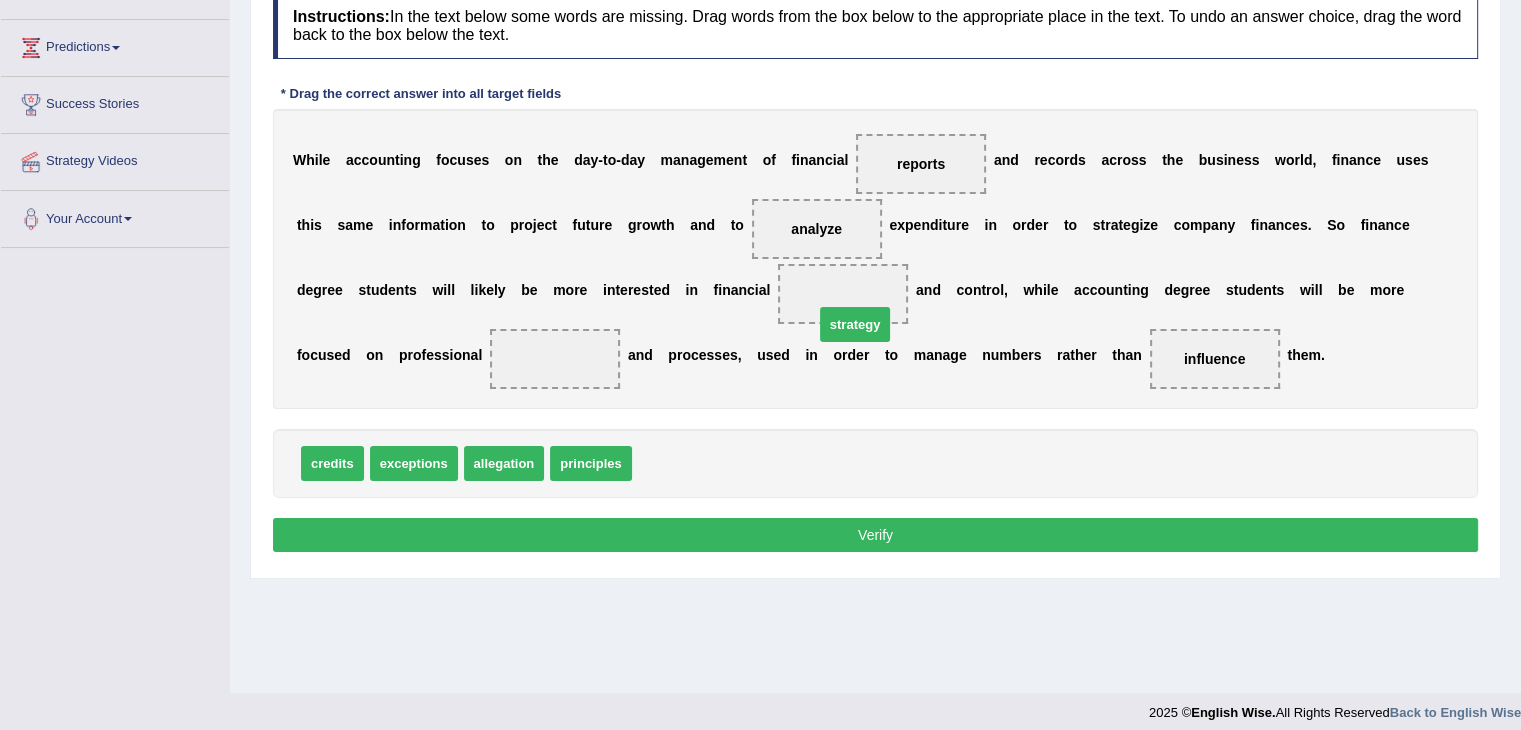 drag, startPoint x: 680, startPoint y: 455, endPoint x: 856, endPoint y: 302, distance: 233.20592 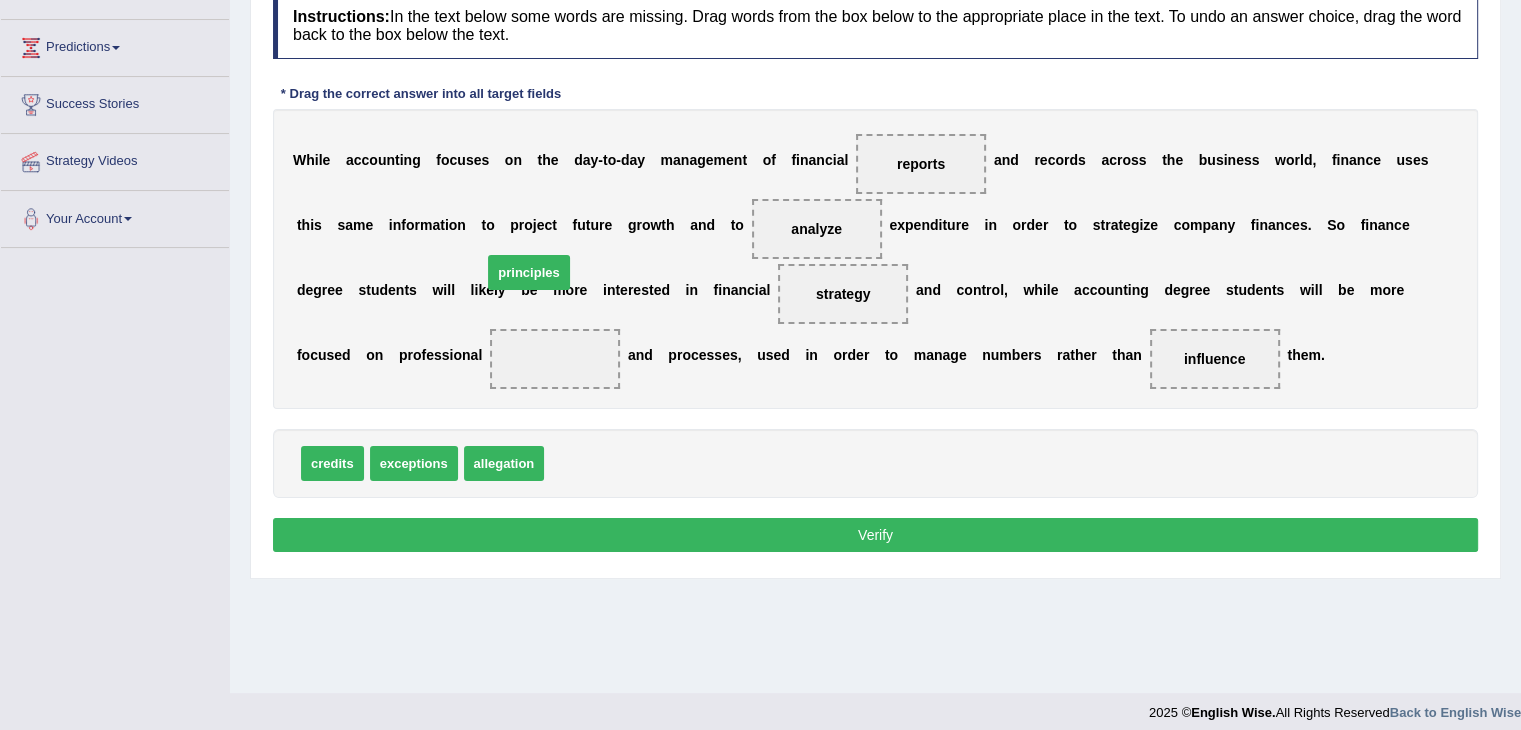 drag, startPoint x: 602, startPoint y: 445, endPoint x: 525, endPoint y: 258, distance: 202.23254 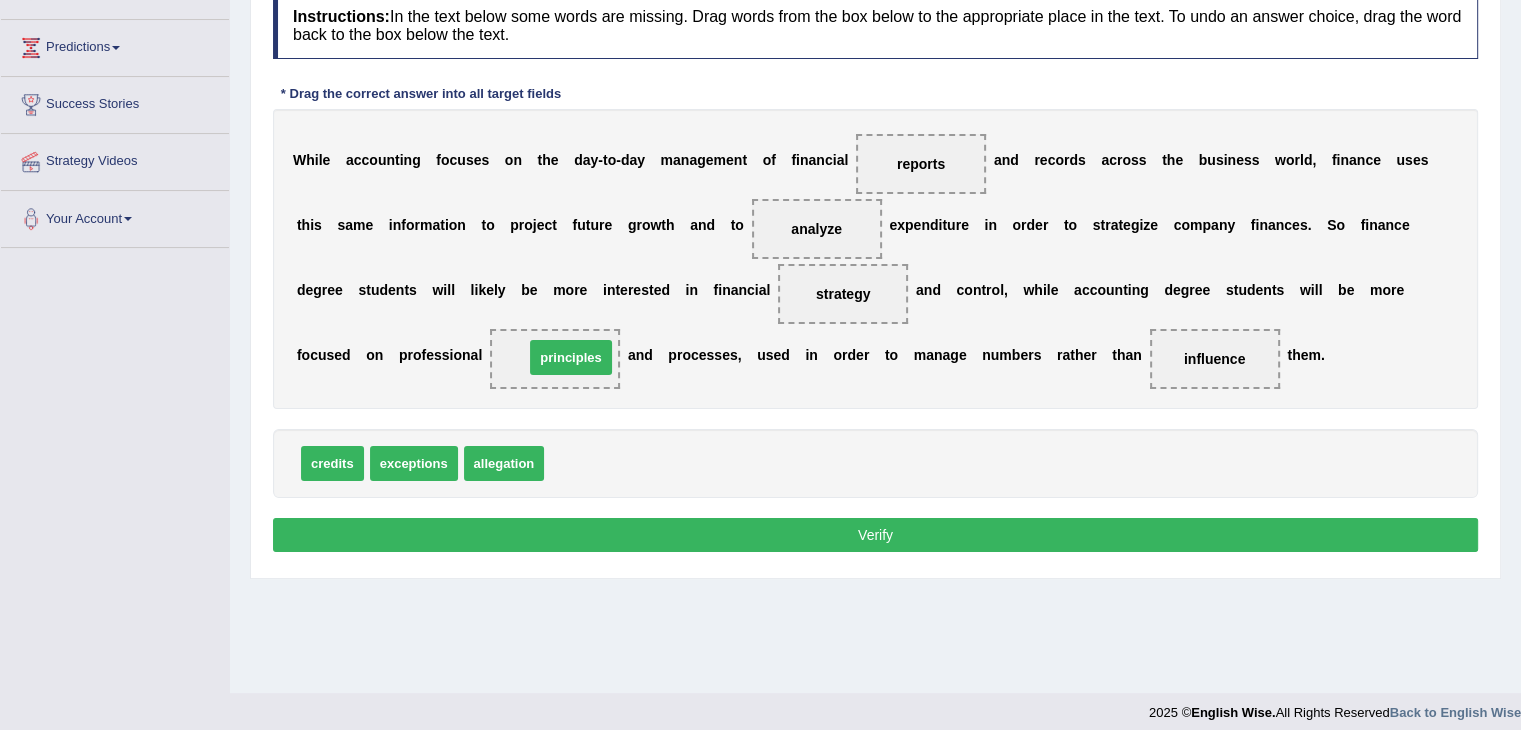 drag, startPoint x: 583, startPoint y: 462, endPoint x: 562, endPoint y: 357, distance: 107.07941 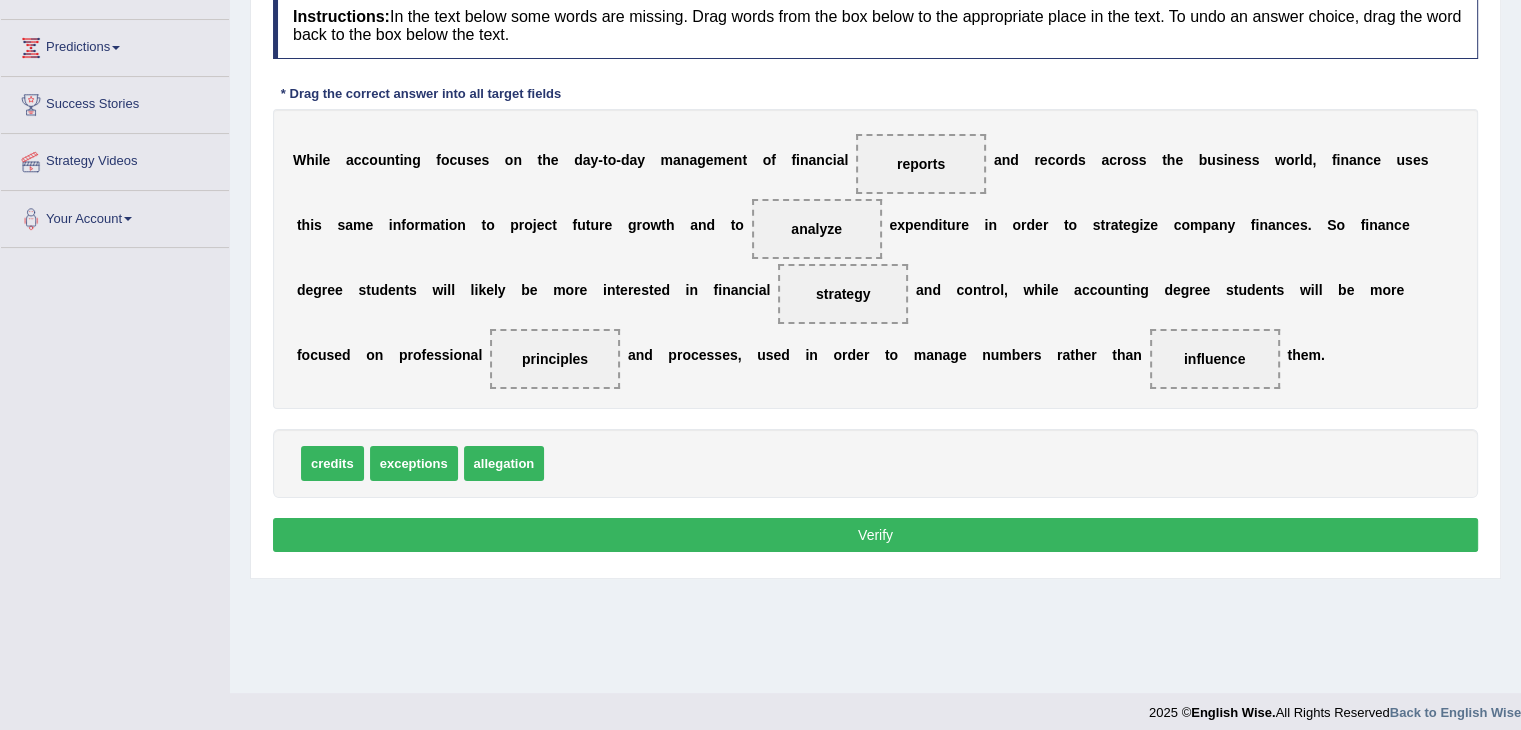 click on "Verify" at bounding box center [875, 535] 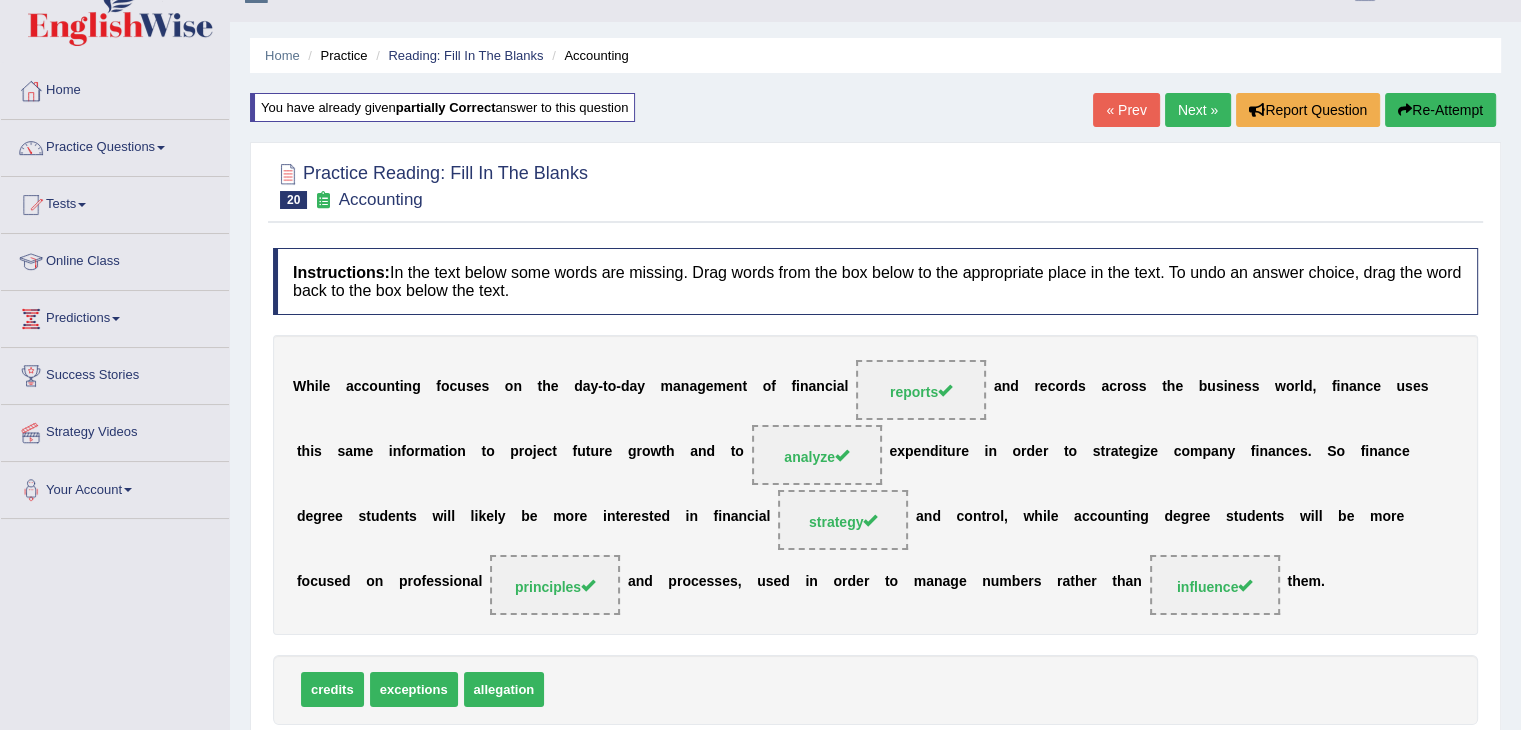 scroll, scrollTop: 28, scrollLeft: 0, axis: vertical 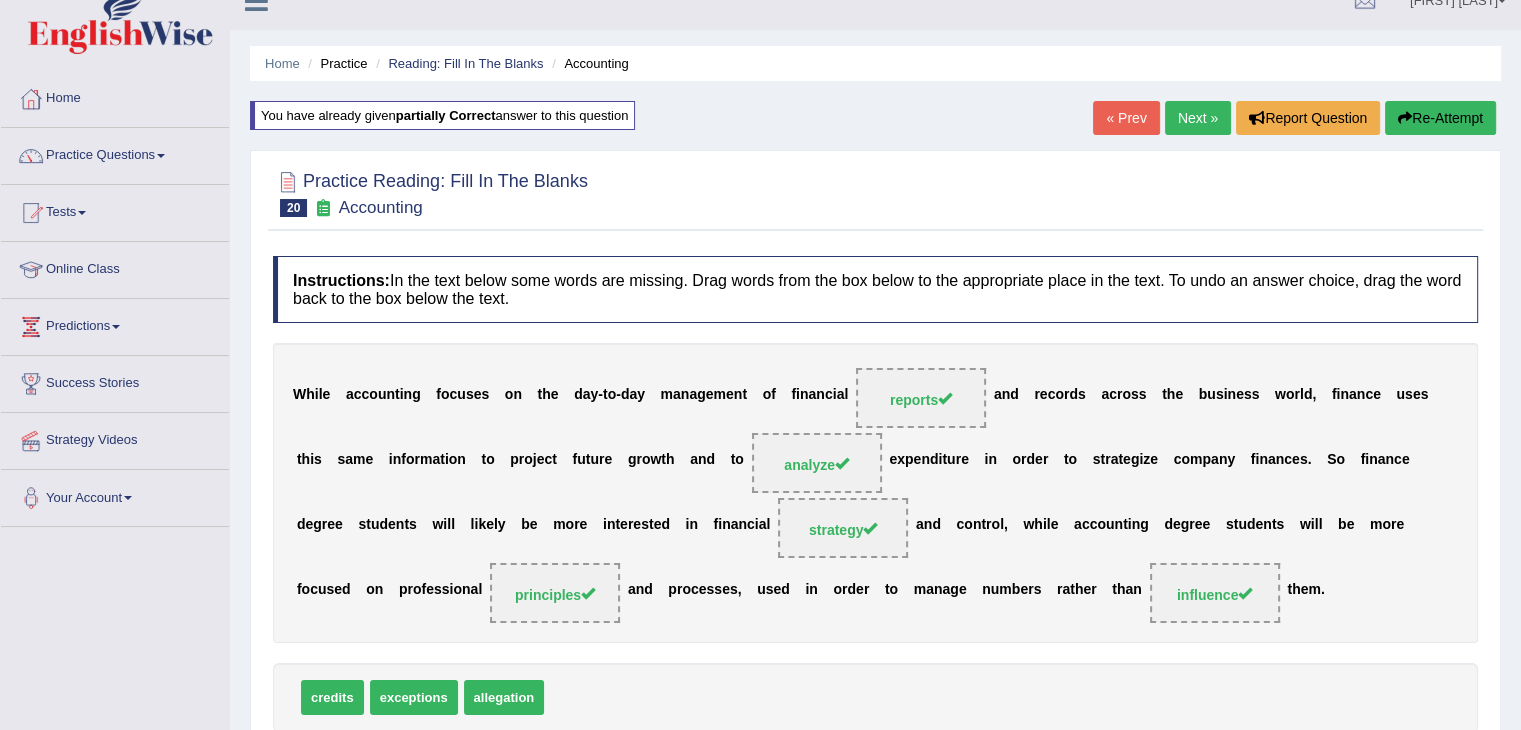 click on "Next »" at bounding box center (1198, 118) 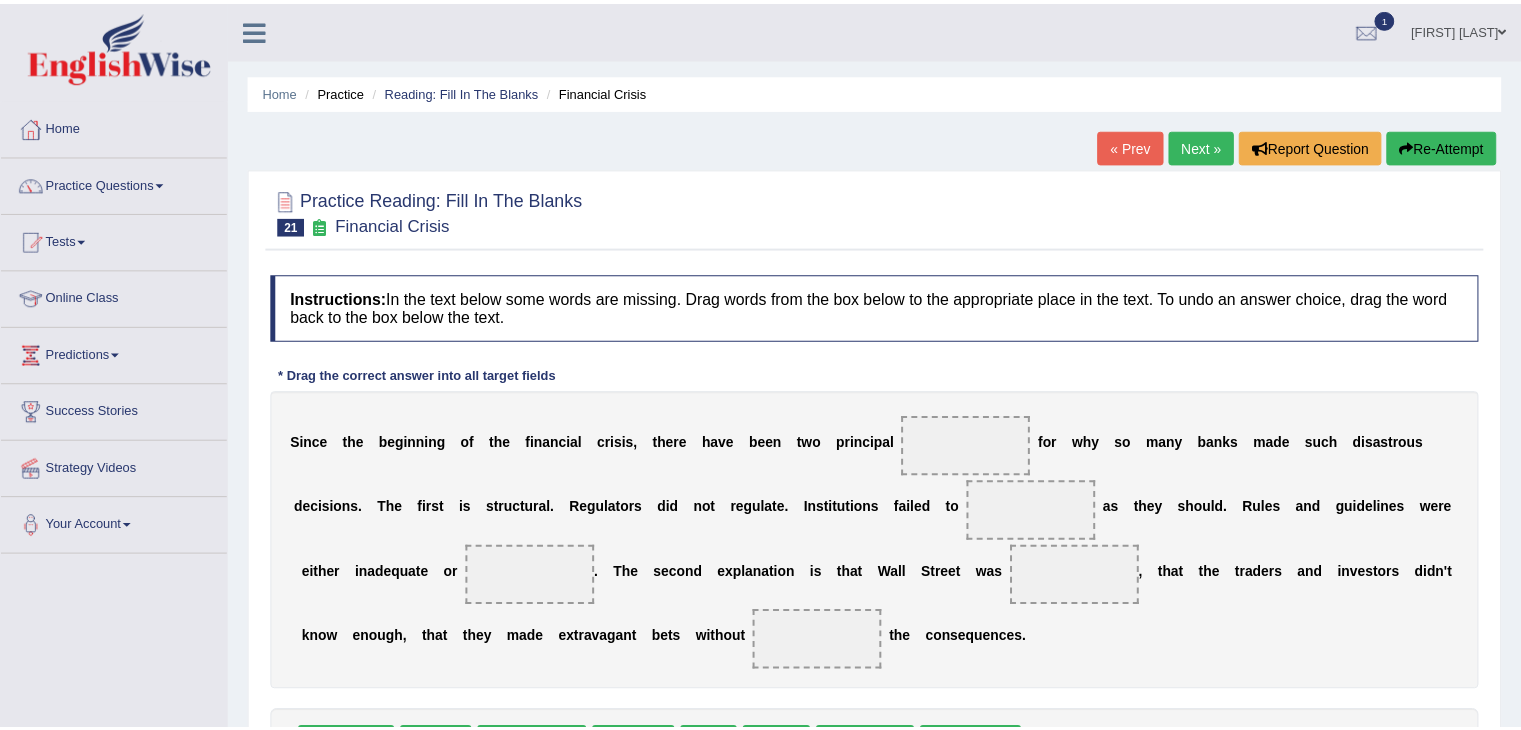 scroll, scrollTop: 0, scrollLeft: 0, axis: both 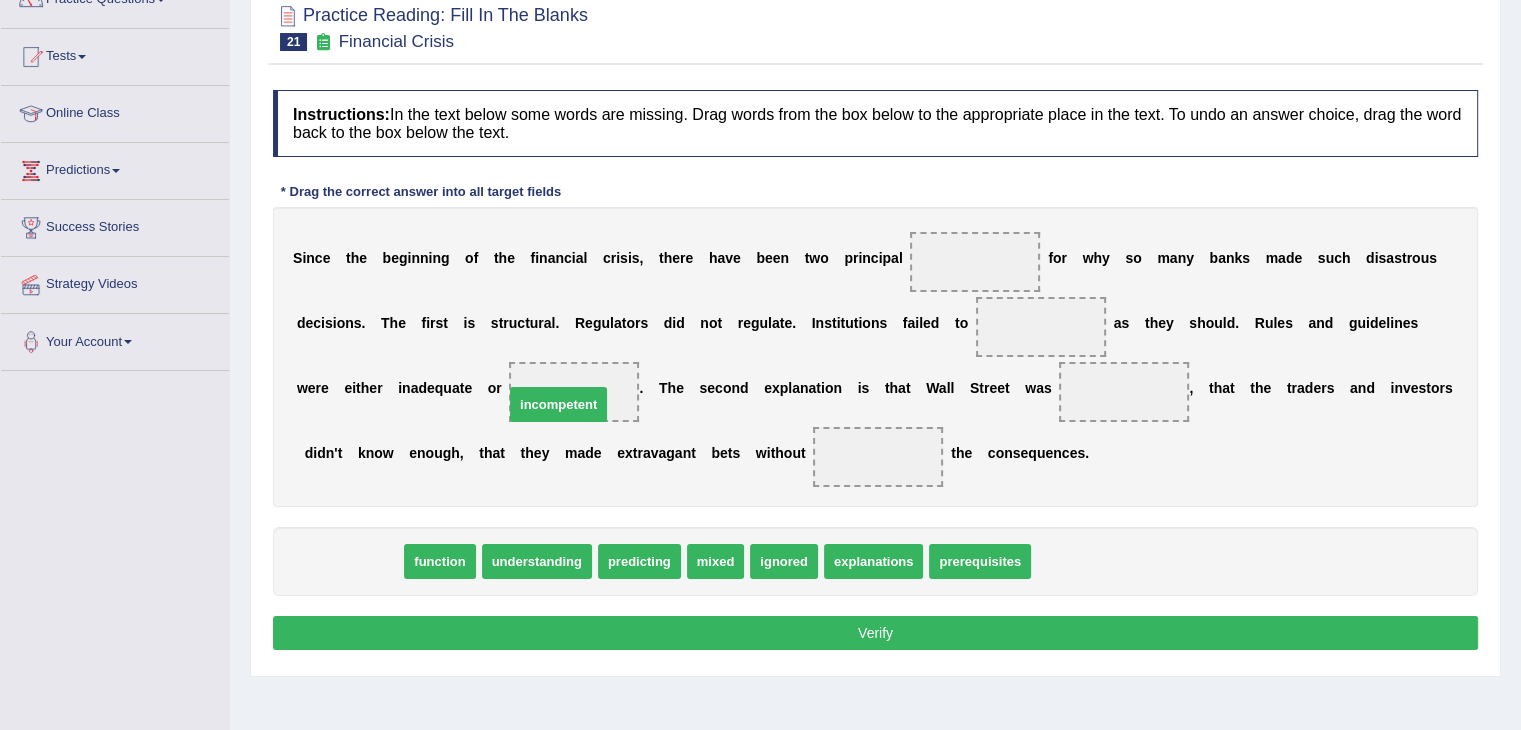 drag, startPoint x: 365, startPoint y: 565, endPoint x: 581, endPoint y: 401, distance: 271.2047 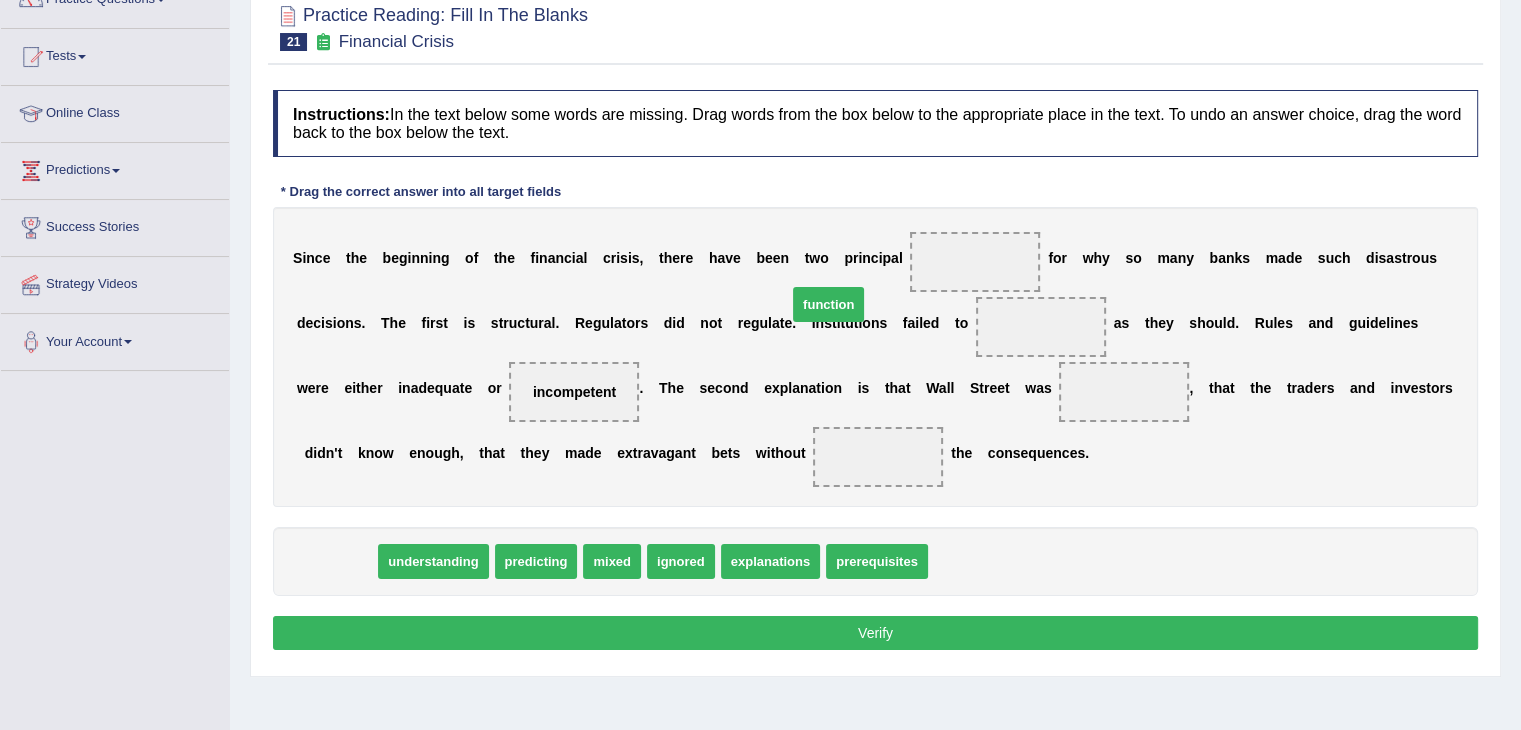 drag, startPoint x: 431, startPoint y: 489, endPoint x: 981, endPoint y: 243, distance: 602.5081 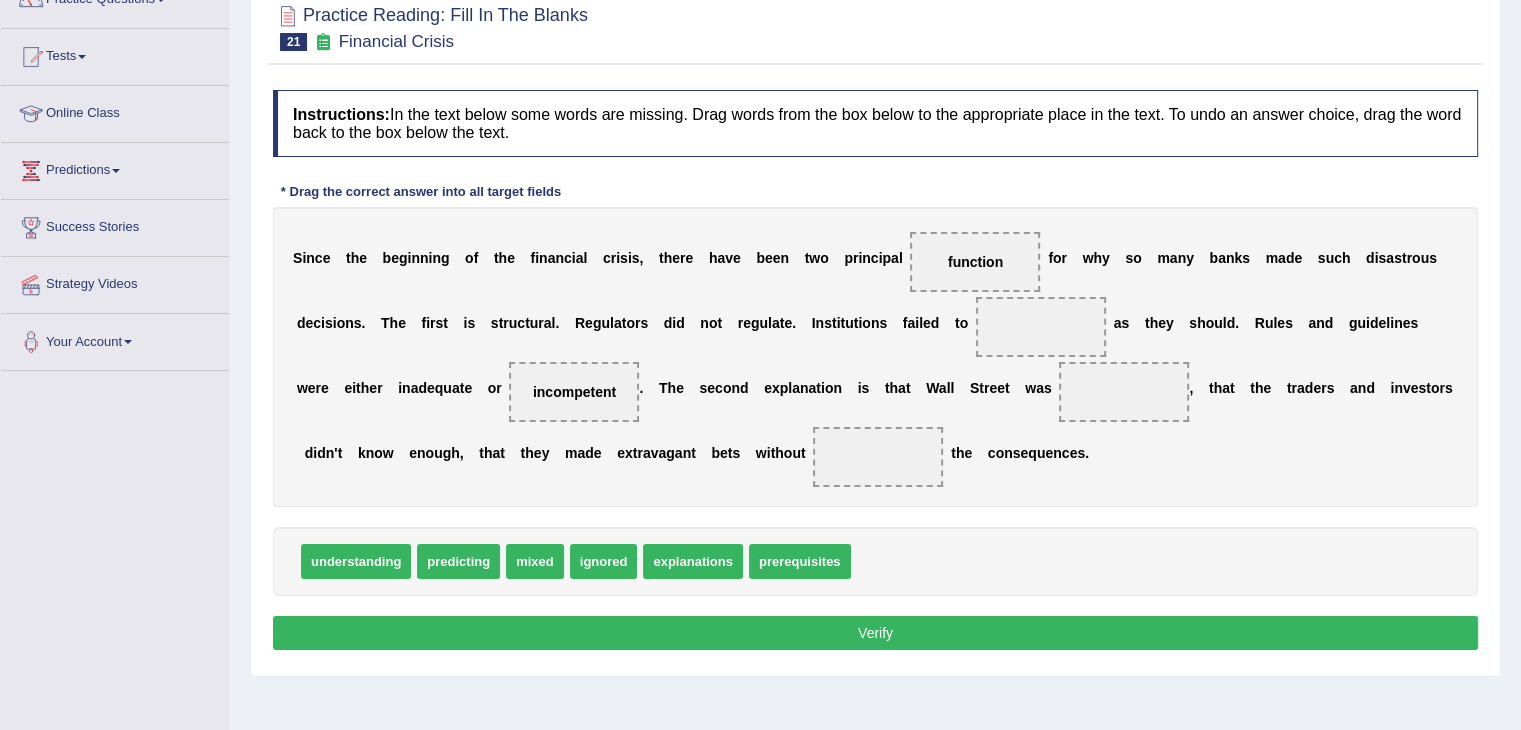 drag, startPoint x: 983, startPoint y: 268, endPoint x: 1020, endPoint y: 316, distance: 60.60528 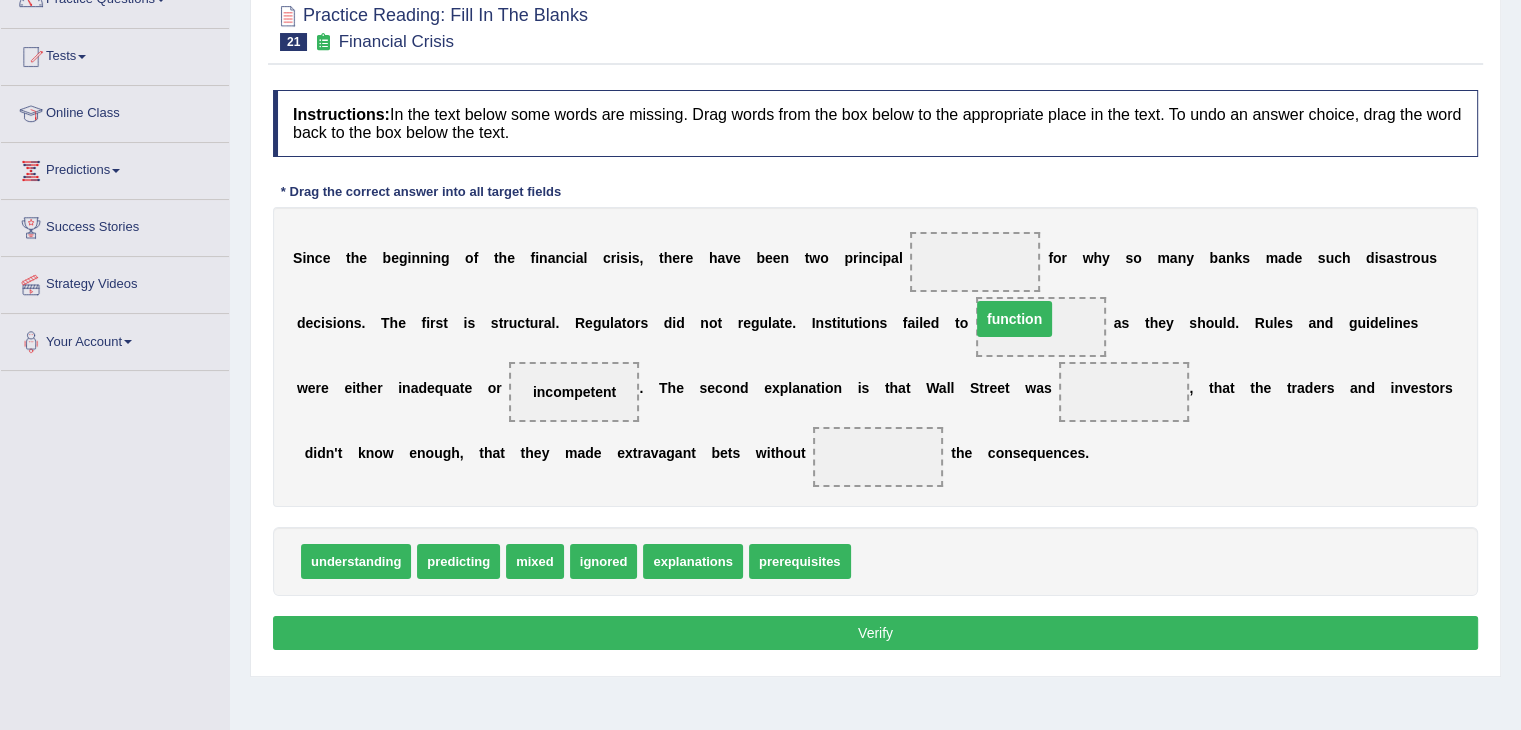 drag, startPoint x: 965, startPoint y: 255, endPoint x: 1010, endPoint y: 313, distance: 73.409805 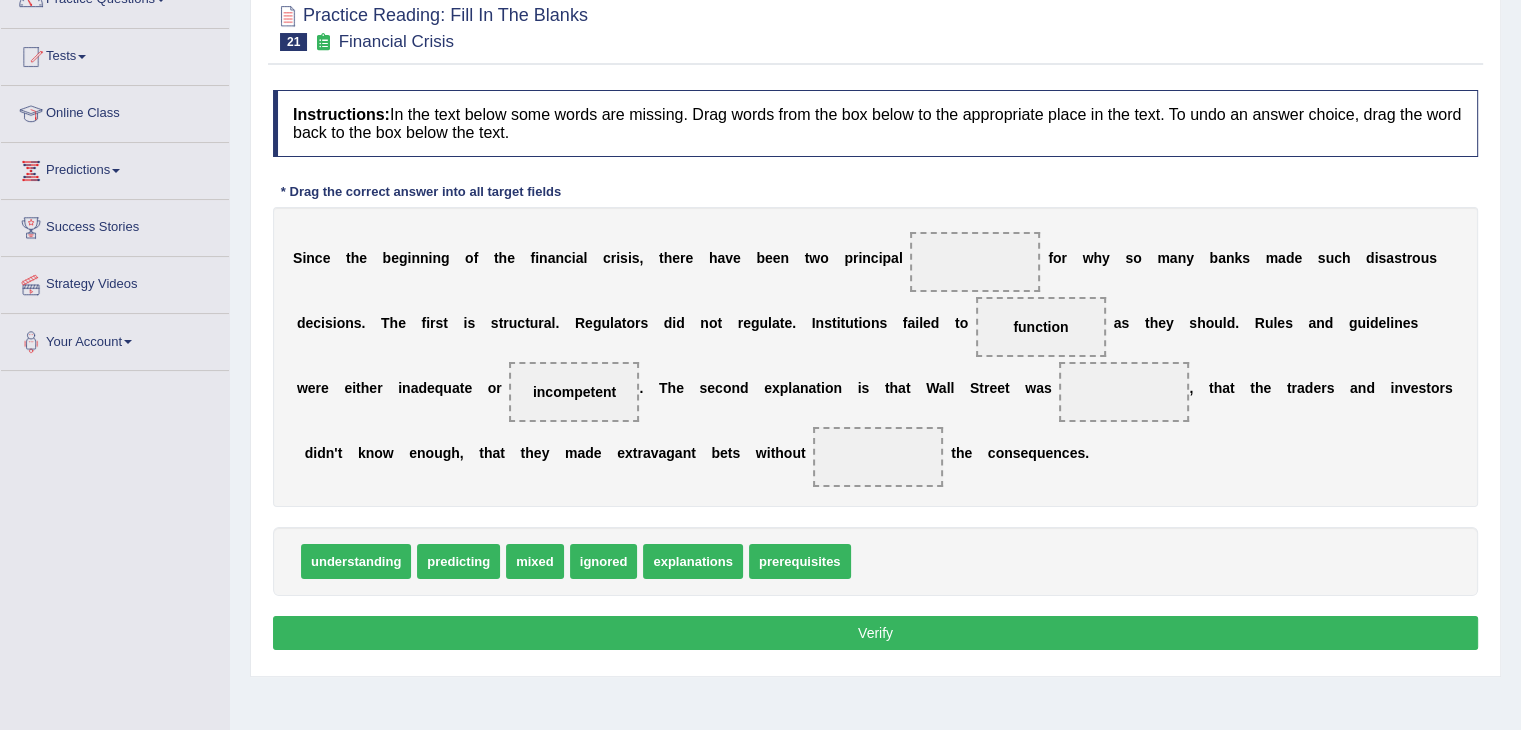 drag, startPoint x: 673, startPoint y: 559, endPoint x: 815, endPoint y: 392, distance: 219.20995 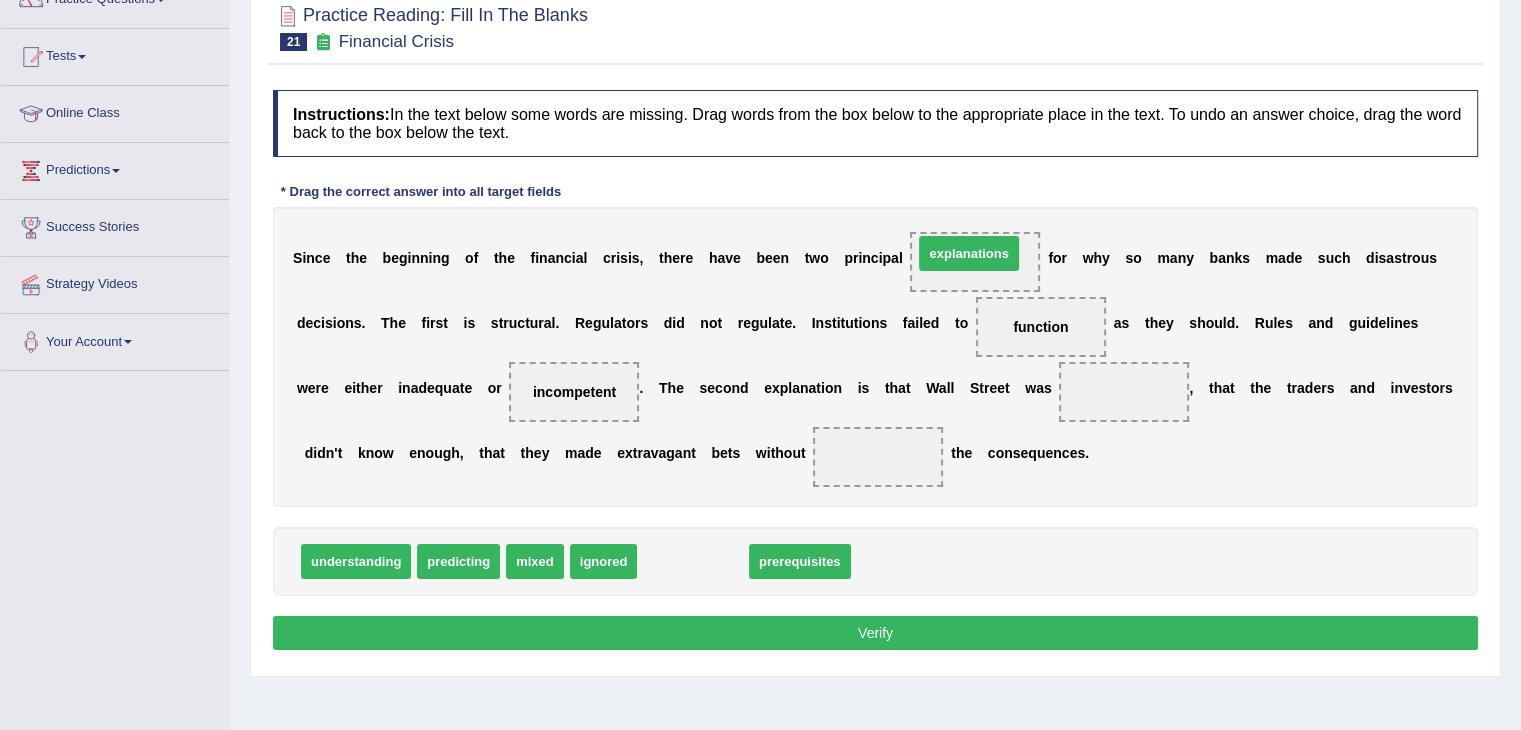 drag, startPoint x: 706, startPoint y: 559, endPoint x: 982, endPoint y: 251, distance: 413.56982 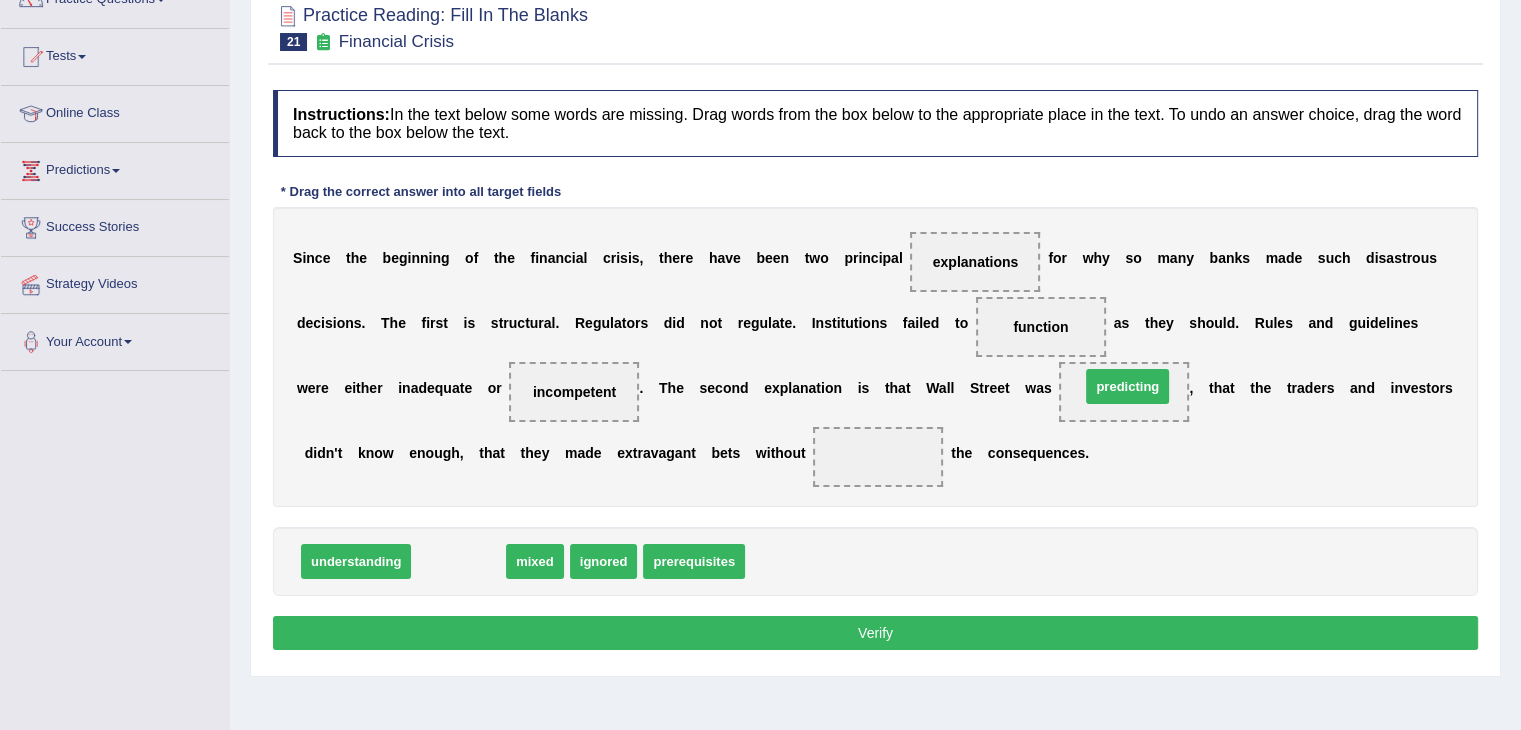 drag, startPoint x: 475, startPoint y: 558, endPoint x: 1145, endPoint y: 383, distance: 692.4774 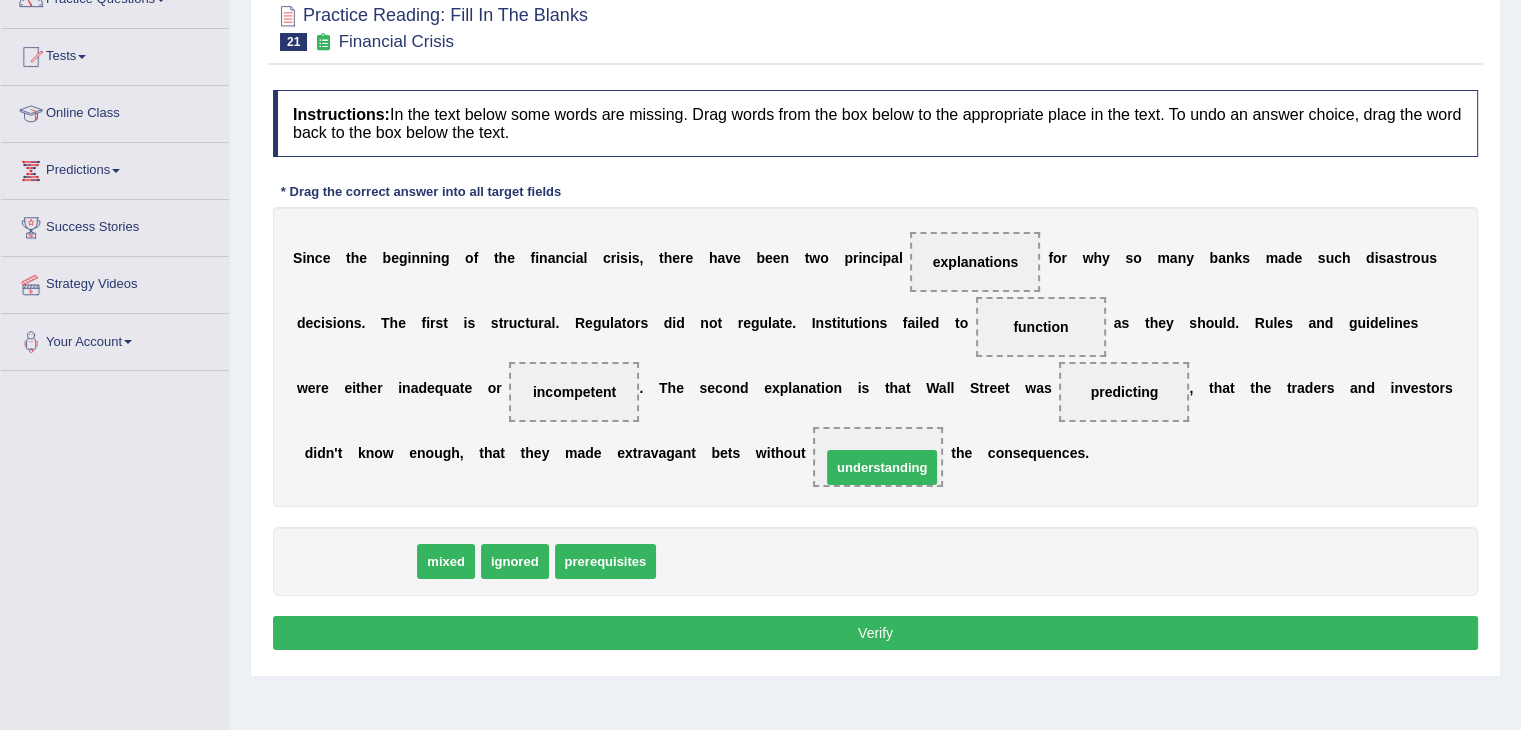 drag, startPoint x: 376, startPoint y: 554, endPoint x: 918, endPoint y: 459, distance: 550.26263 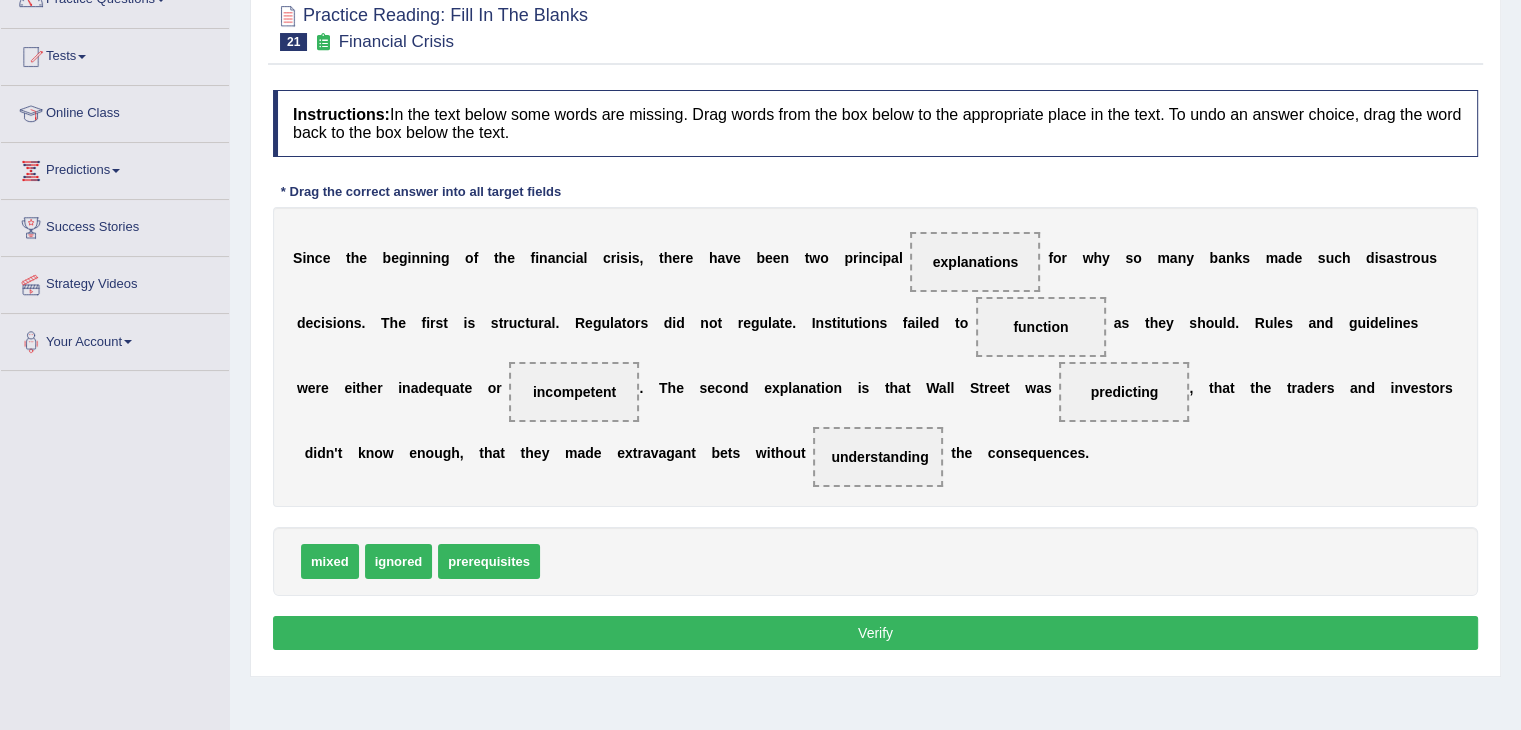 click on "Verify" at bounding box center [875, 633] 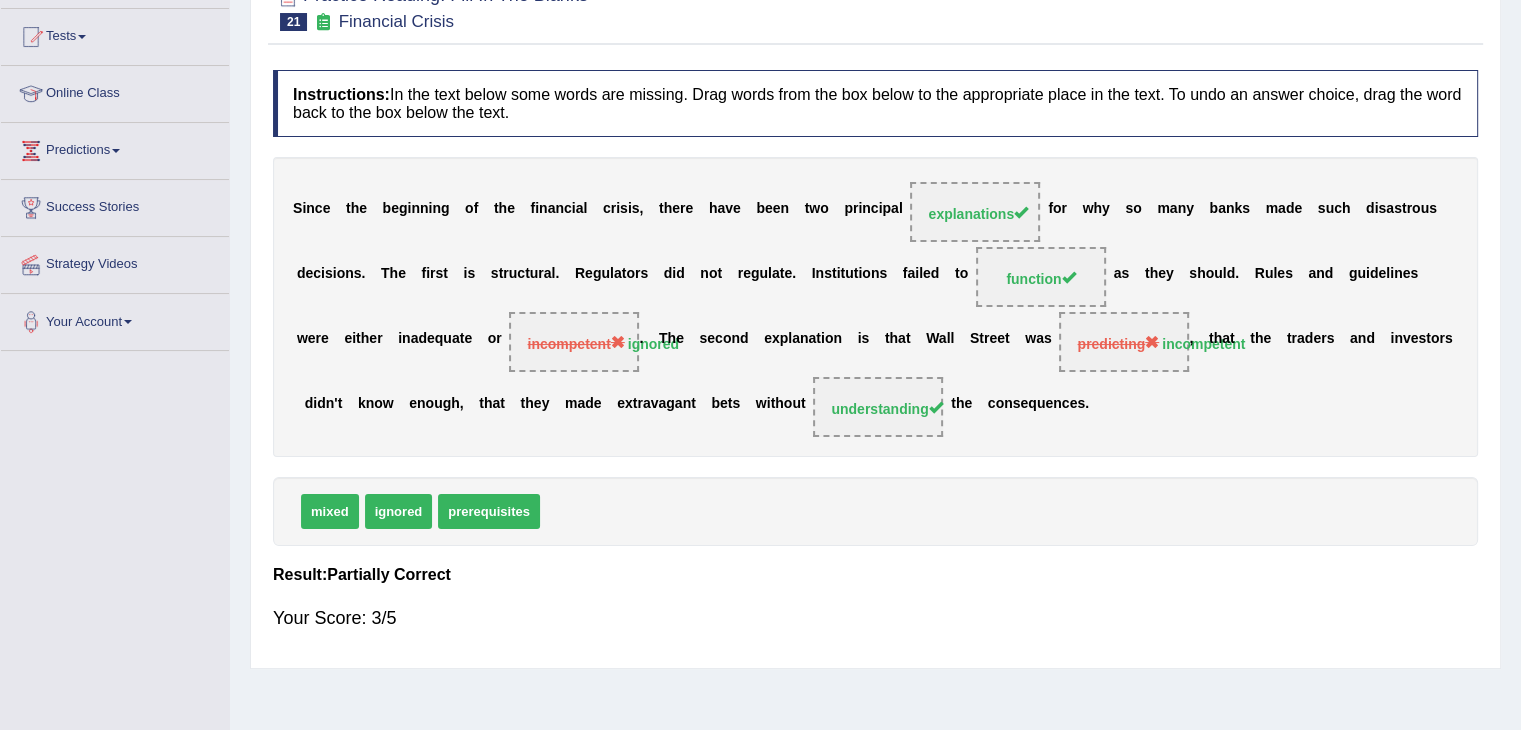 scroll, scrollTop: 0, scrollLeft: 0, axis: both 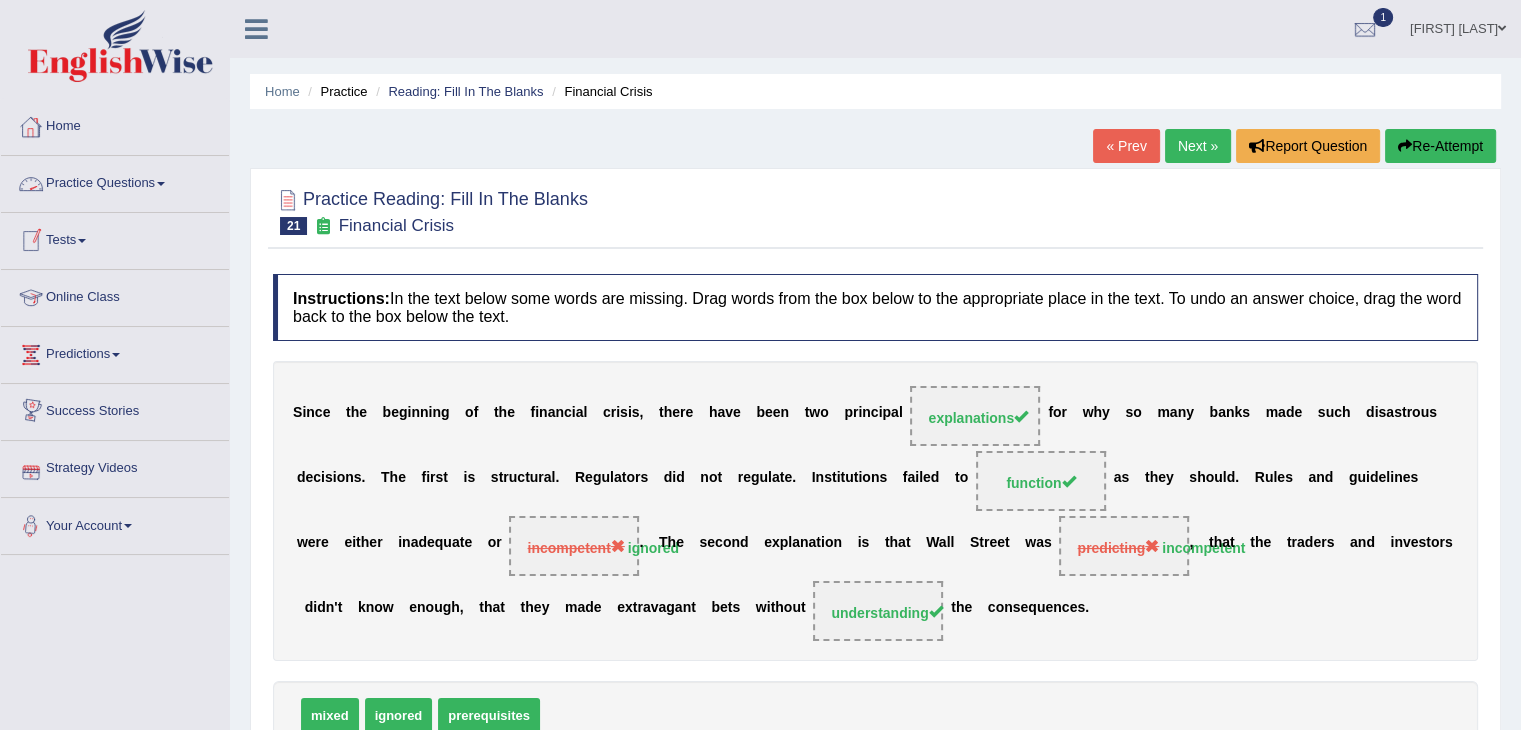 click on "Practice Questions" at bounding box center (115, 181) 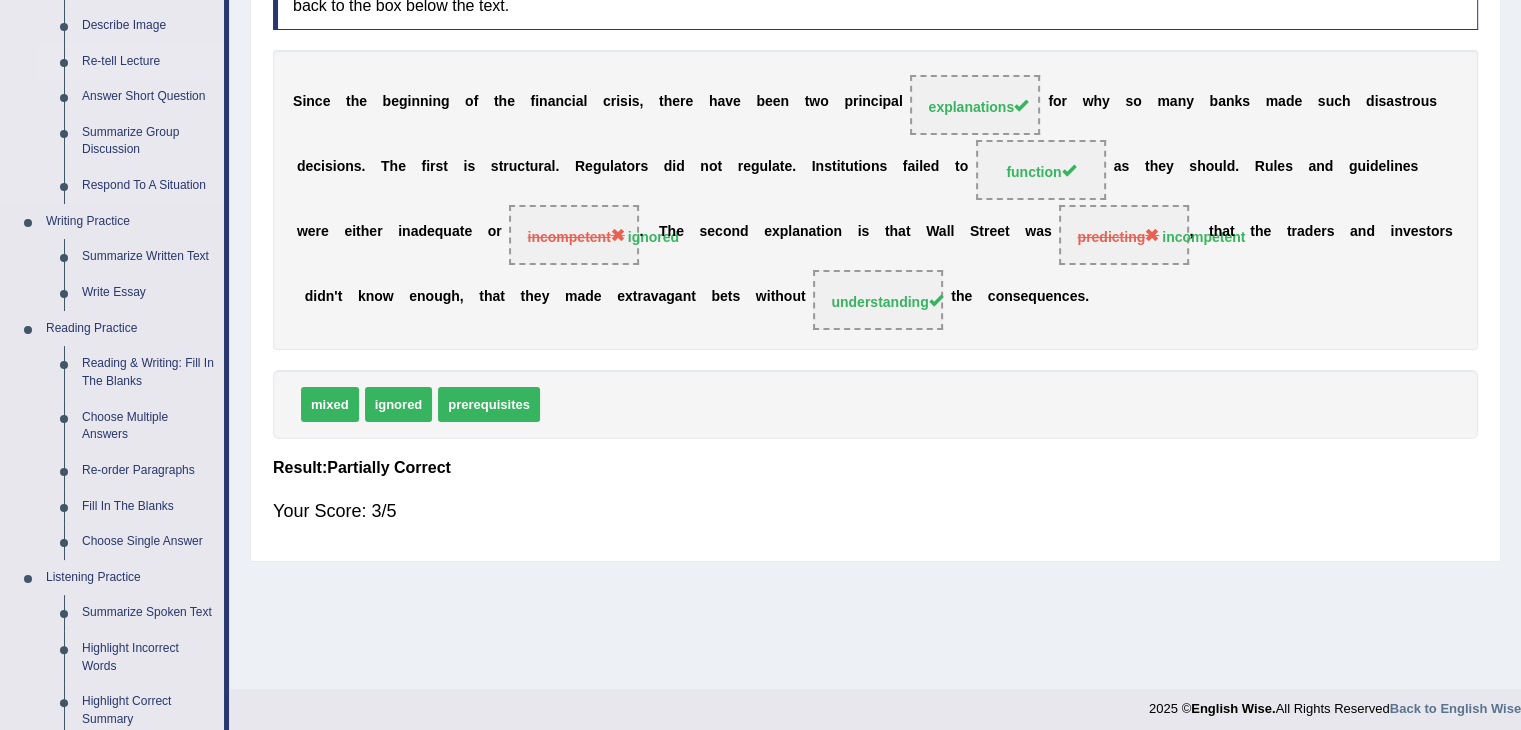 scroll, scrollTop: 316, scrollLeft: 0, axis: vertical 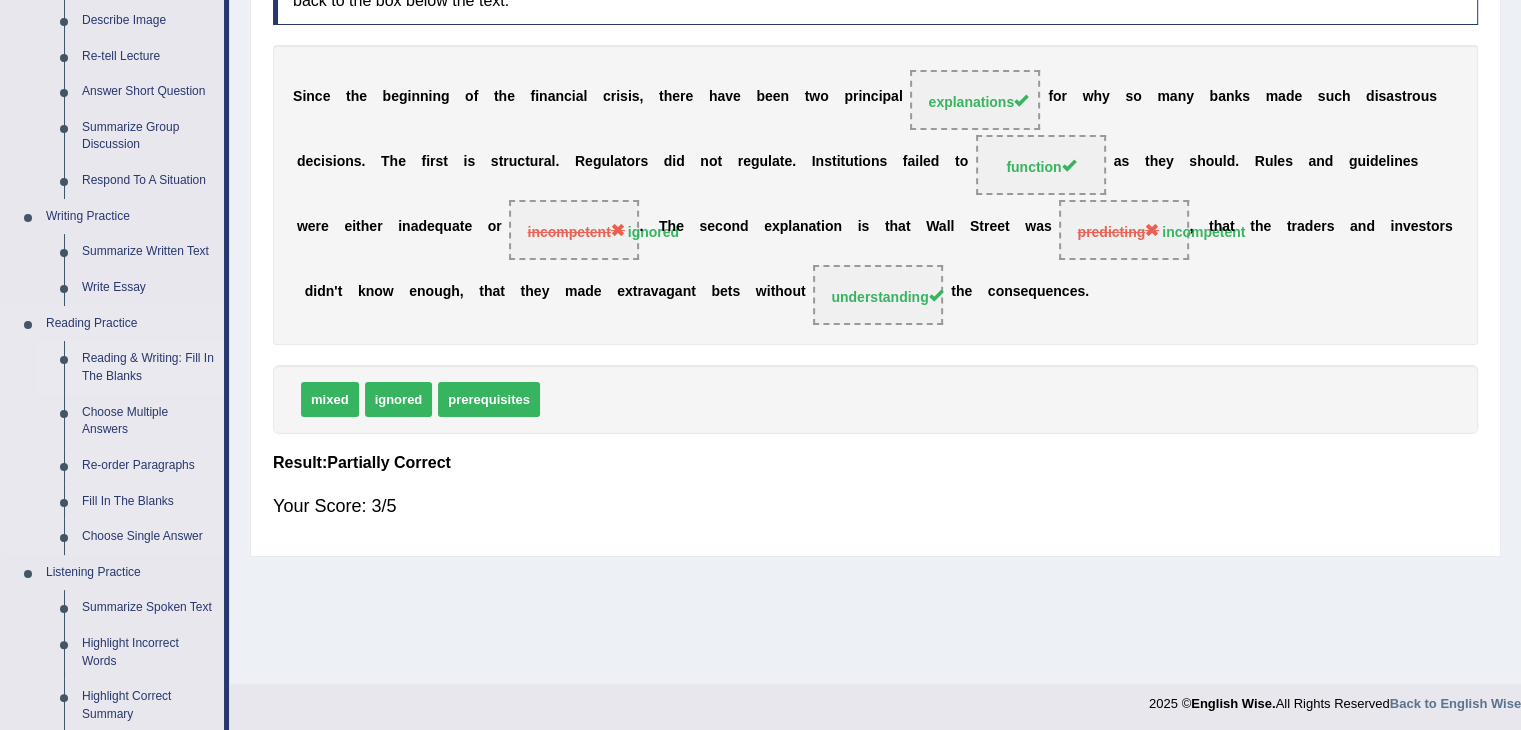 click on "Reading & Writing: Fill In The Blanks" at bounding box center [148, 367] 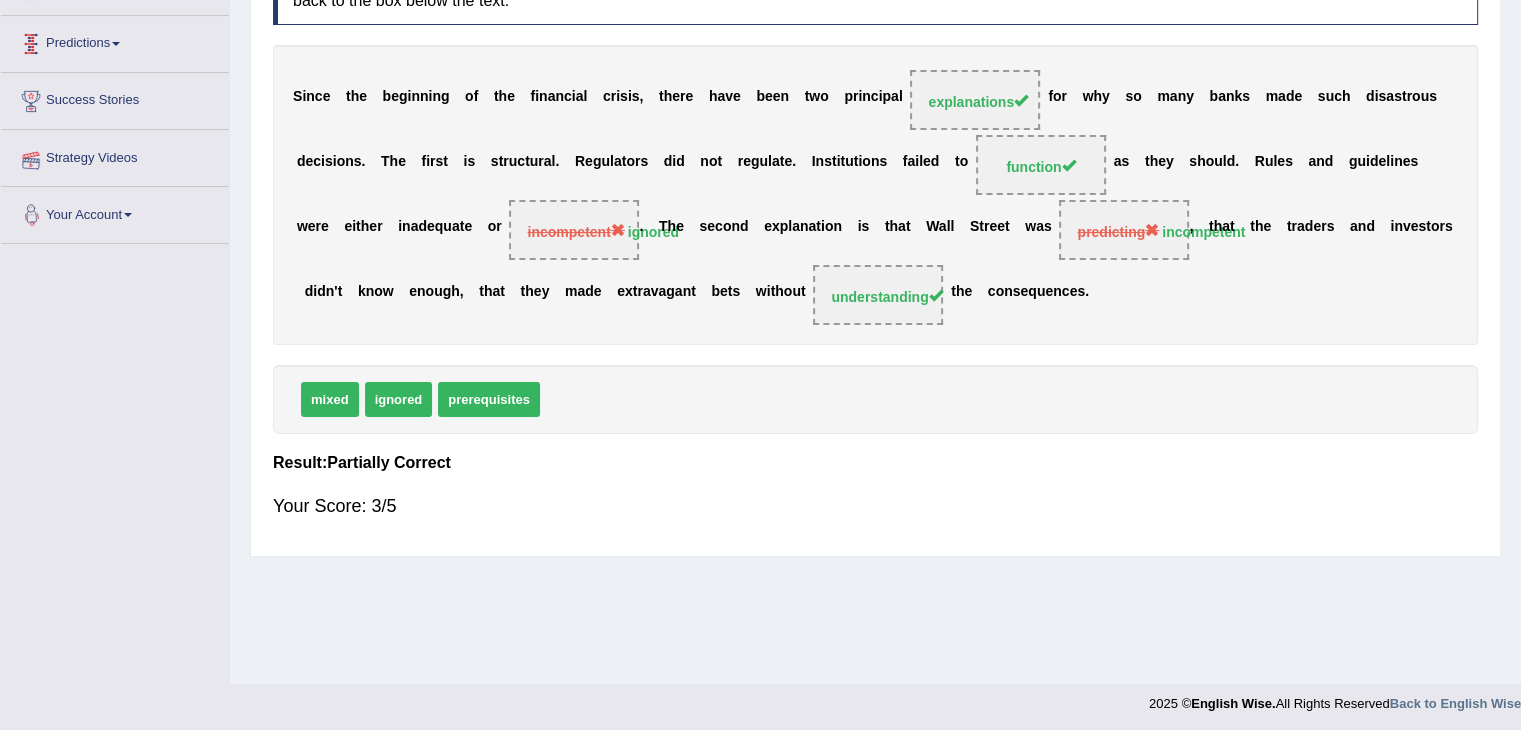 scroll, scrollTop: 320, scrollLeft: 0, axis: vertical 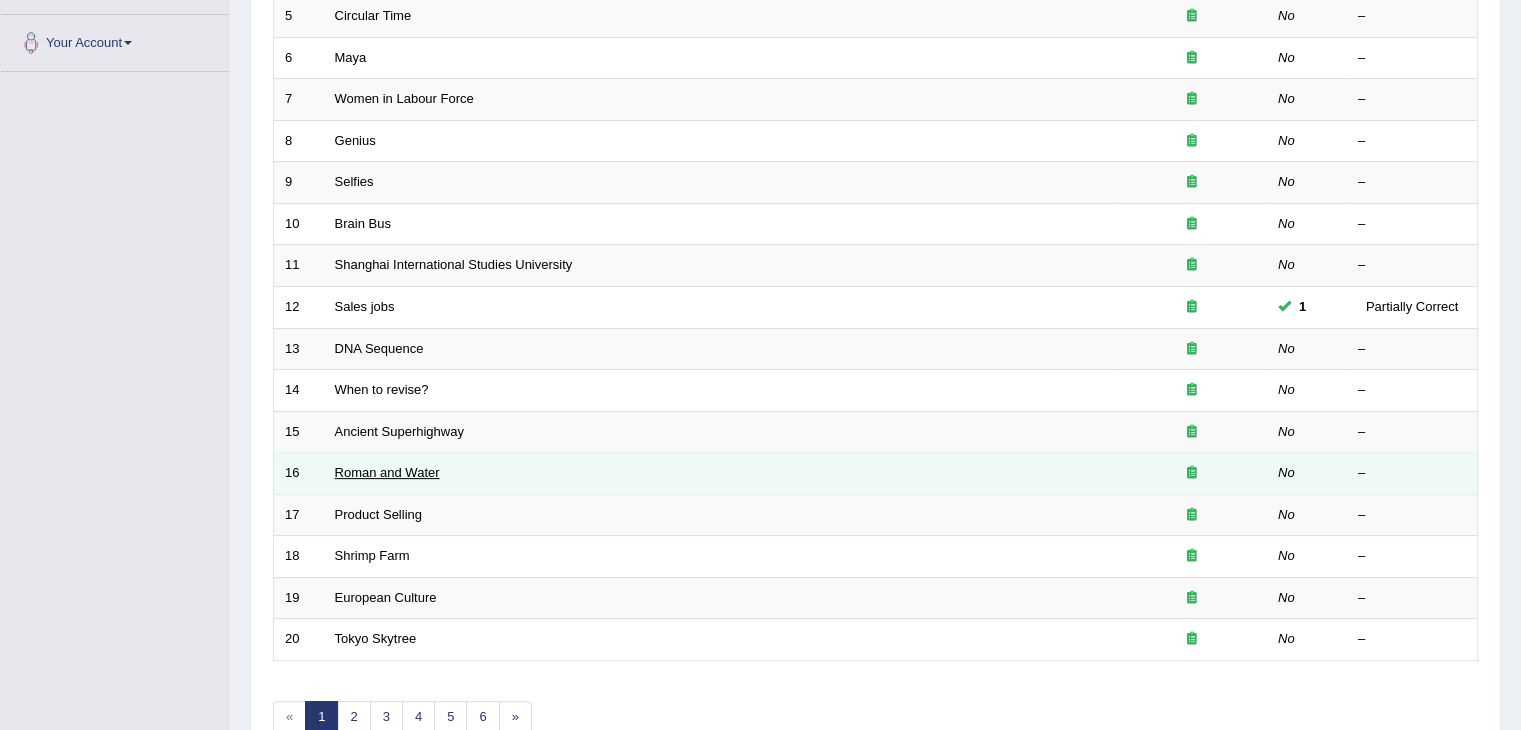 click on "Roman and Water" at bounding box center (387, 472) 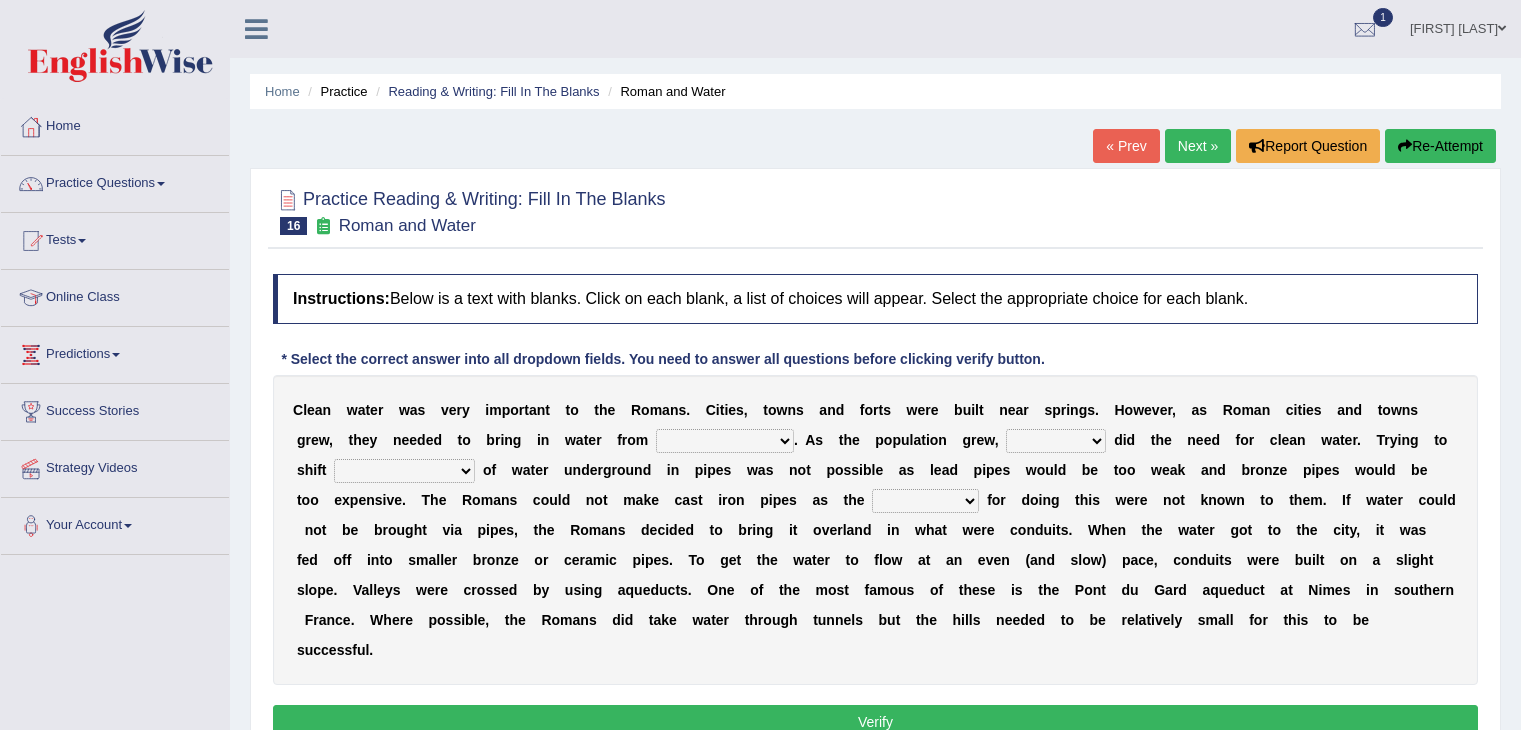 scroll, scrollTop: 0, scrollLeft: 0, axis: both 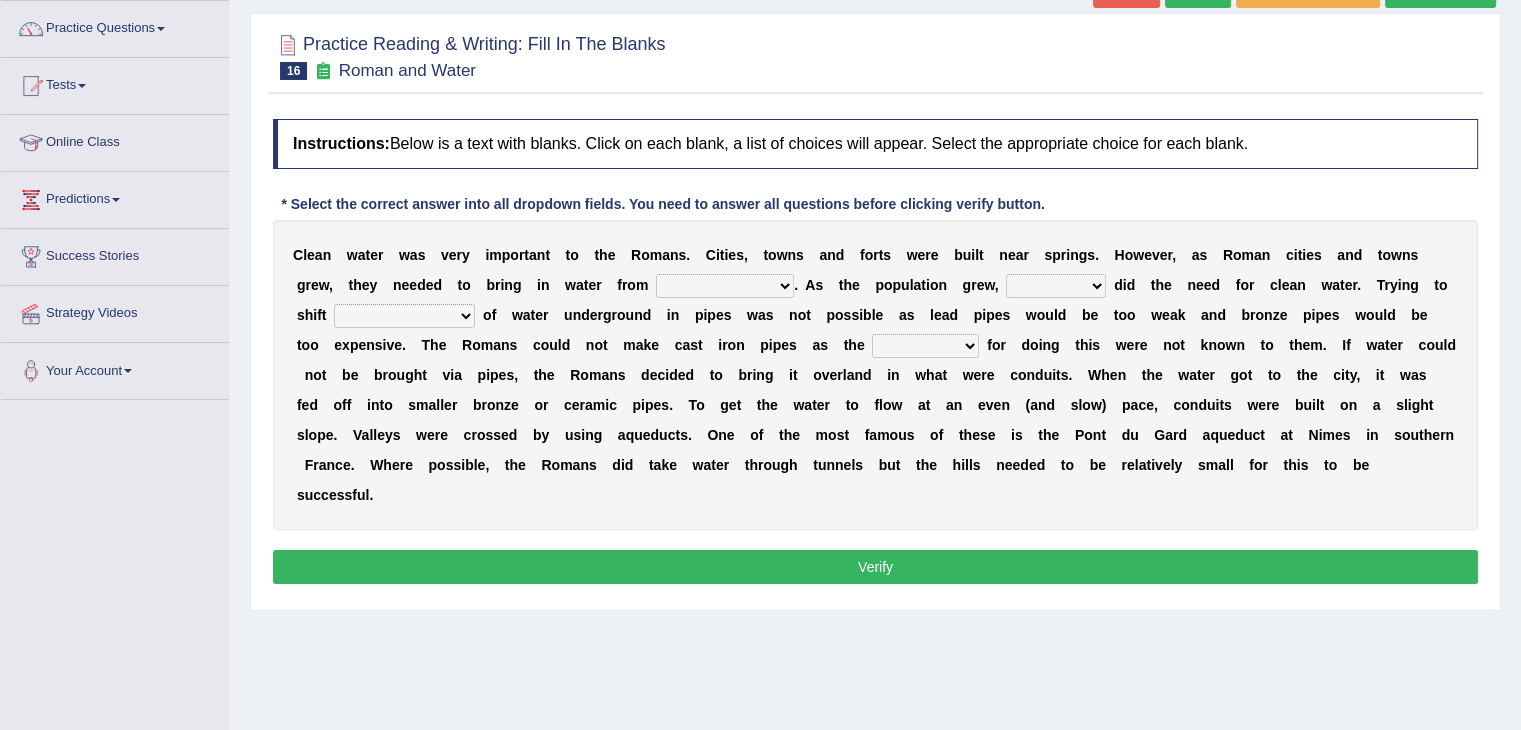 click on "further afield these origins different parts specific sources" at bounding box center [725, 286] 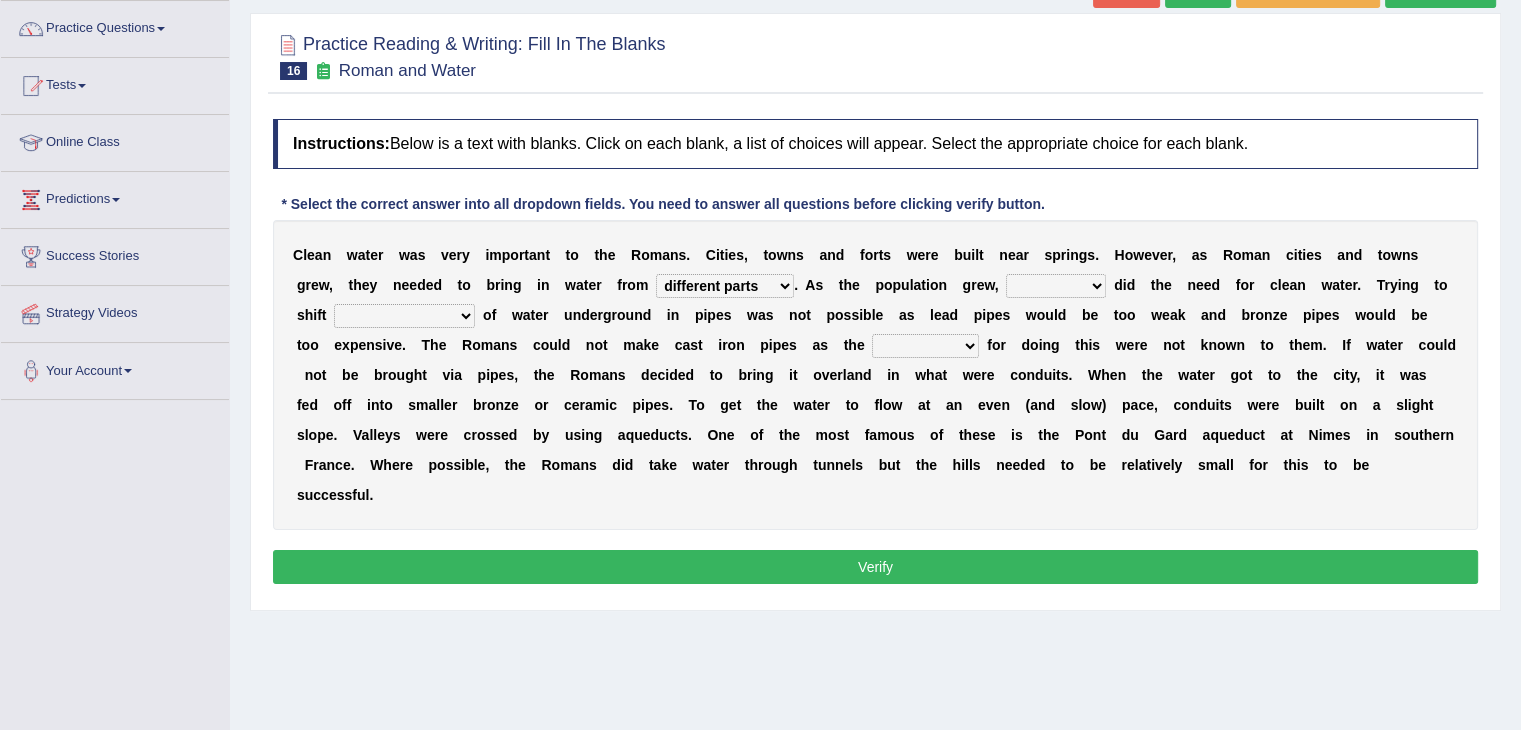 click on "further afield these origins different parts specific sources" at bounding box center [725, 286] 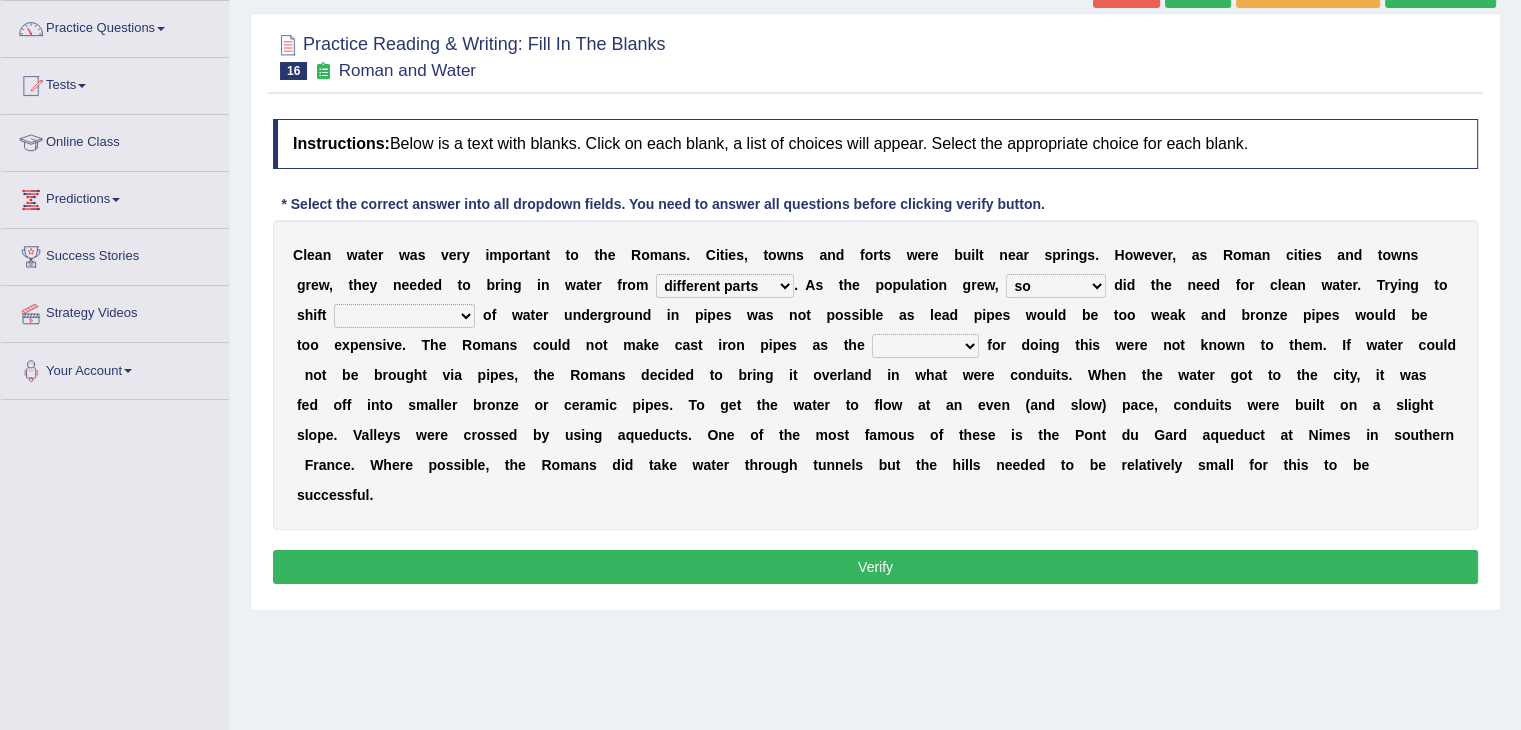 click on "few loads improper intakes relative levels large volumes" at bounding box center (404, 316) 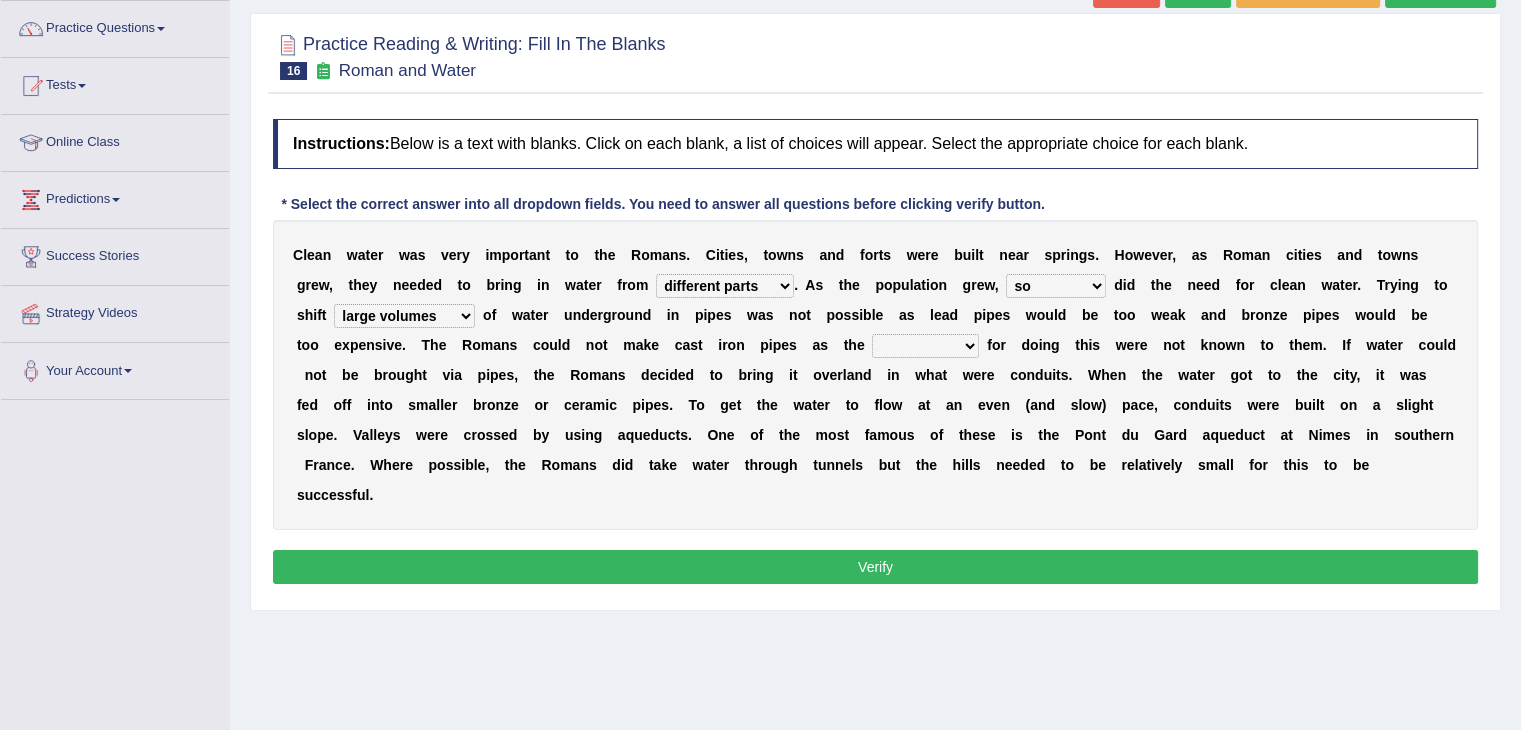 click on "spans scales proportions techniques" at bounding box center [925, 346] 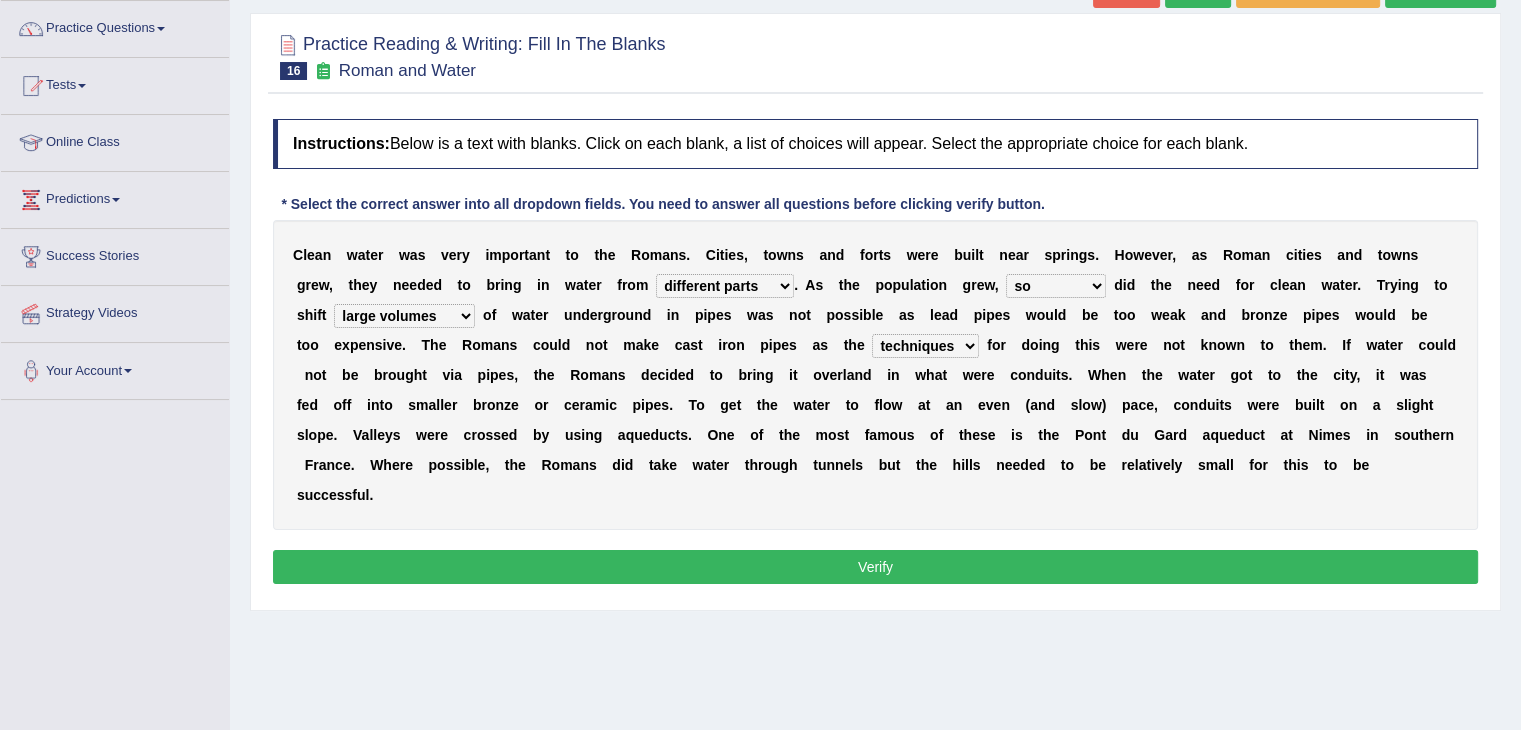 click on "spans scales proportions techniques" at bounding box center [925, 346] 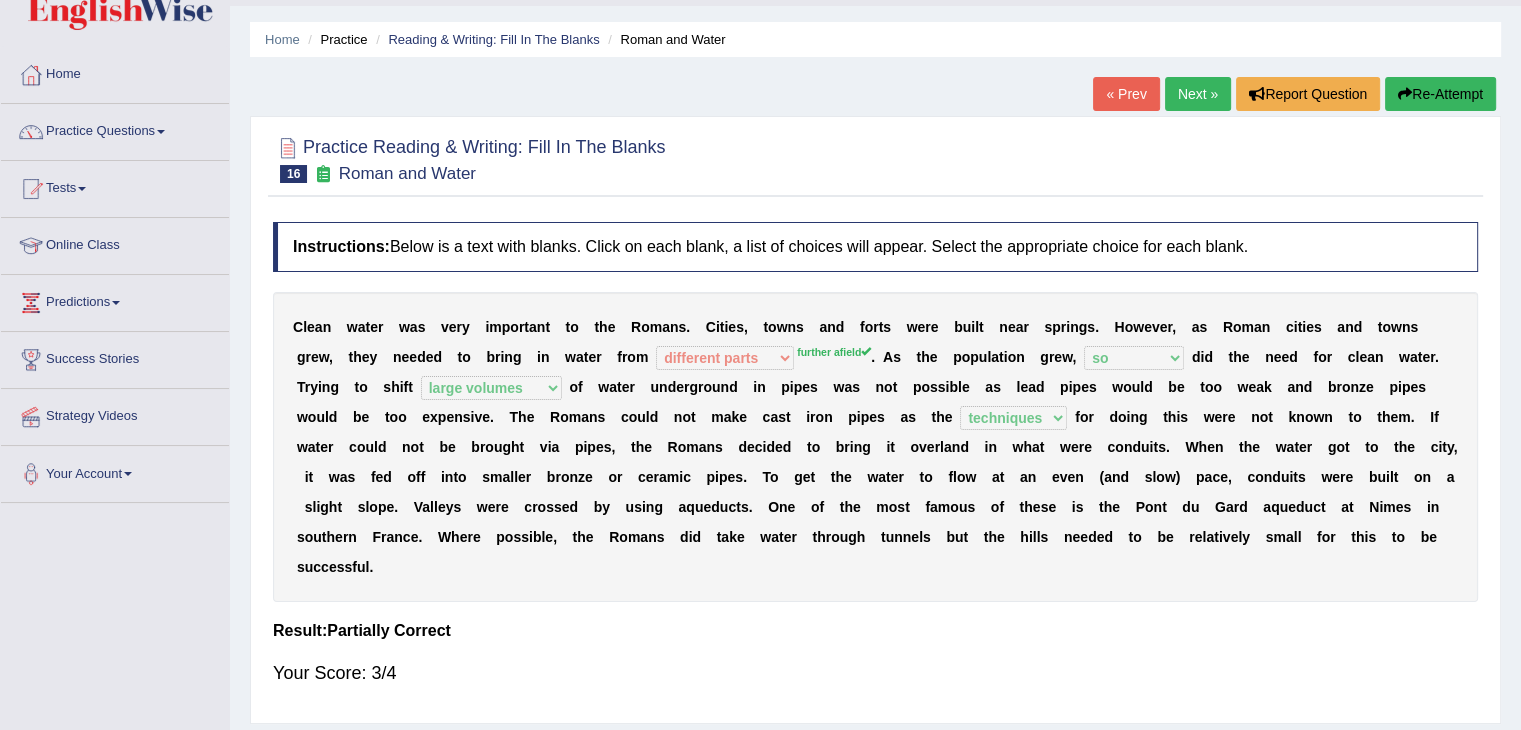 scroll, scrollTop: 52, scrollLeft: 0, axis: vertical 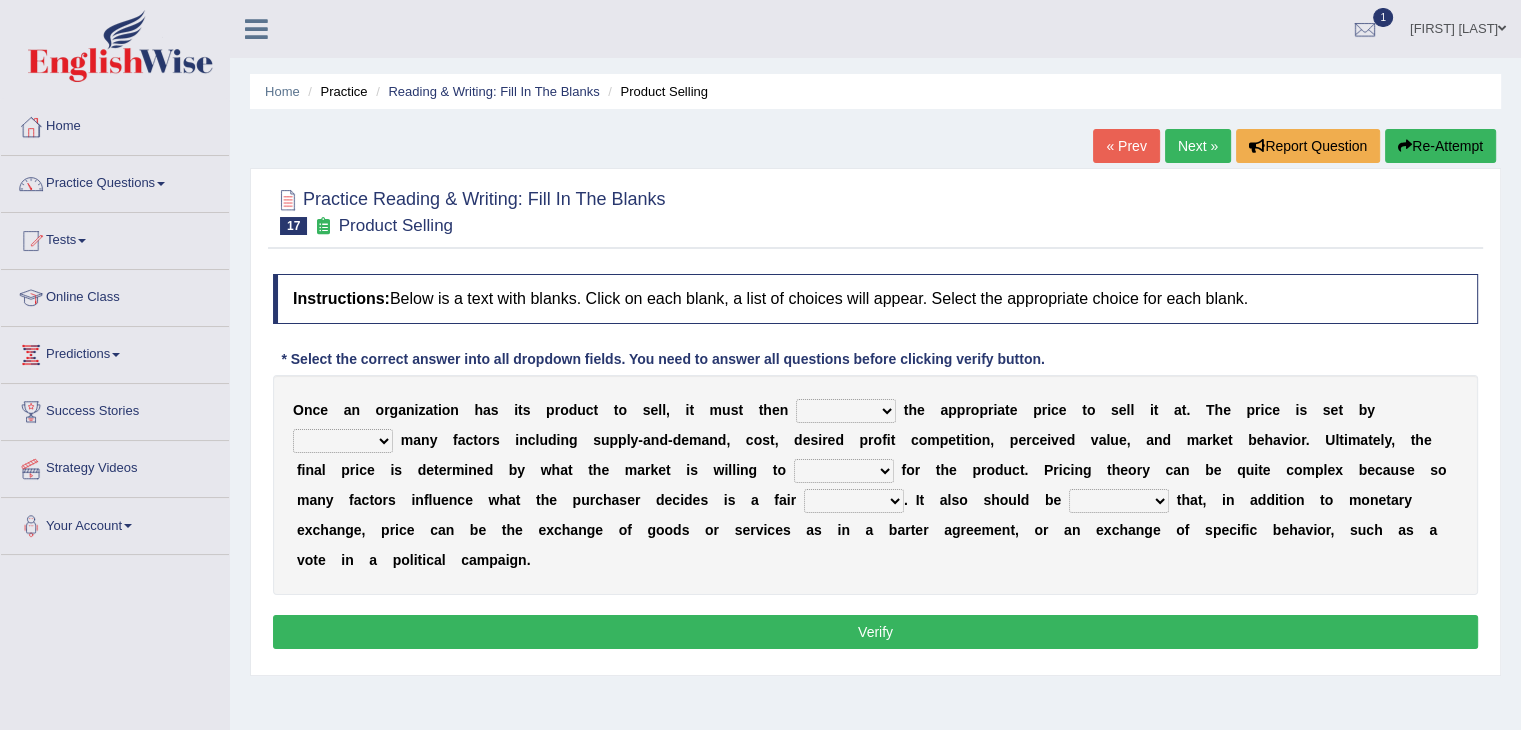 click on "tolerate determine fabricate fancy" at bounding box center (846, 411) 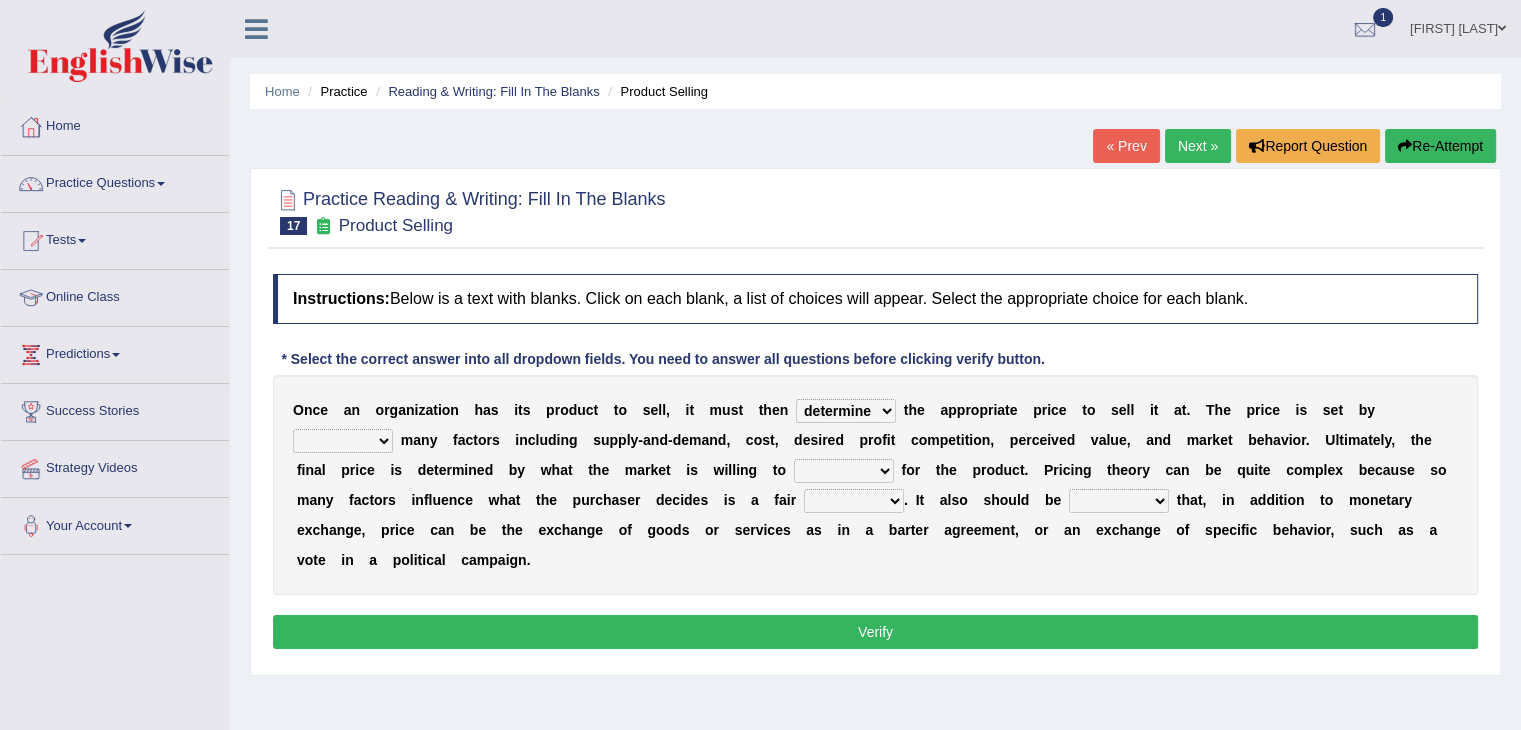 click on "tolerate determine fabricate fancy" at bounding box center (846, 411) 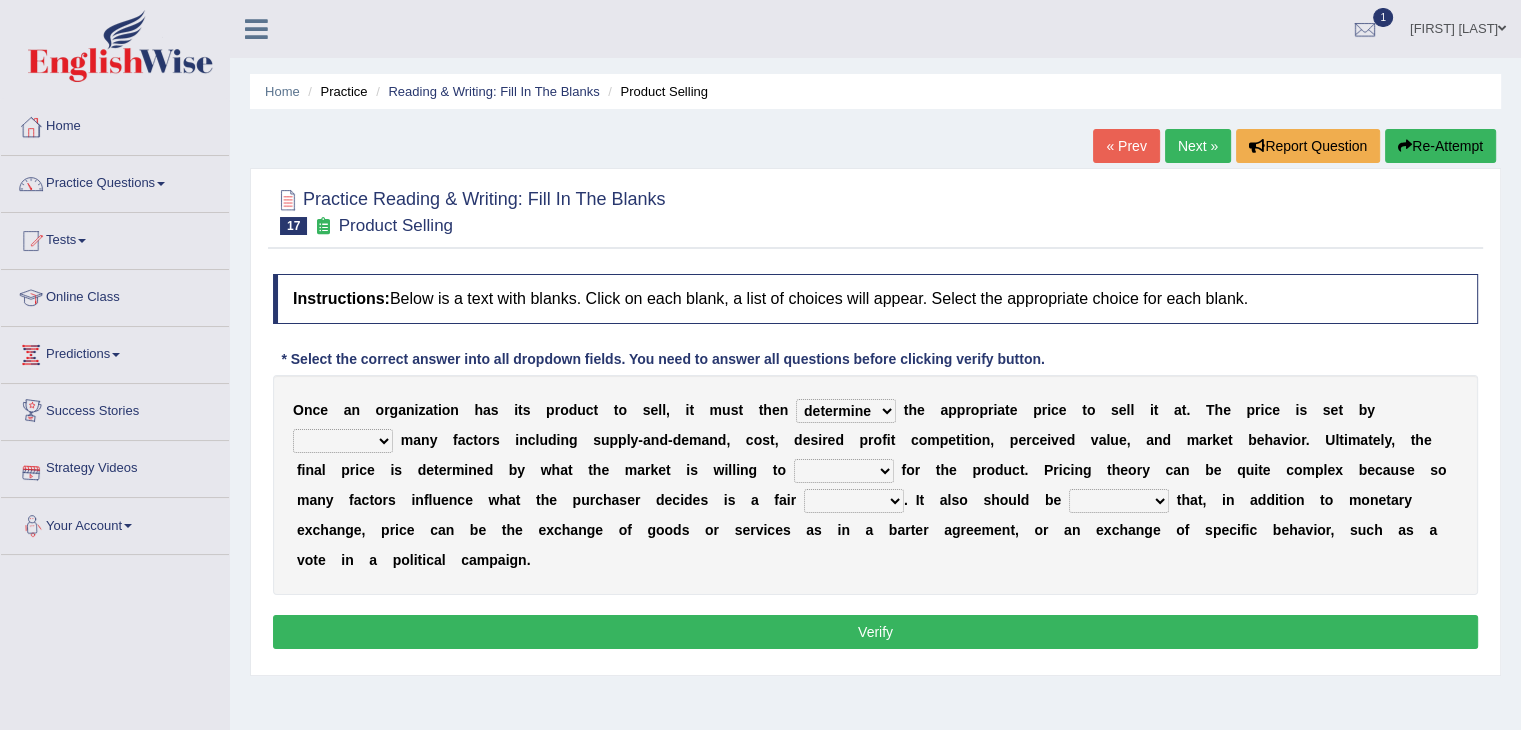 click on "comparing begetting balancing offsetting" at bounding box center [343, 441] 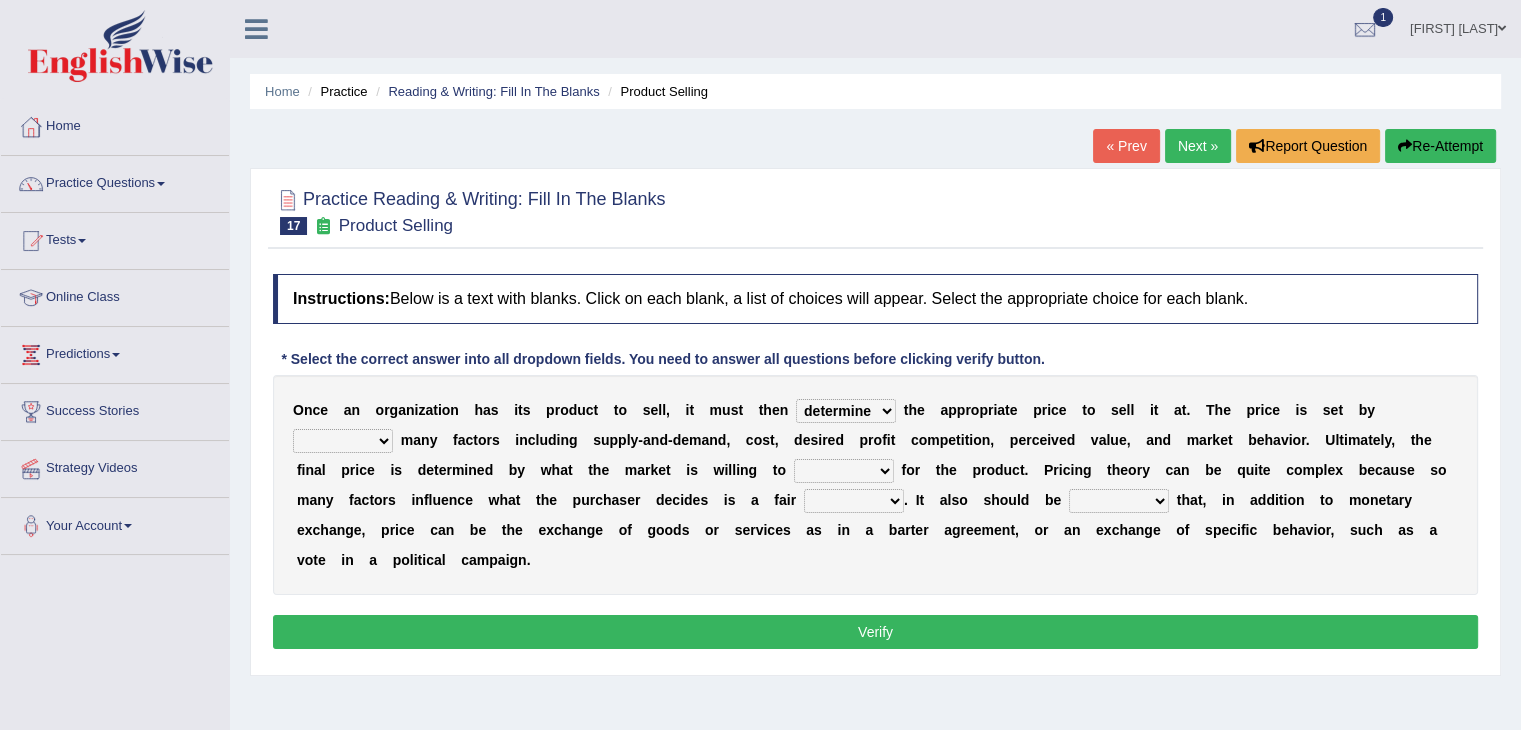 select on "comparing" 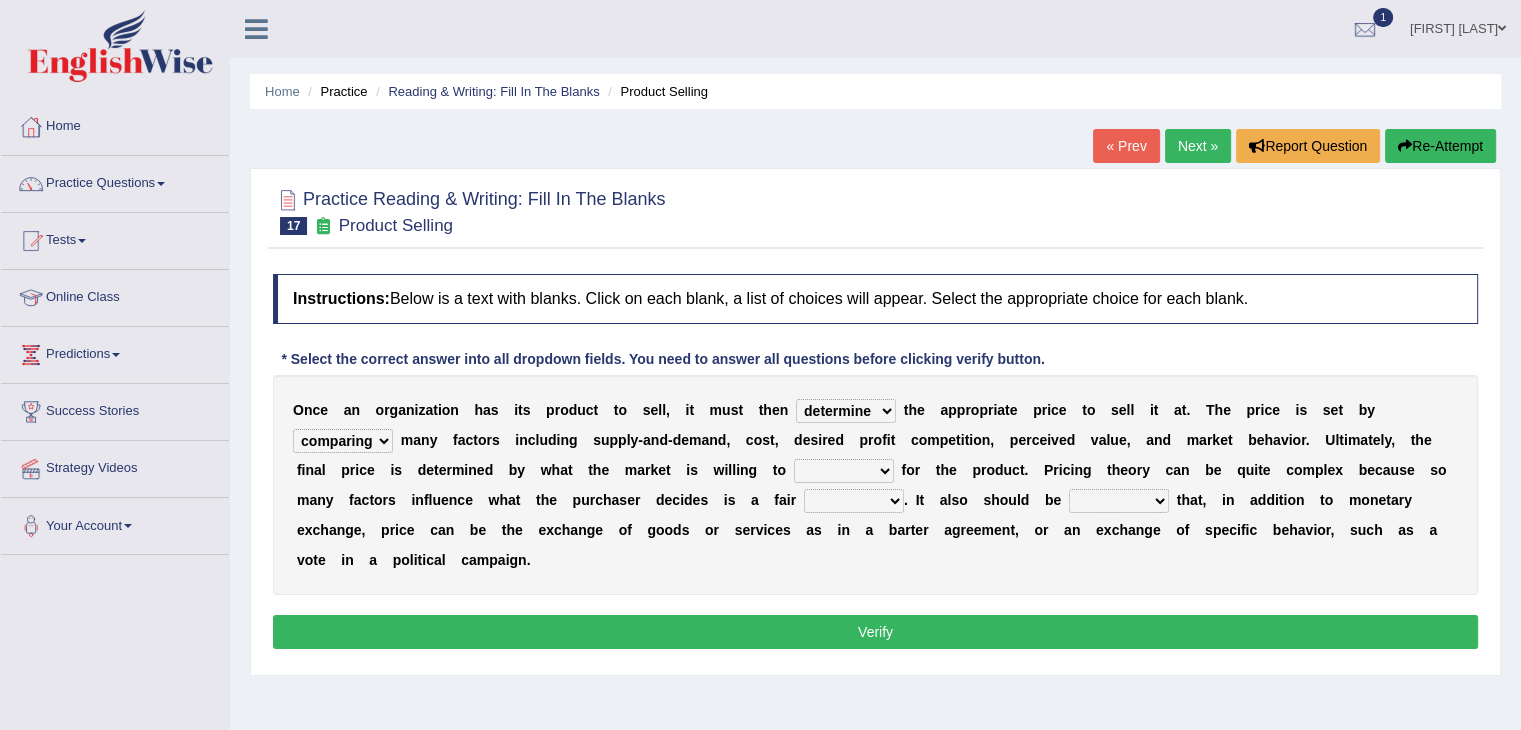 click on "comparing begetting balancing offsetting" at bounding box center (343, 441) 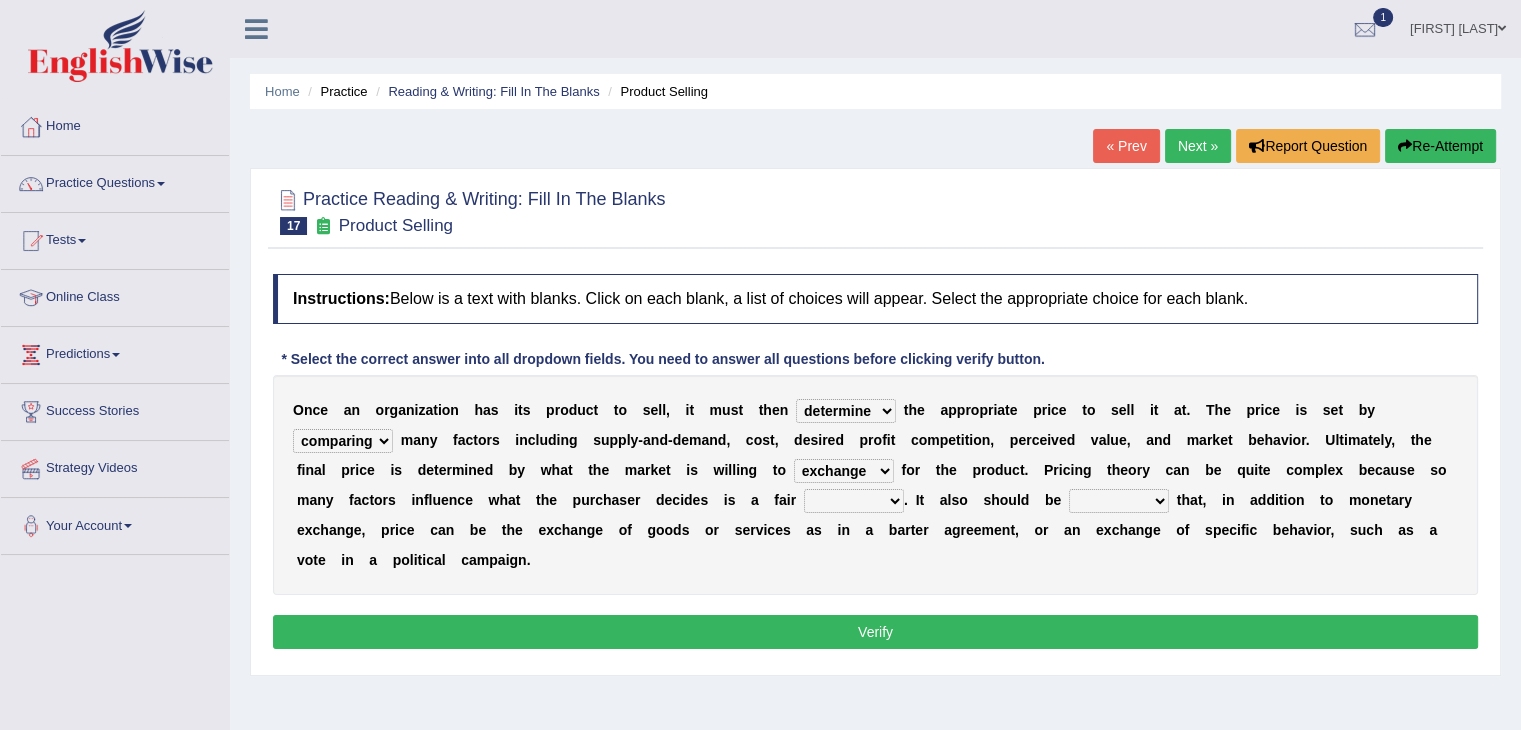 click on "consign design exchange prepare" at bounding box center [844, 471] 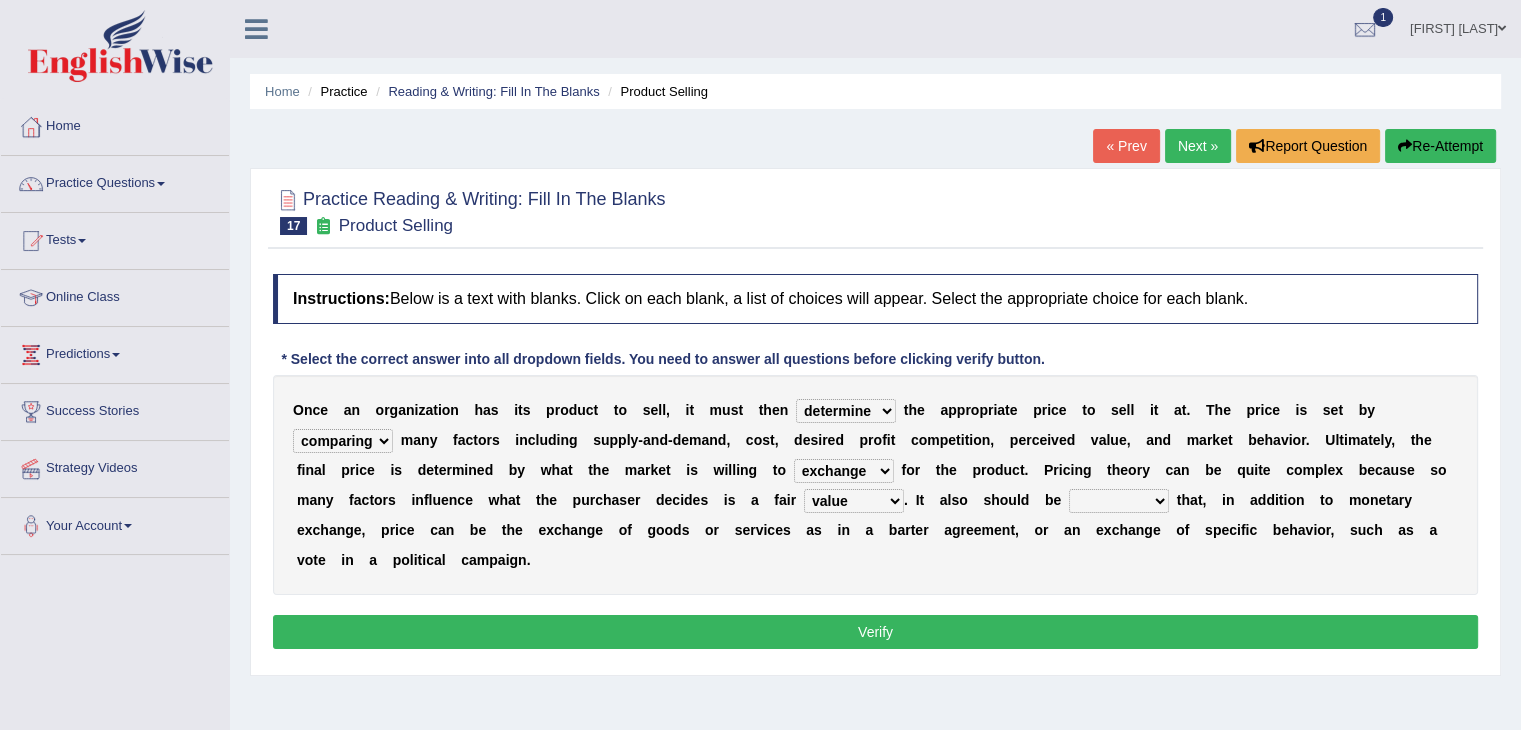 click on "addition shape content value" at bounding box center (854, 501) 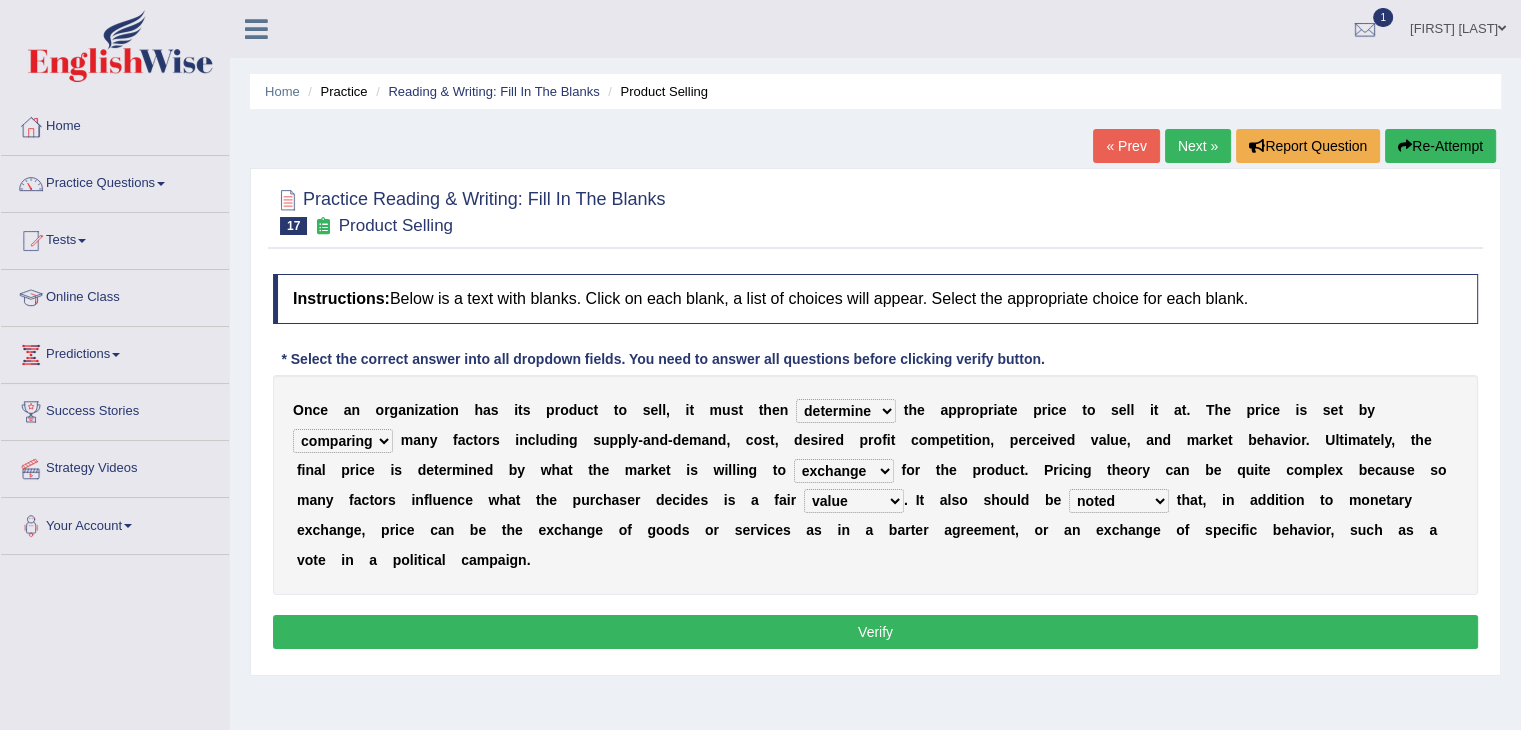 click on "explained enlarged overrated noted" at bounding box center [1119, 501] 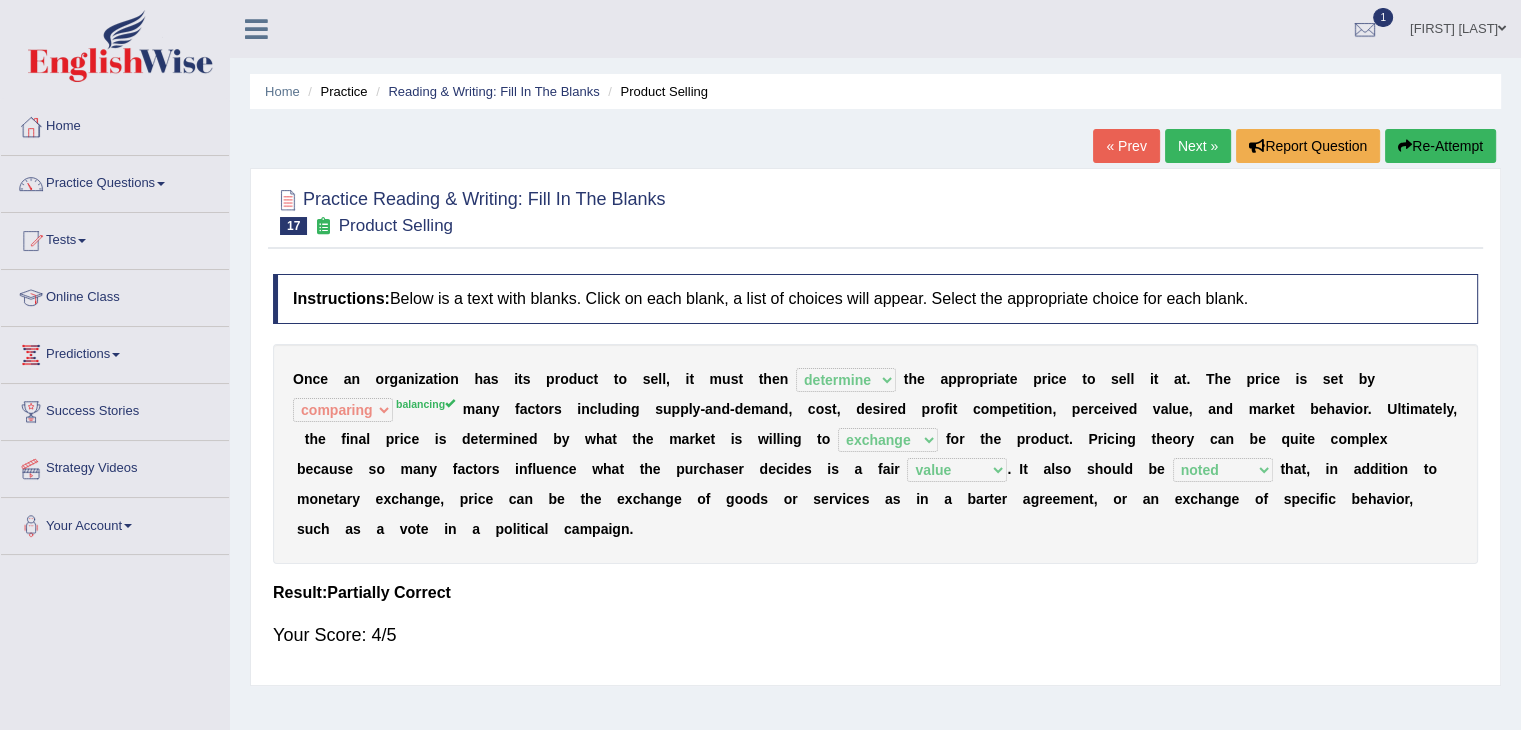click on "Next »" at bounding box center [1198, 146] 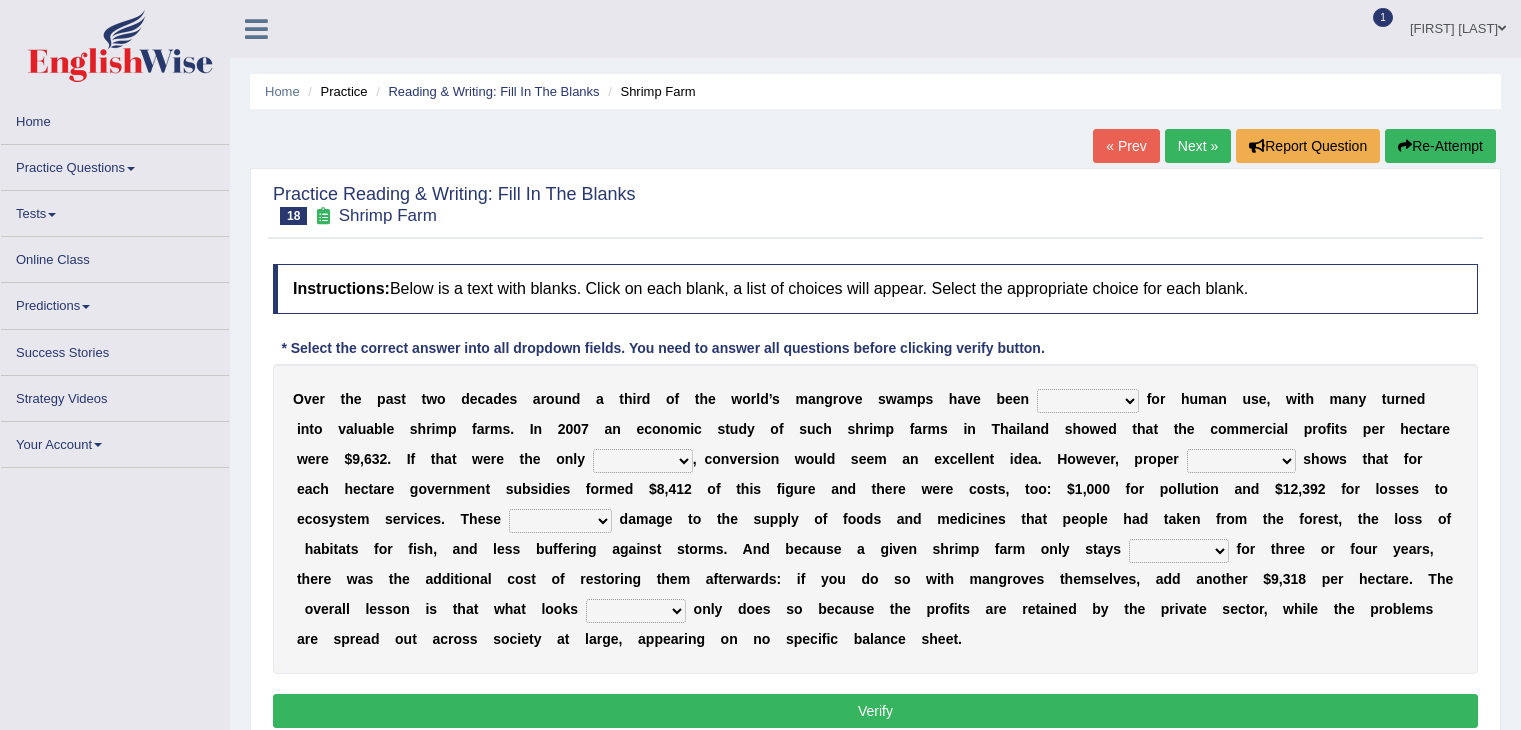 scroll, scrollTop: 0, scrollLeft: 0, axis: both 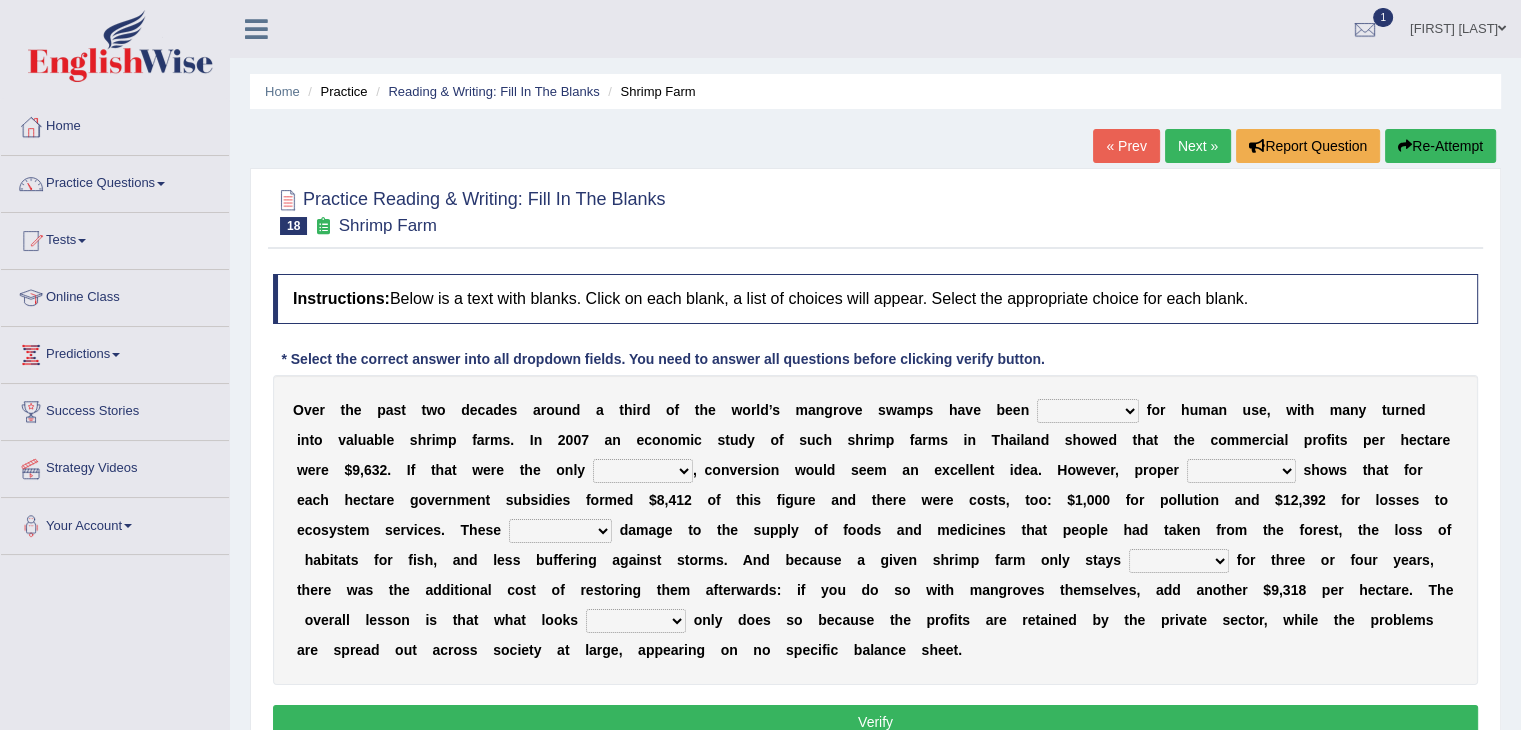 click on "rearranged exchanged conserved converted" at bounding box center (1088, 411) 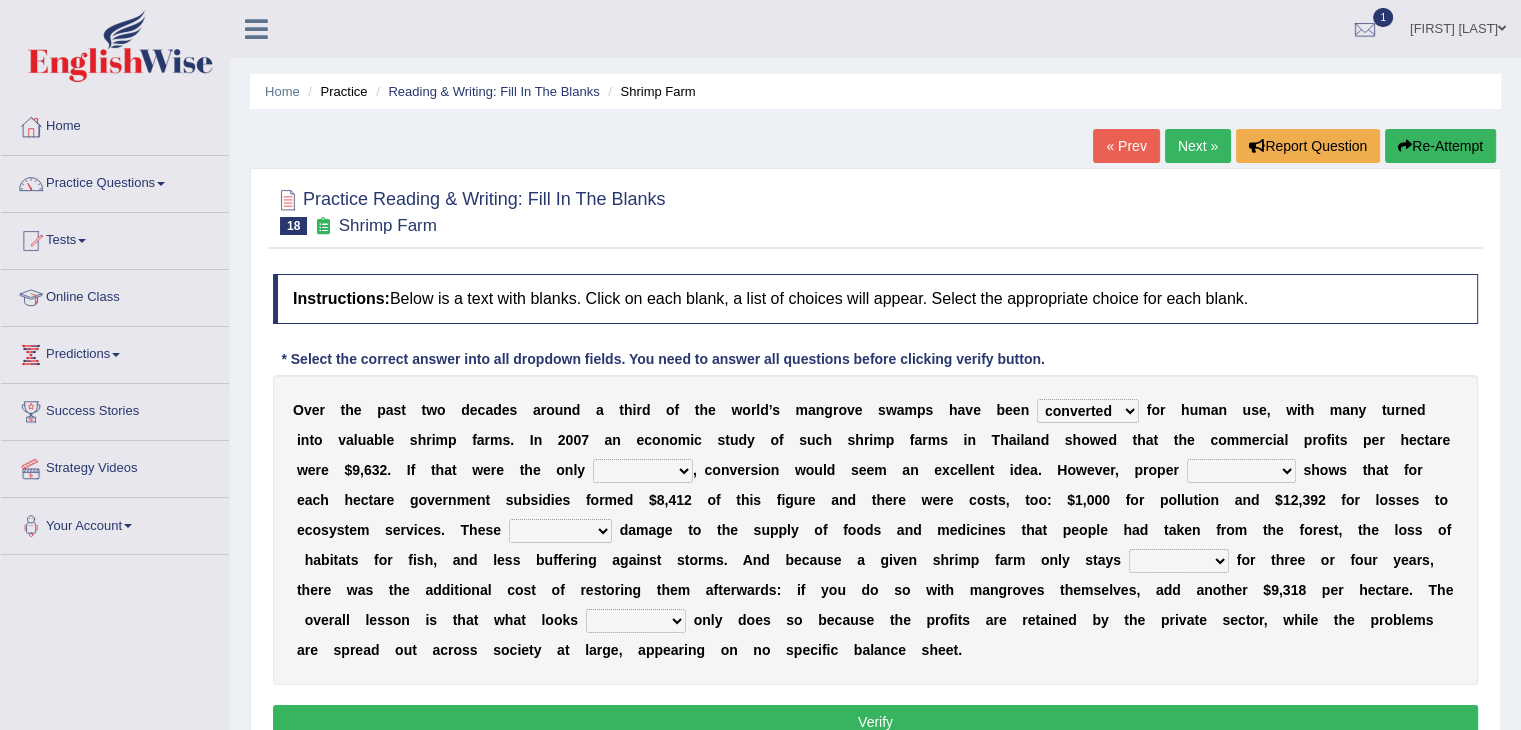 click on "rearranged exchanged conserved converted" at bounding box center [1088, 411] 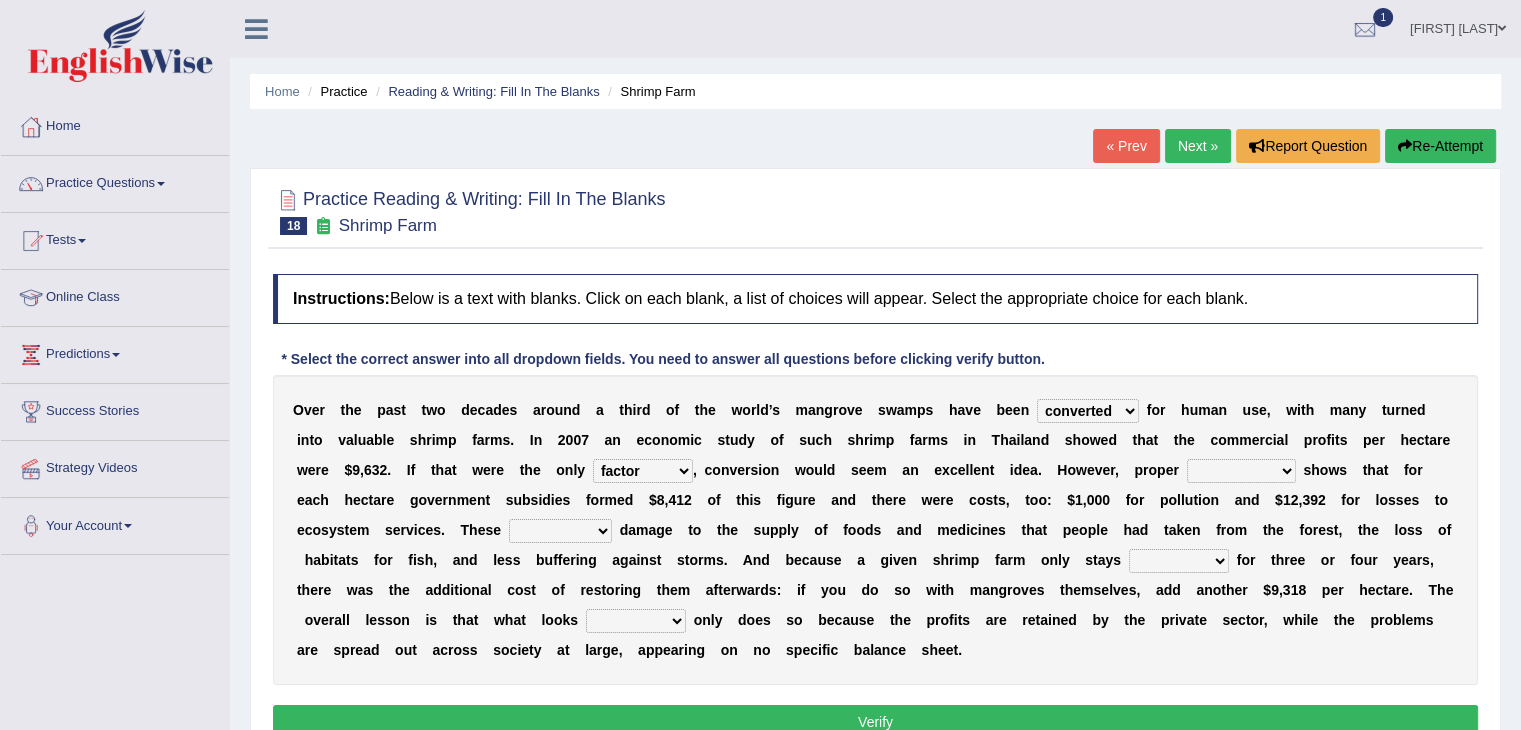 click on "accounting percentage aggregation division" at bounding box center [1241, 471] 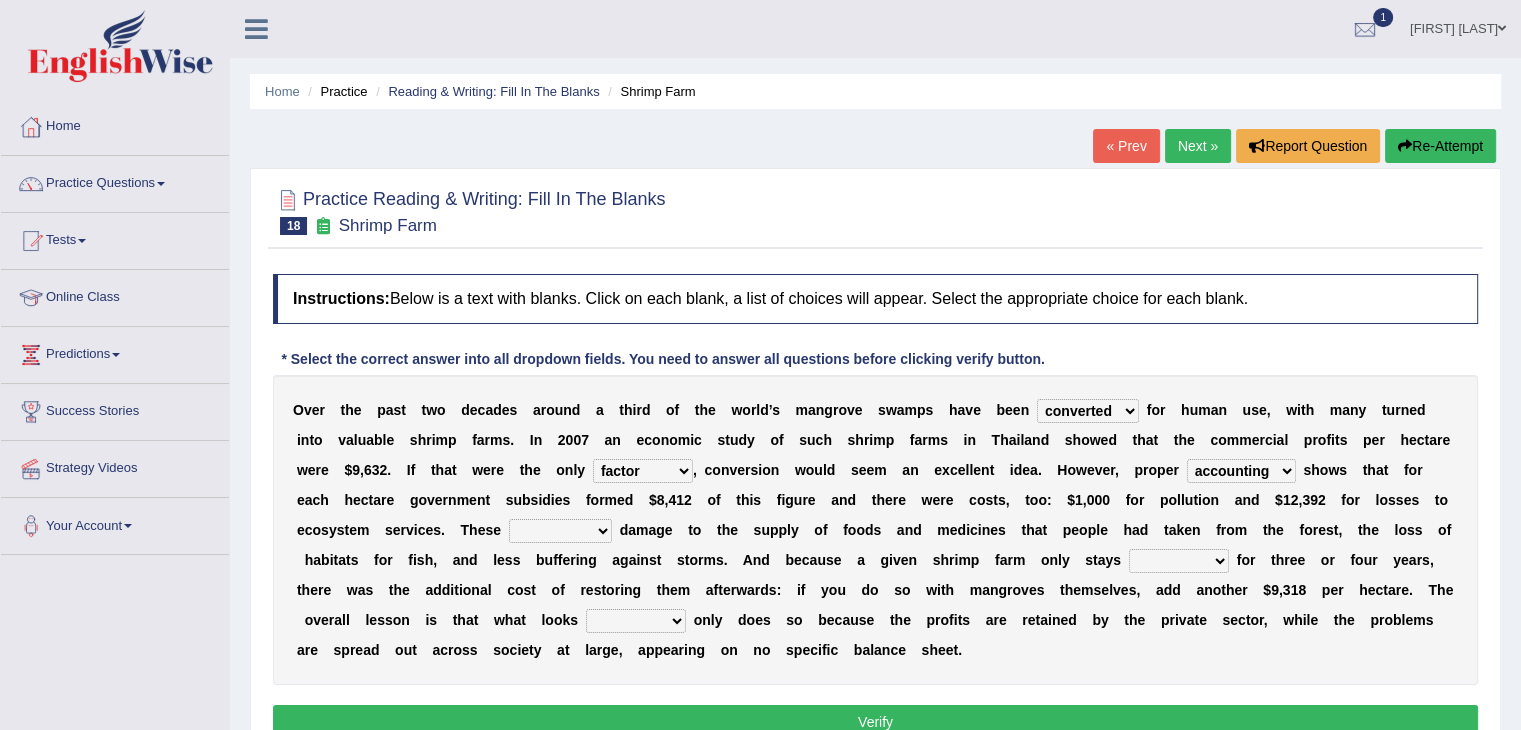 click on "accounting percentage aggregation division" at bounding box center (1241, 471) 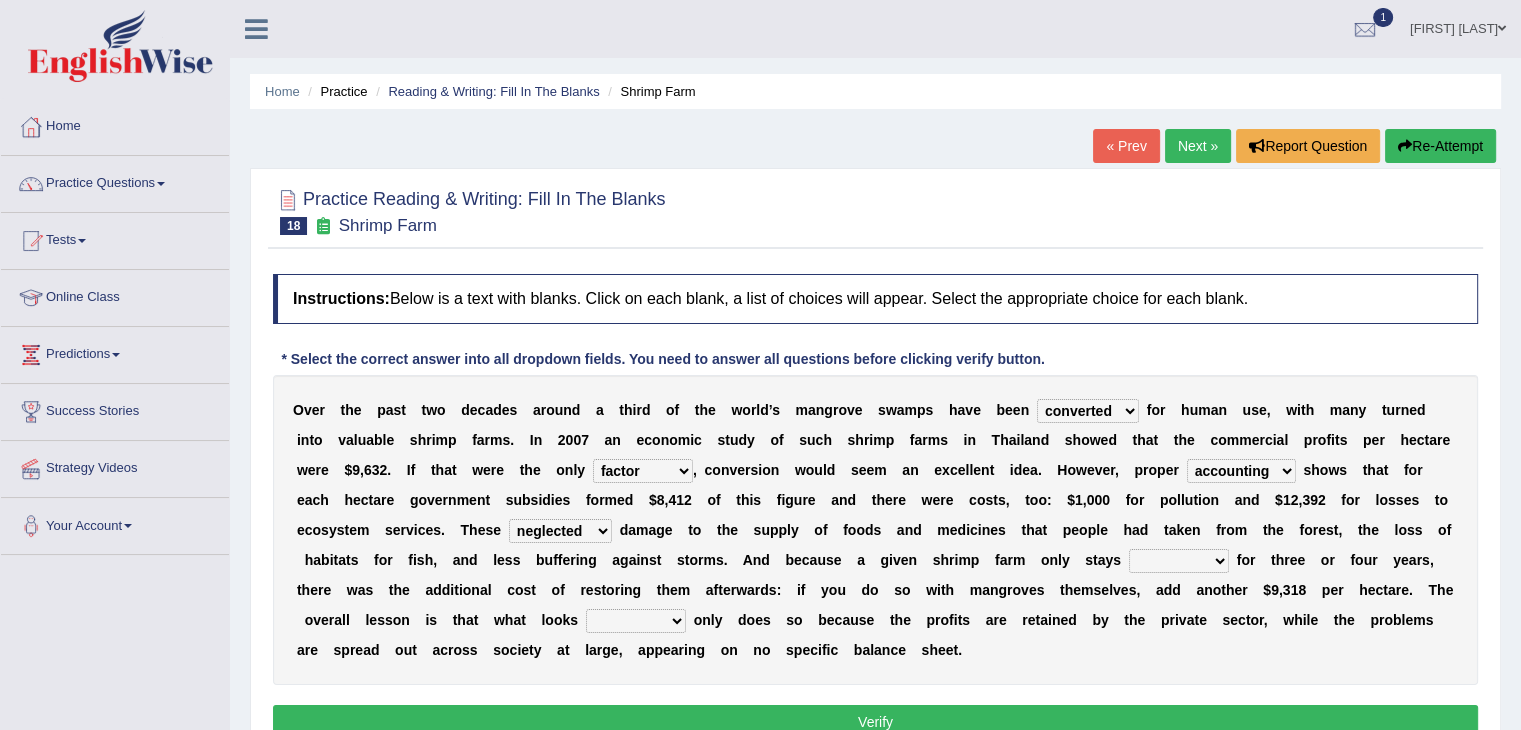 click on "interactive distinctive productive collective" at bounding box center [1179, 561] 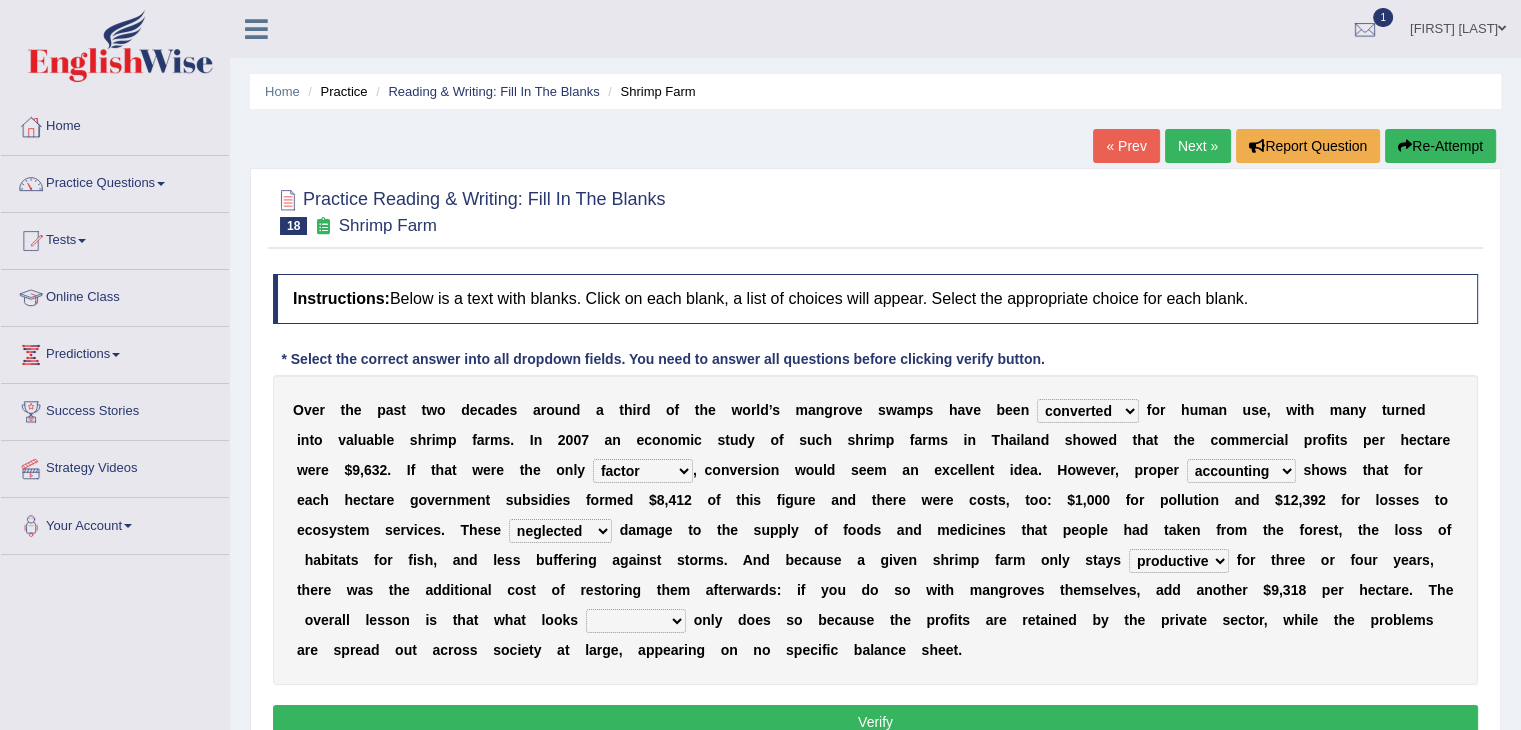 click on "interactive distinctive productive collective" at bounding box center [1179, 561] 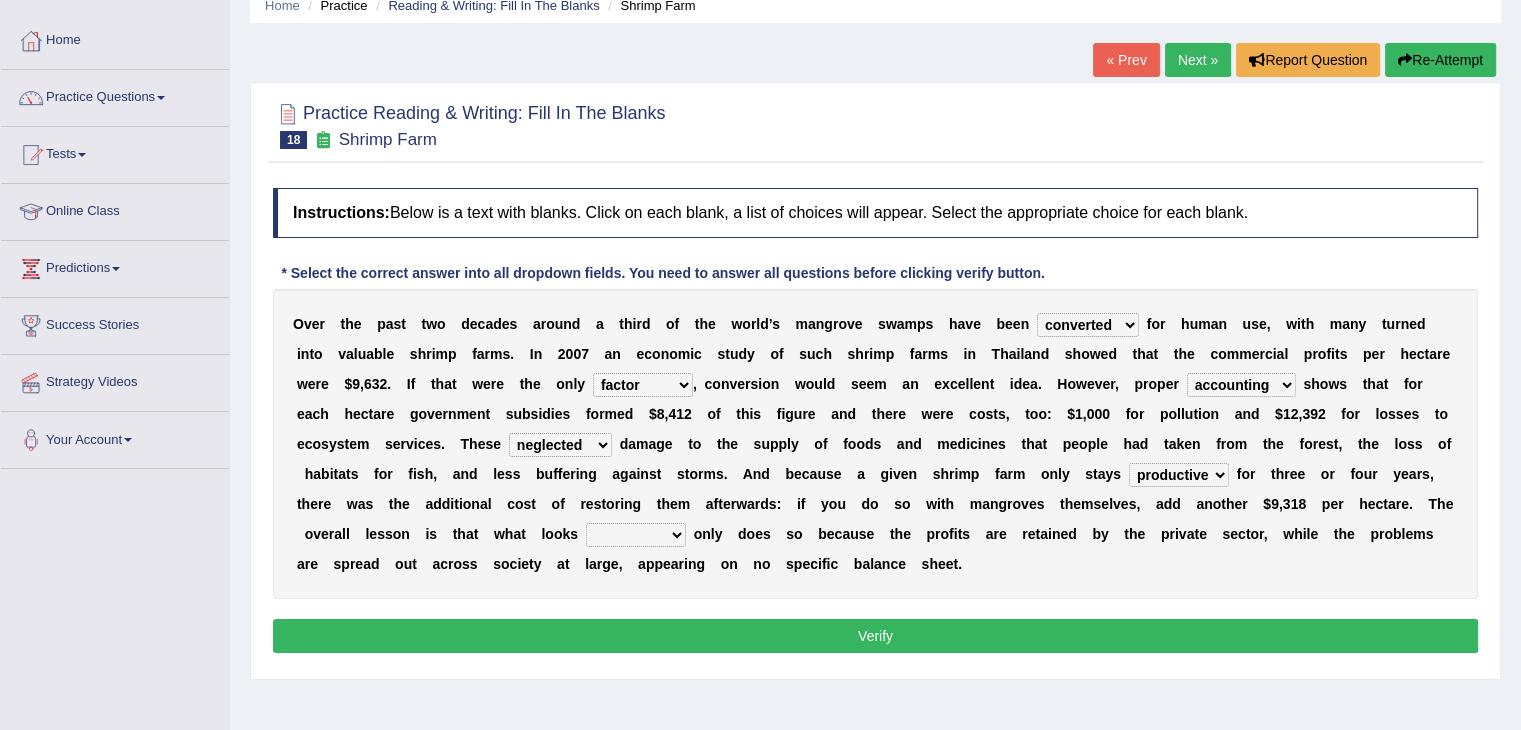 scroll, scrollTop: 87, scrollLeft: 0, axis: vertical 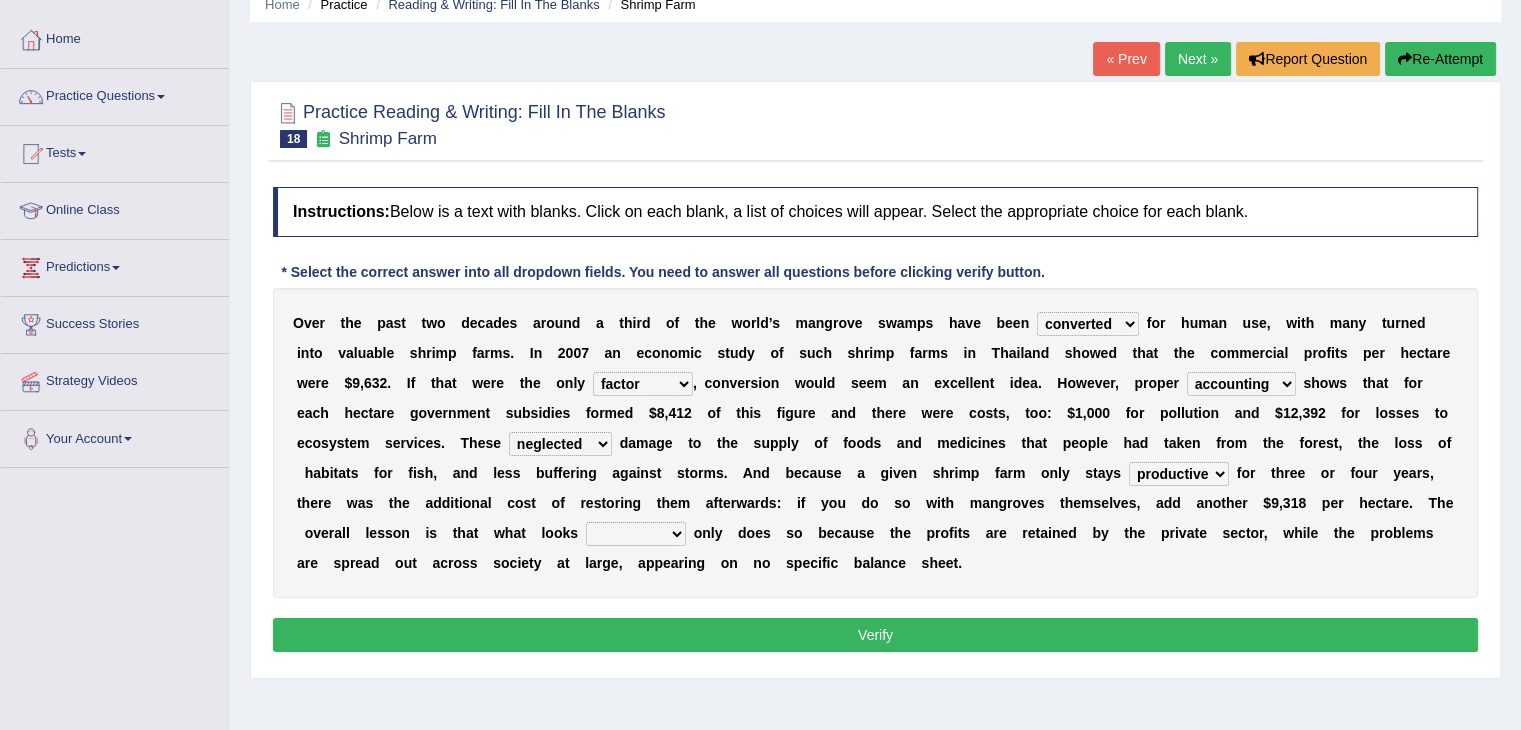 click on "beneficial immediate modest moderate" at bounding box center [636, 534] 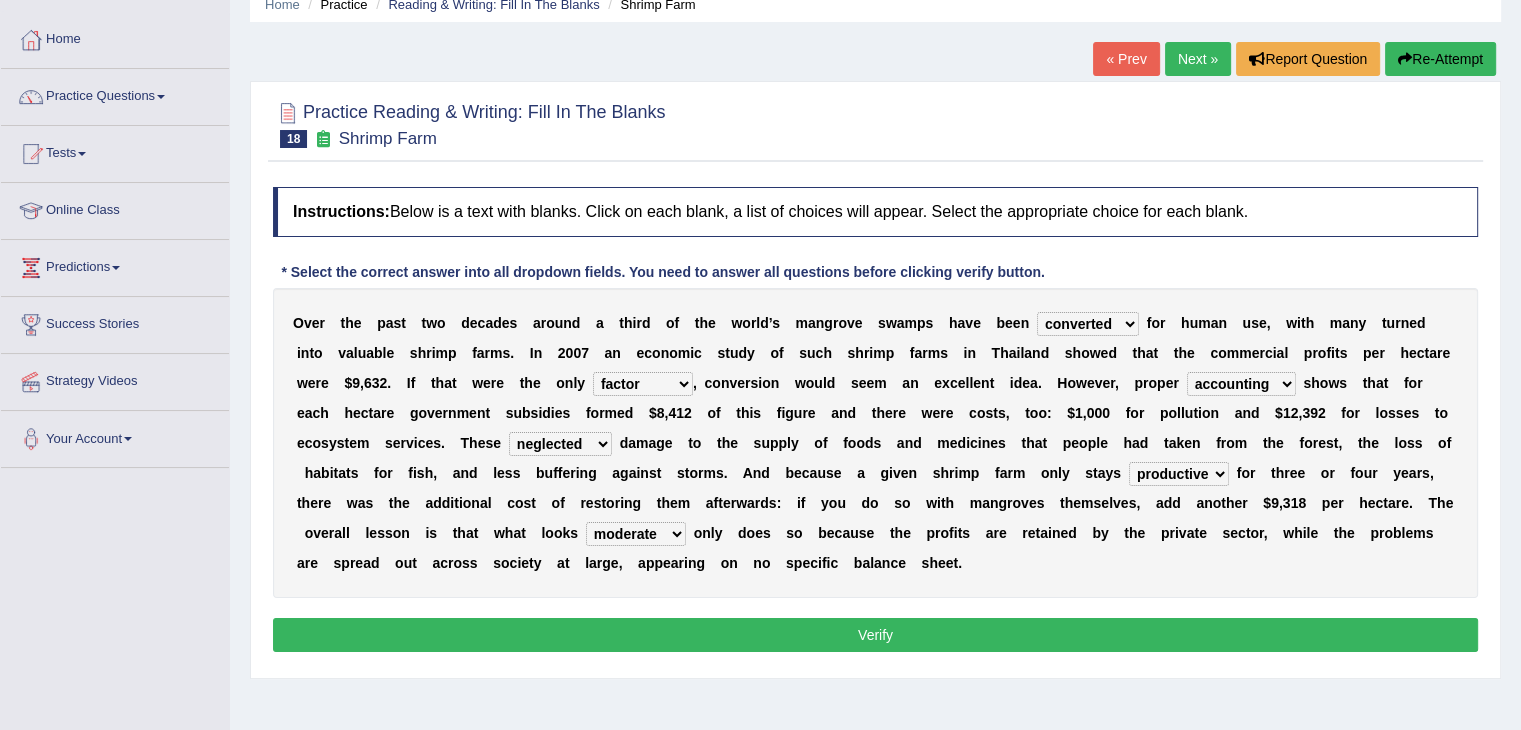 click on "beneficial immediate modest moderate" at bounding box center [636, 534] 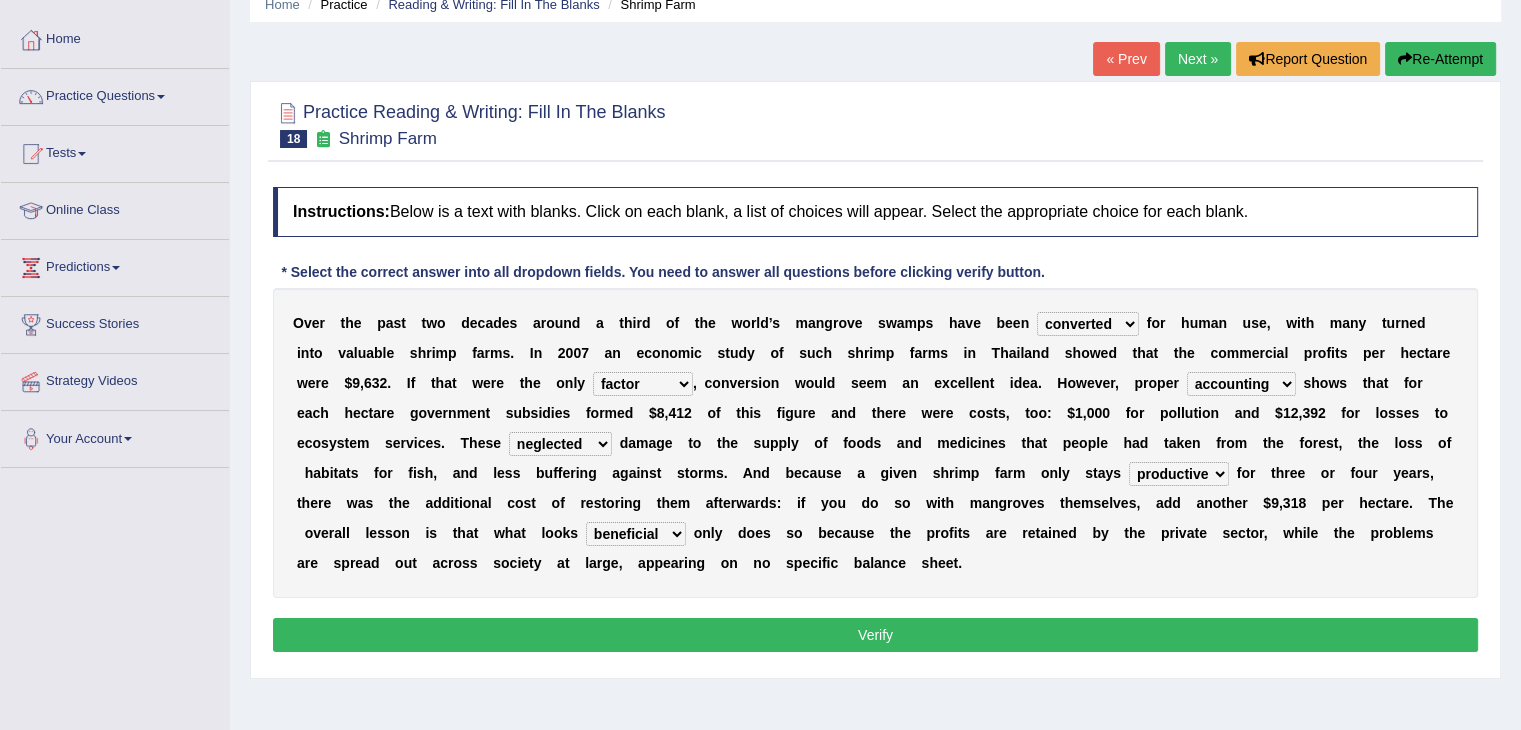 click on "beneficial immediate modest moderate" at bounding box center (636, 534) 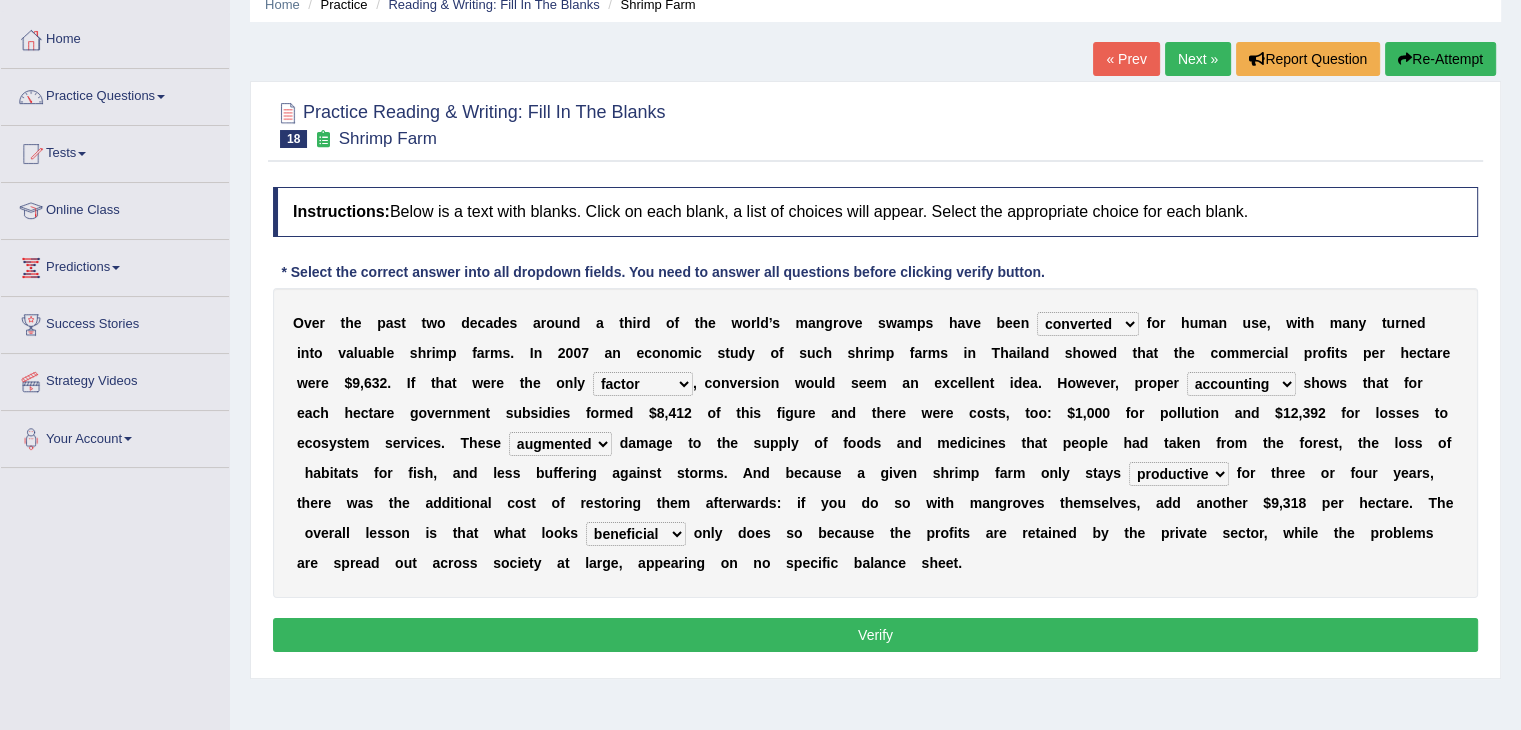 click on "Verify" at bounding box center [875, 635] 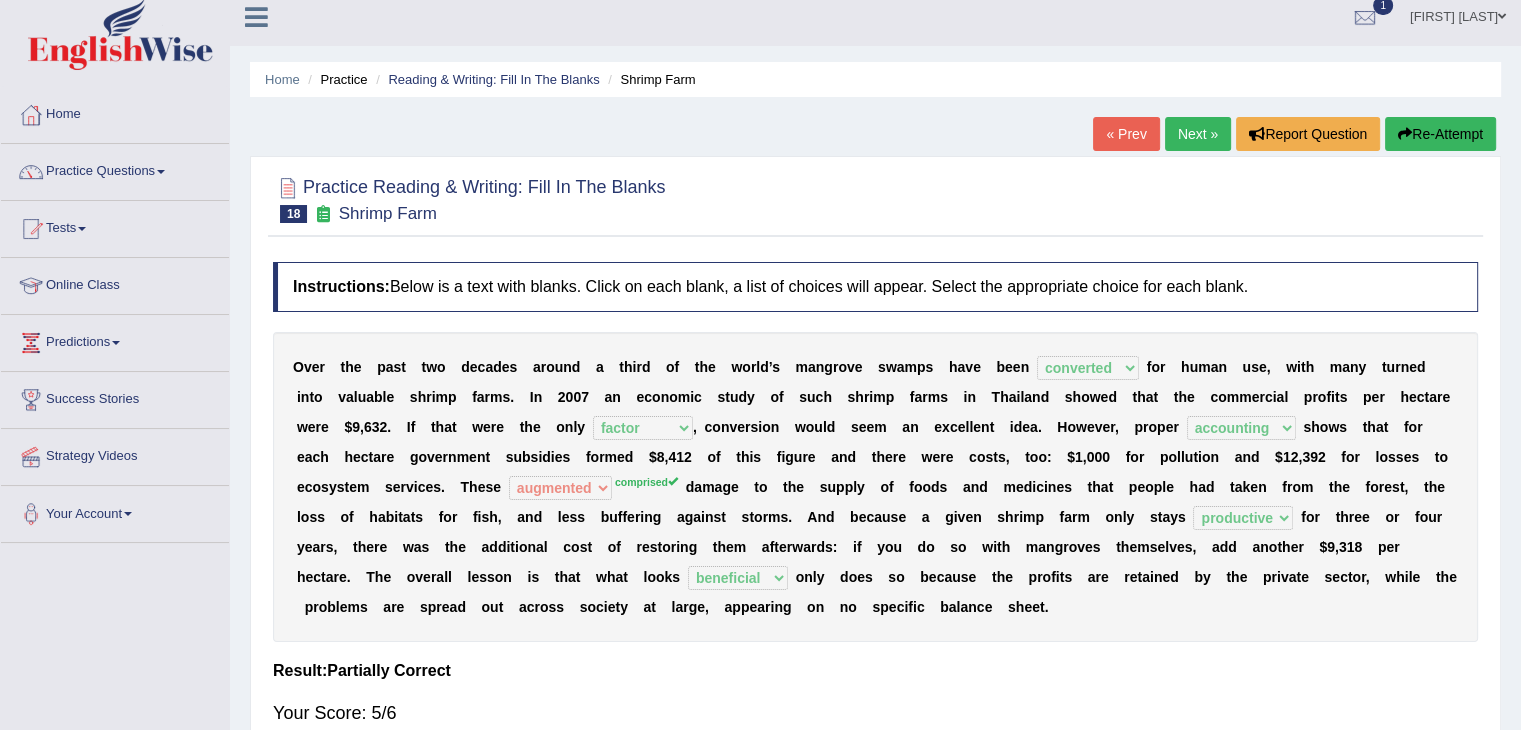 scroll, scrollTop: 11, scrollLeft: 0, axis: vertical 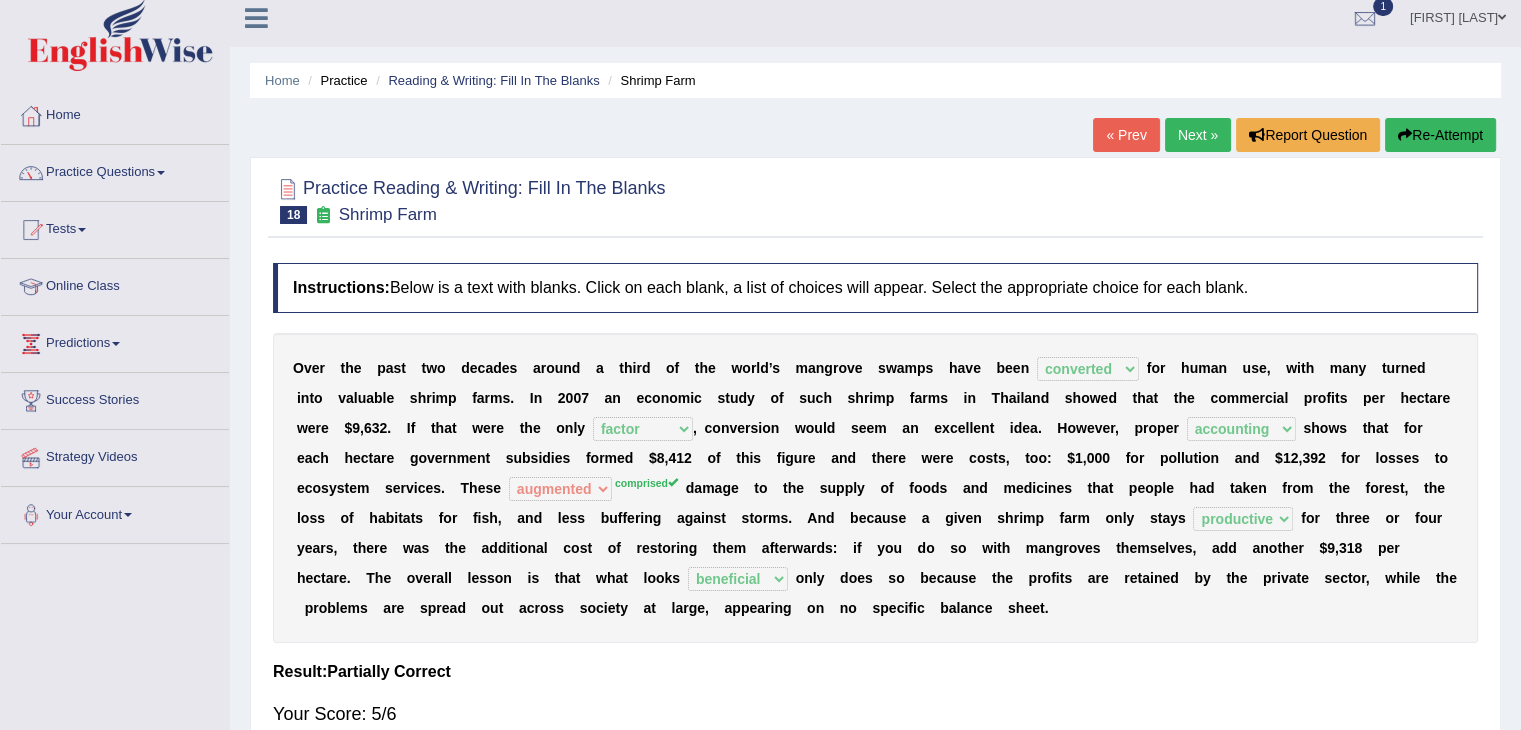 click on "Next »" at bounding box center (1198, 135) 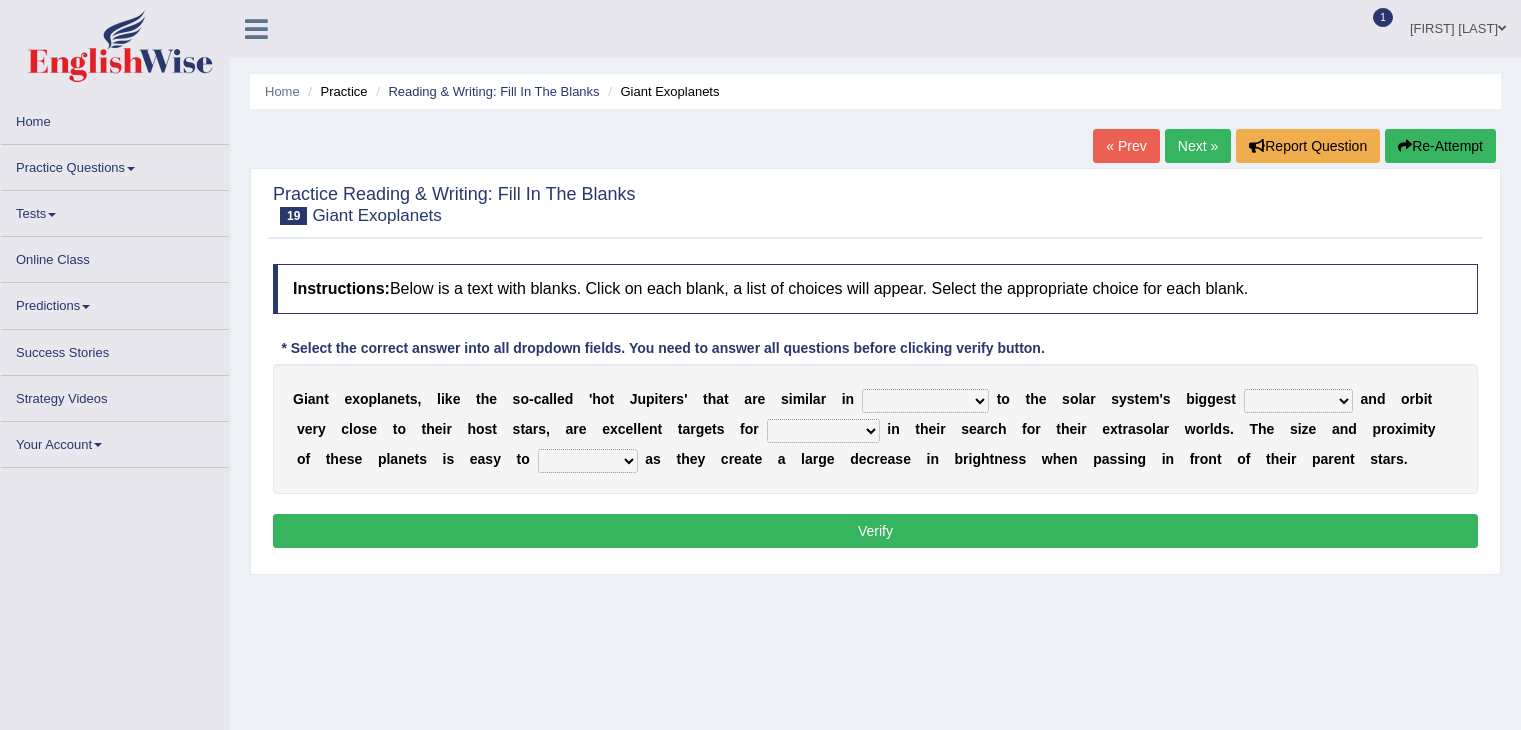 scroll, scrollTop: 0, scrollLeft: 0, axis: both 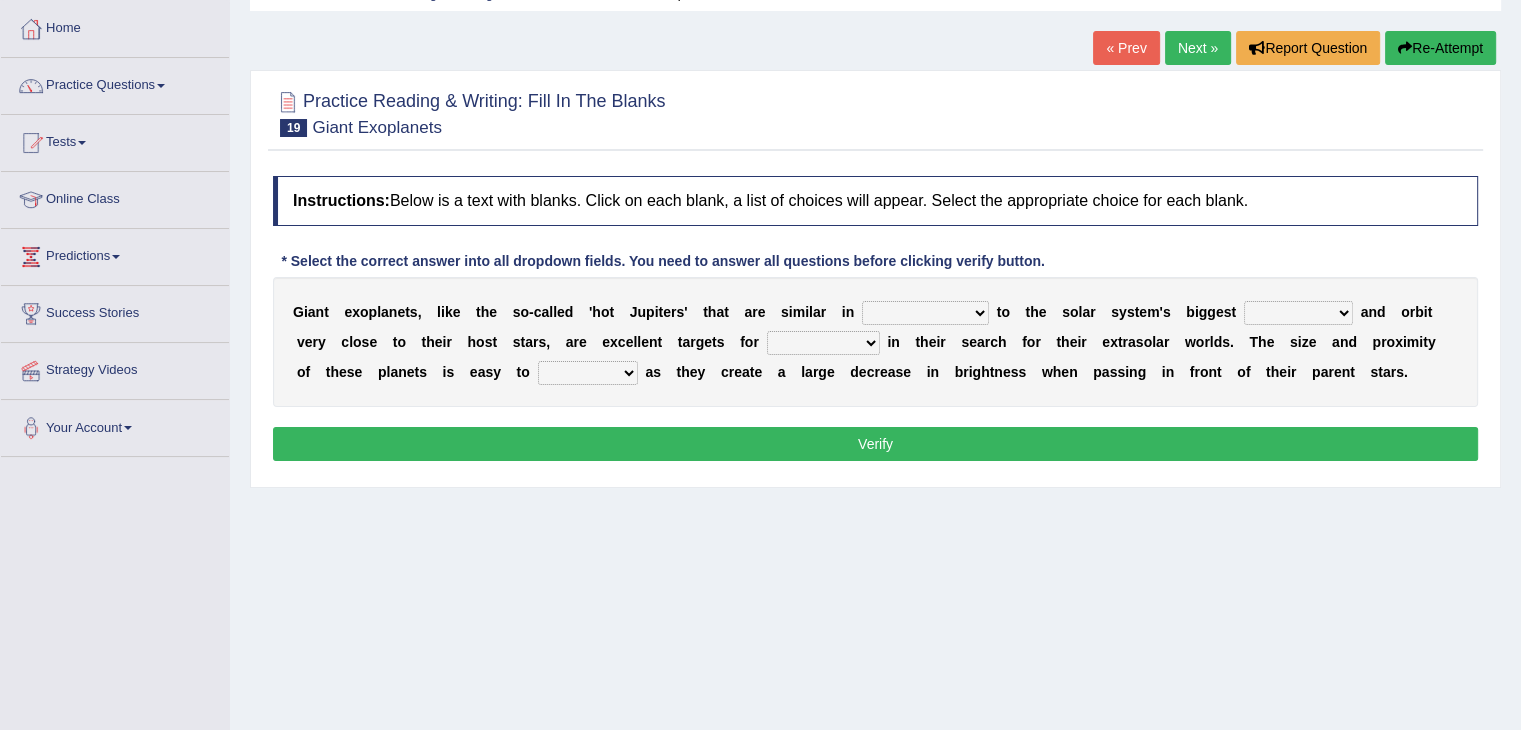 click on "borders expressions shapes characteristics" at bounding box center [925, 313] 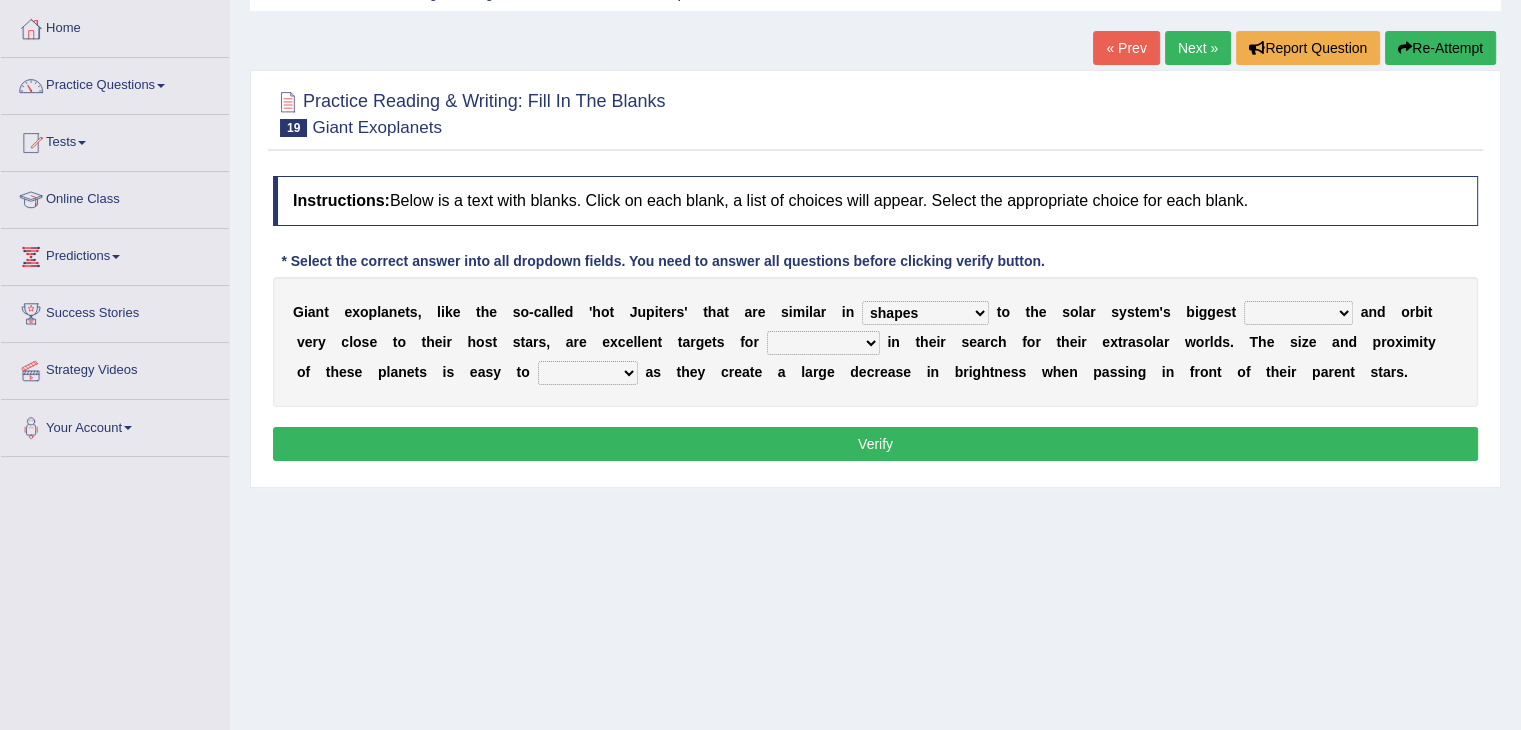 click on "borders expressions shapes characteristics" at bounding box center (925, 313) 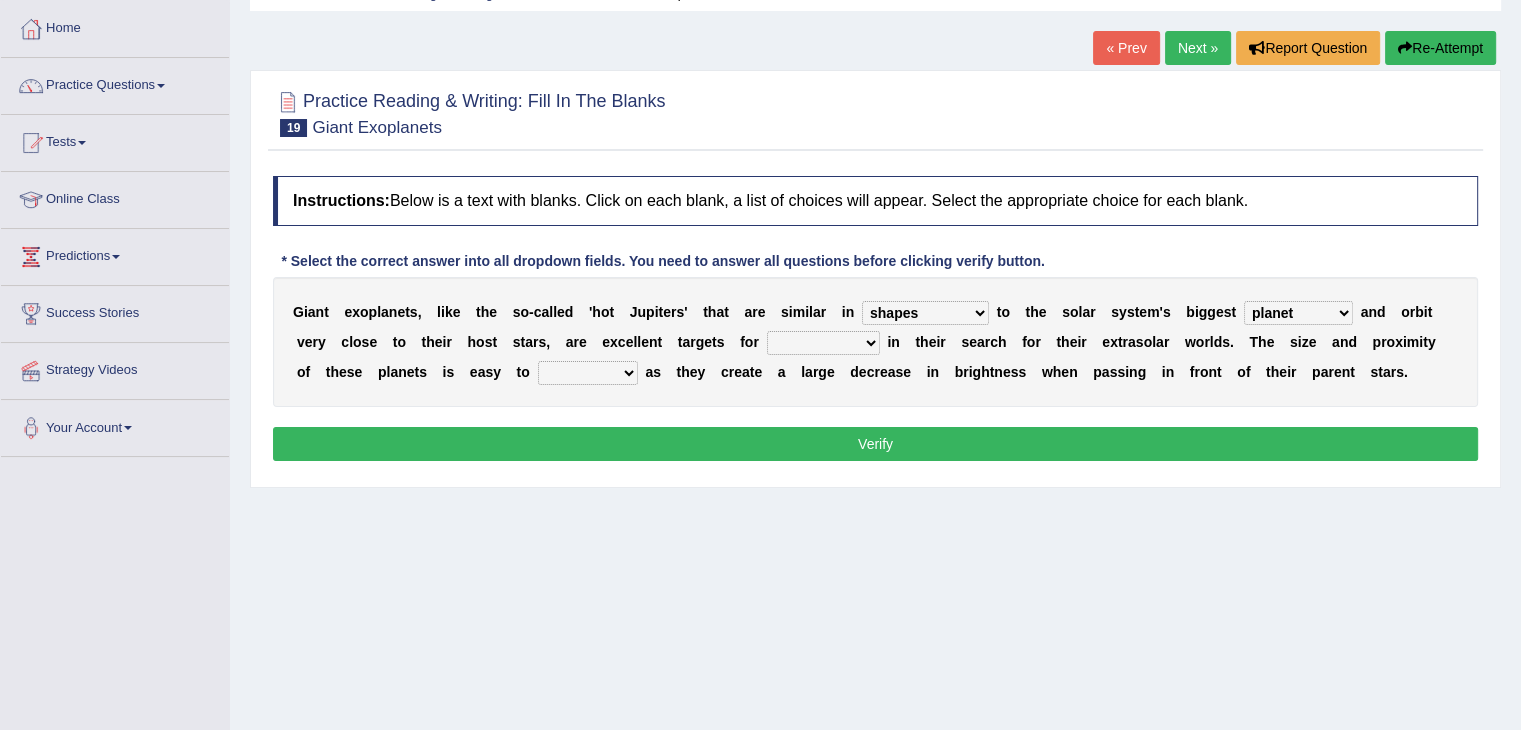 click on "frame subordinate planet comet" at bounding box center [1298, 313] 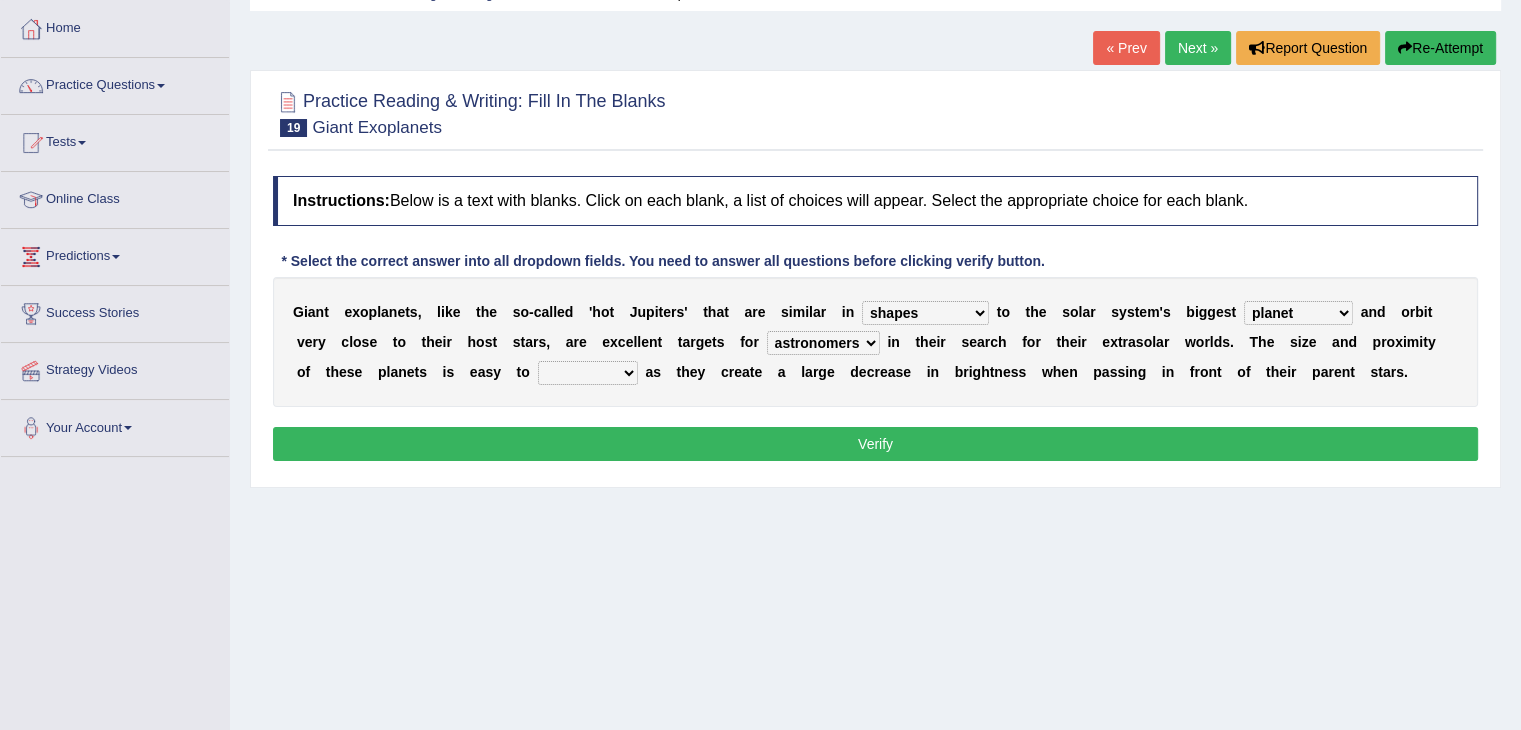 click on "members astronomers parties makers" at bounding box center (823, 343) 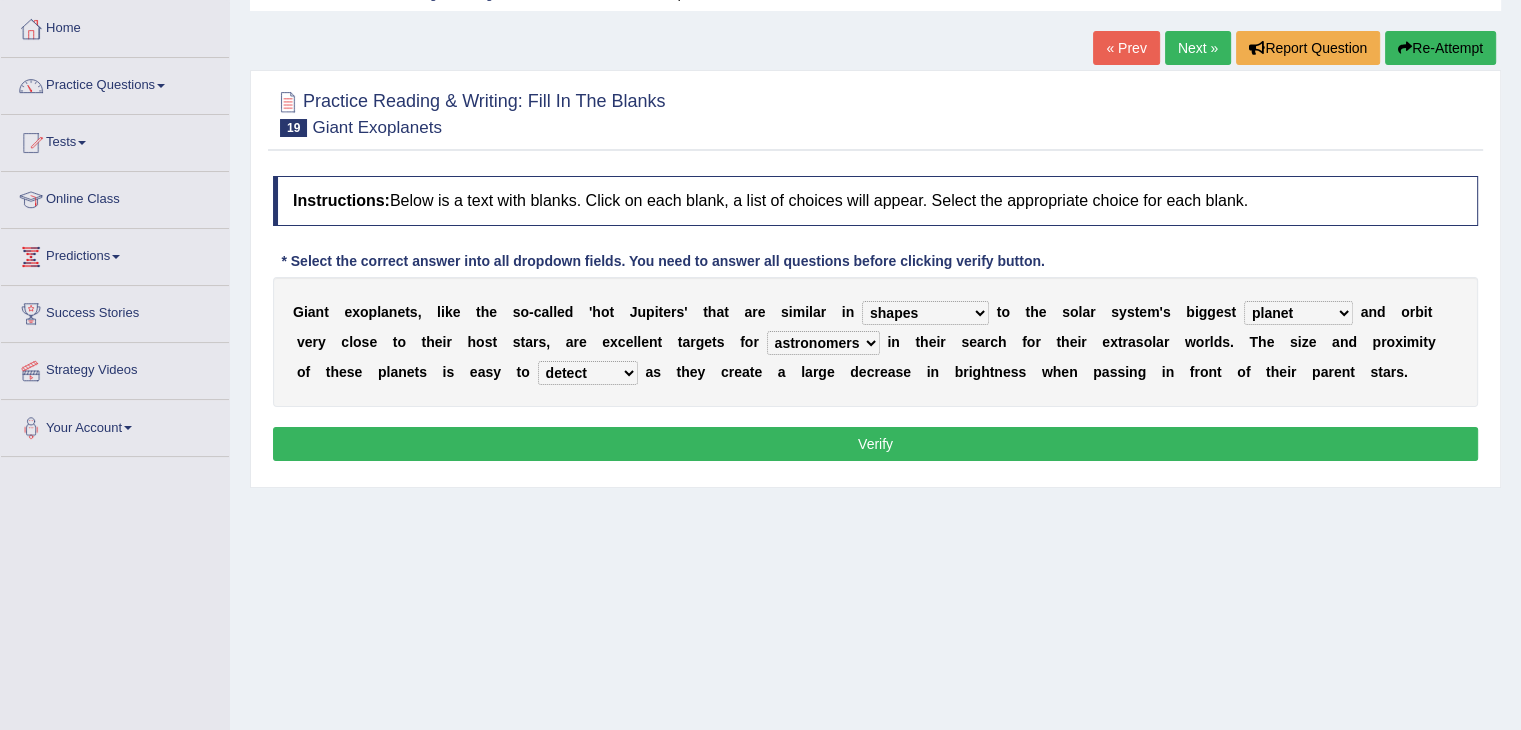 click on "detect denounce deflect direct" at bounding box center [588, 373] 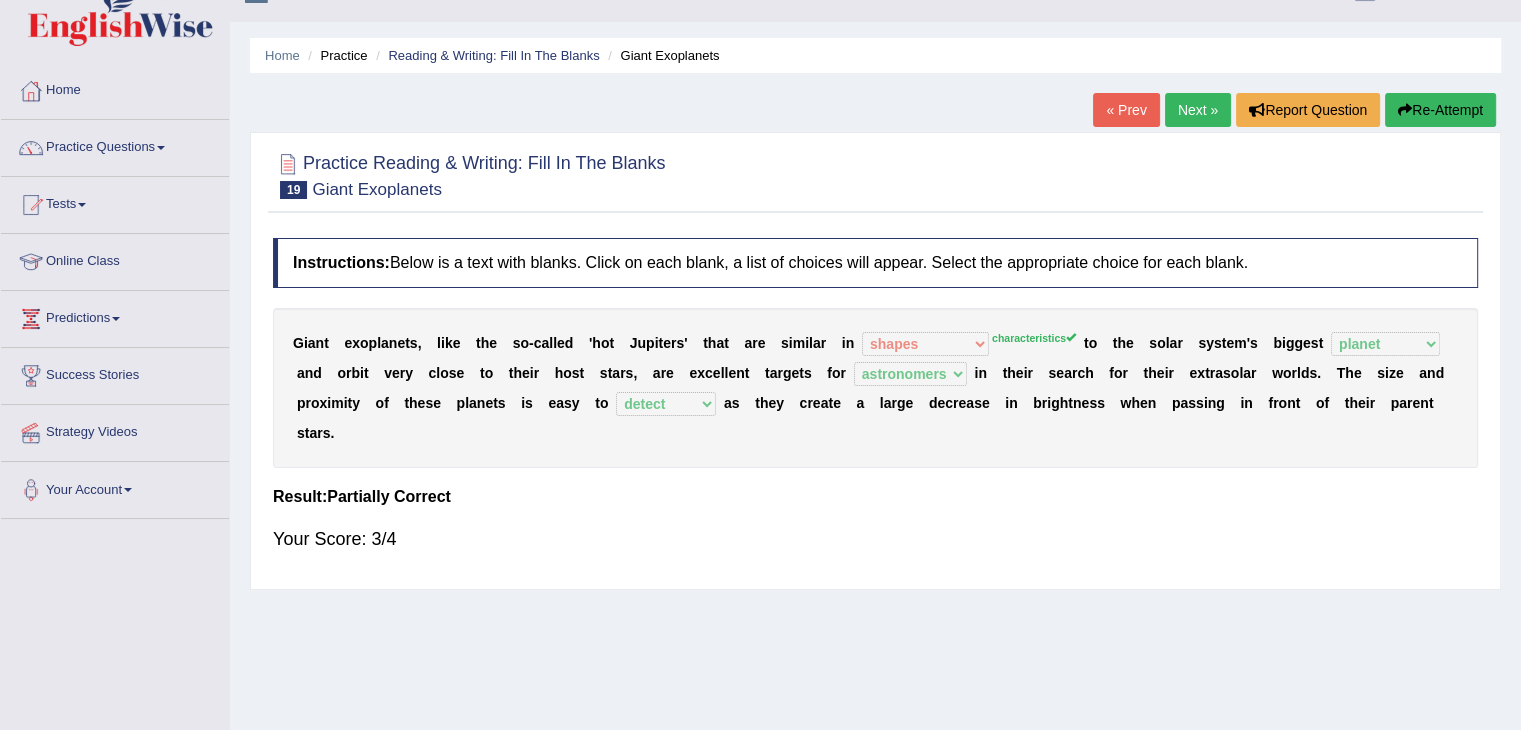 scroll, scrollTop: 36, scrollLeft: 0, axis: vertical 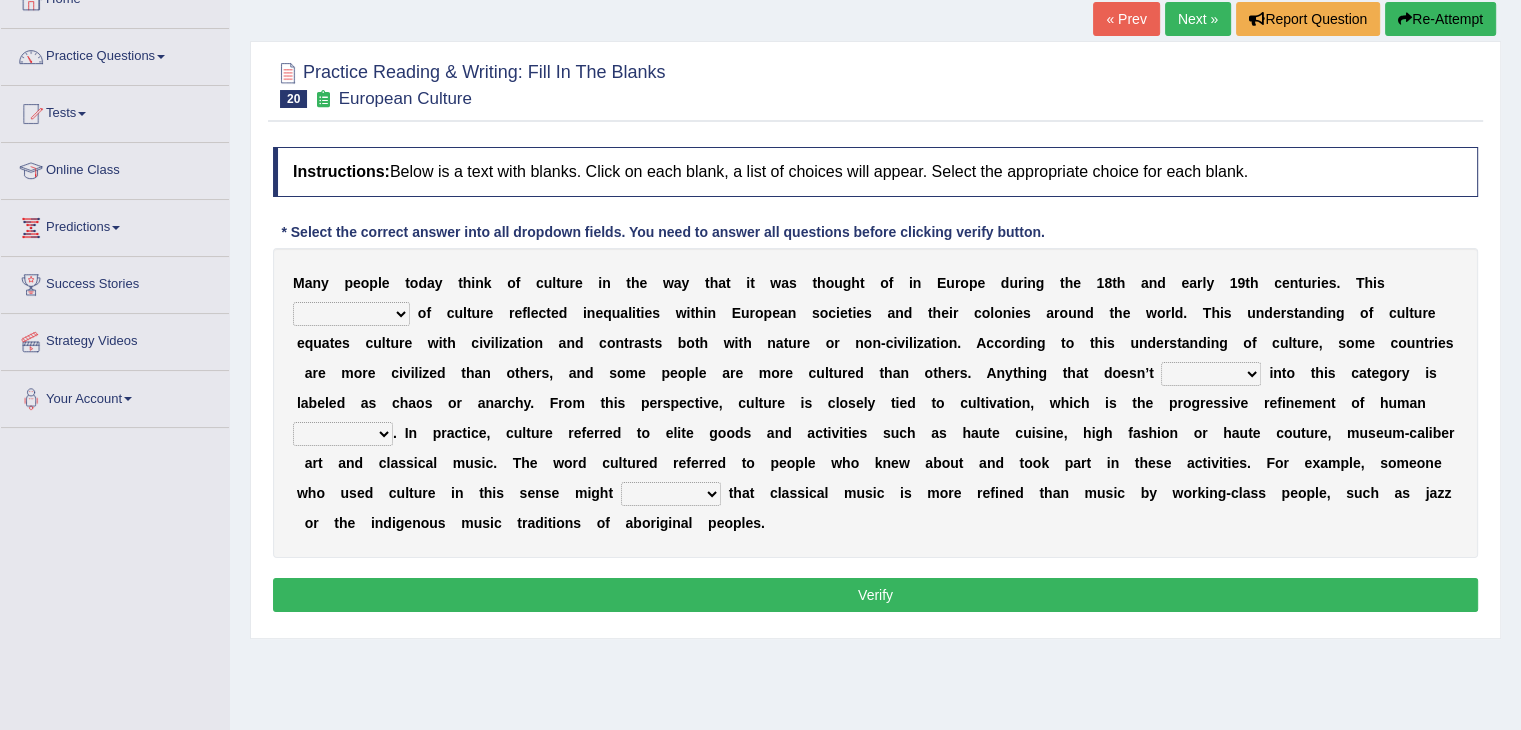 click on "classification concept renovation identity" at bounding box center [351, 314] 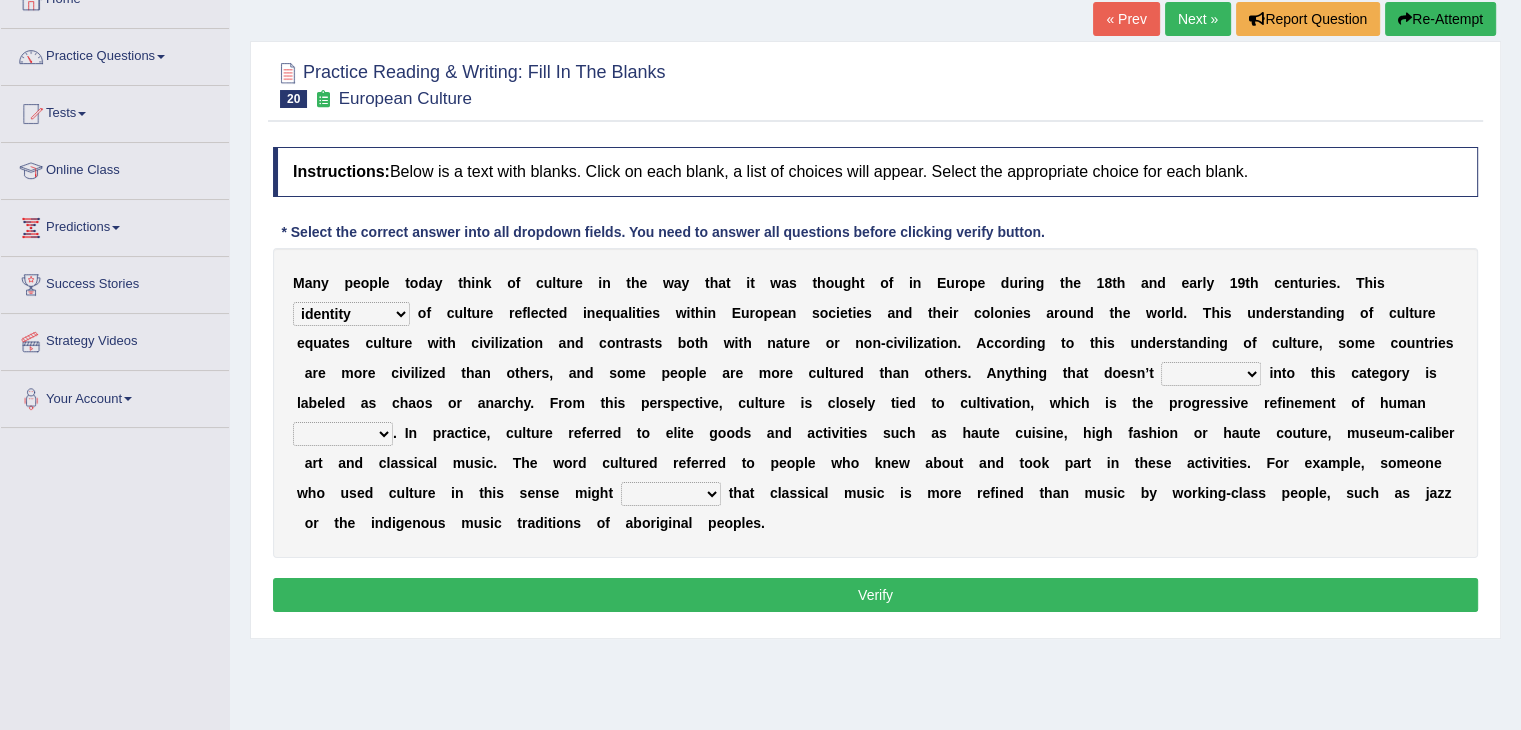 click on "classification concept renovation identity" at bounding box center (351, 314) 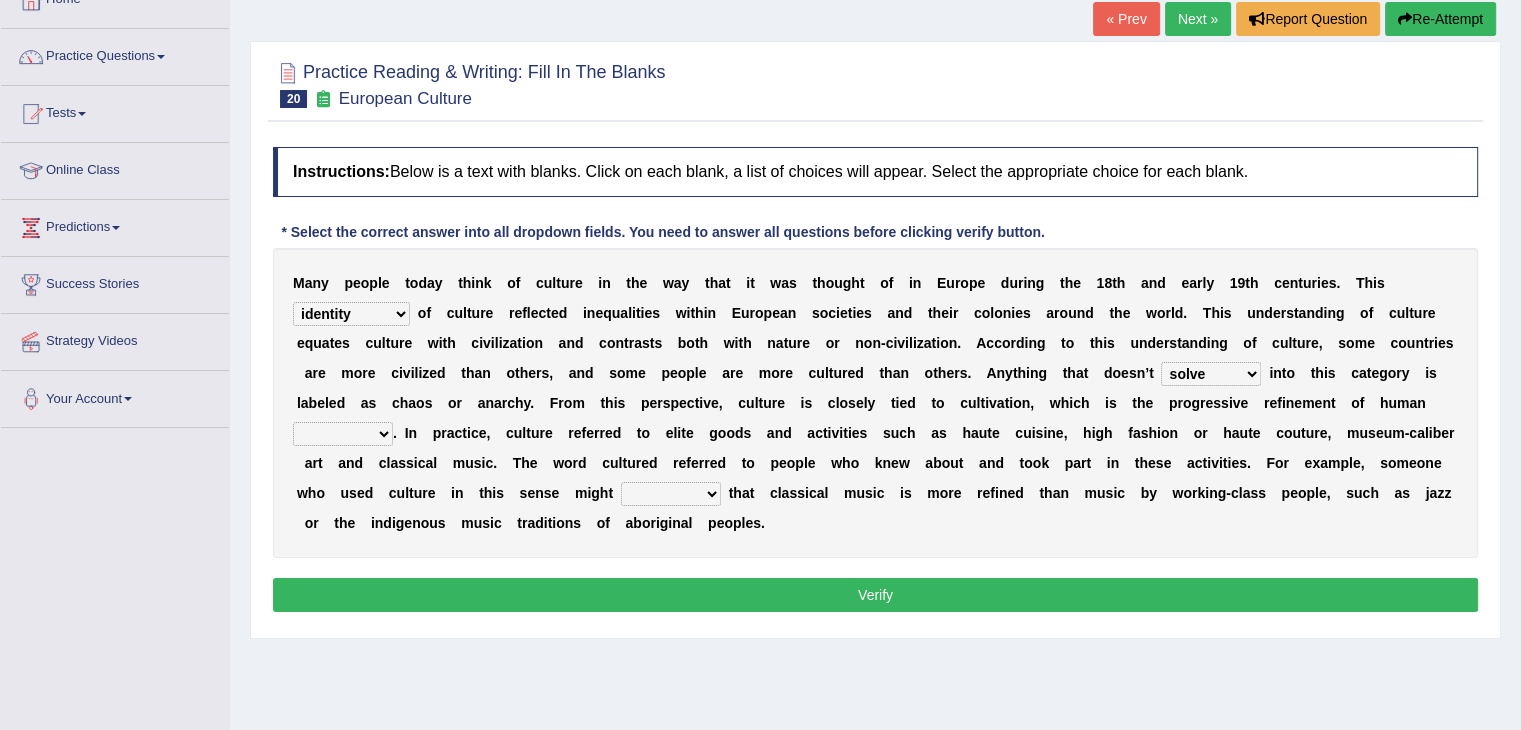click on "cut dismiss fit solve" at bounding box center [1211, 374] 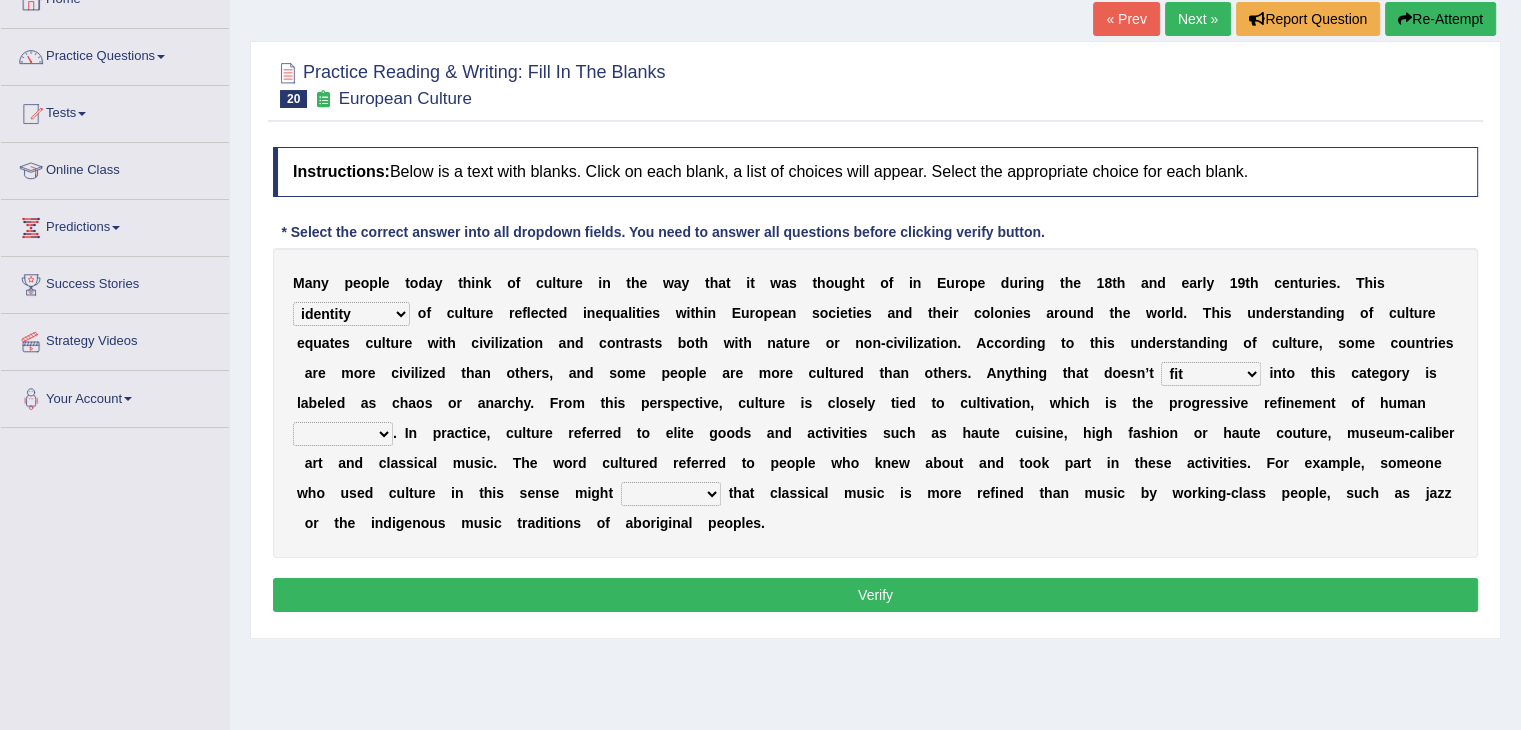 click on "blessing curse habit behaviour" at bounding box center (343, 434) 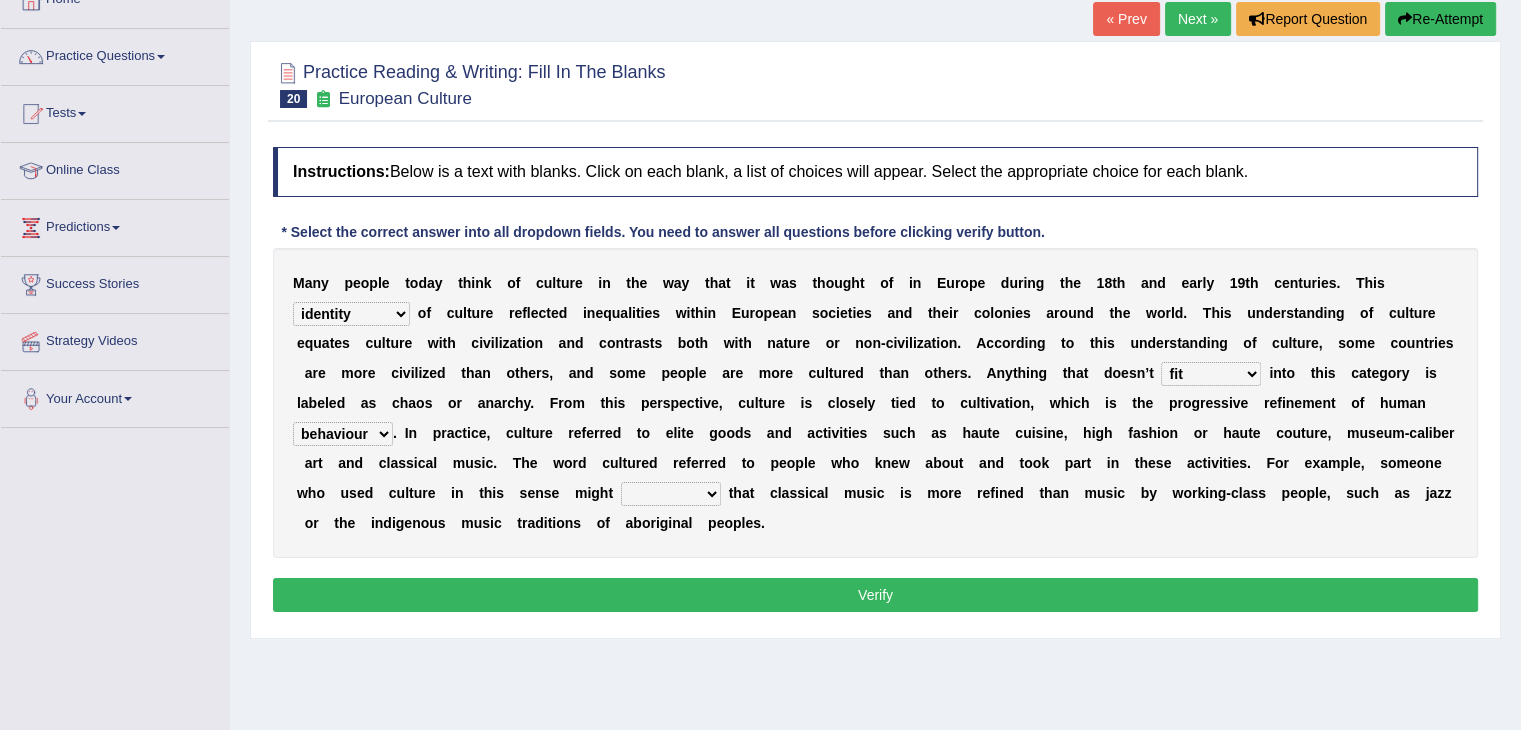 click on "blessing curse habit behaviour" at bounding box center (343, 434) 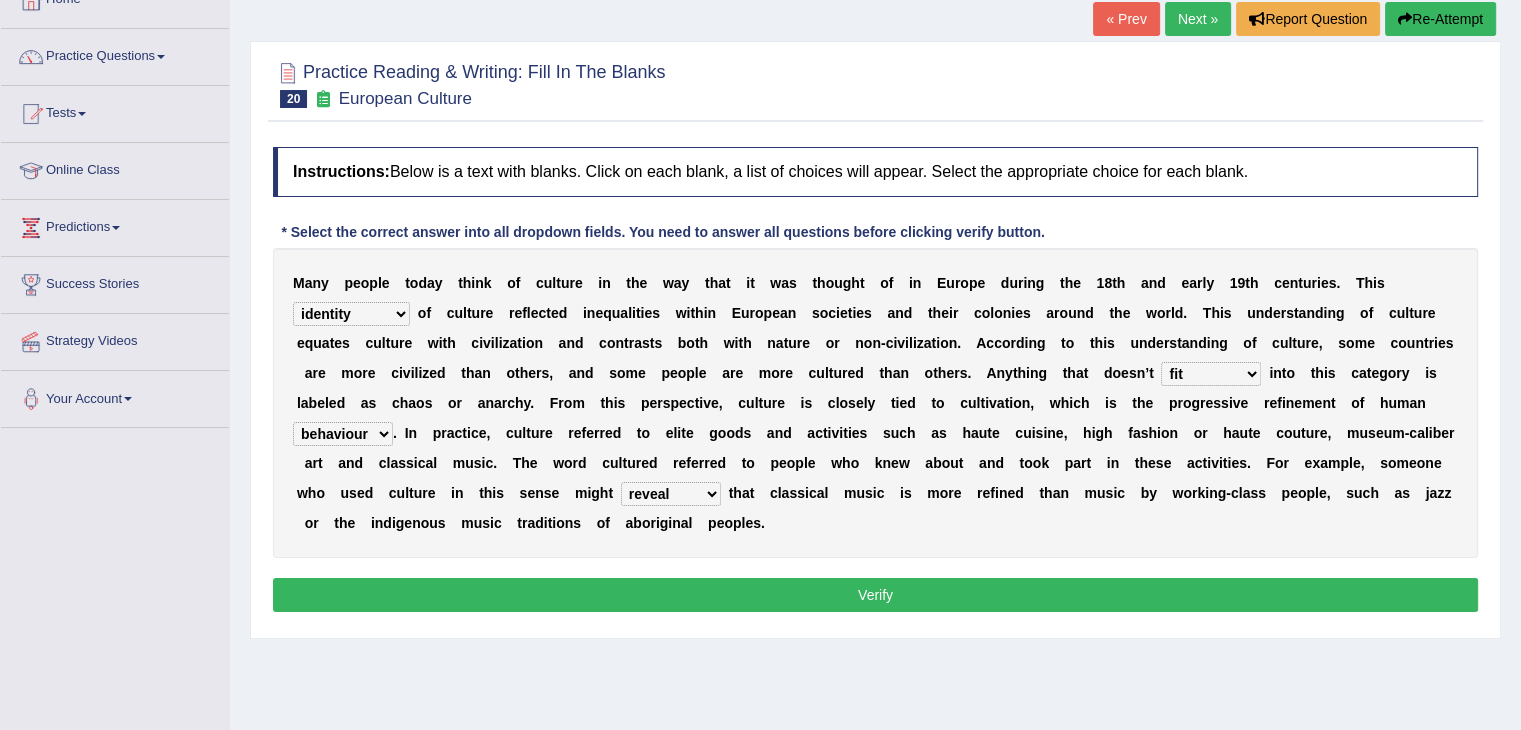 click on "argue pretend doubt reveal" at bounding box center (671, 494) 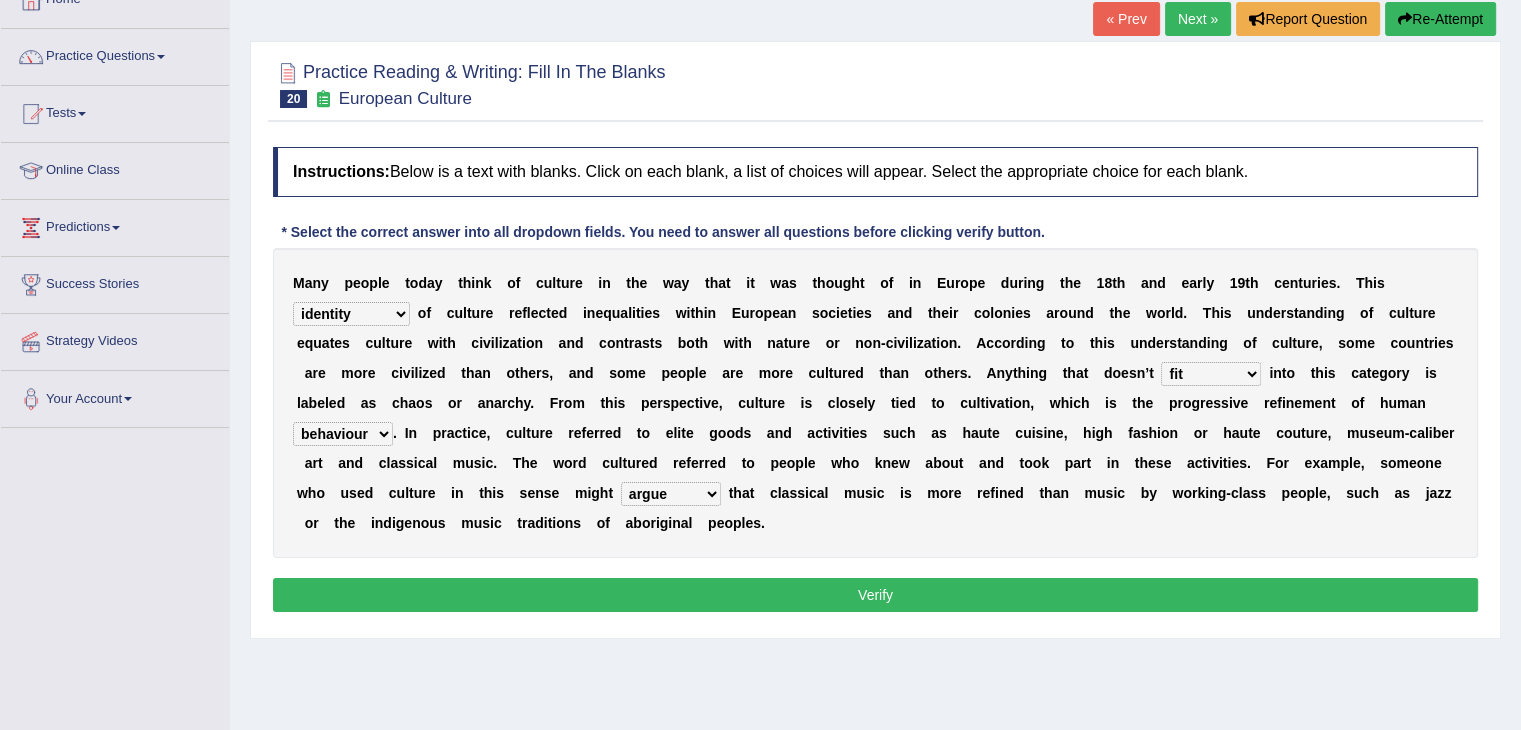 click on "argue pretend doubt reveal" at bounding box center [671, 494] 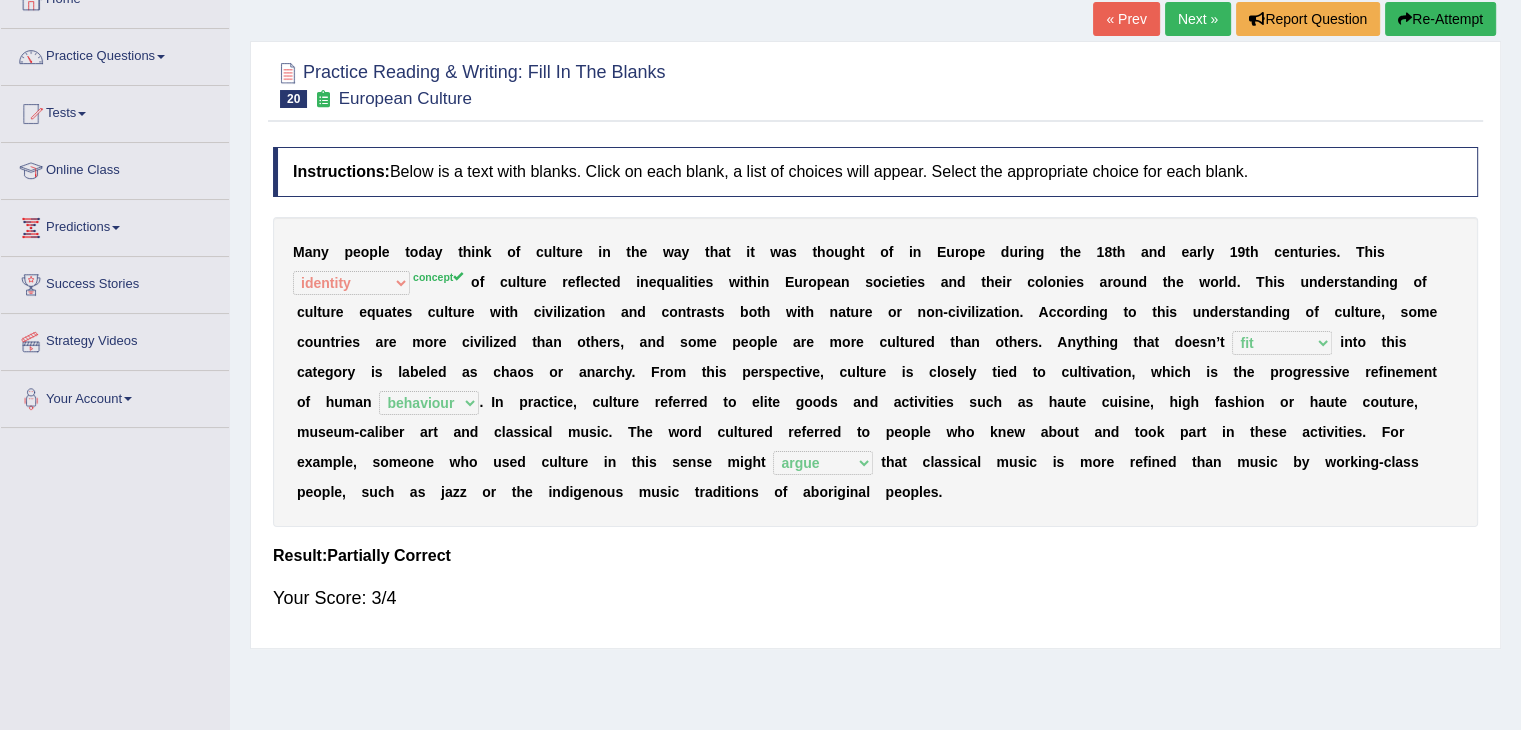 click on "Re-Attempt" at bounding box center [1440, 19] 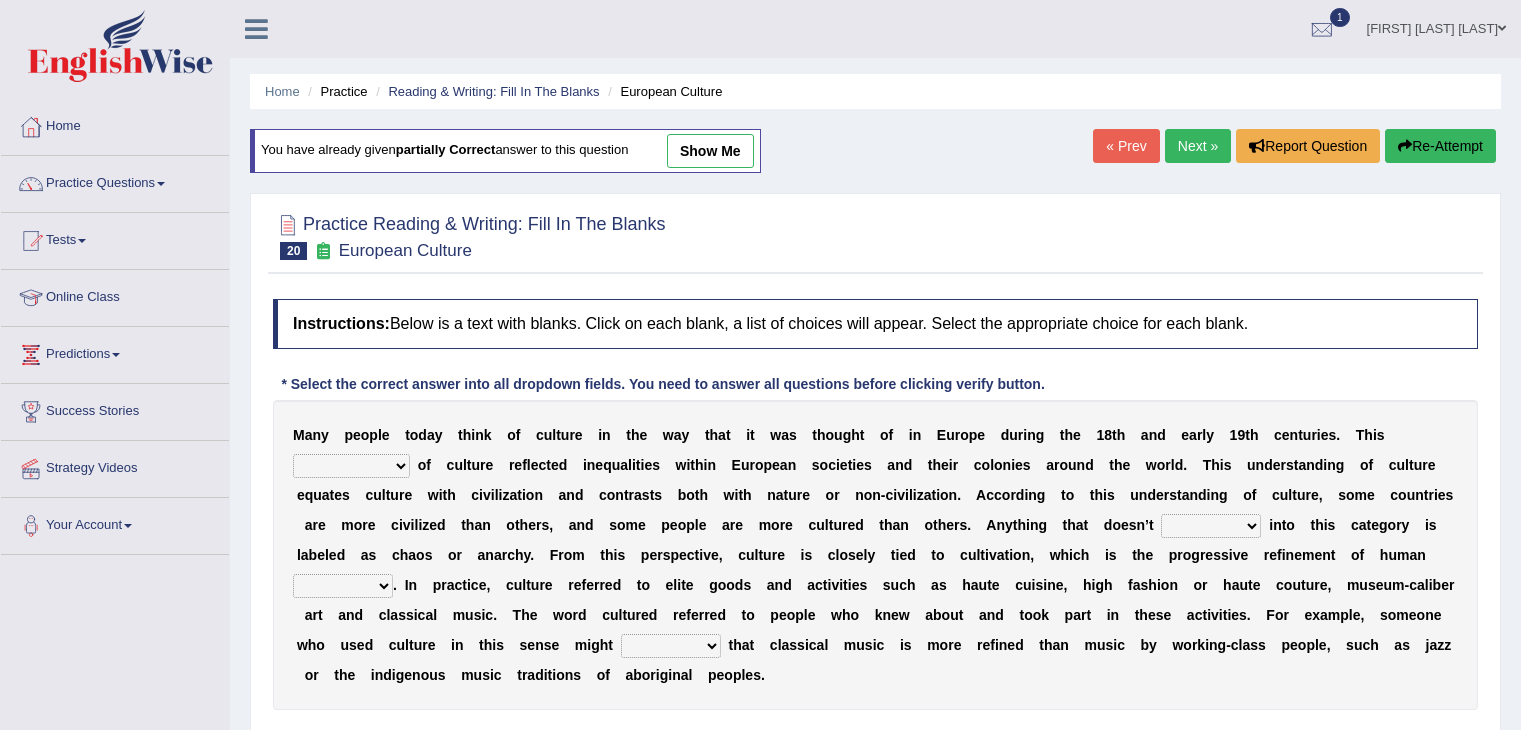scroll, scrollTop: 132, scrollLeft: 0, axis: vertical 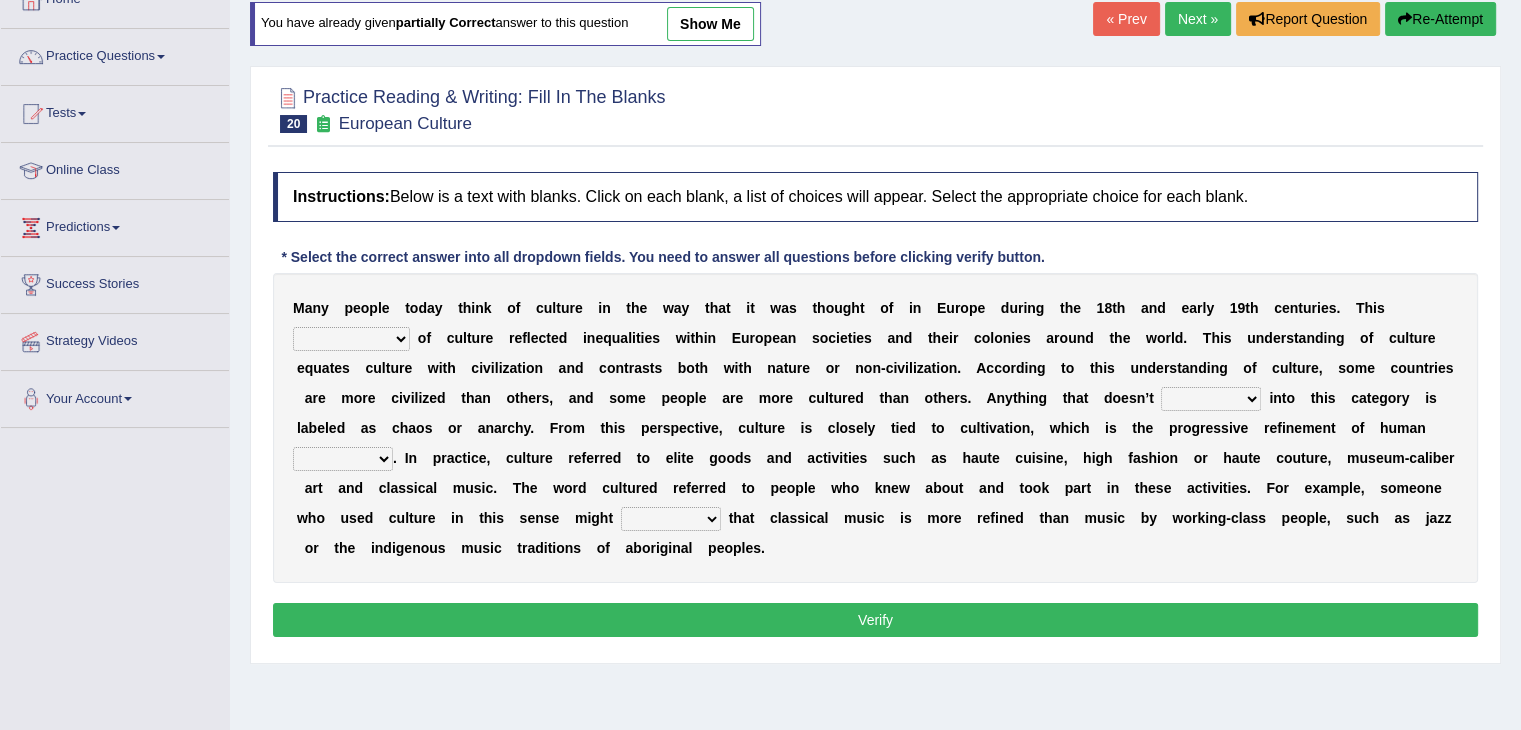 click on "argue pretend doubt reveal" at bounding box center (671, 519) 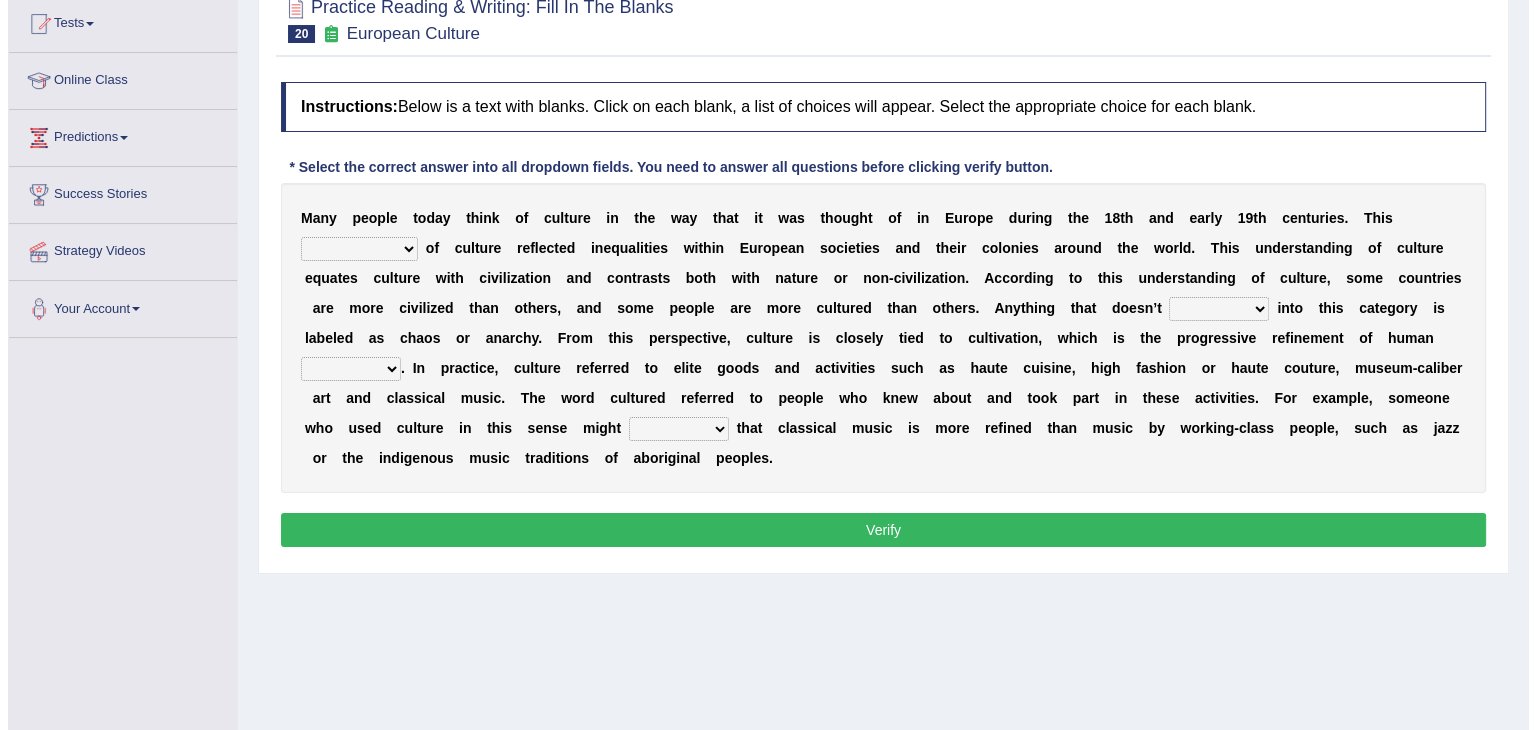 scroll, scrollTop: 216, scrollLeft: 0, axis: vertical 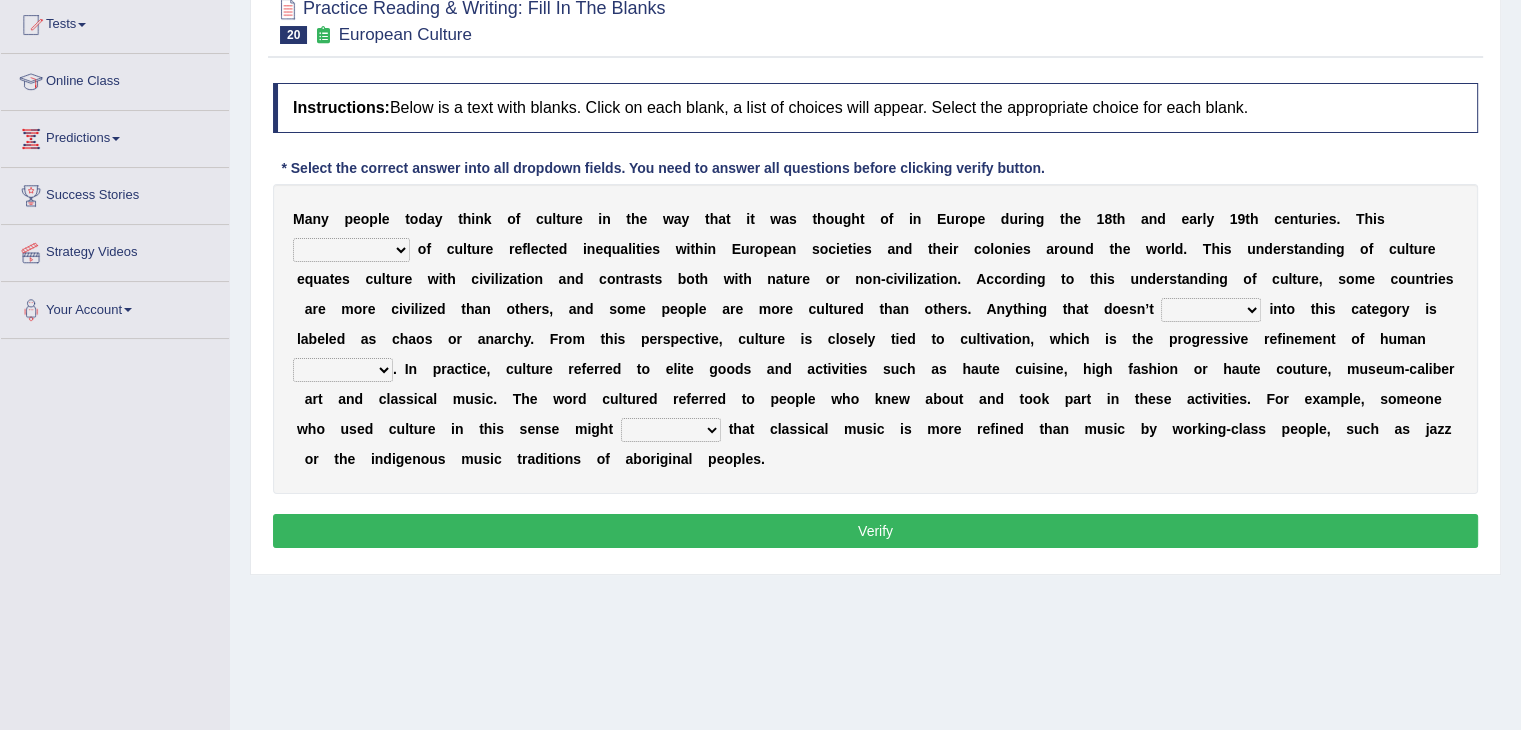 click on "argue pretend doubt reveal" at bounding box center [671, 430] 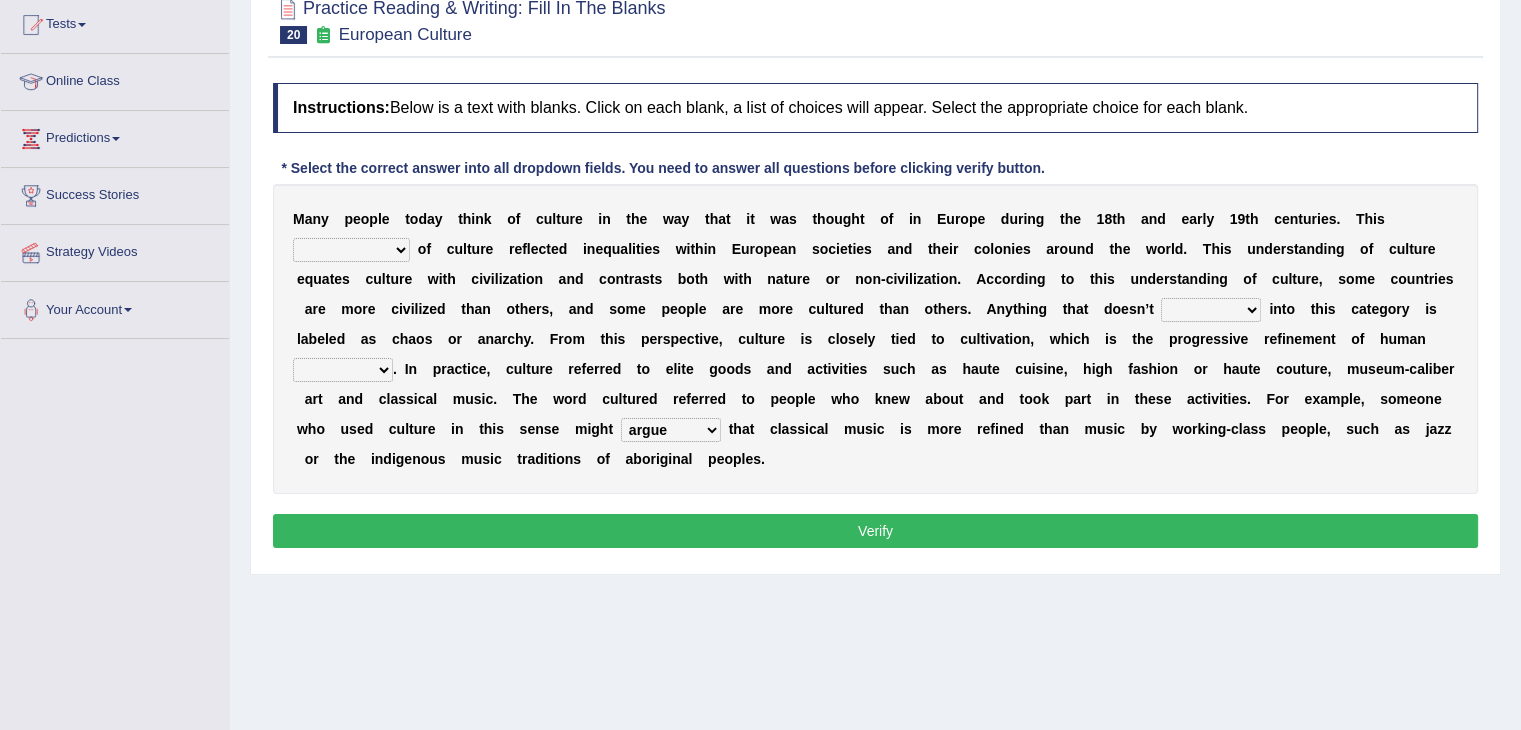 click on "argue pretend doubt reveal" at bounding box center (671, 430) 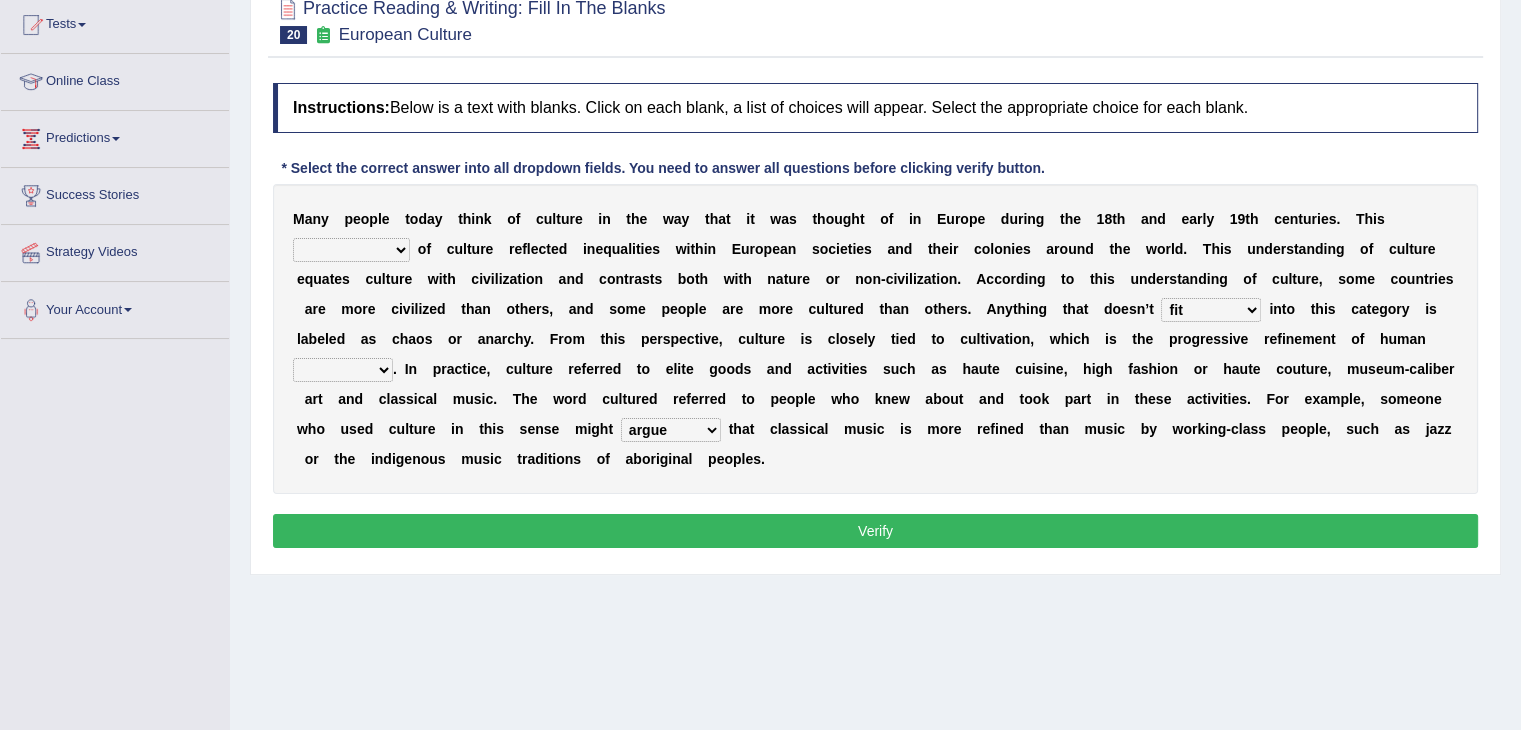 click on "cut dismiss fit solve" at bounding box center (1211, 310) 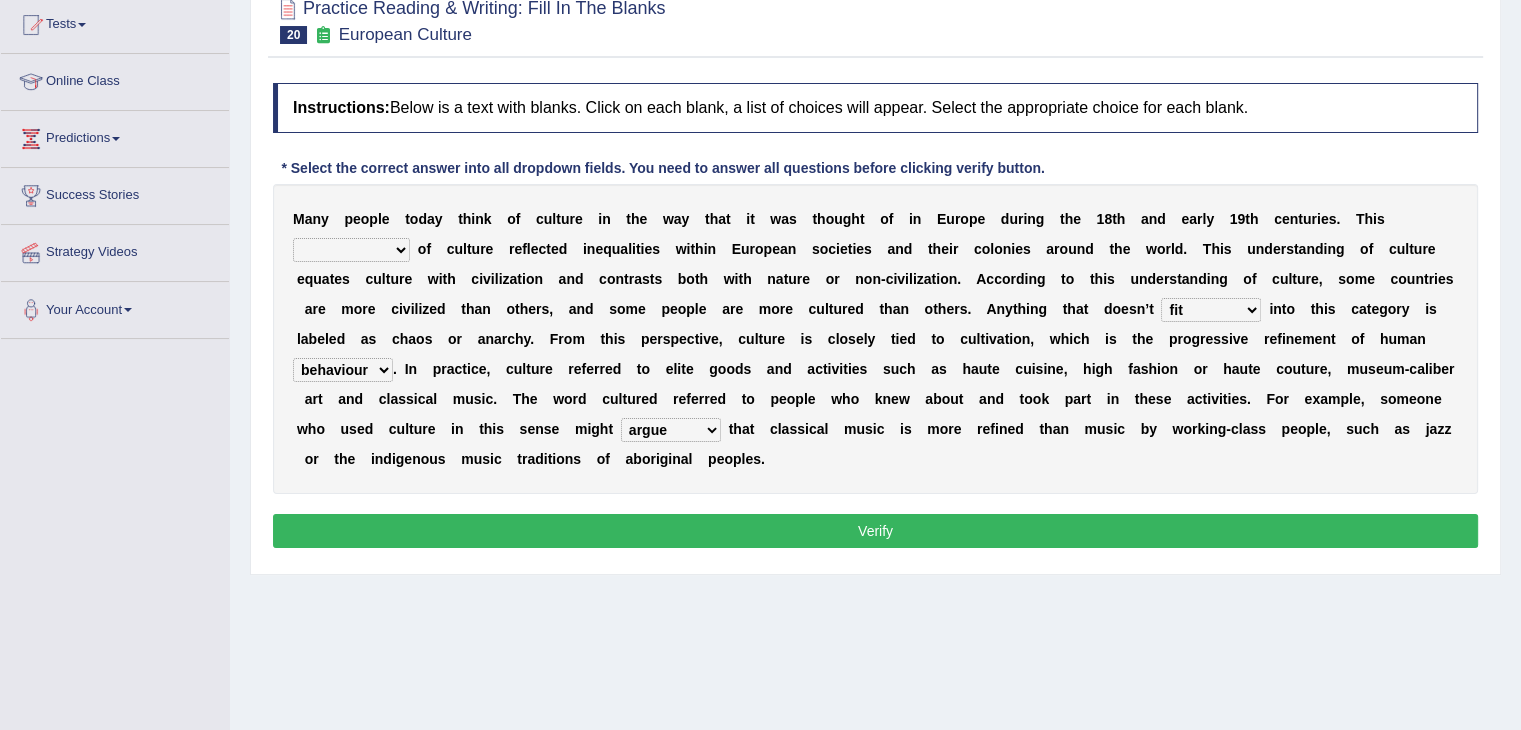 click on "blessing curse habit behaviour" at bounding box center (343, 370) 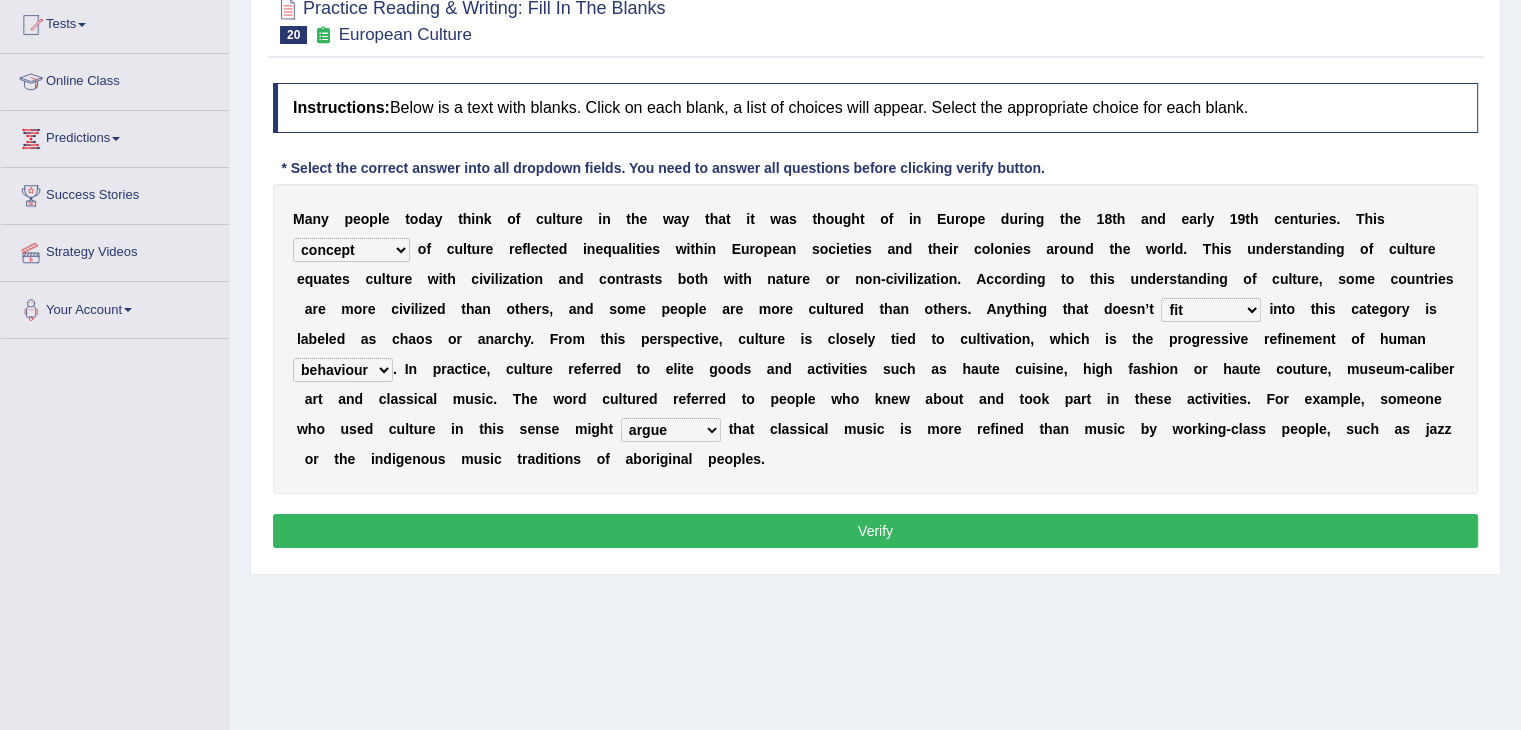 click on "classification concept renovation identity" at bounding box center [351, 250] 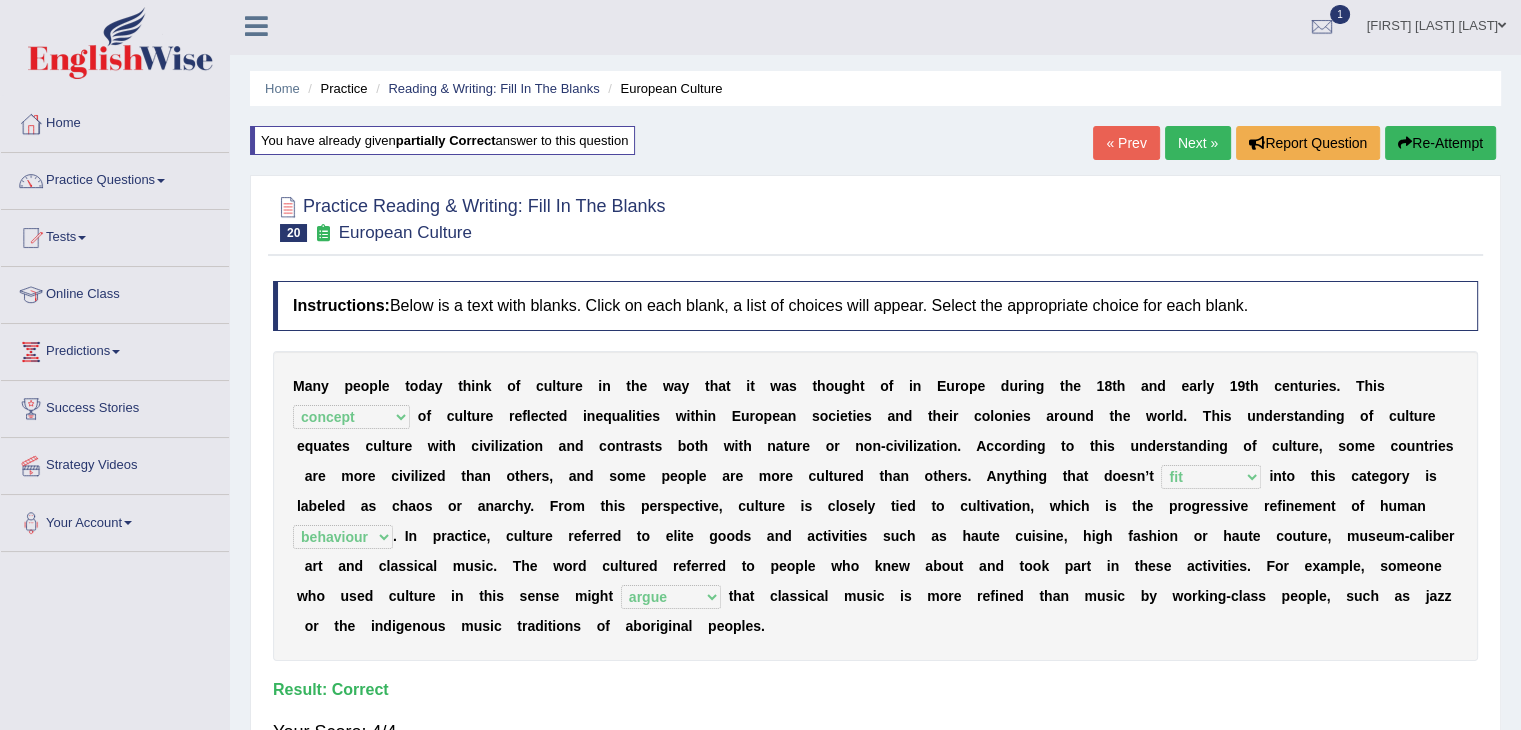 scroll, scrollTop: 0, scrollLeft: 0, axis: both 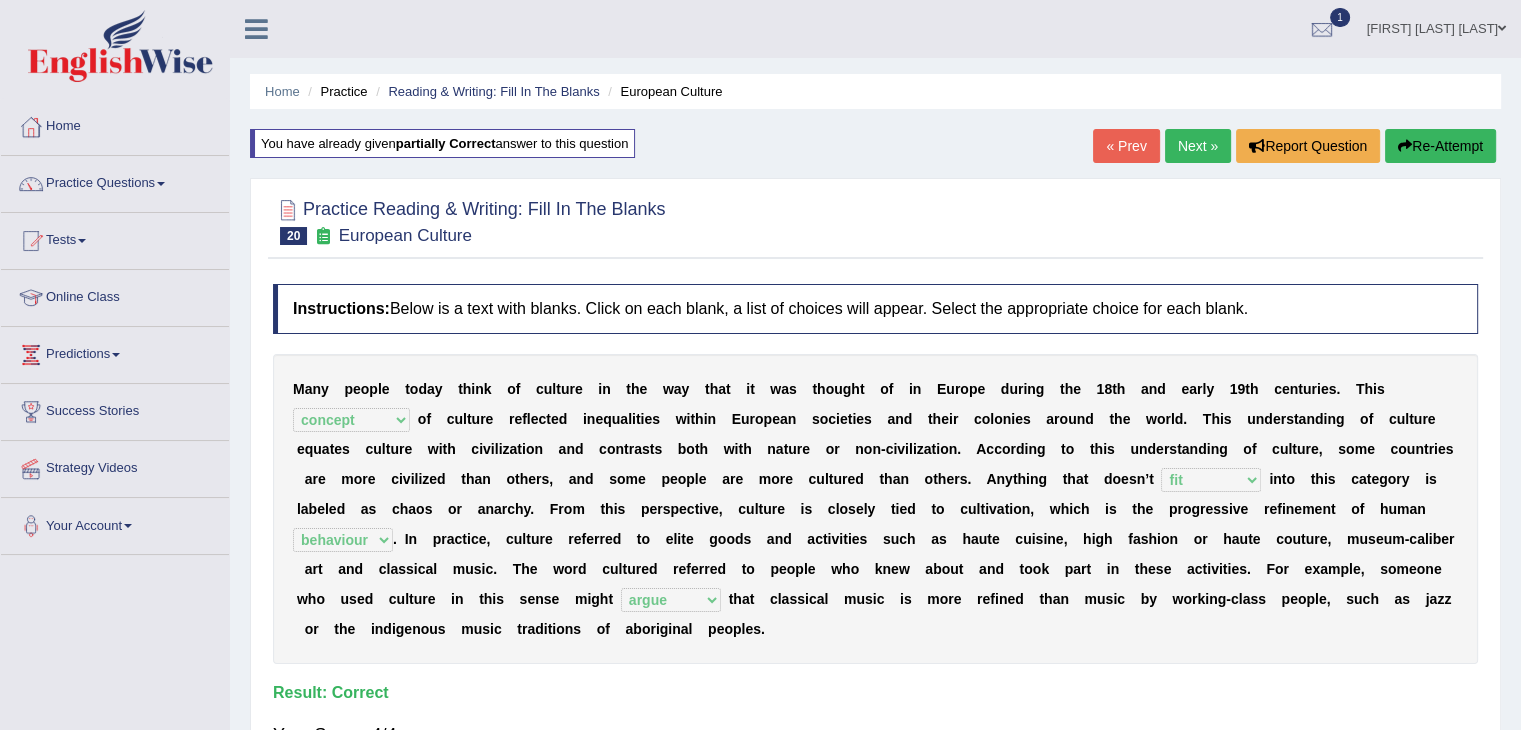 click on "Next »" at bounding box center [1198, 146] 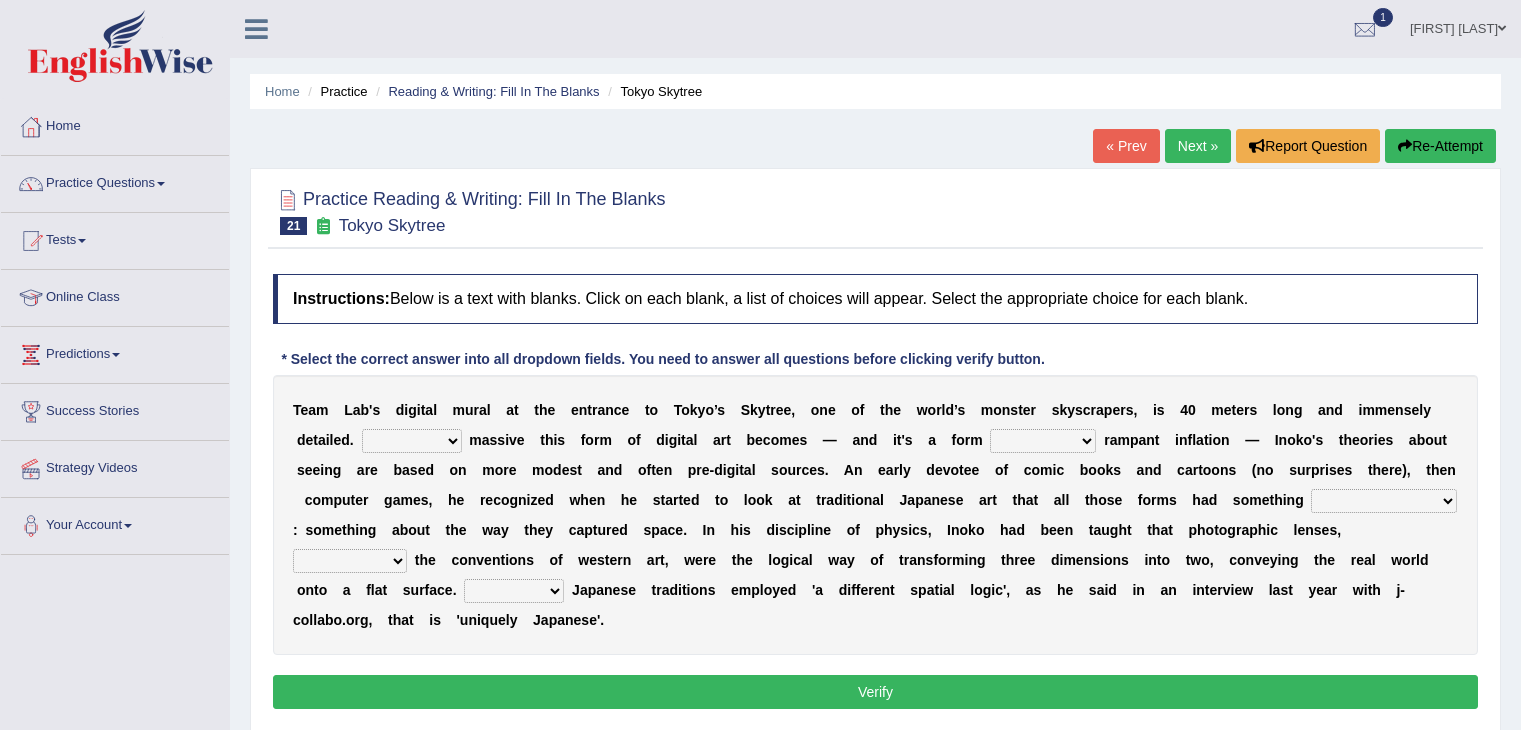 scroll, scrollTop: 0, scrollLeft: 0, axis: both 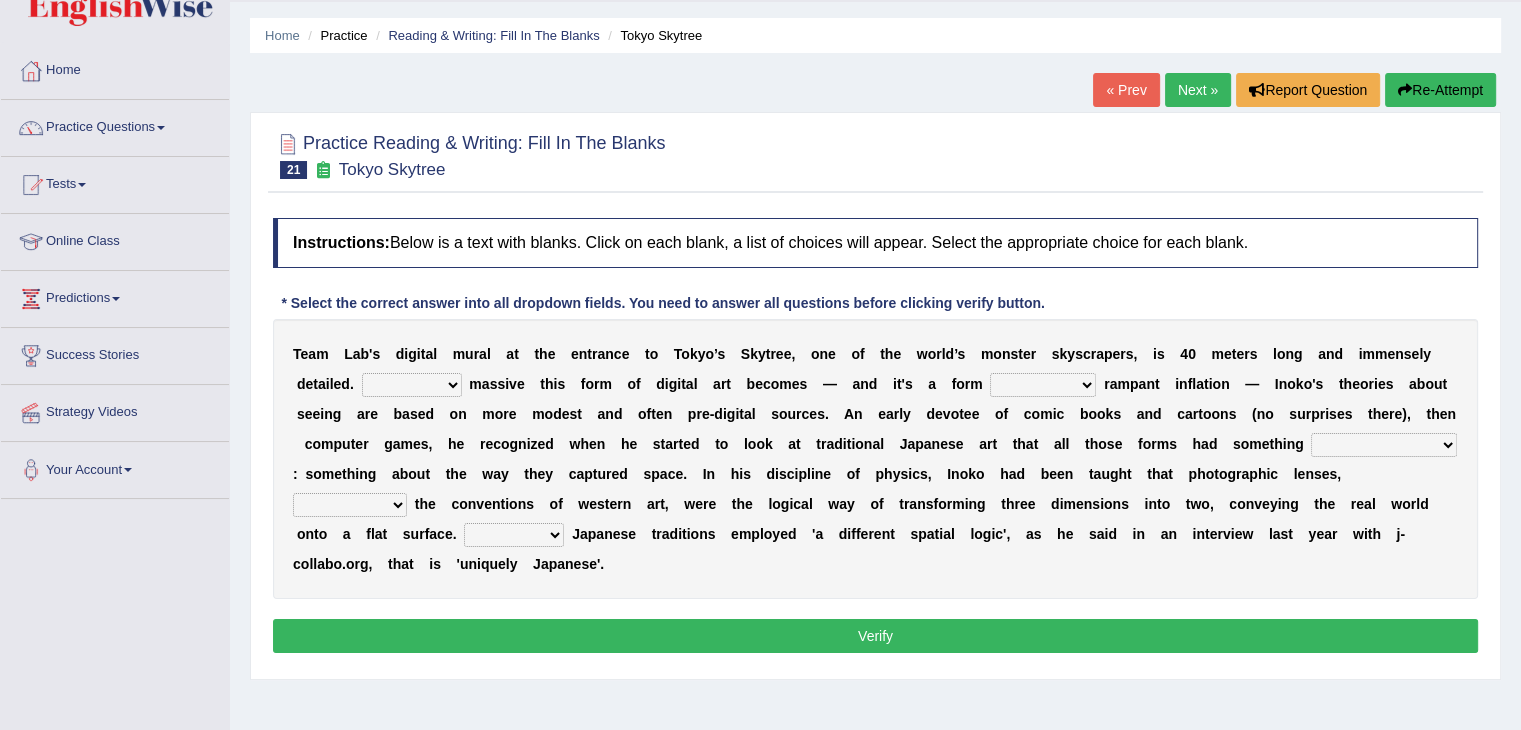 click on "However Whereas Whichever Wherever" at bounding box center (412, 385) 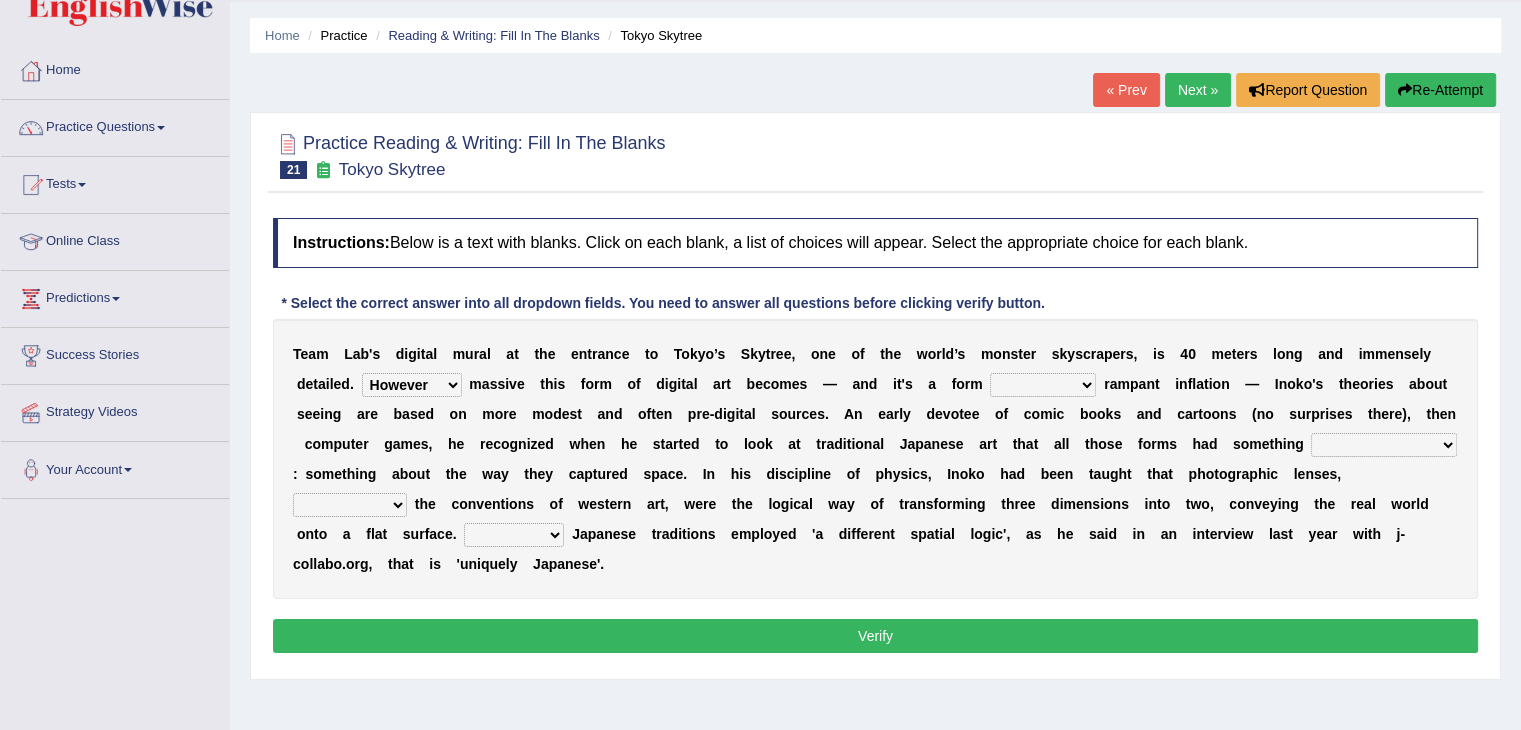 click on "However Whereas Whichever Wherever" at bounding box center (412, 385) 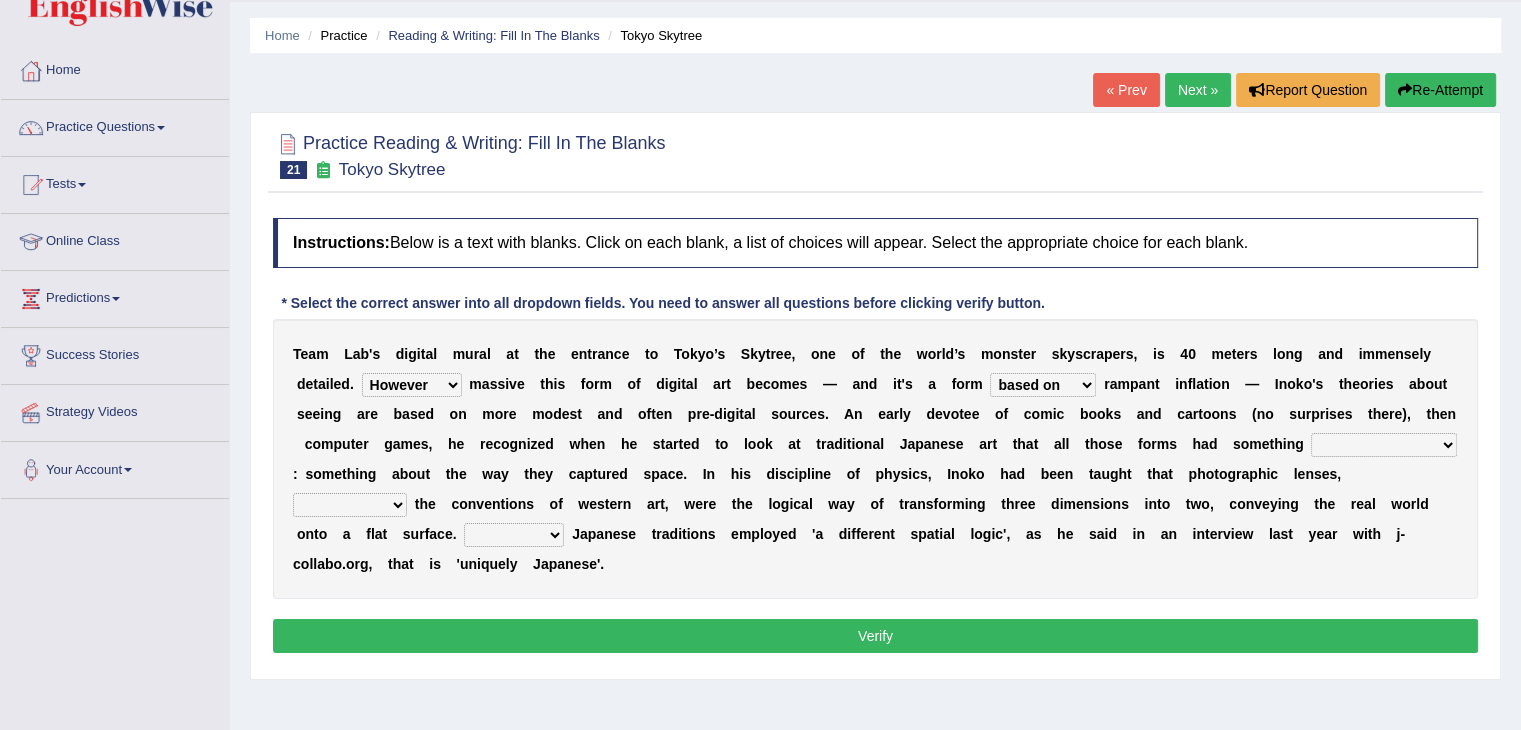 click on "subject to related with apart from based on" at bounding box center (1043, 385) 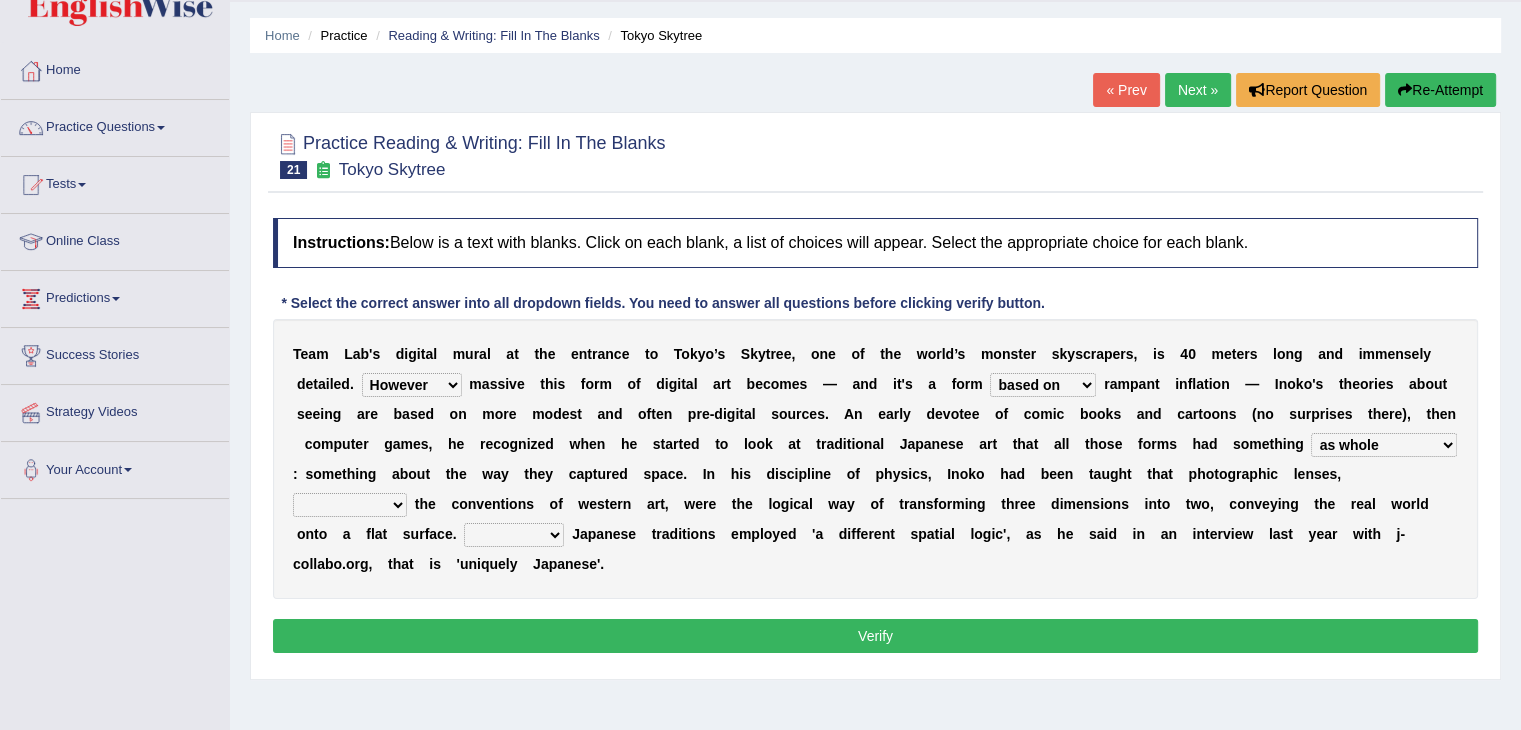 click on "in fact as whole in common in the same times" at bounding box center [1384, 445] 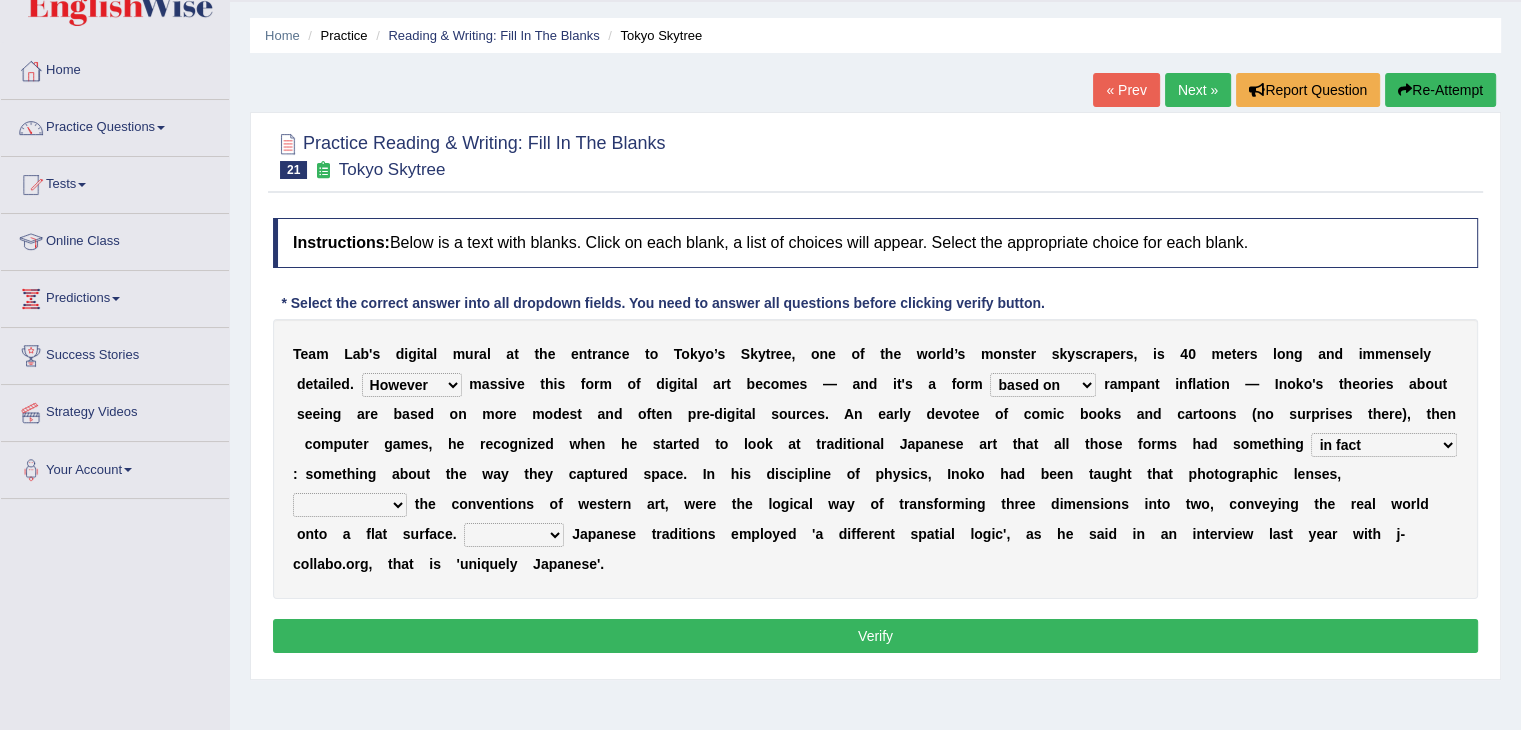 click on "in fact as whole in common in the same times" at bounding box center [1384, 445] 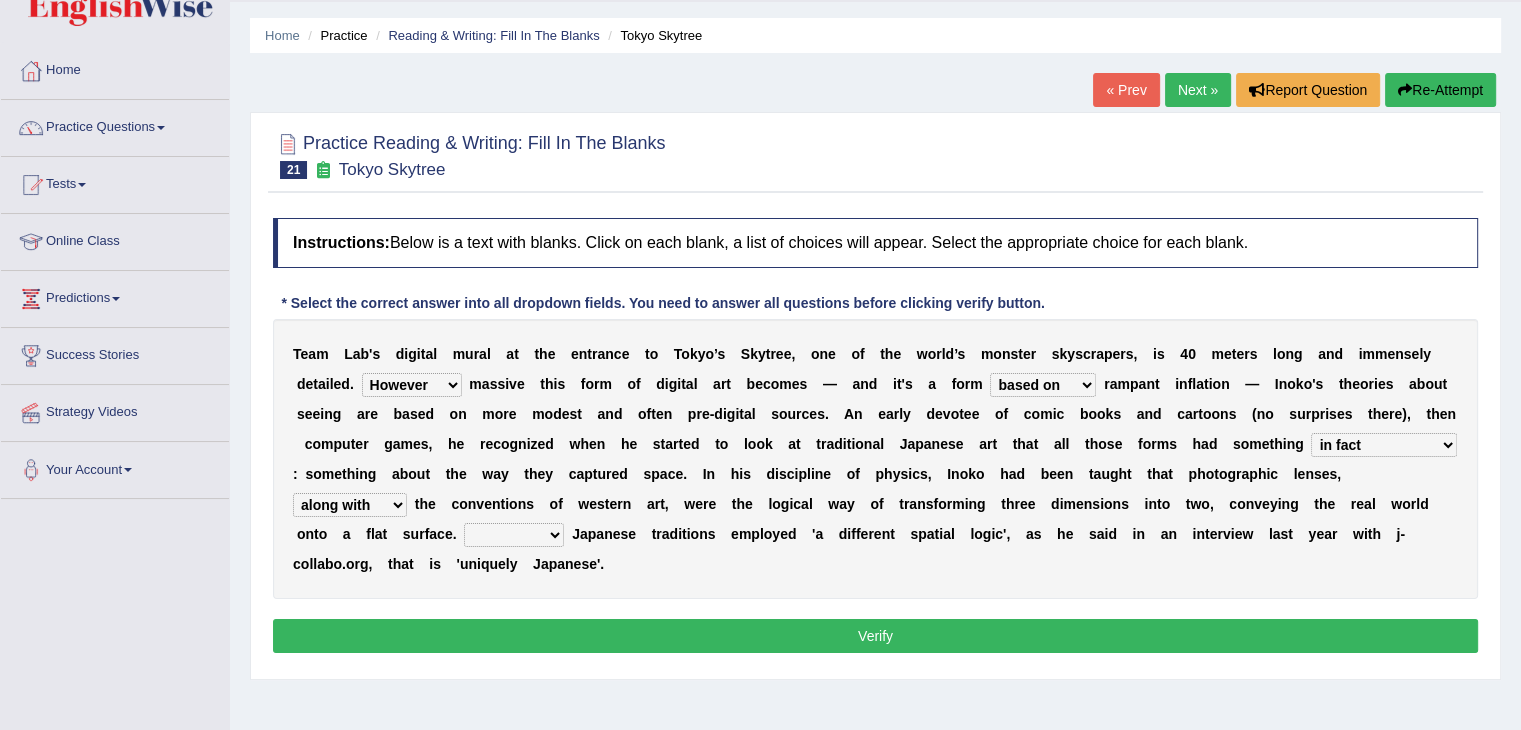 click on "along with out of apart with furhter afield" at bounding box center [350, 505] 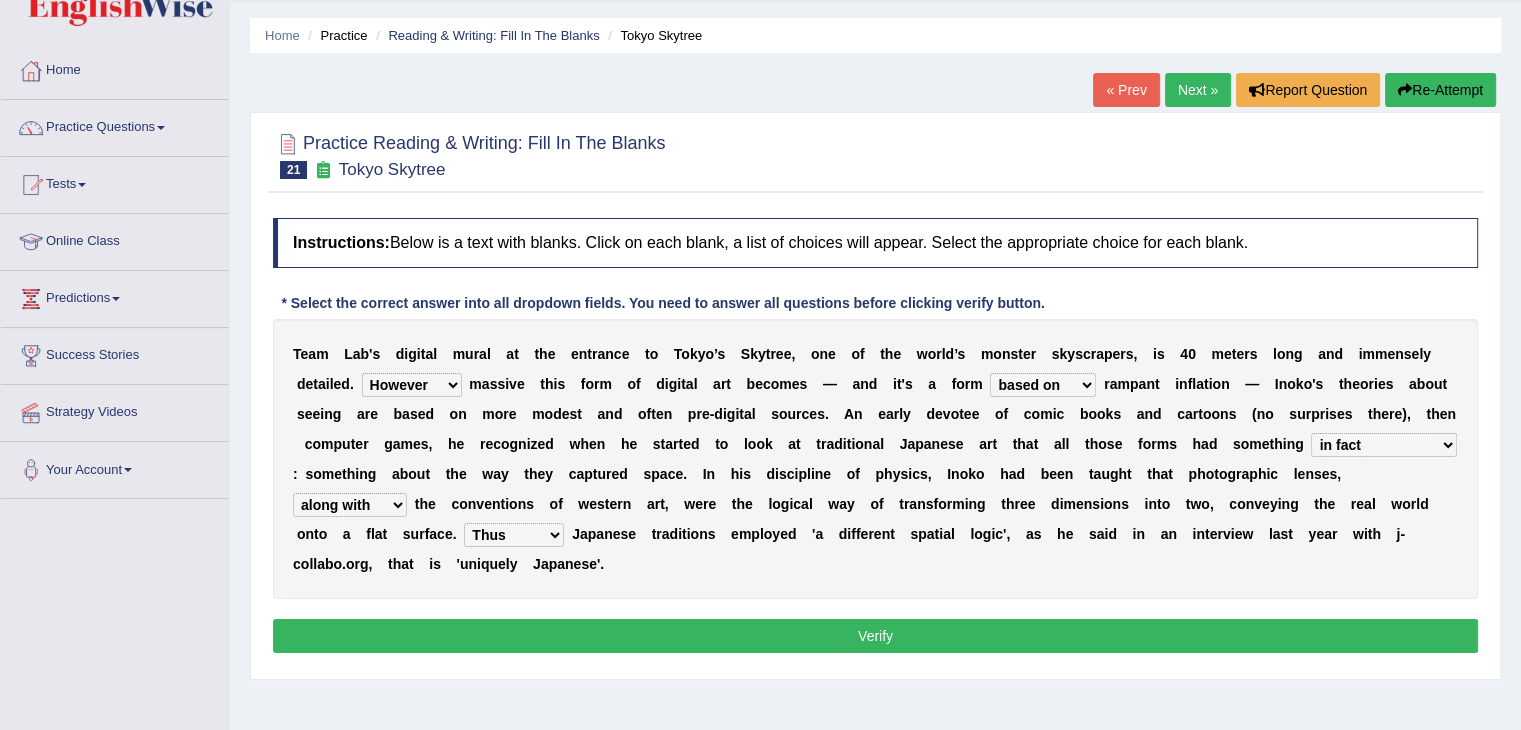click on "Thus But So Therefore" at bounding box center [514, 535] 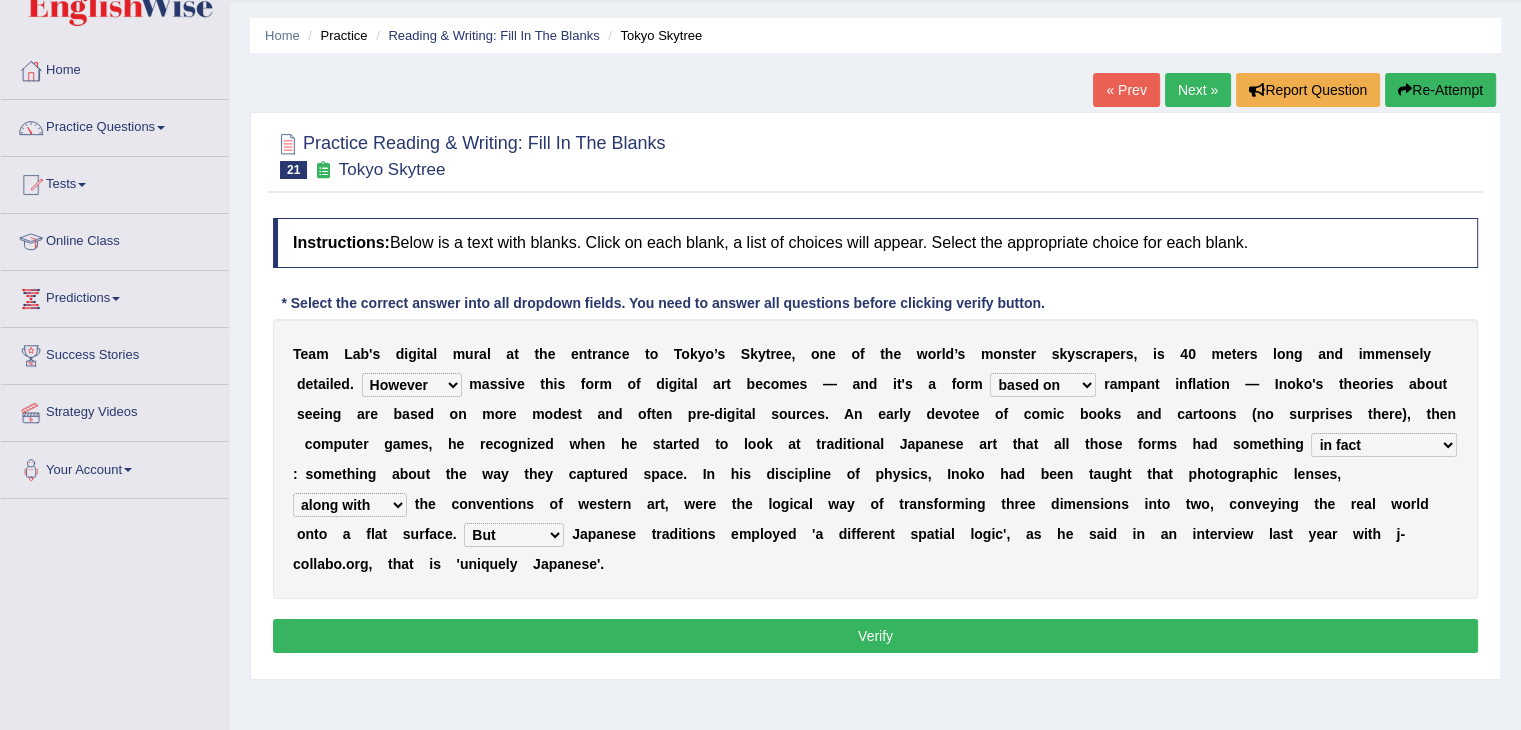 click on "subject to related with apart from based on" at bounding box center (1043, 385) 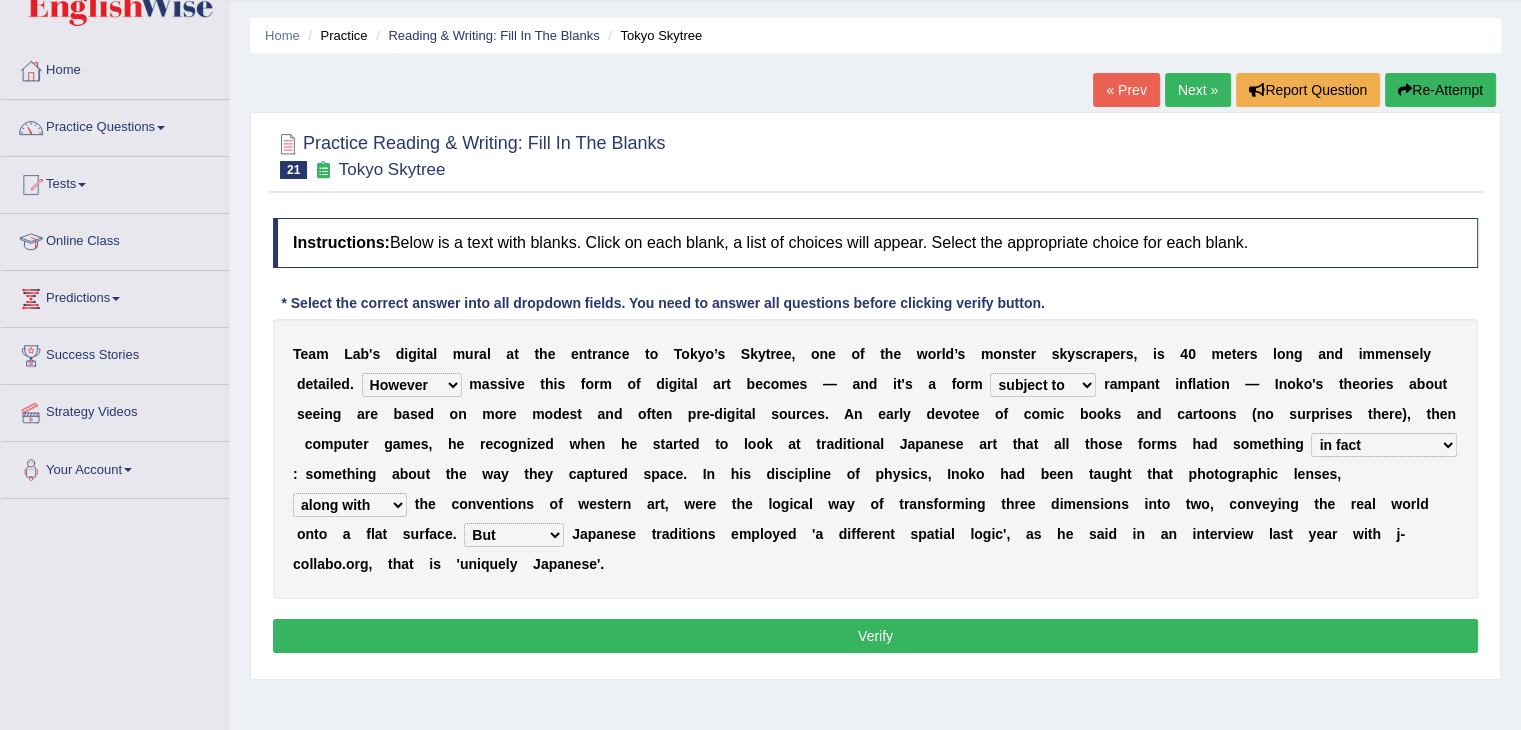 click on "subject to related with apart from based on" at bounding box center (1043, 385) 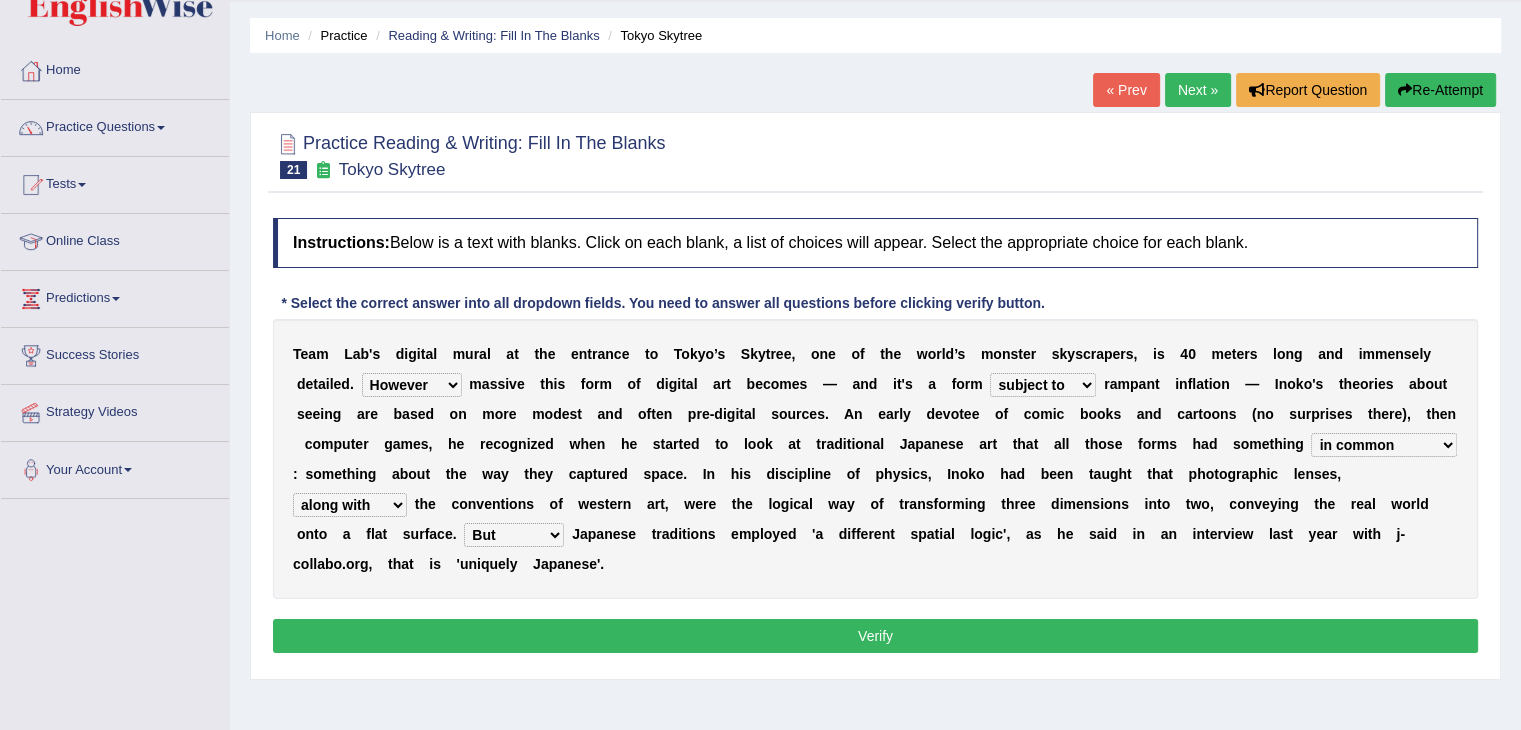 click on "along with out of apart with furhter afield" at bounding box center (350, 505) 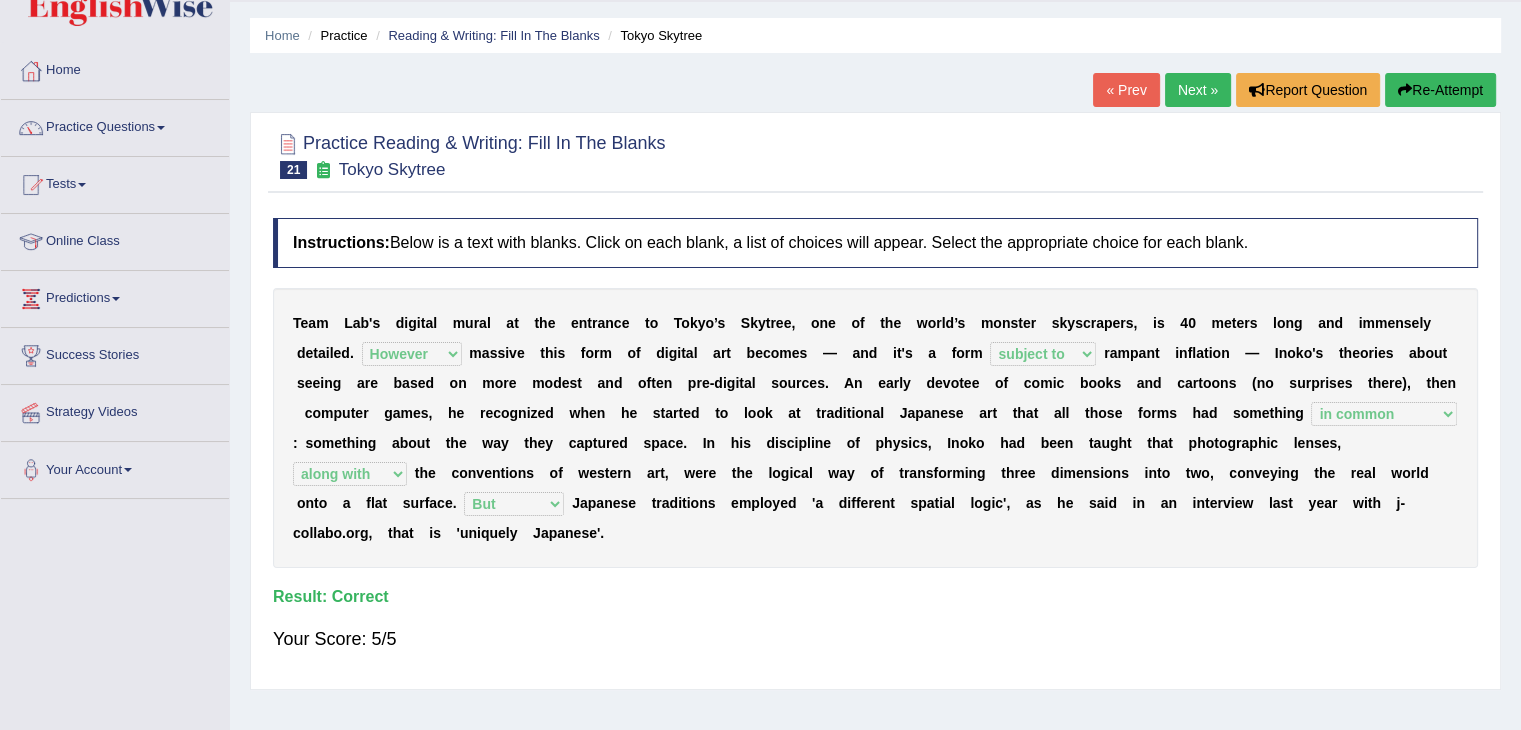 click on "Next »" at bounding box center (1198, 90) 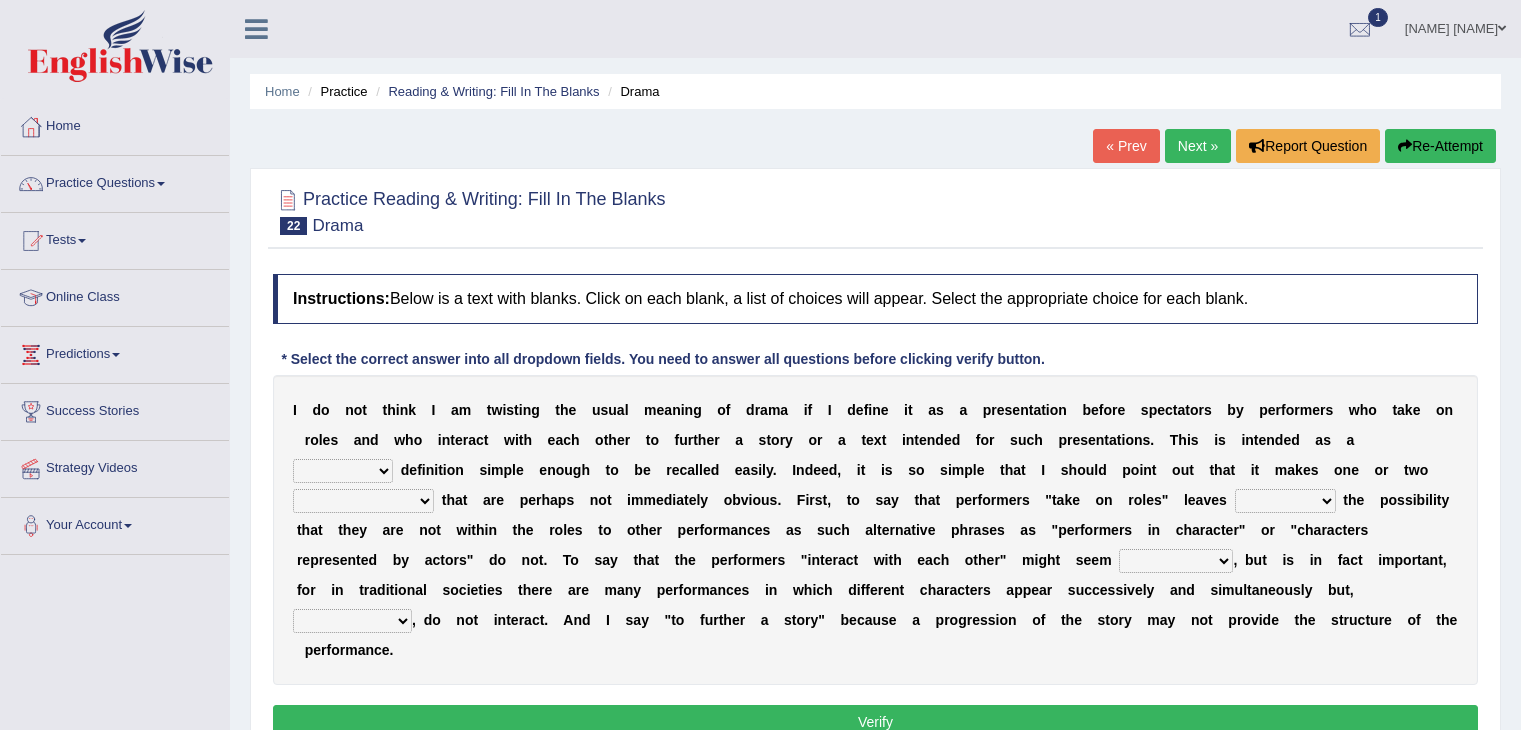 scroll, scrollTop: 0, scrollLeft: 0, axis: both 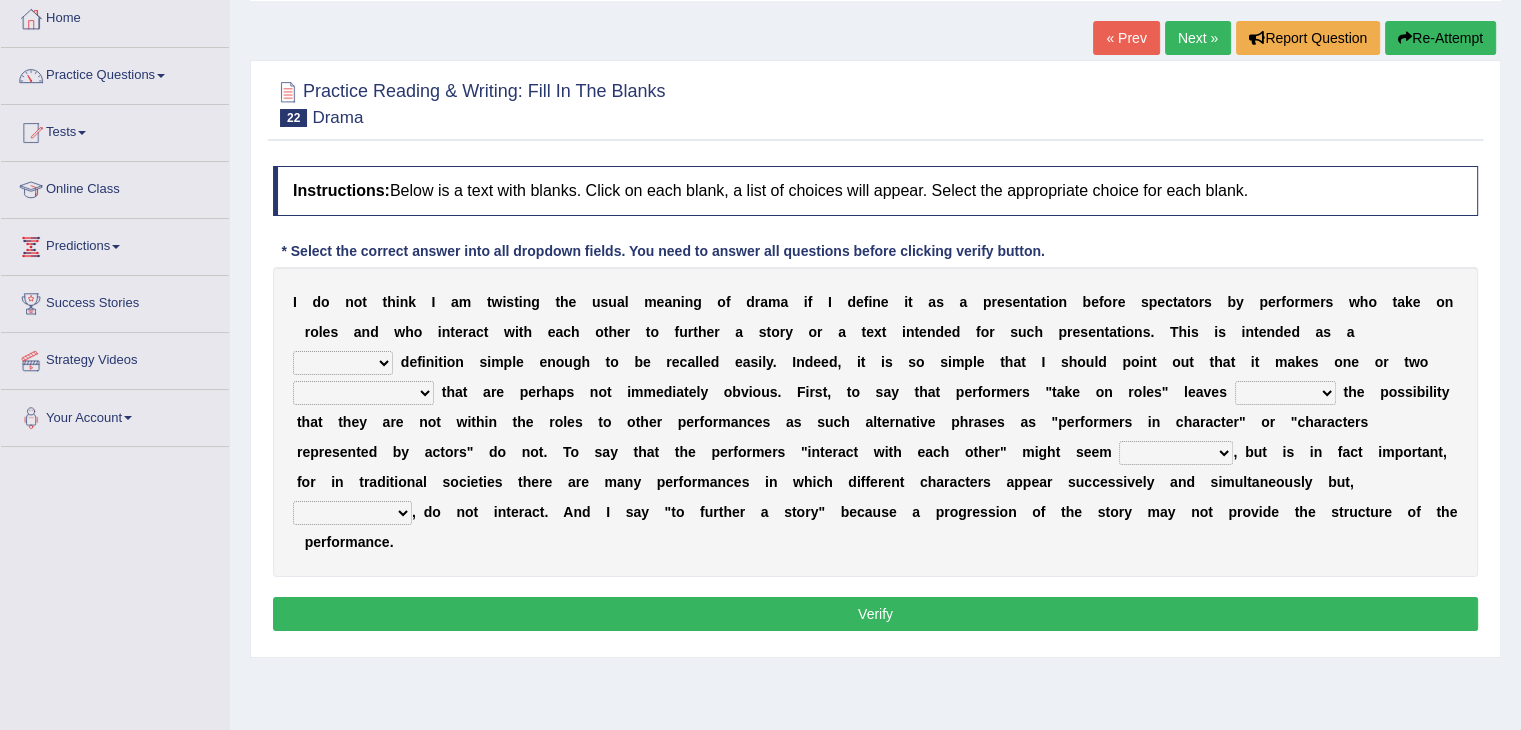 click on "handing working using applying" at bounding box center [343, 363] 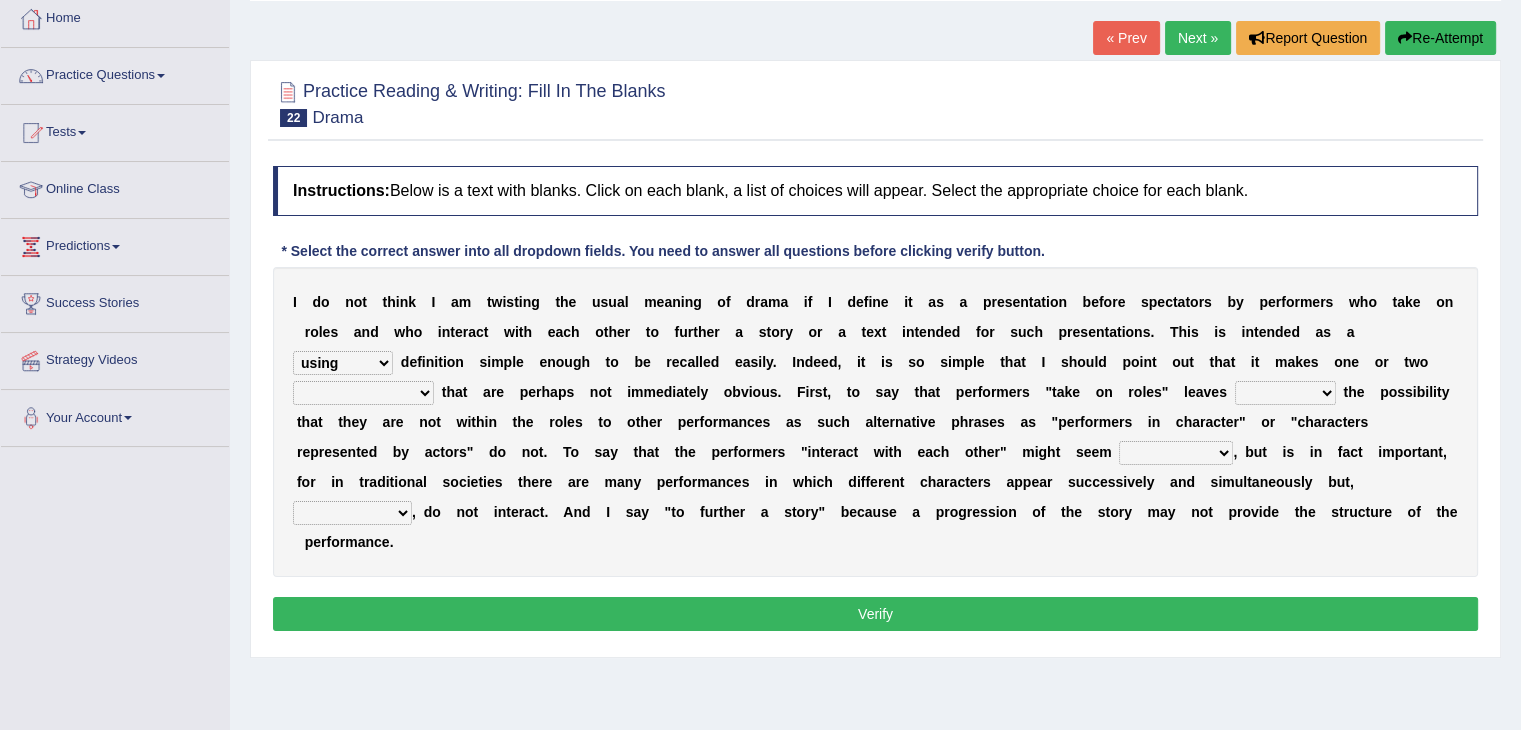 click on "handing working using applying" at bounding box center (343, 363) 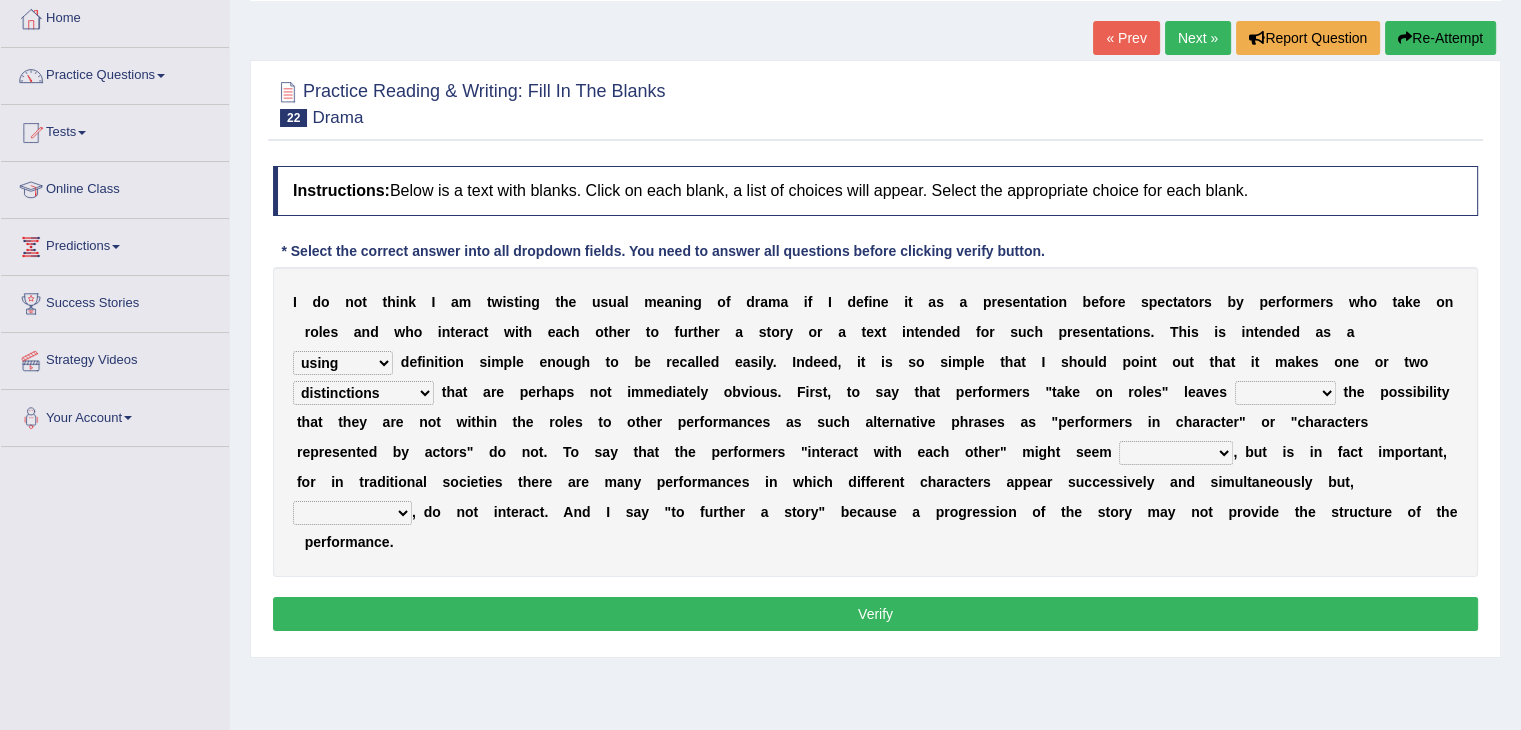 click on "go covered undoubted open" at bounding box center (1285, 393) 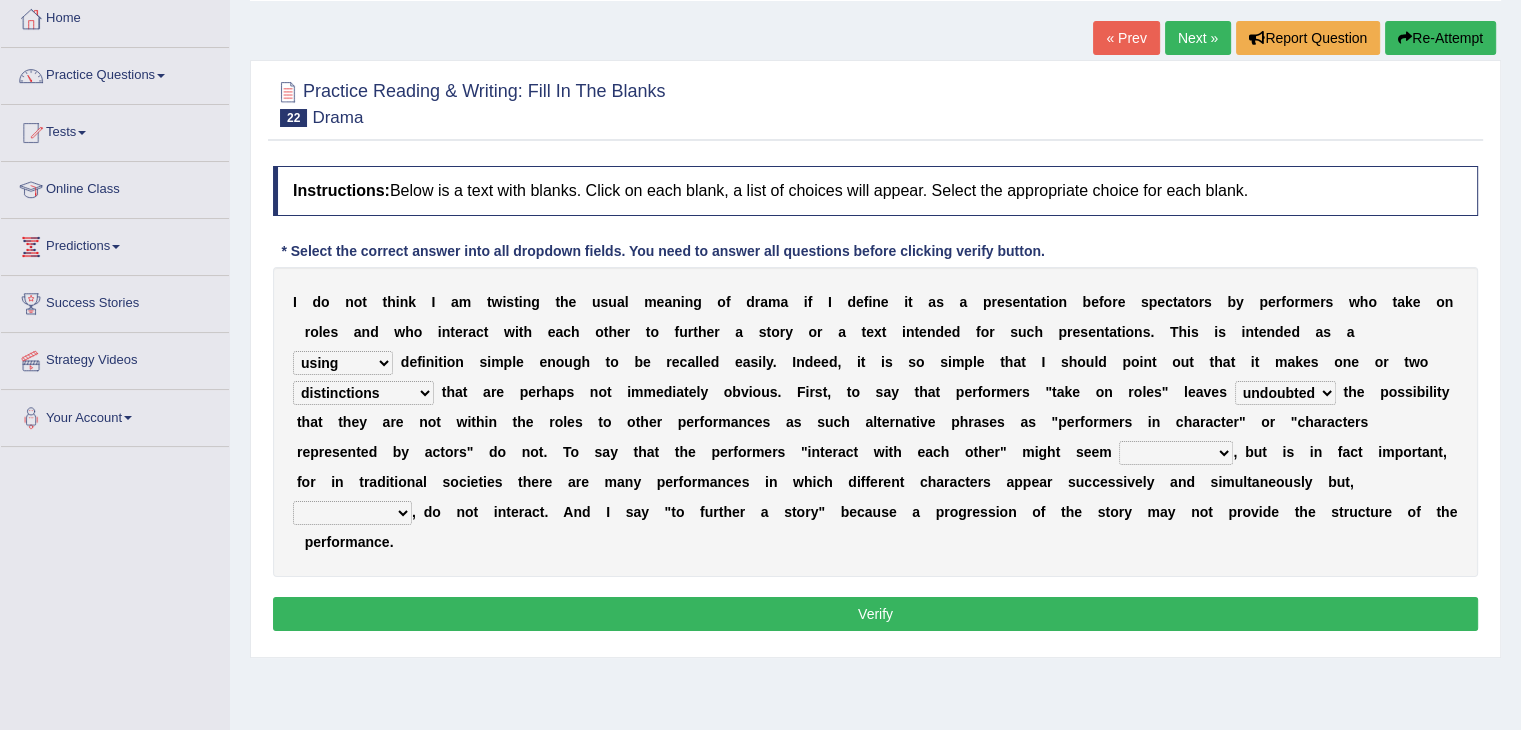 click on "go covered undoubted open" at bounding box center (1285, 393) 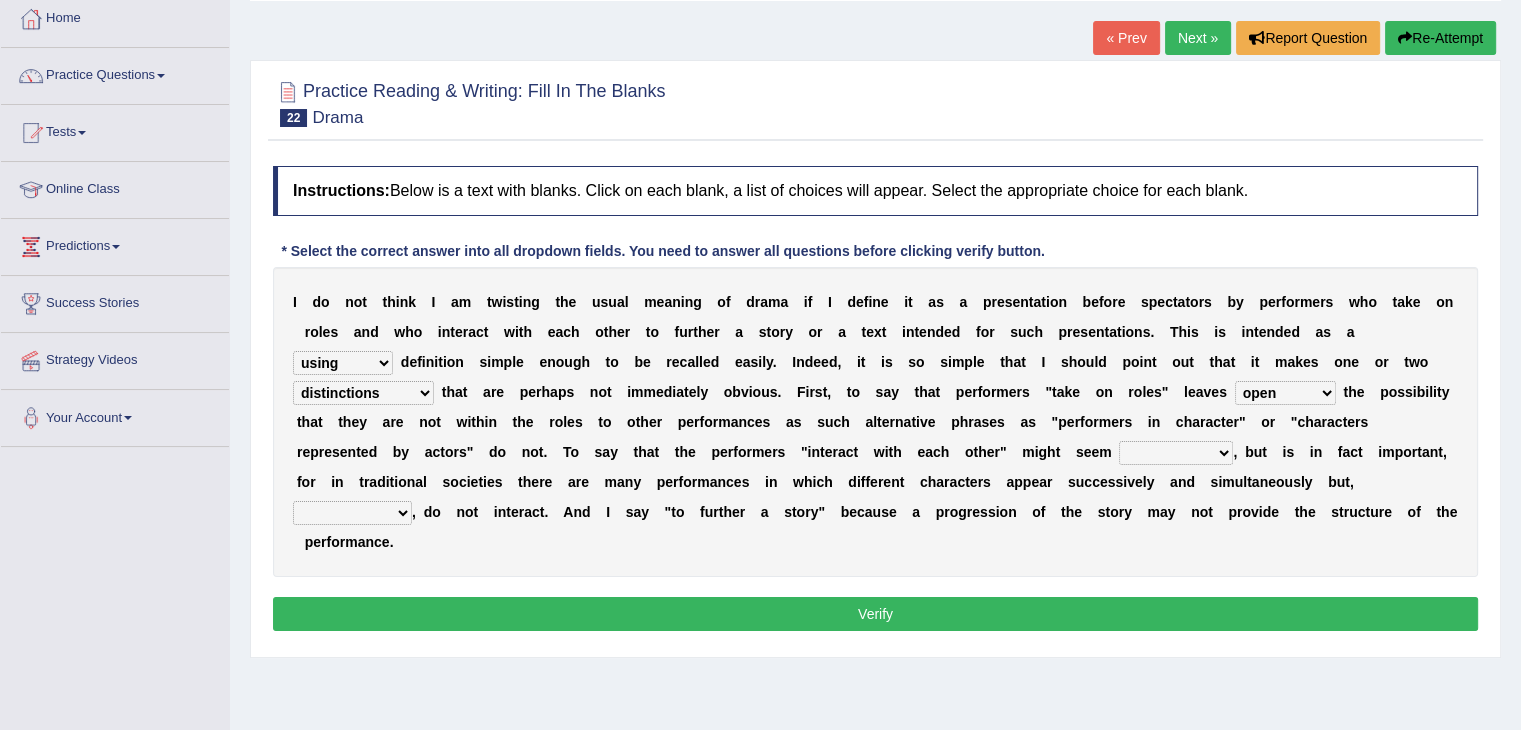 click on "uneven unnecessary unabated uncaring" at bounding box center (1176, 453) 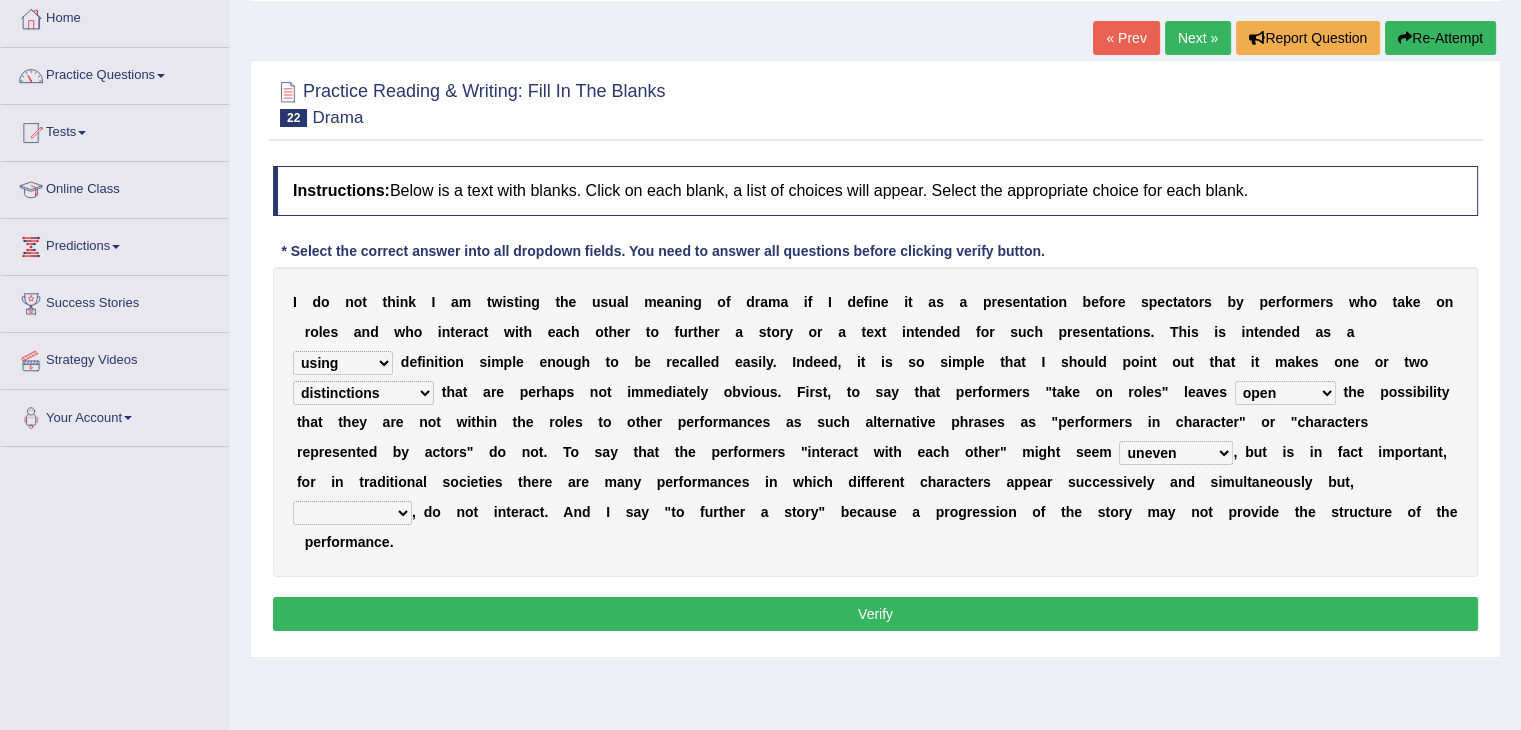 click on "uneven unnecessary unabated uncaring" at bounding box center [1176, 453] 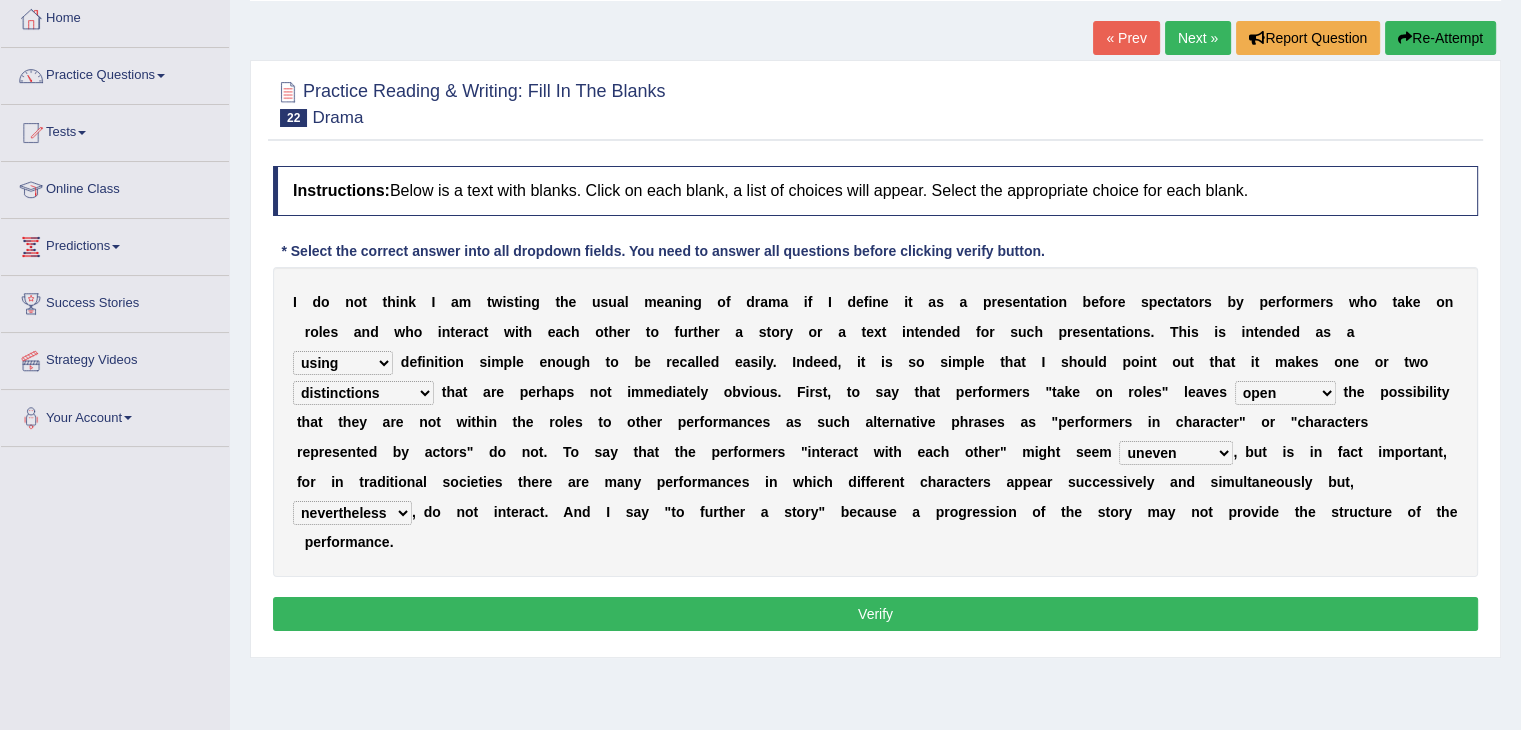 click on "accordingly timely nevertheless subsequently" at bounding box center [352, 513] 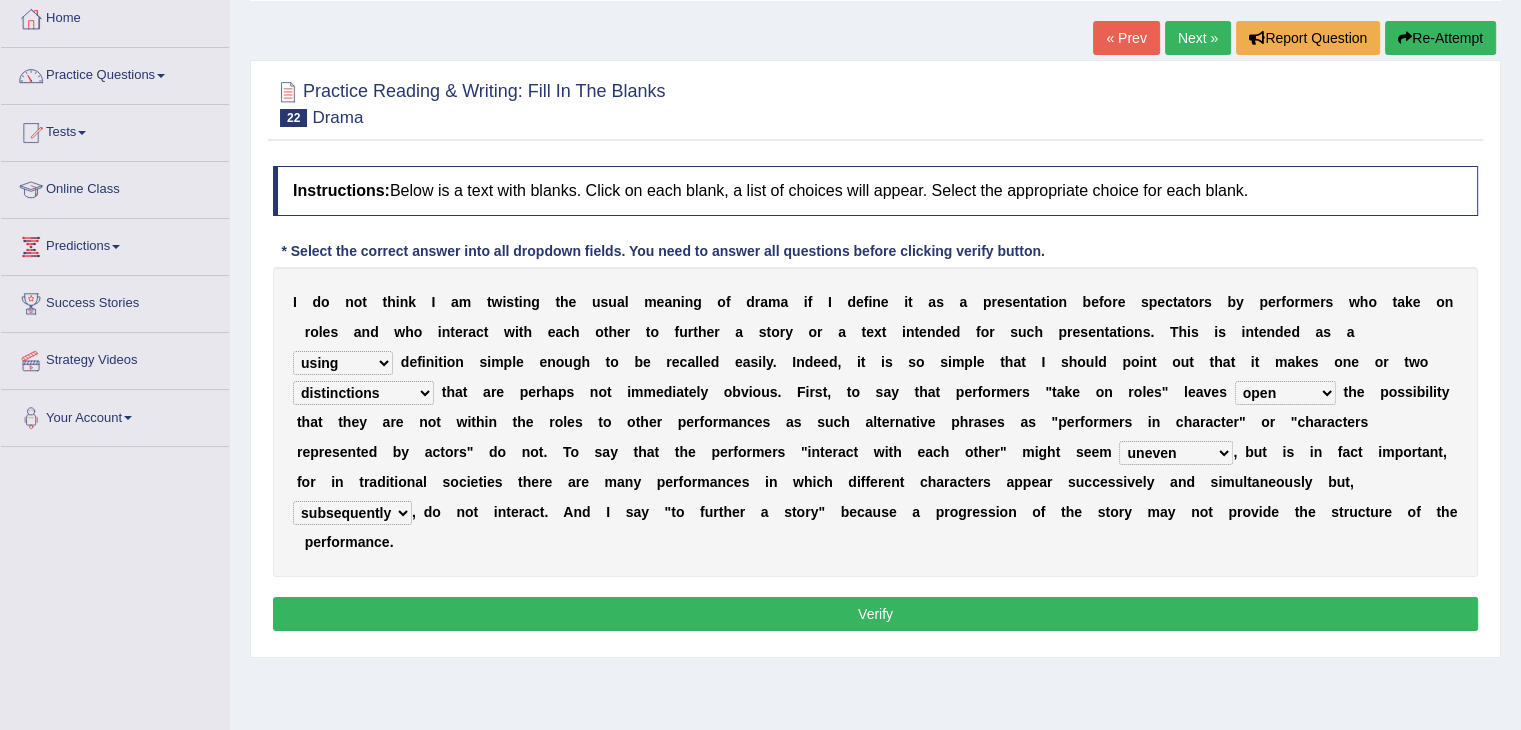 click on "accordingly timely nevertheless subsequently" at bounding box center [352, 513] 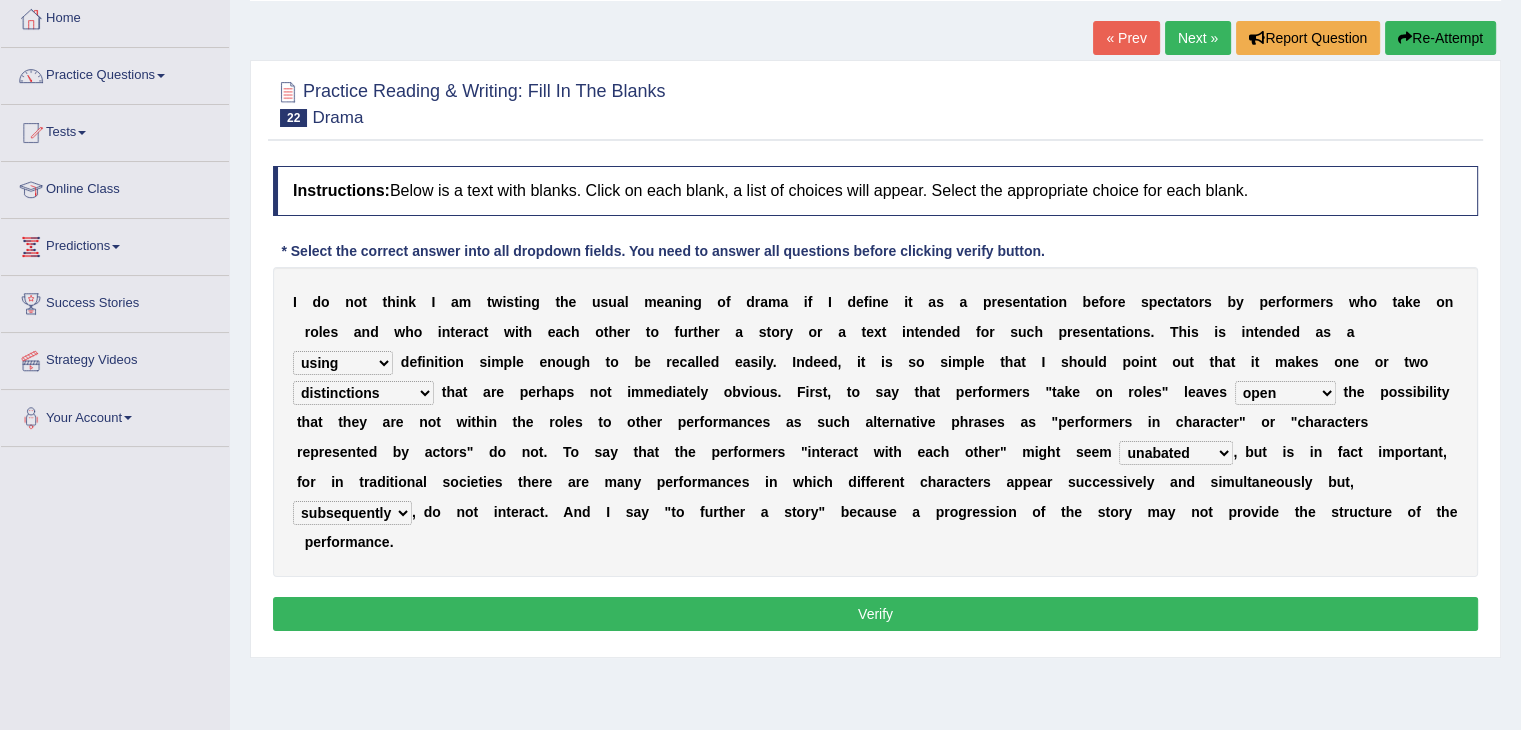 click on "implementations distributions distinctions comprehensions" at bounding box center [363, 393] 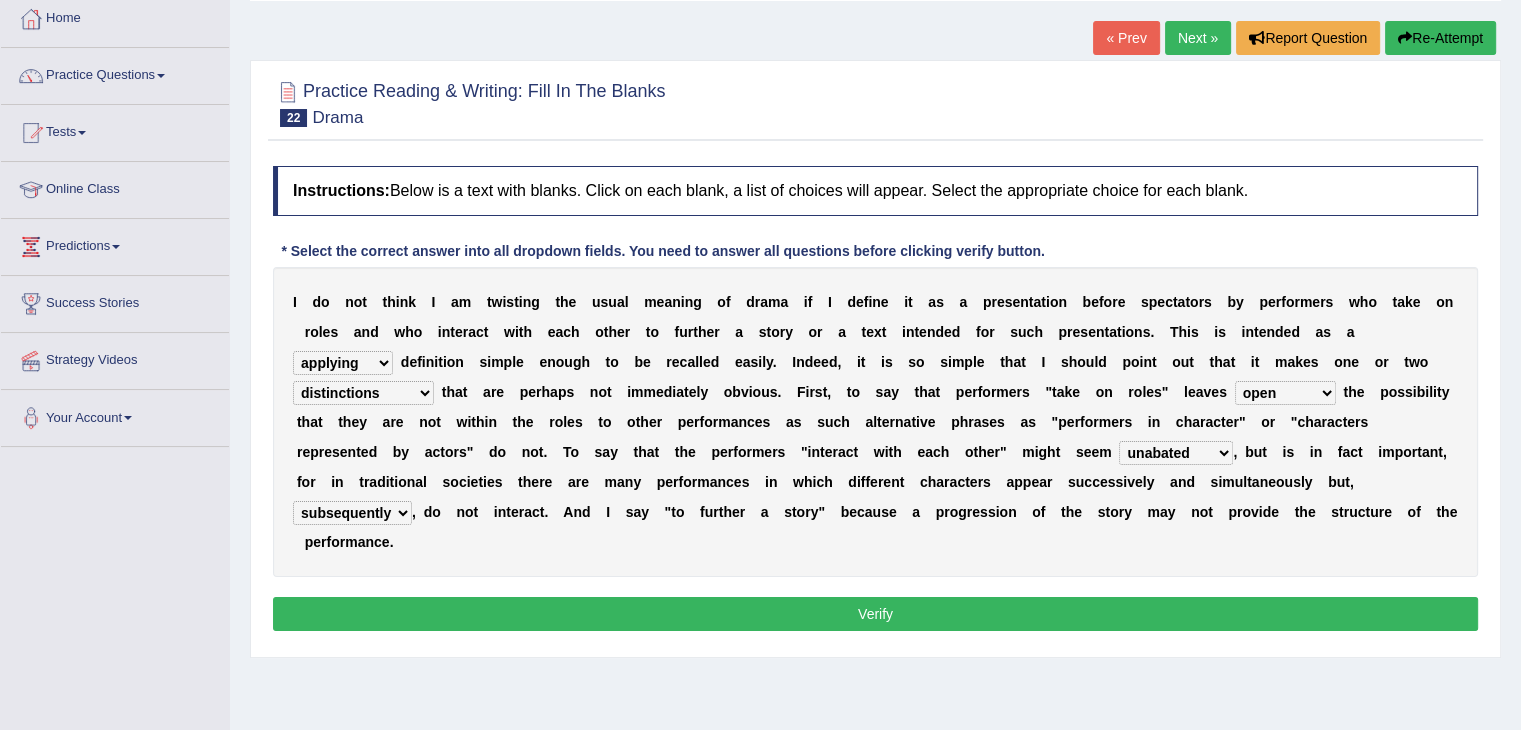 click on "handing working using applying" at bounding box center (343, 363) 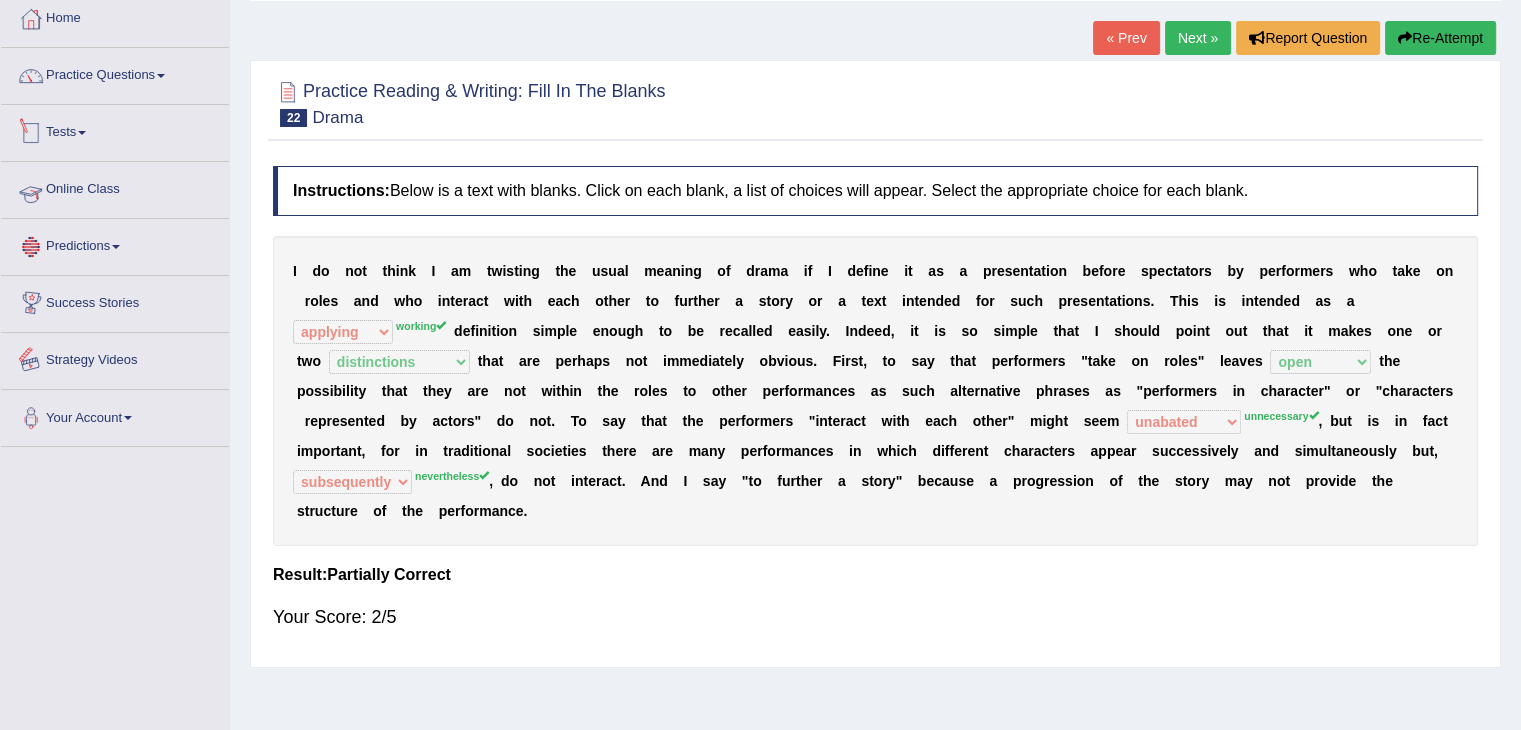 scroll, scrollTop: 0, scrollLeft: 0, axis: both 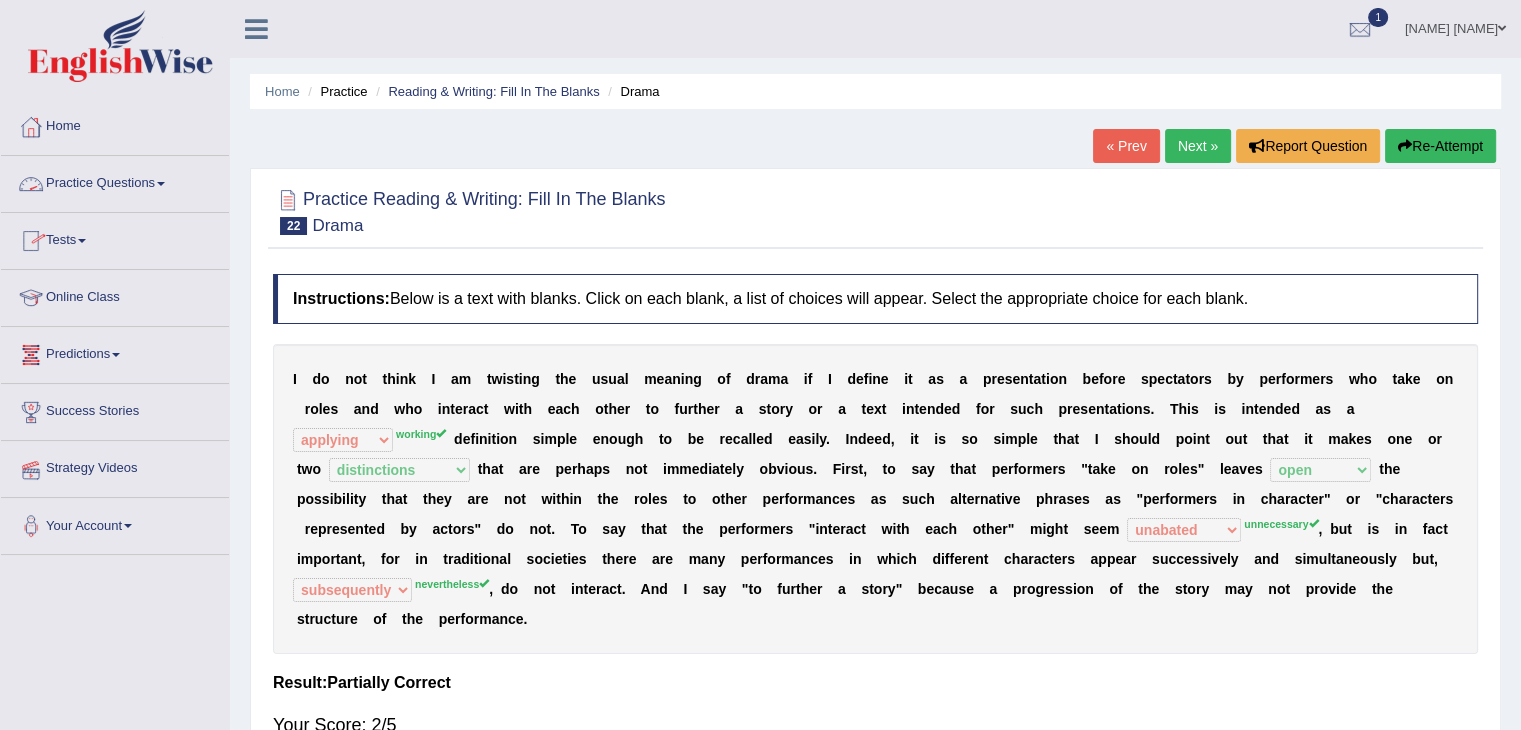 click on "Practice Questions" at bounding box center (115, 181) 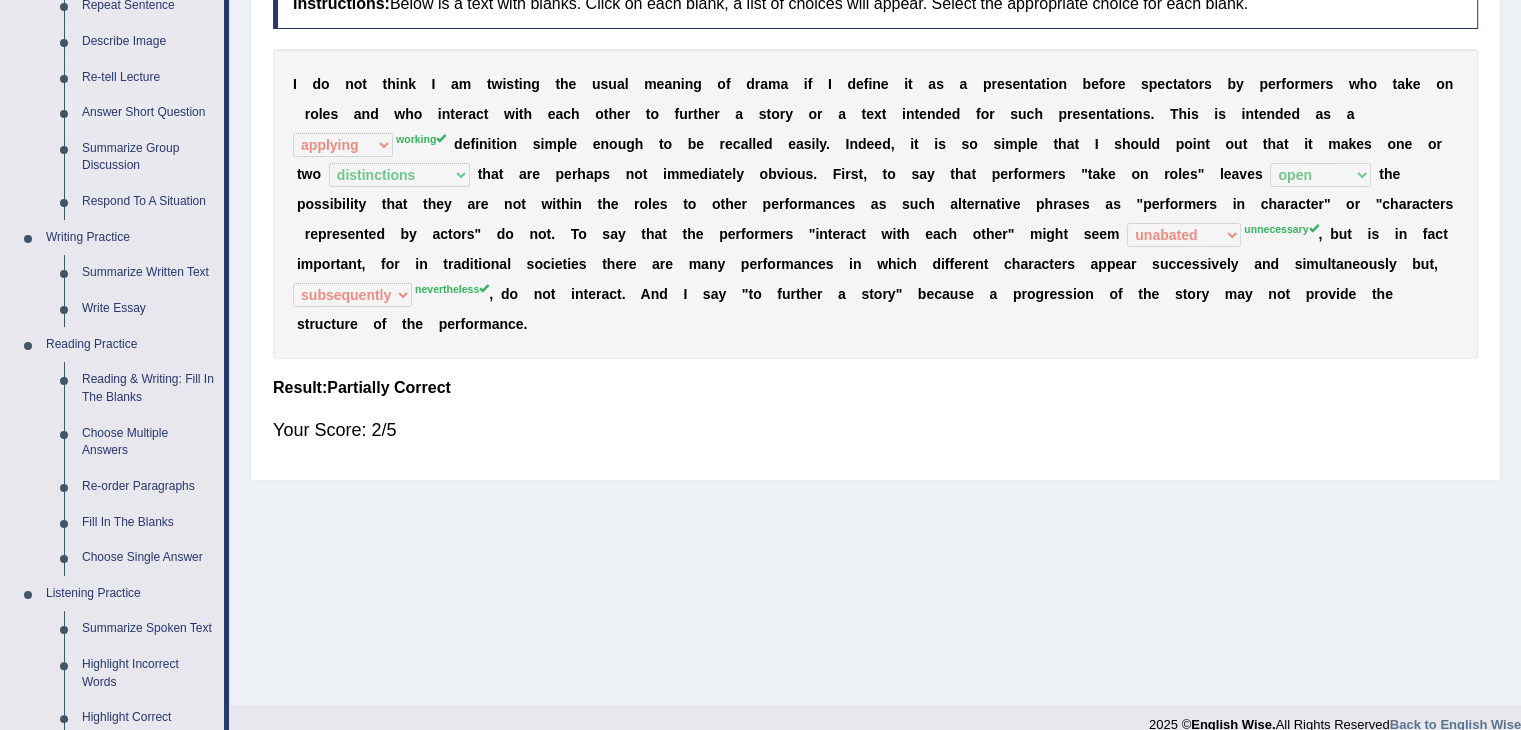 scroll, scrollTop: 295, scrollLeft: 0, axis: vertical 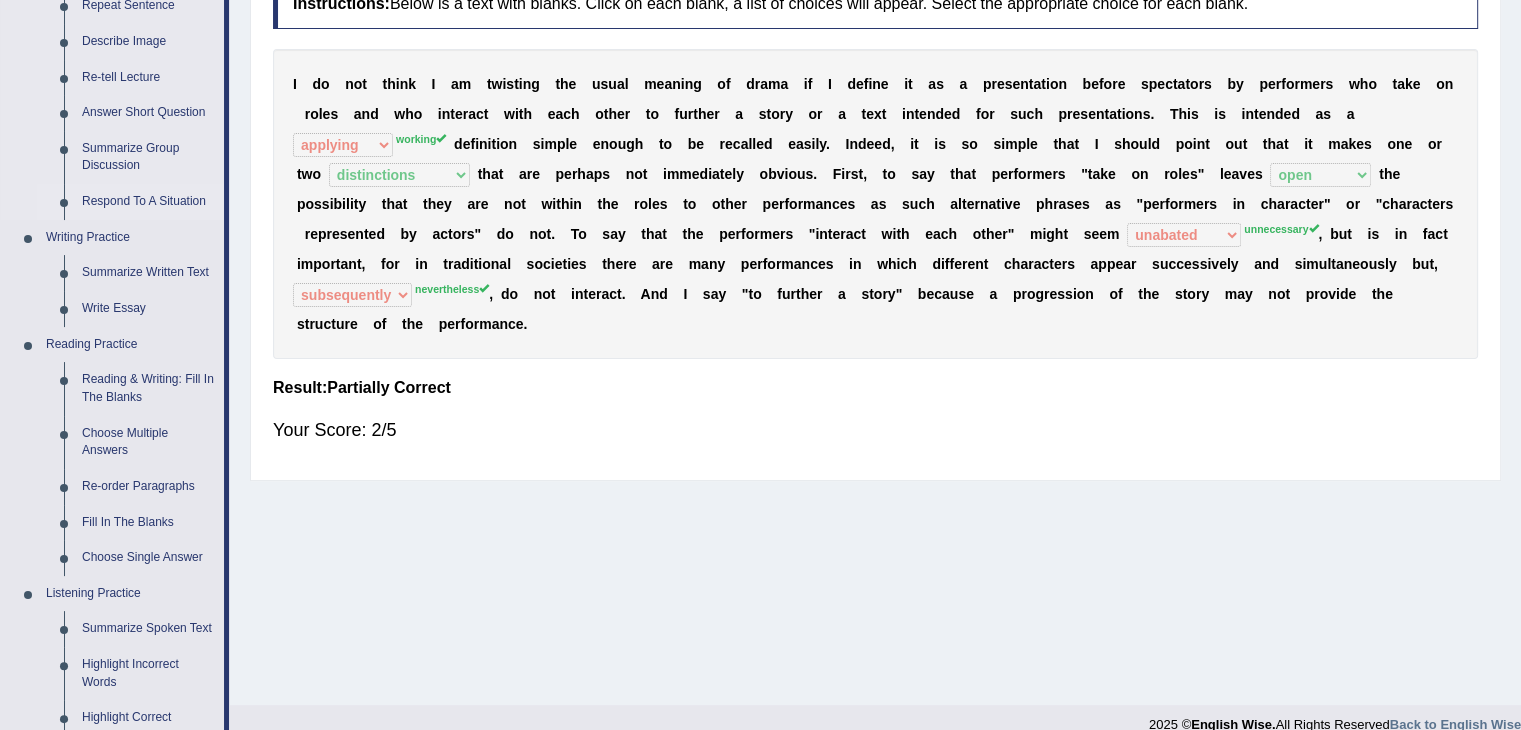 click on "Respond To A Situation" at bounding box center [148, 202] 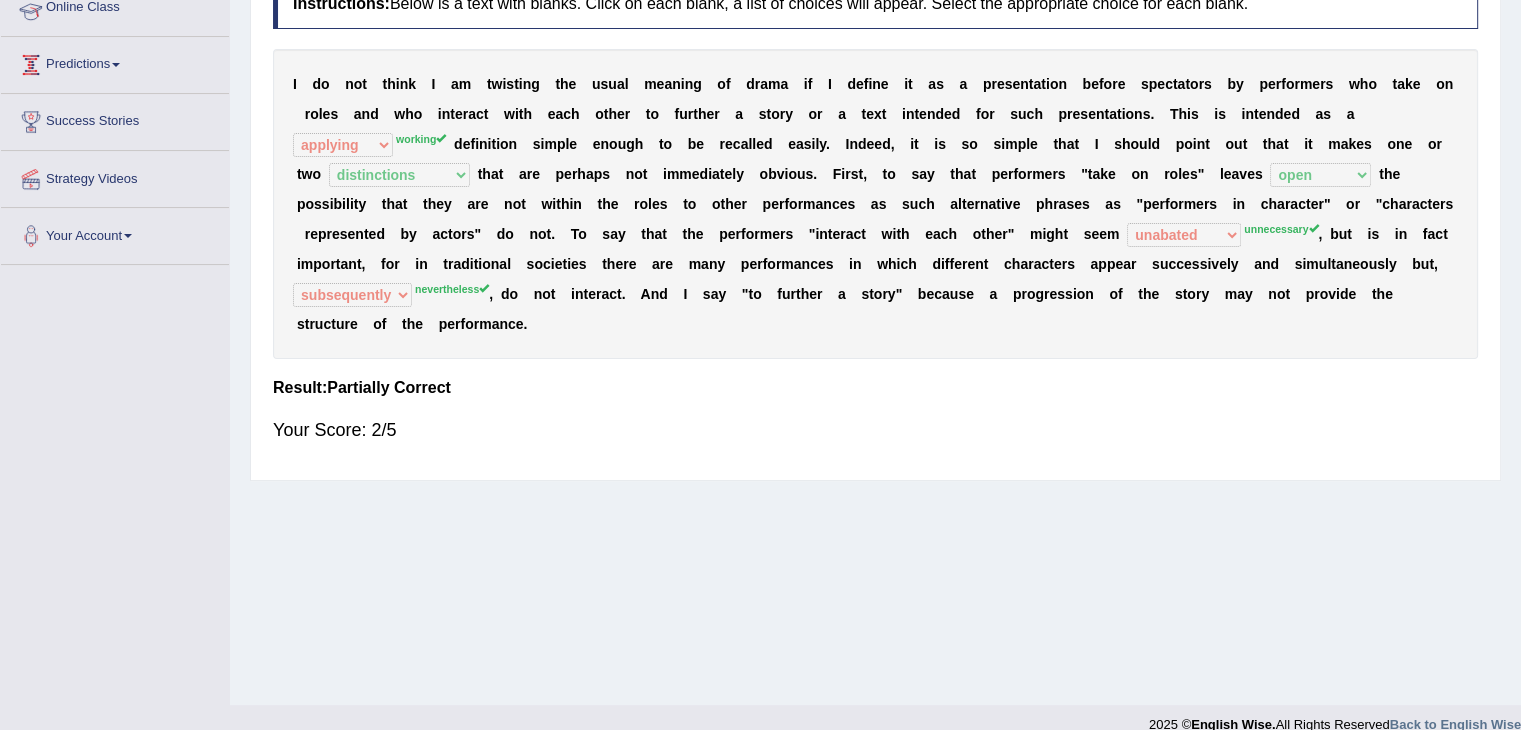 scroll, scrollTop: 320, scrollLeft: 0, axis: vertical 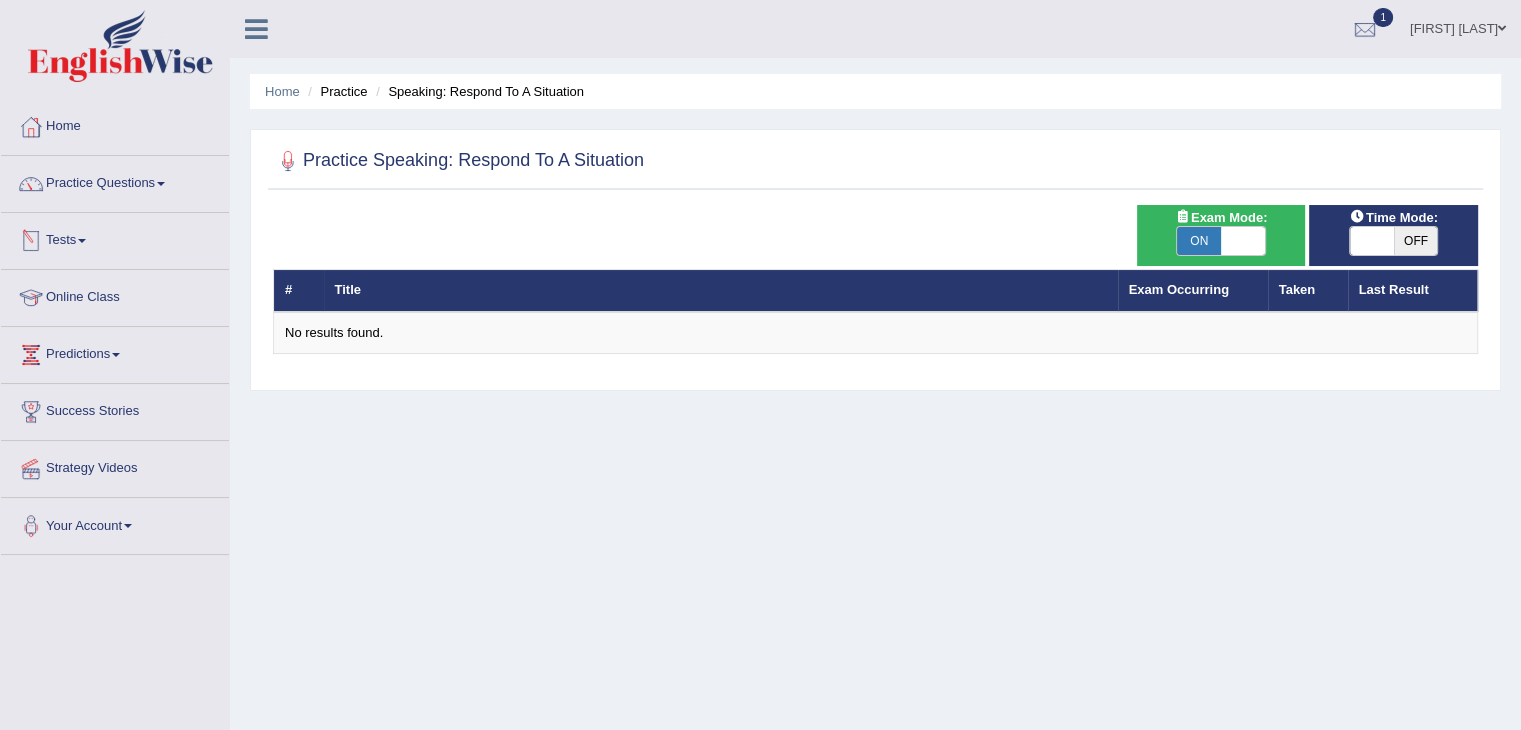 click on "Practice Questions" at bounding box center [115, 181] 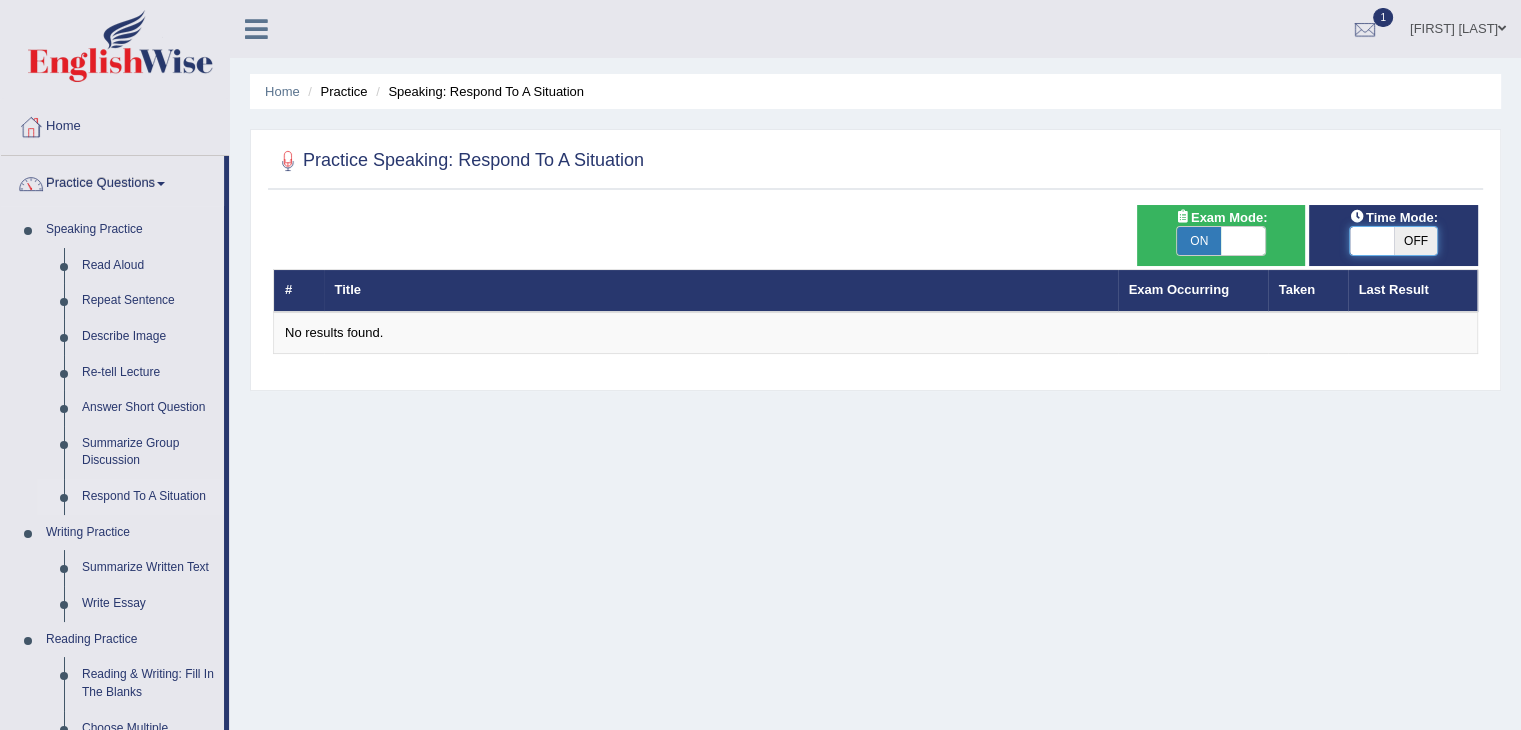 click at bounding box center (1372, 241) 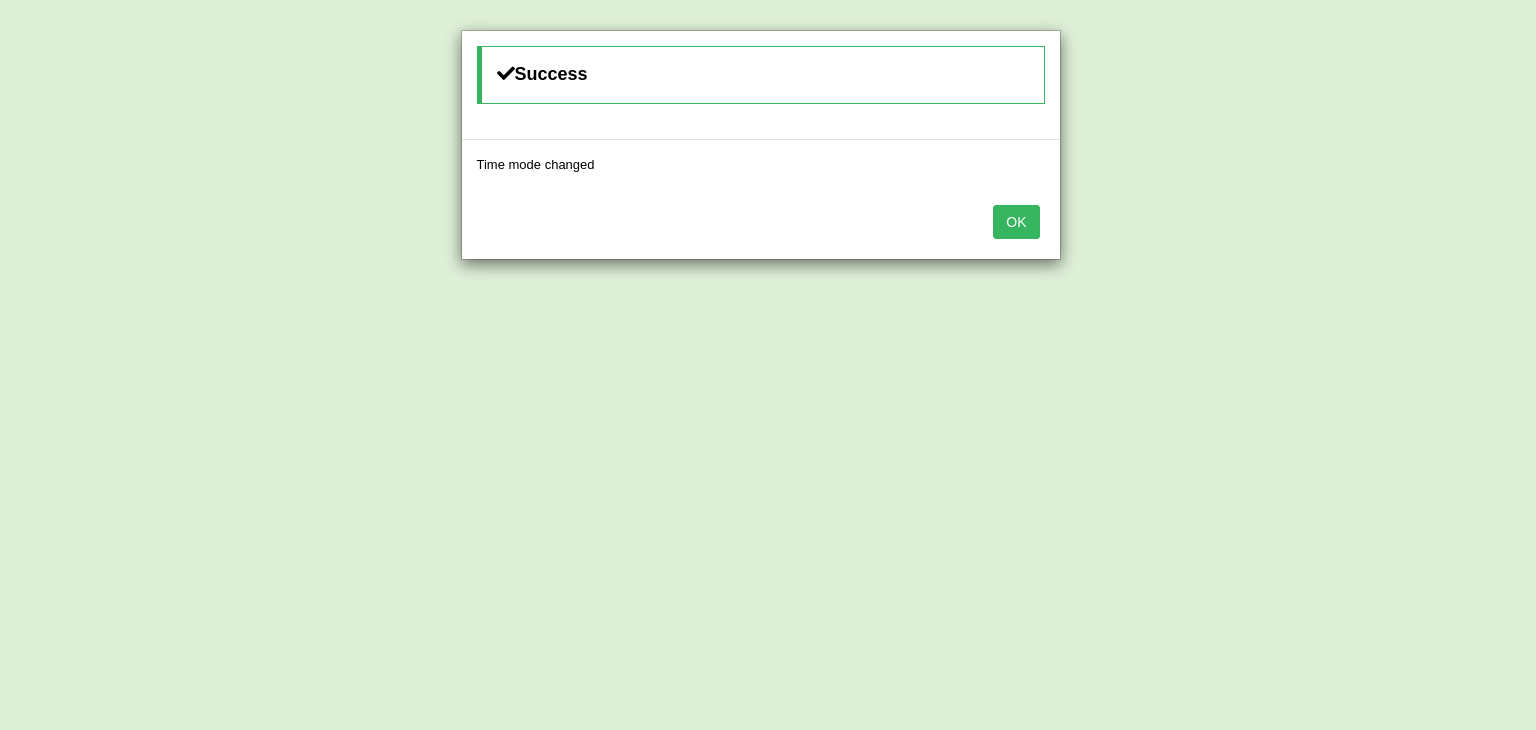 click on "OK" at bounding box center (1016, 222) 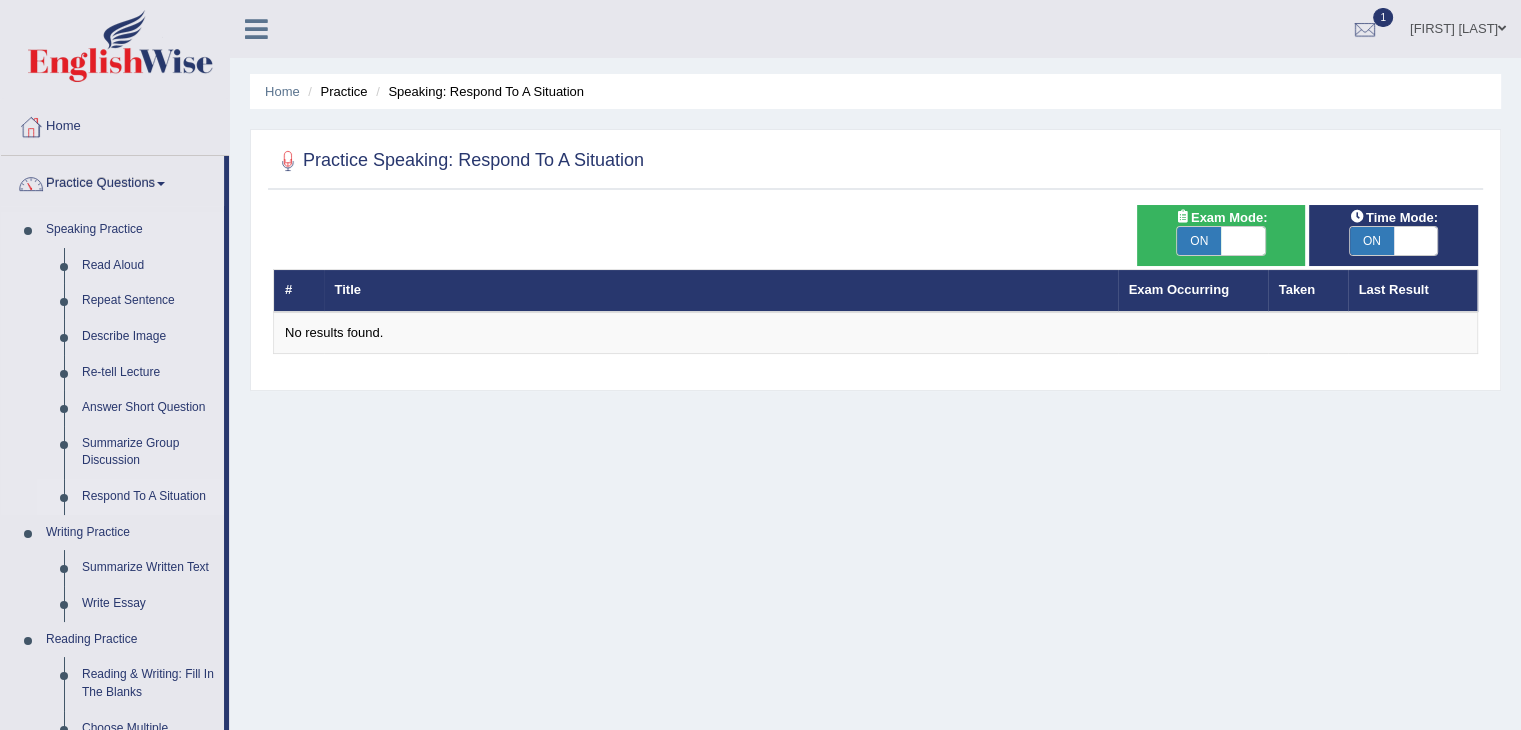 click on "Respond To A Situation" at bounding box center (148, 497) 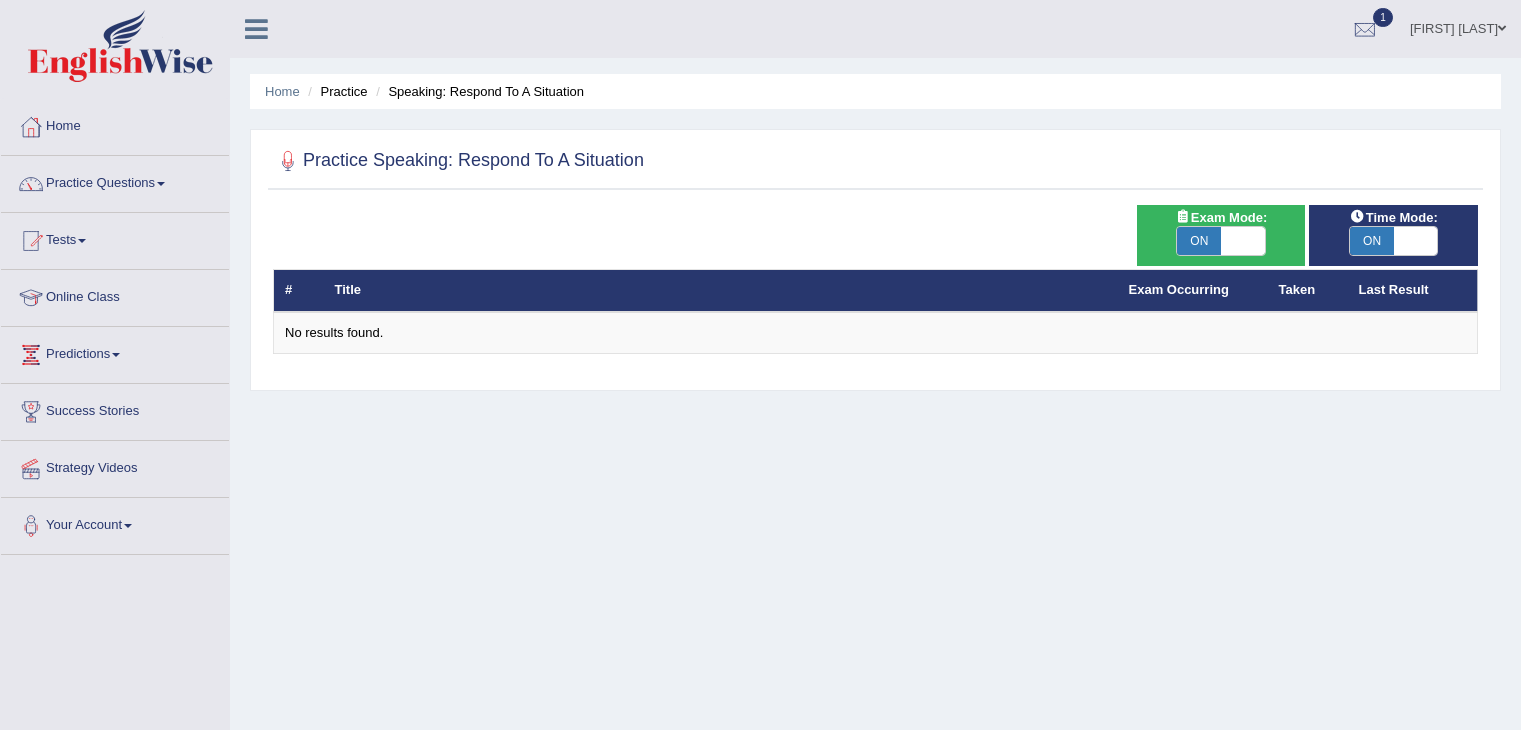 scroll, scrollTop: 0, scrollLeft: 0, axis: both 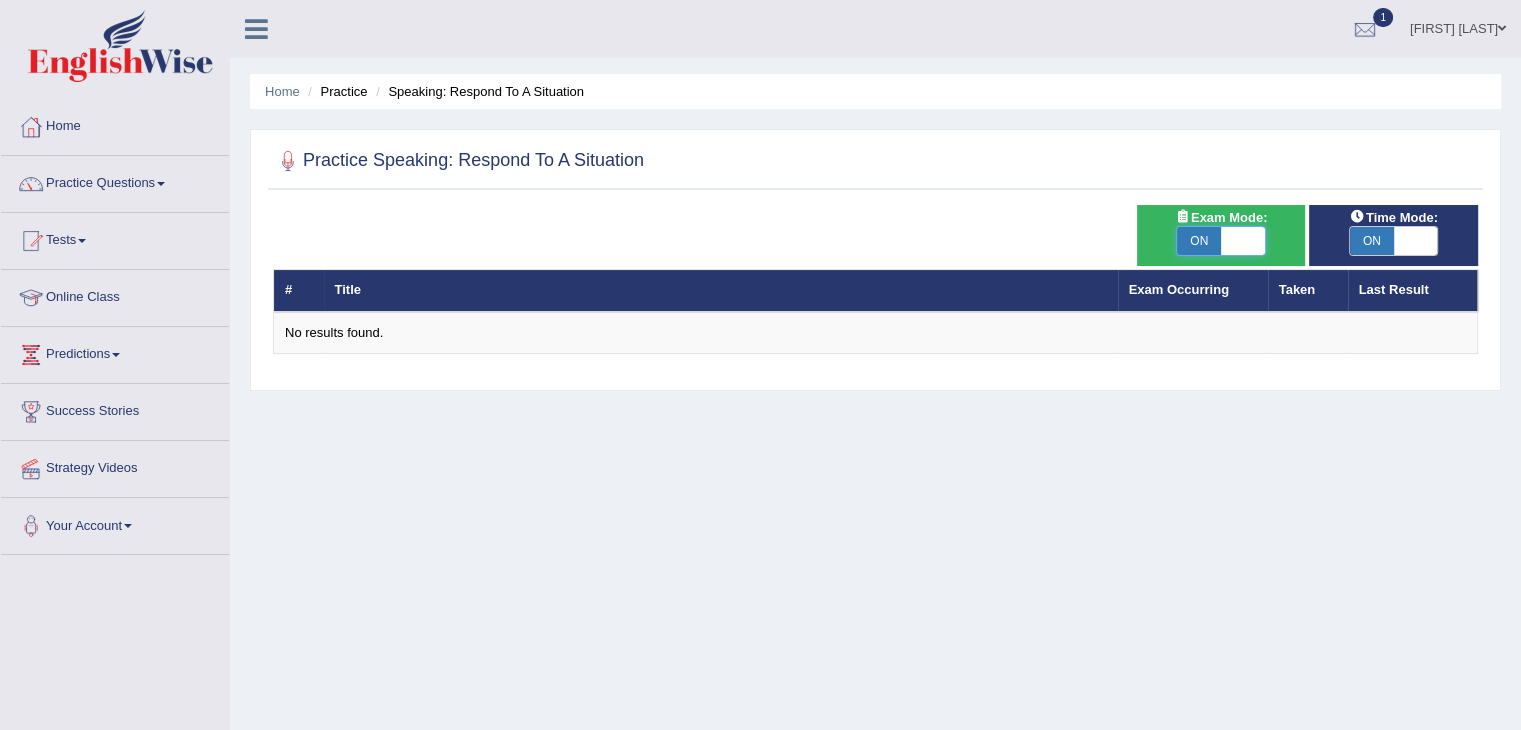 click at bounding box center [1243, 241] 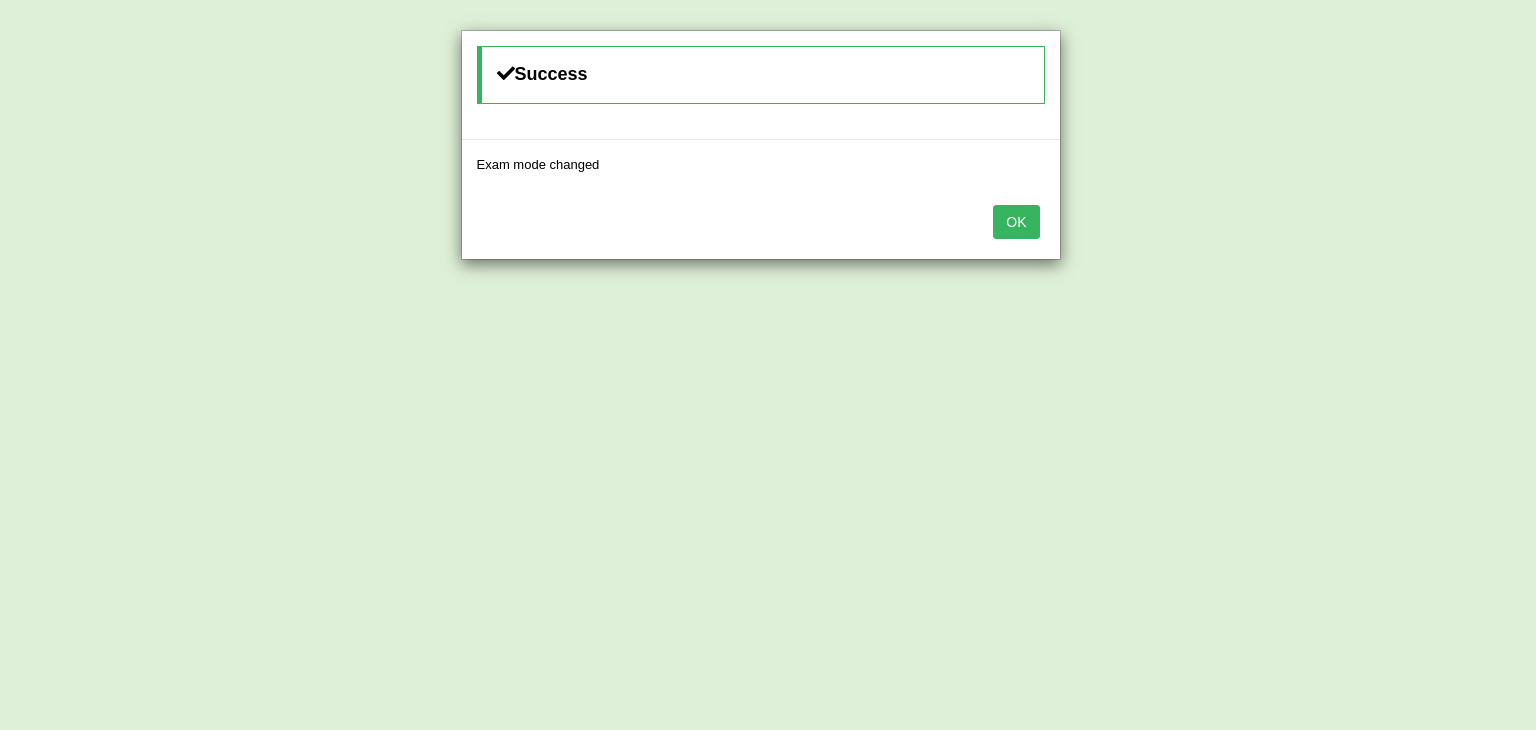 click on "OK" at bounding box center [1016, 222] 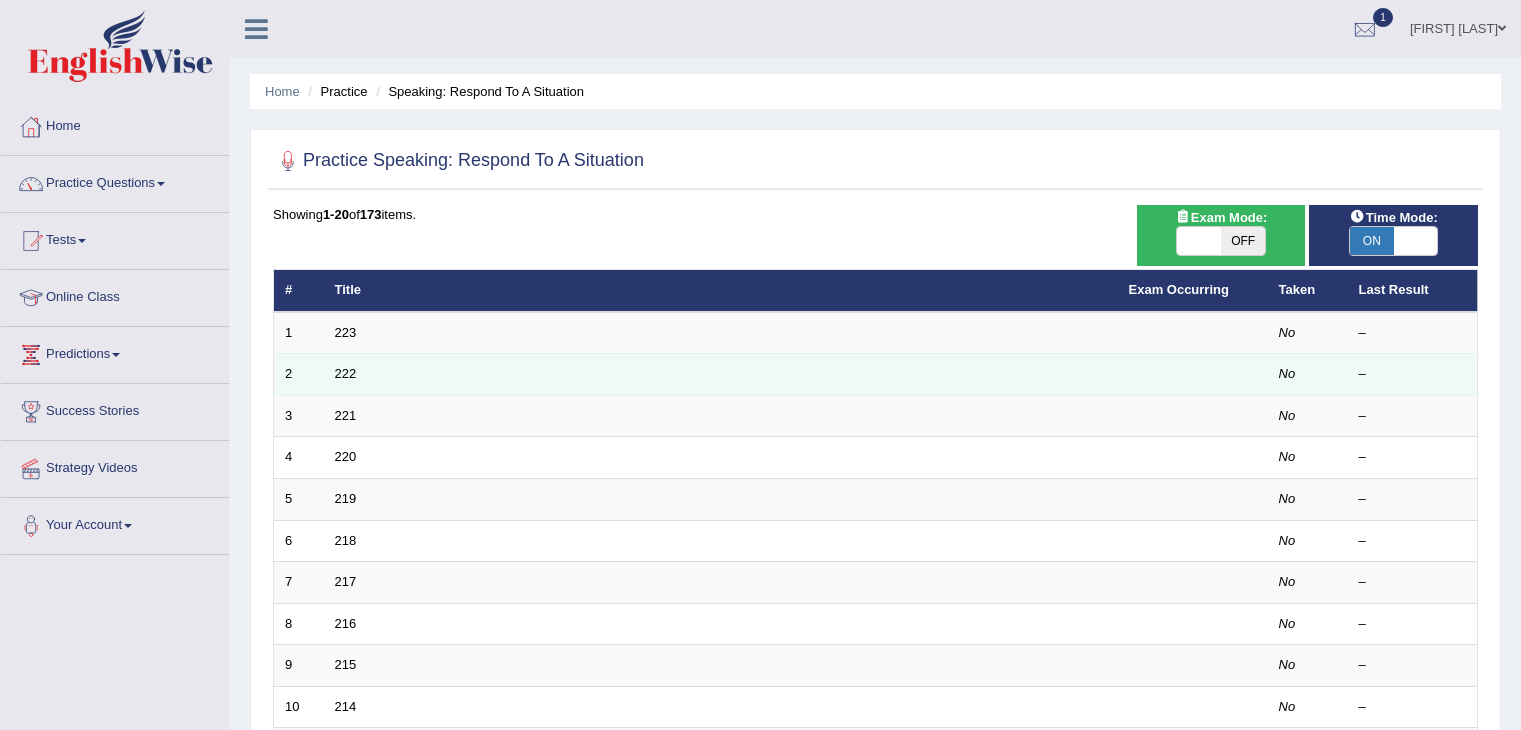 scroll, scrollTop: 0, scrollLeft: 0, axis: both 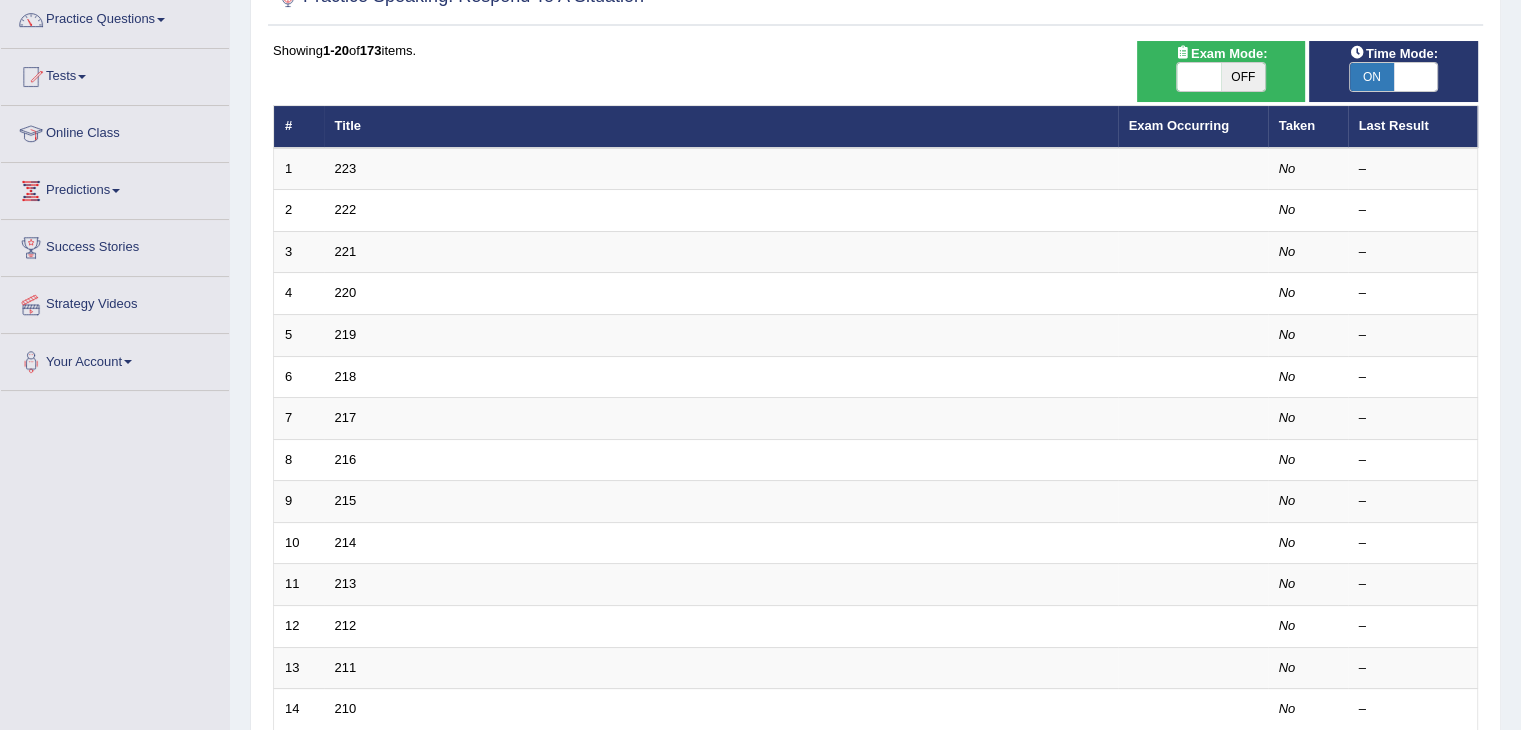 click at bounding box center (1416, 77) 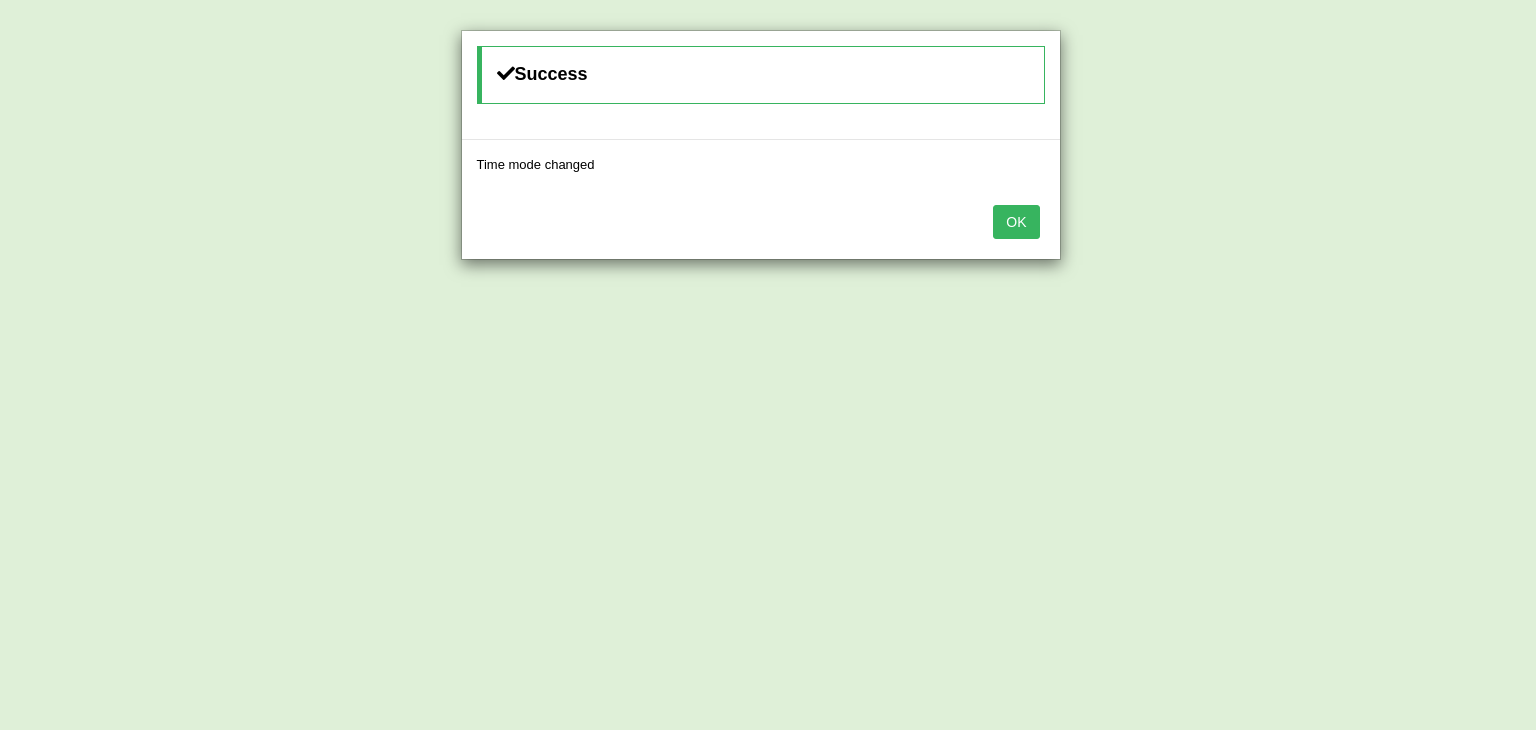 click on "OK" at bounding box center (1016, 222) 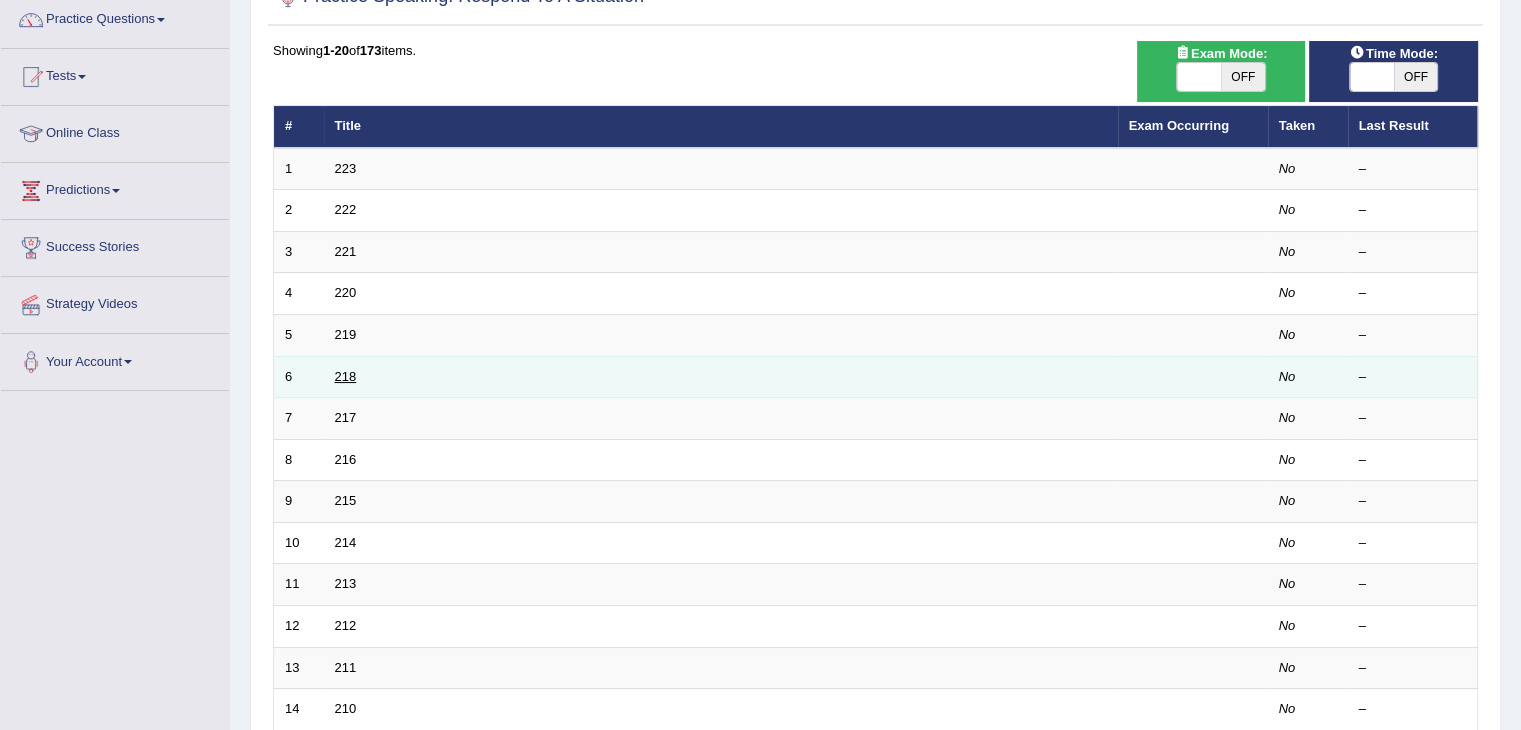 click on "218" at bounding box center [346, 376] 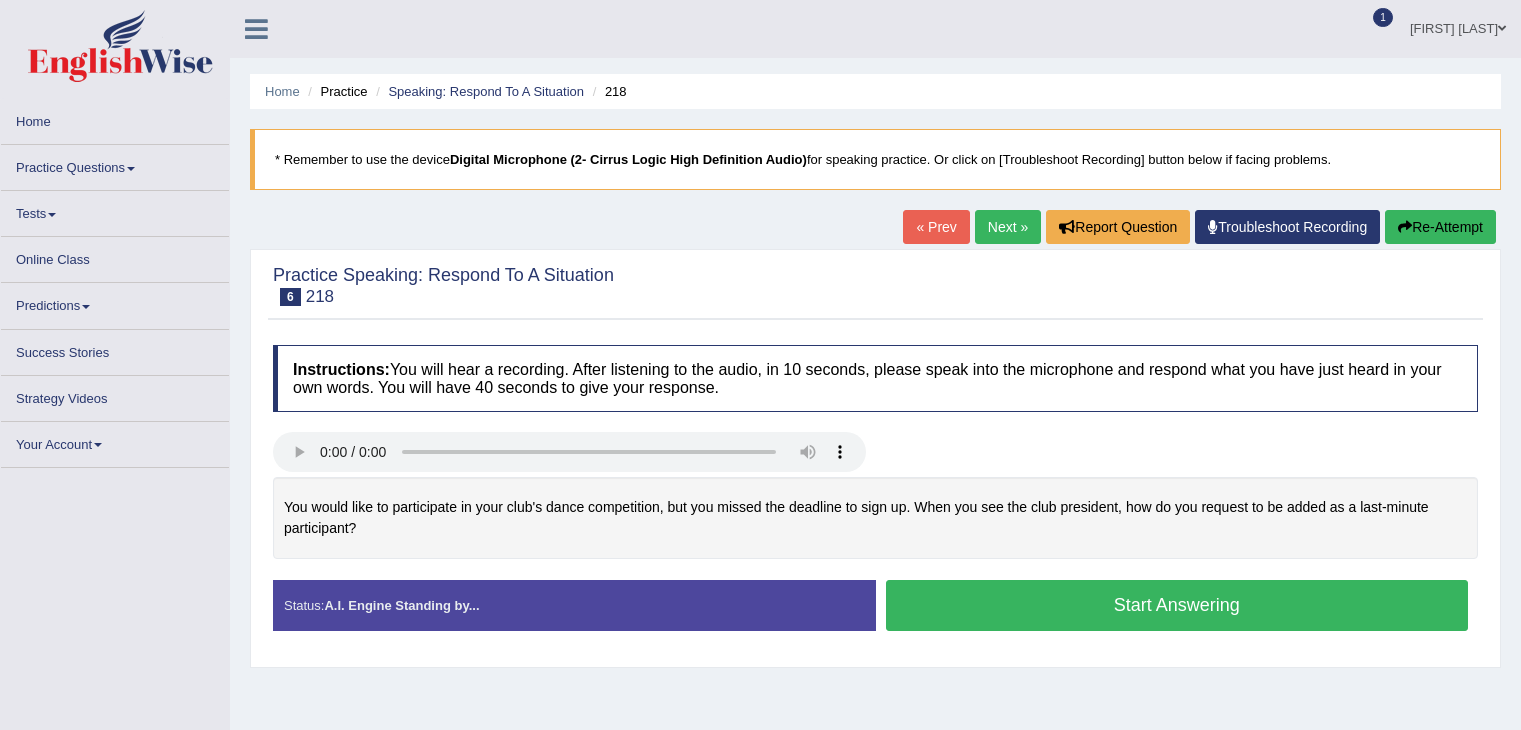 scroll, scrollTop: 0, scrollLeft: 0, axis: both 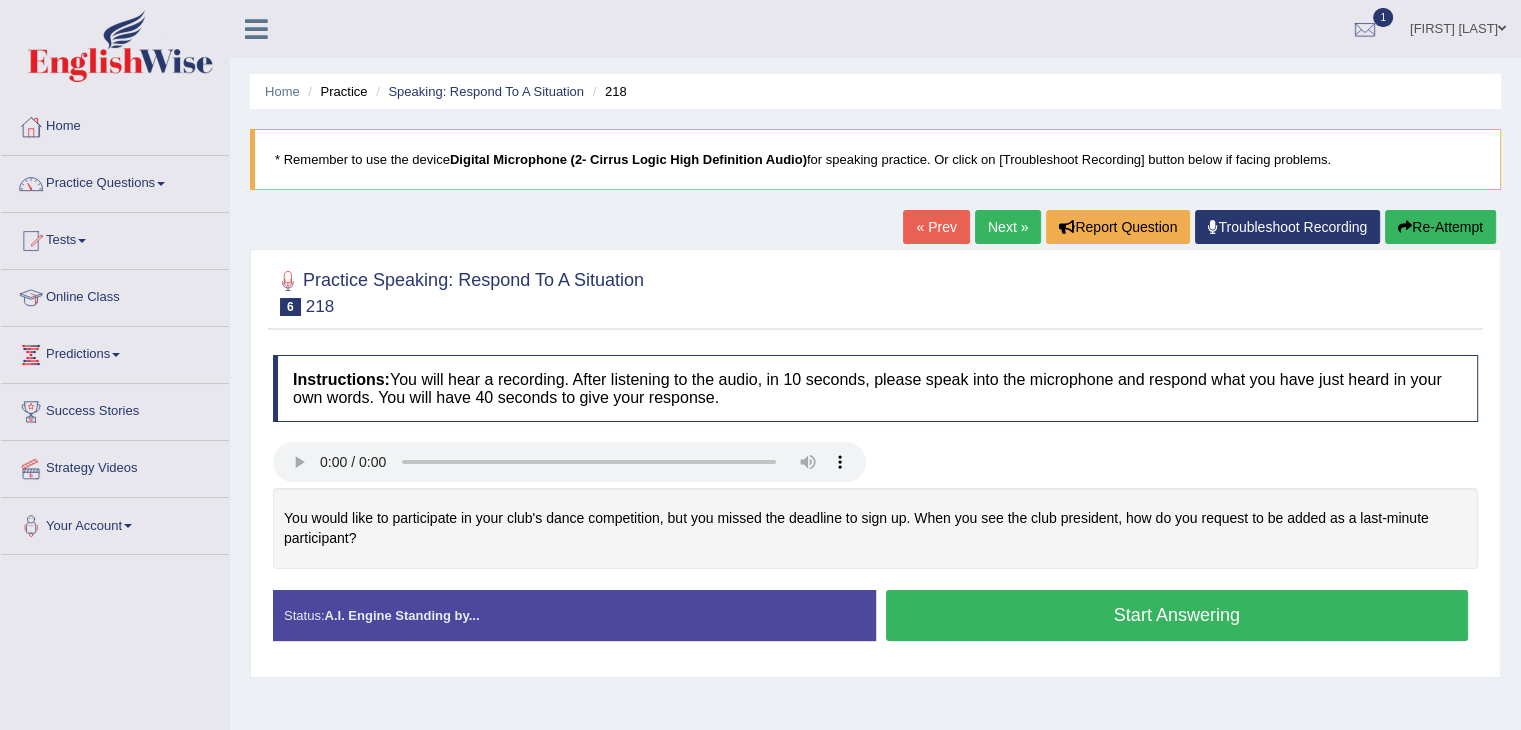 click on "Start Answering" at bounding box center [1177, 615] 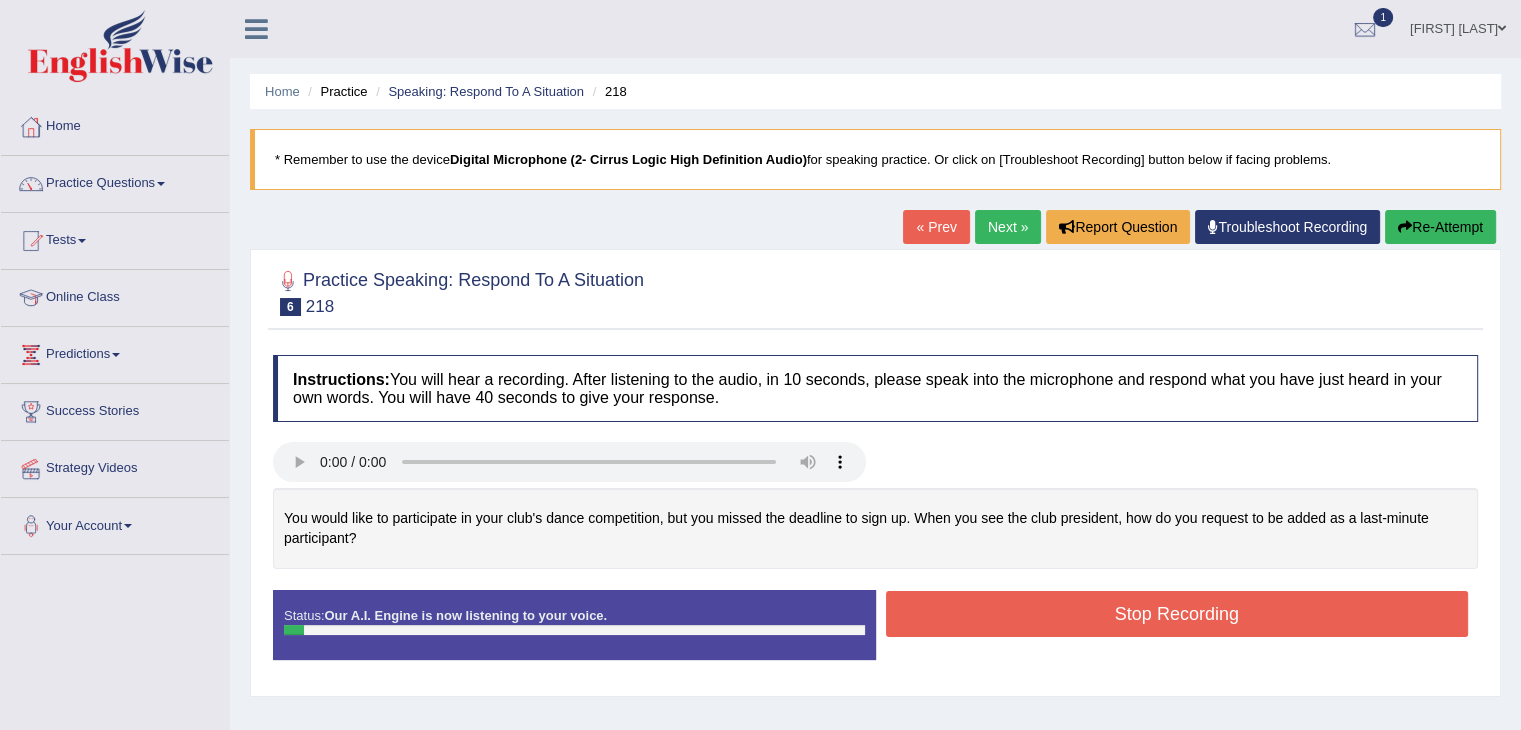 click on "Stop Recording" at bounding box center [1177, 614] 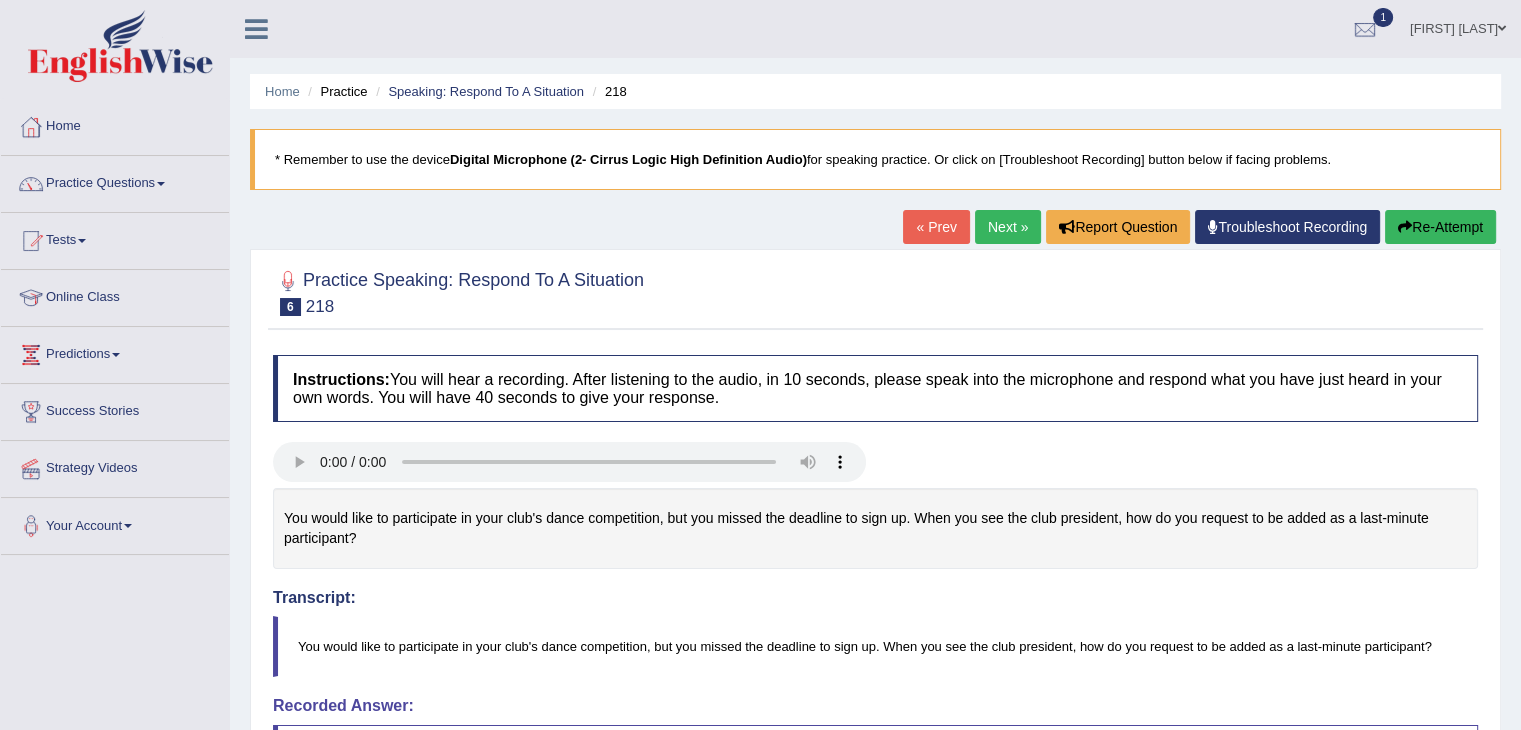click on "Next »" at bounding box center [1008, 227] 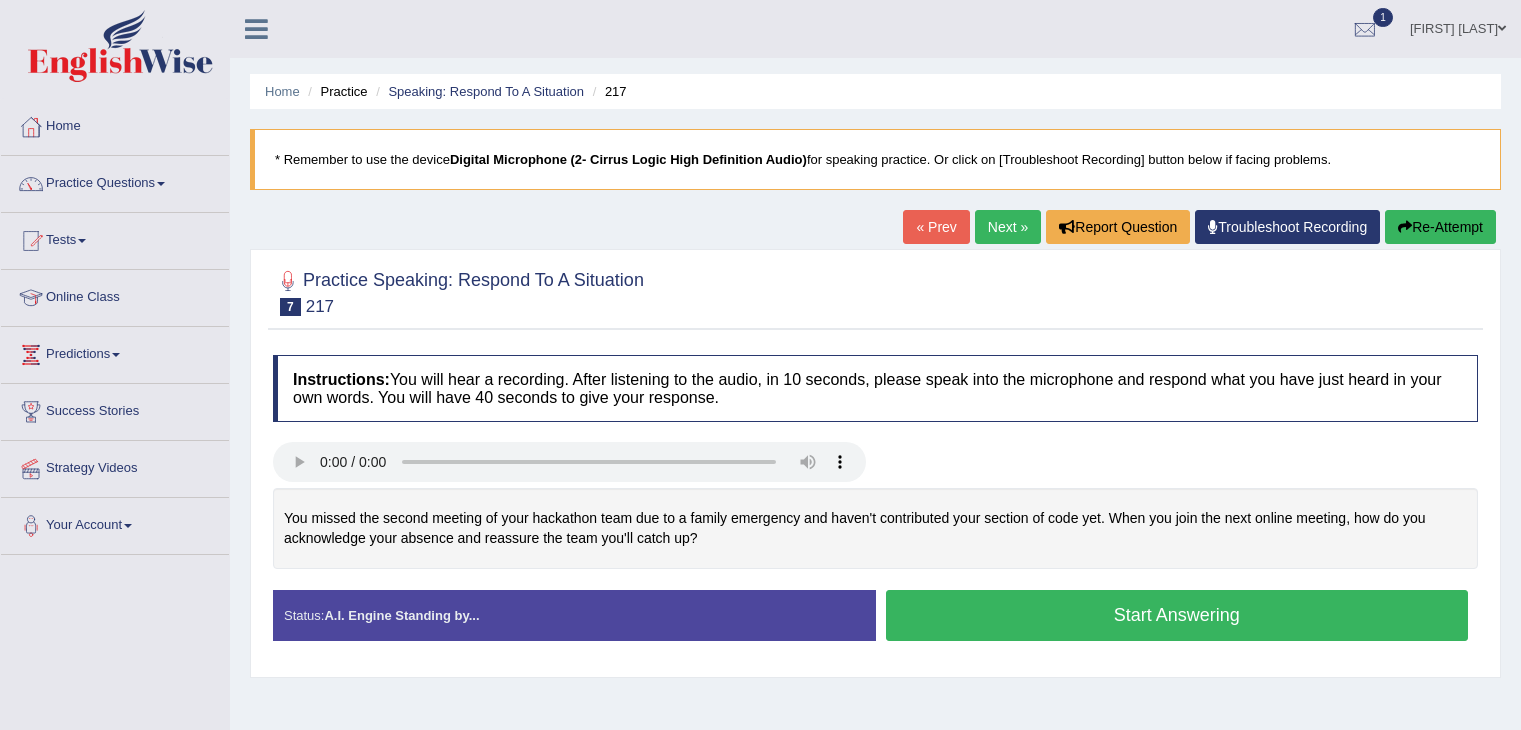 scroll, scrollTop: 0, scrollLeft: 0, axis: both 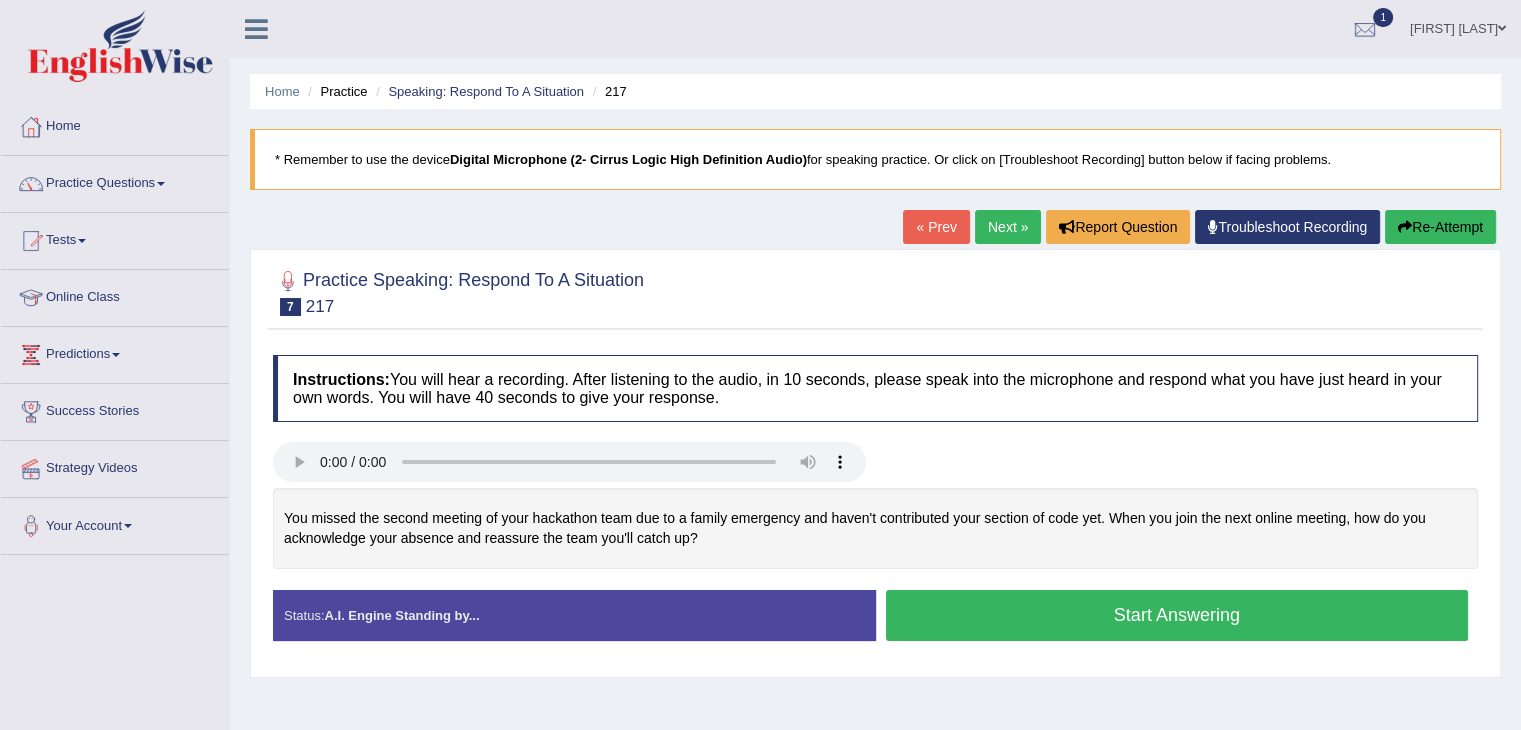 click on "Start Answering" at bounding box center (1177, 615) 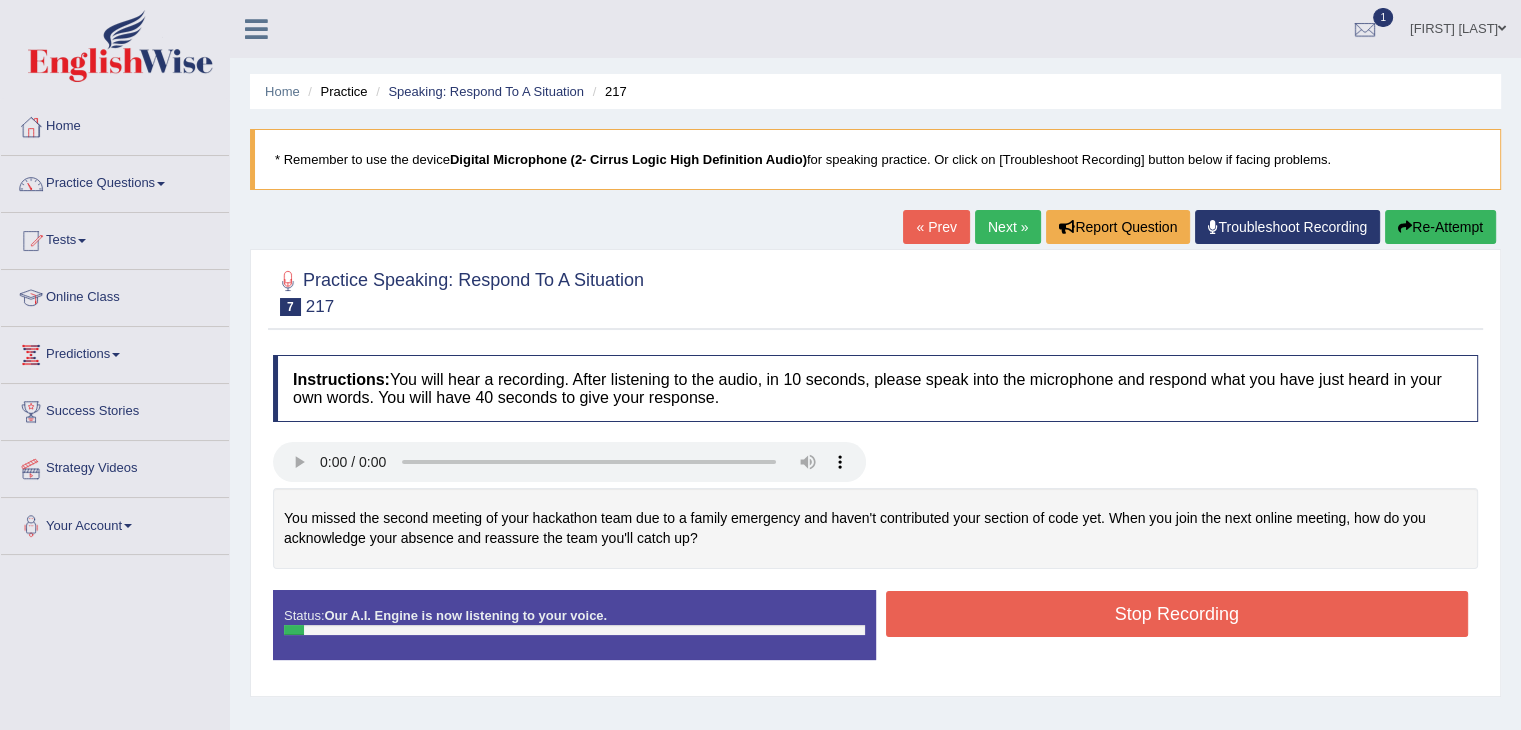 click on "Stop Recording" at bounding box center [1177, 614] 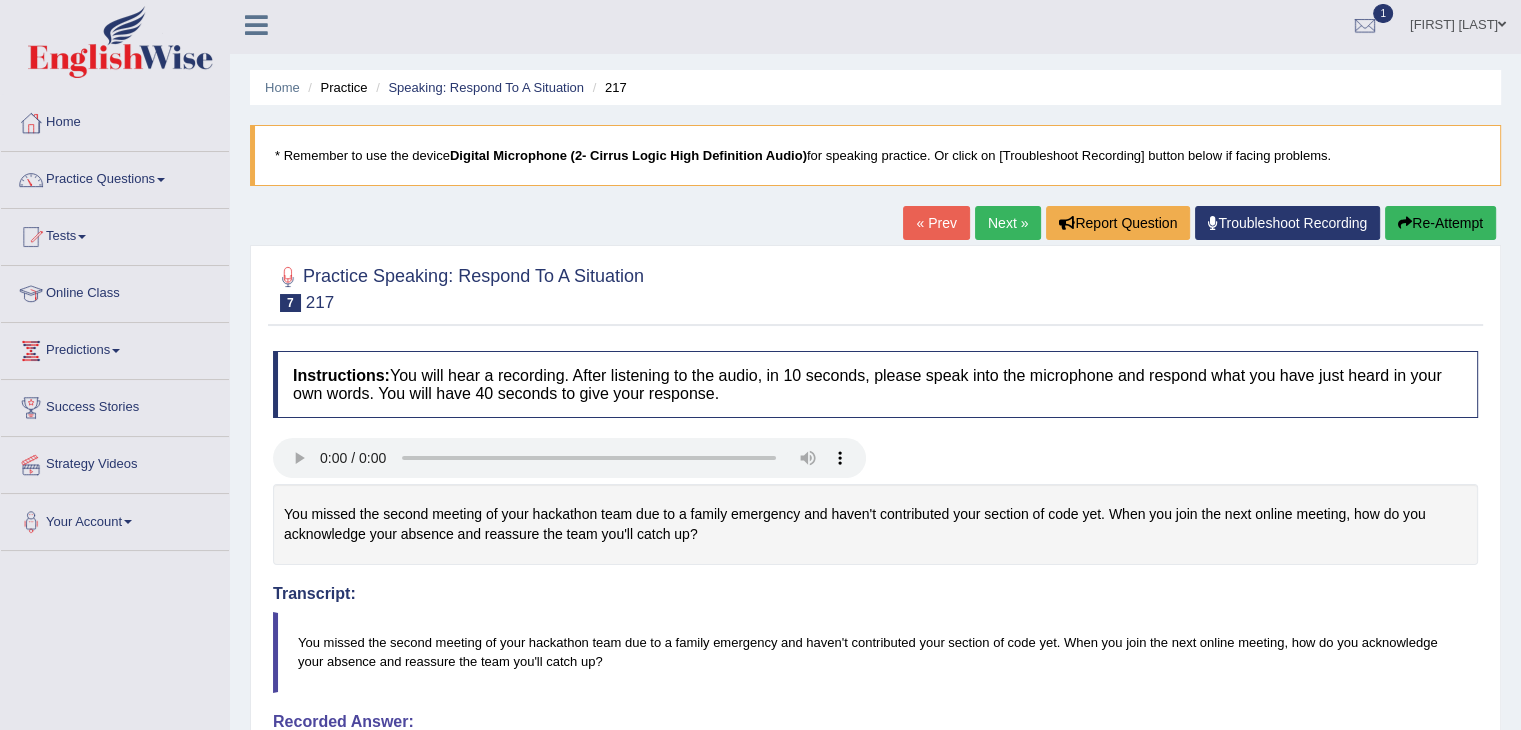scroll, scrollTop: 6, scrollLeft: 0, axis: vertical 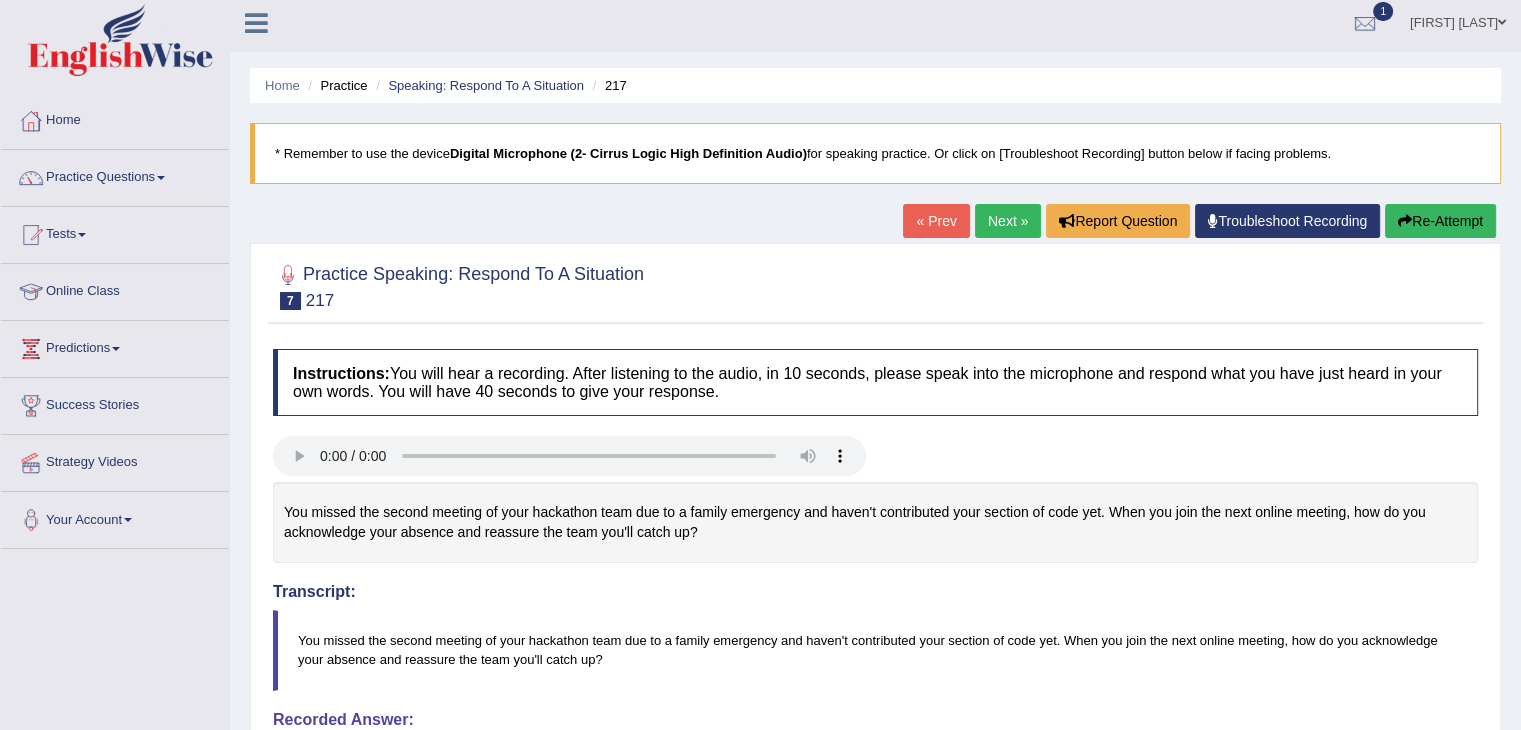 click on "Next »" at bounding box center (1008, 221) 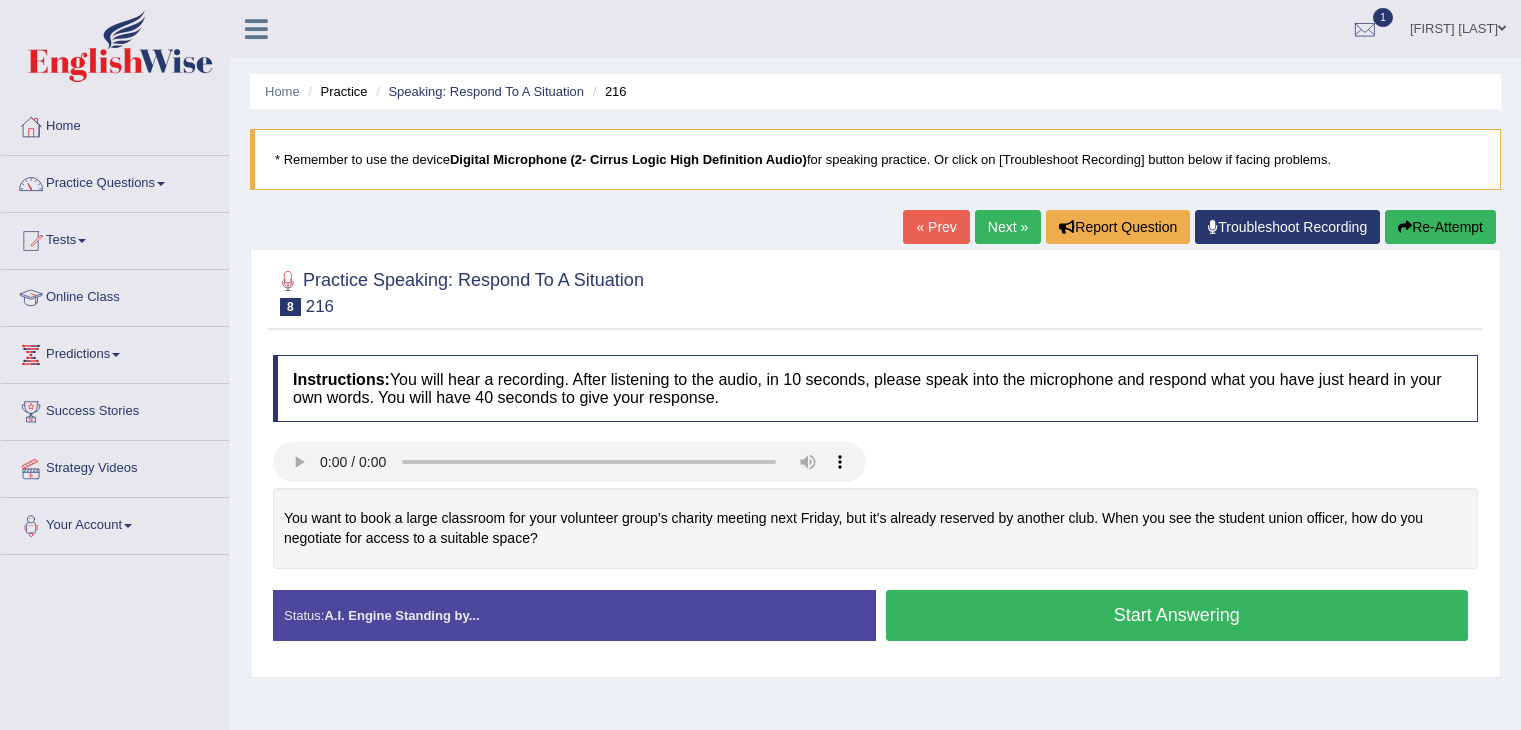 scroll, scrollTop: 0, scrollLeft: 0, axis: both 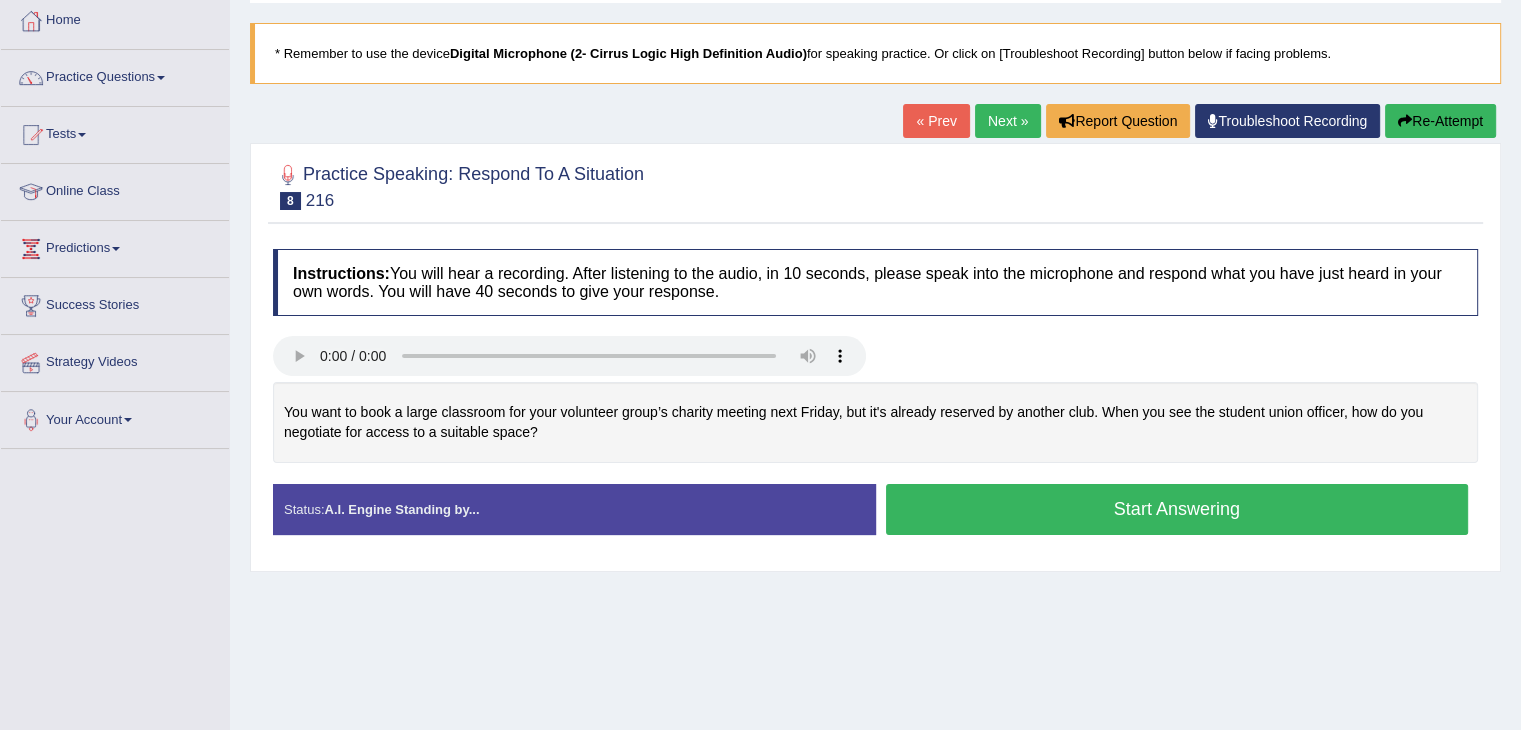click on "Start Answering" at bounding box center (1177, 509) 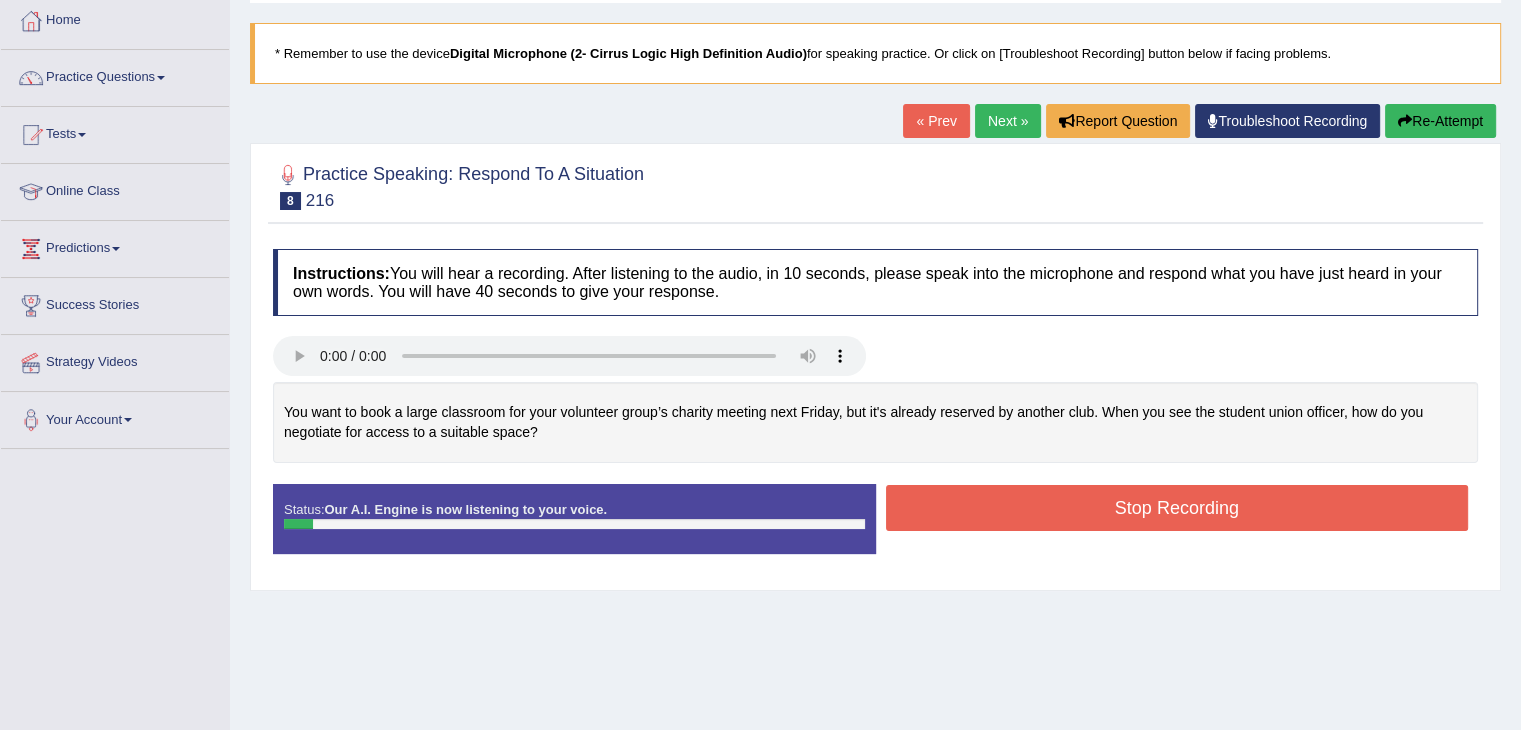 click on "Stop Recording" at bounding box center (1177, 508) 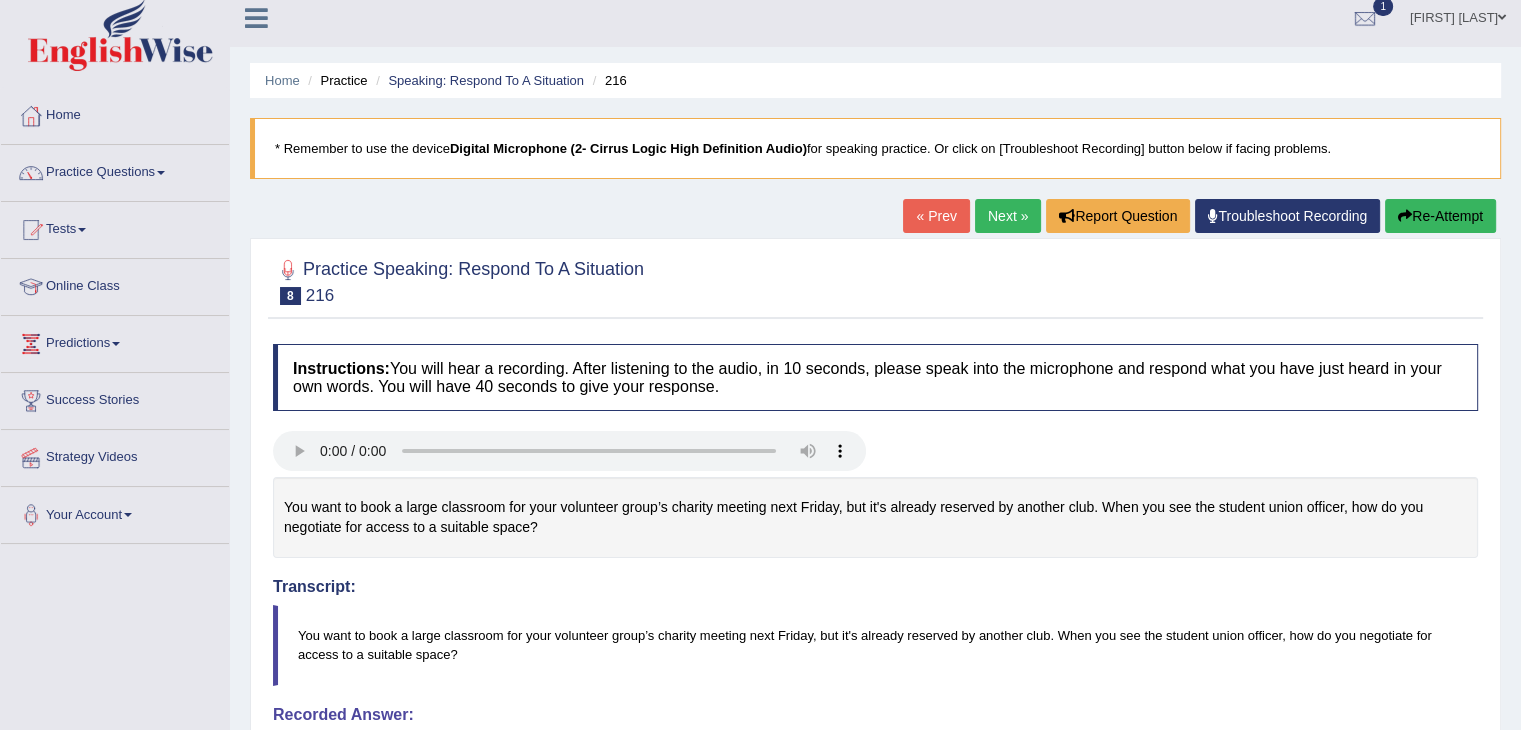 scroll, scrollTop: 8, scrollLeft: 0, axis: vertical 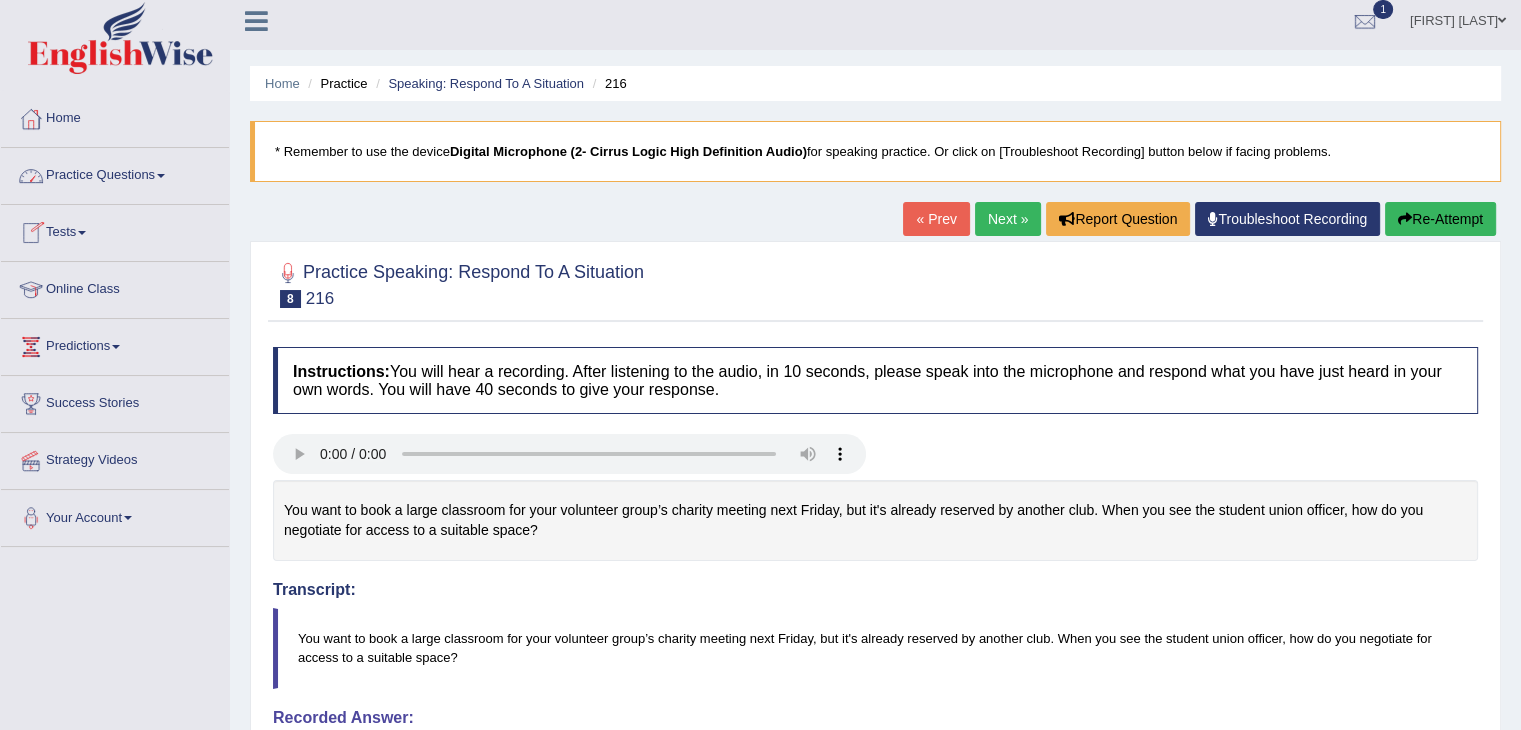 click on "Practice Questions" at bounding box center (115, 173) 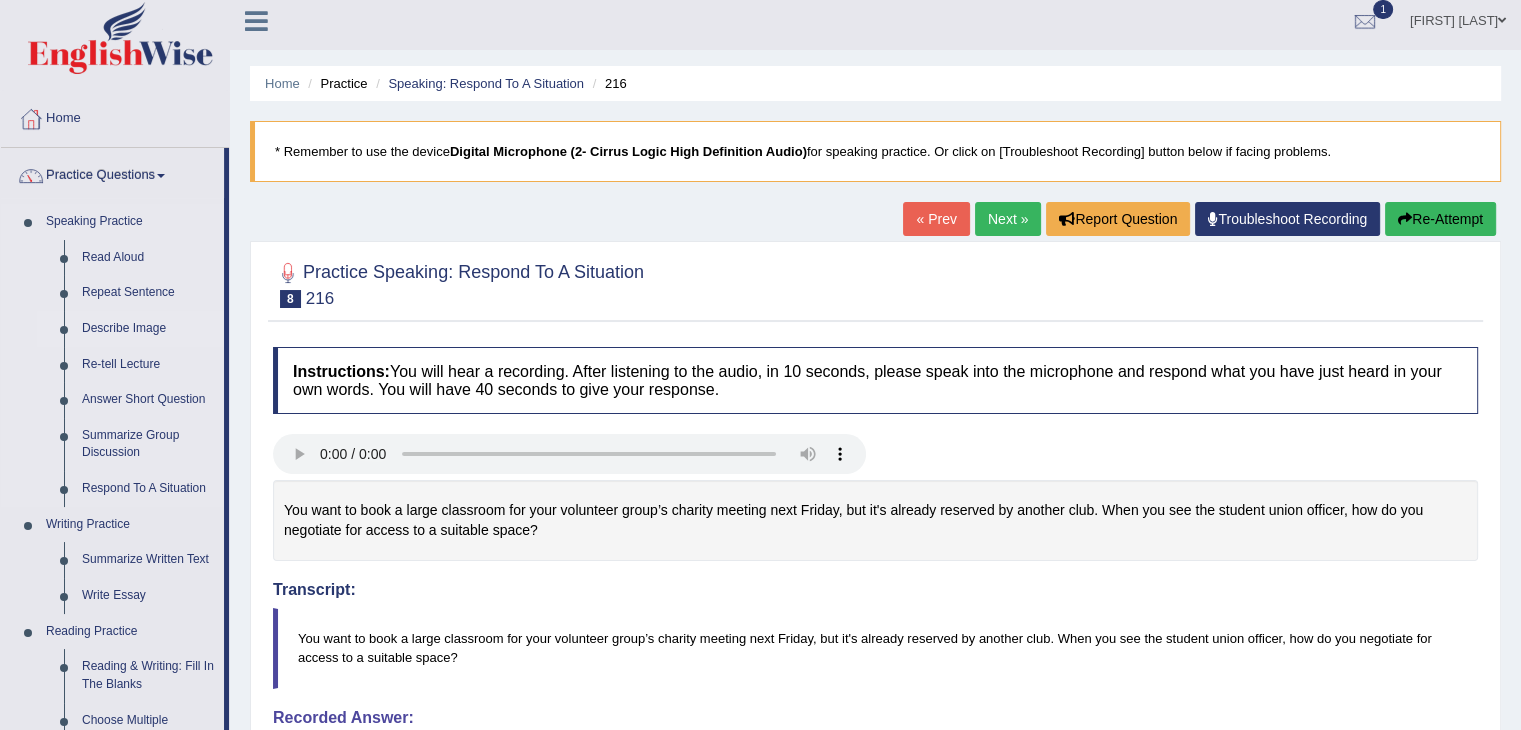 click on "Describe Image" at bounding box center [148, 329] 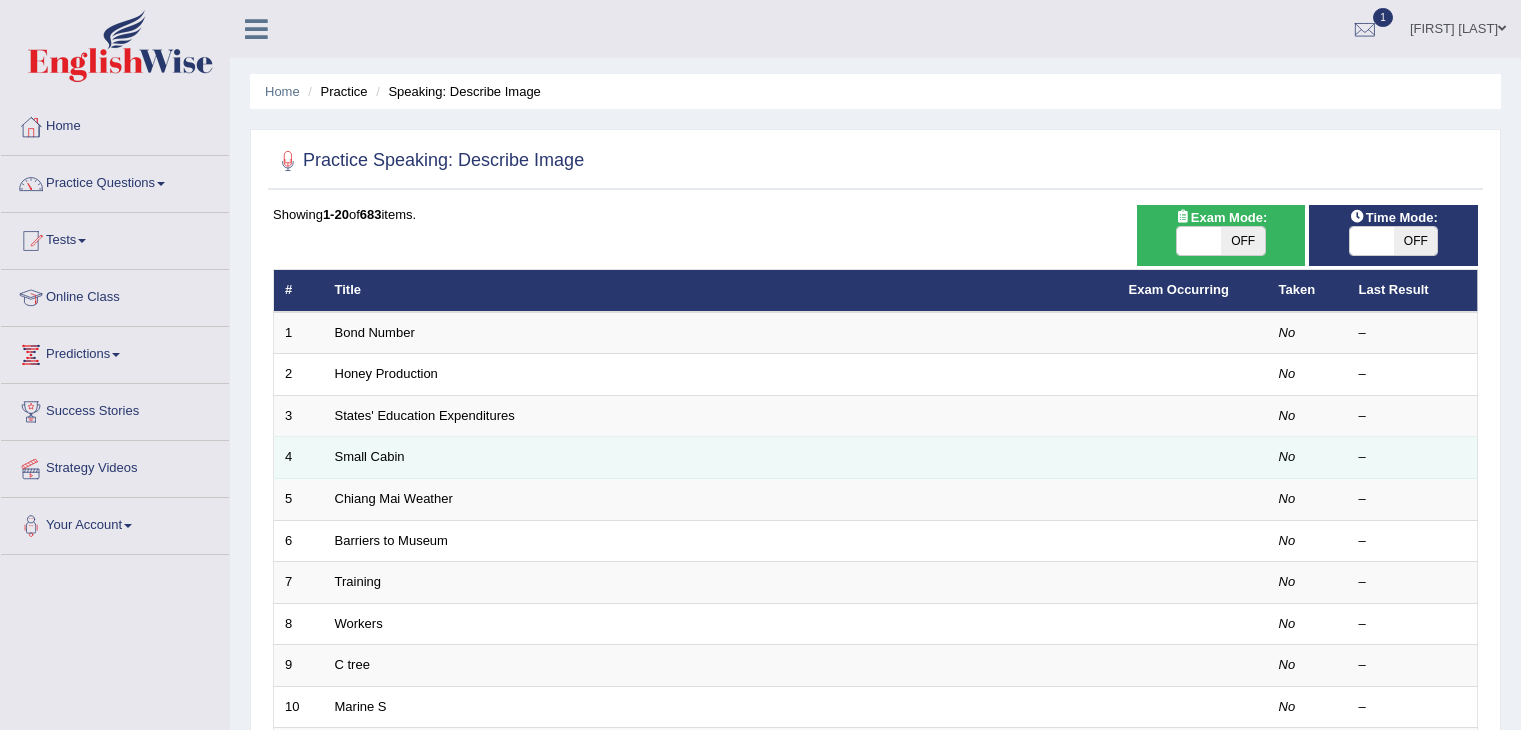 scroll, scrollTop: 0, scrollLeft: 0, axis: both 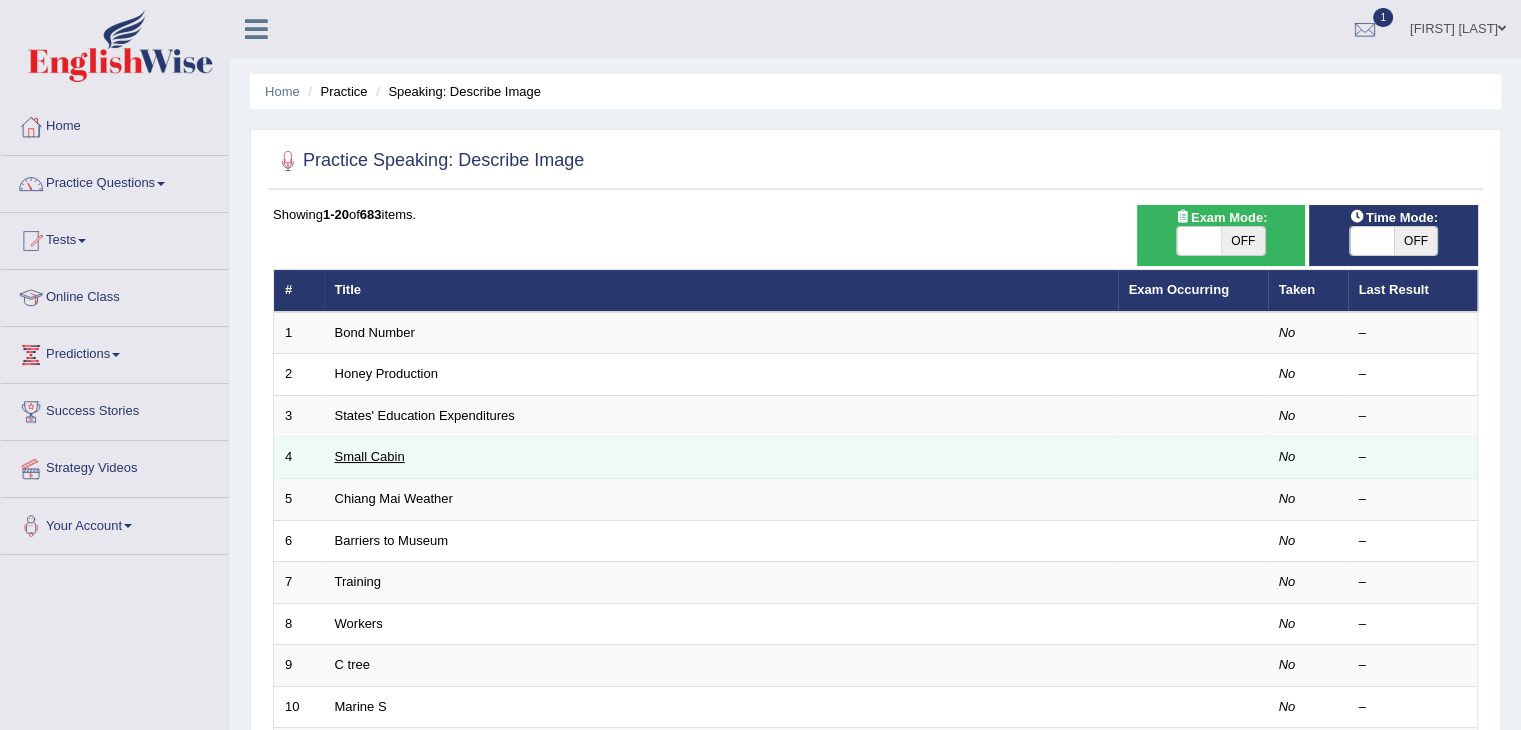click on "Small Cabin" at bounding box center (370, 456) 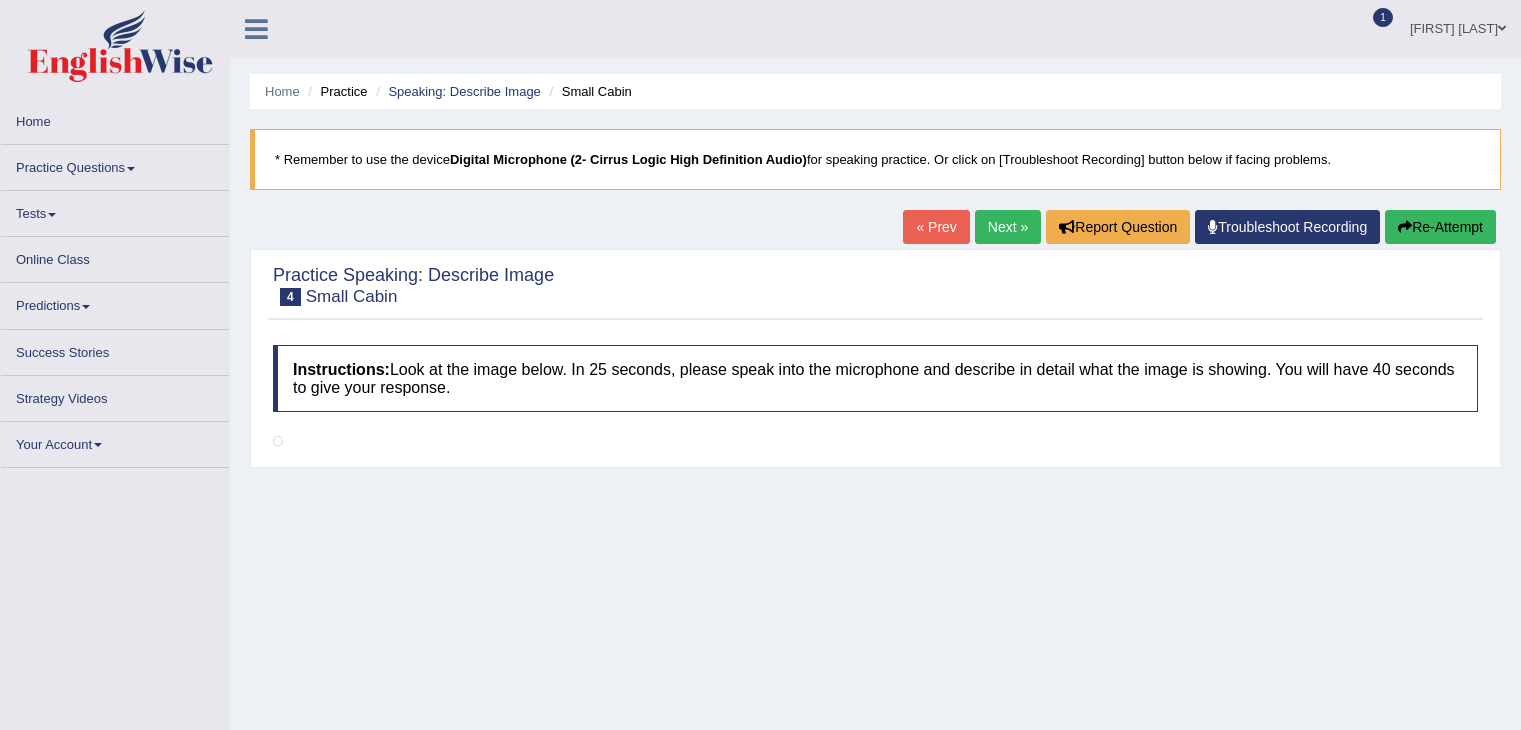 scroll, scrollTop: 0, scrollLeft: 0, axis: both 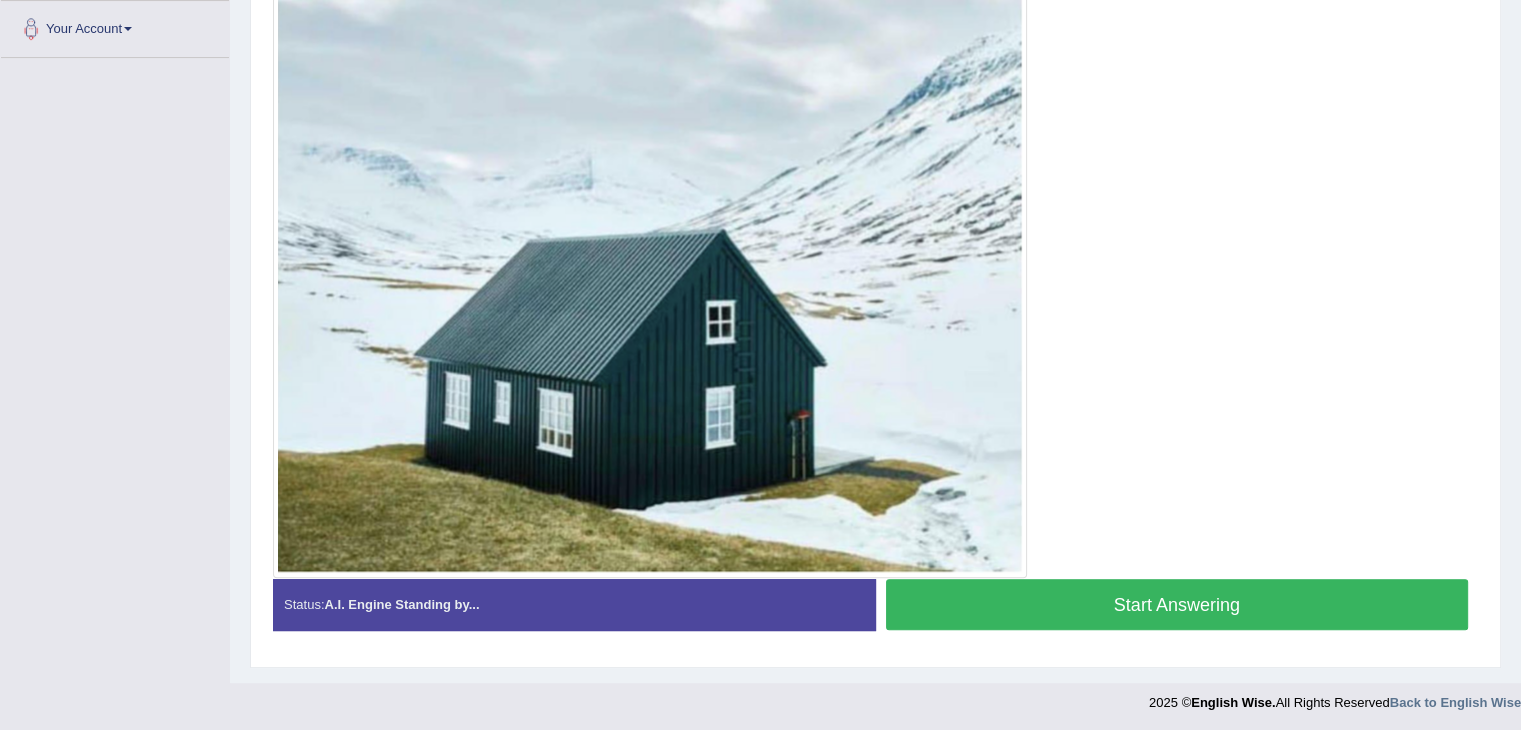 click on "Start Answering" at bounding box center (1177, 604) 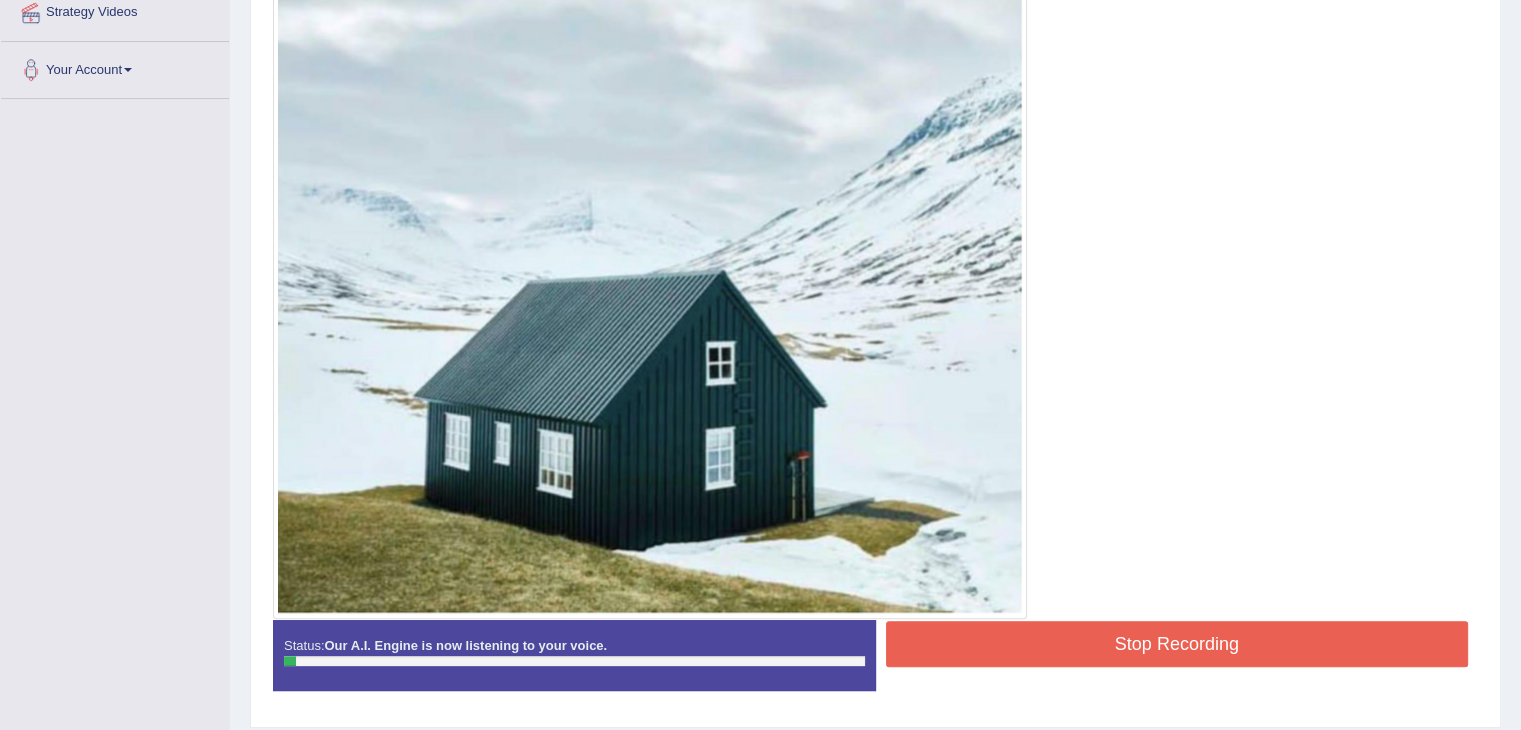 scroll, scrollTop: 453, scrollLeft: 0, axis: vertical 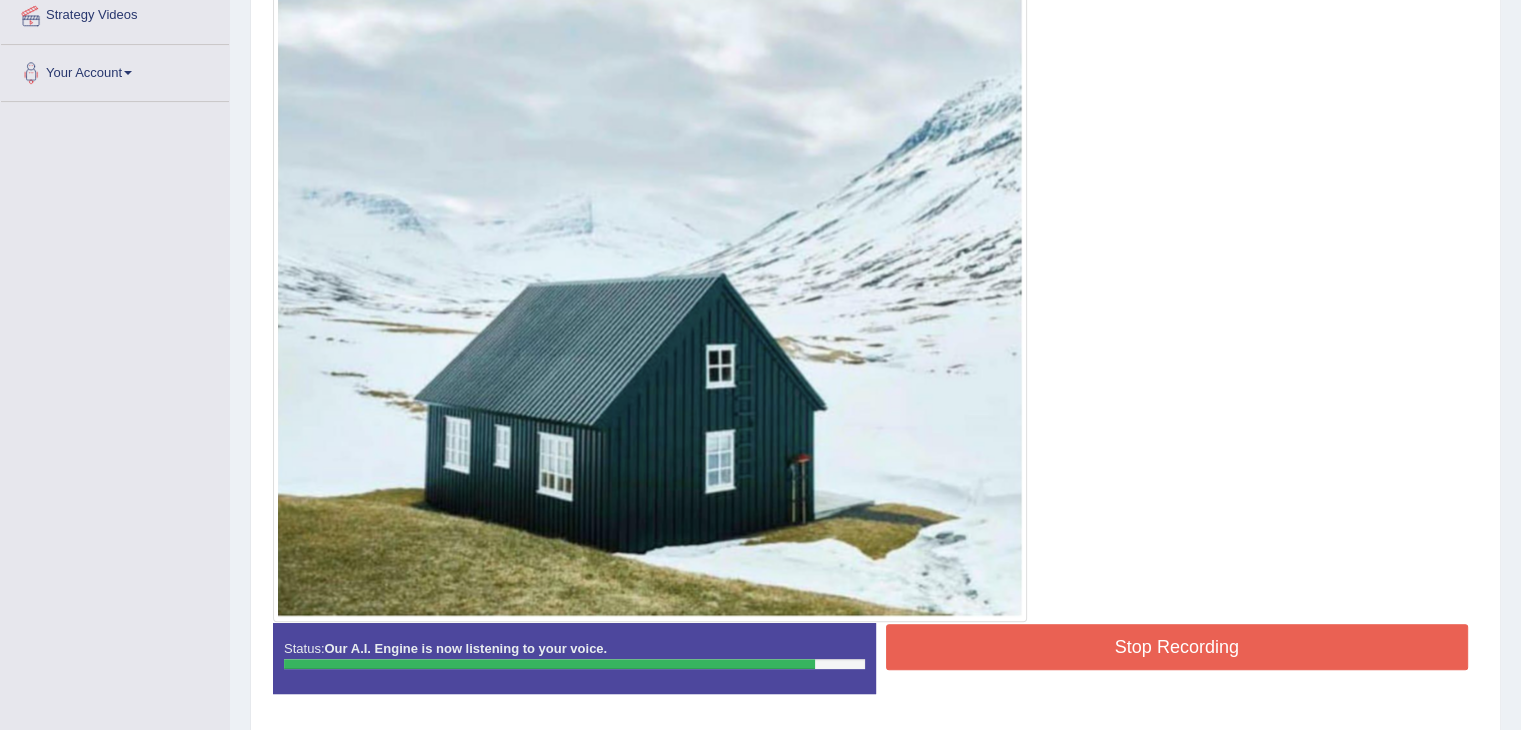 click on "Stop Recording" at bounding box center (1177, 647) 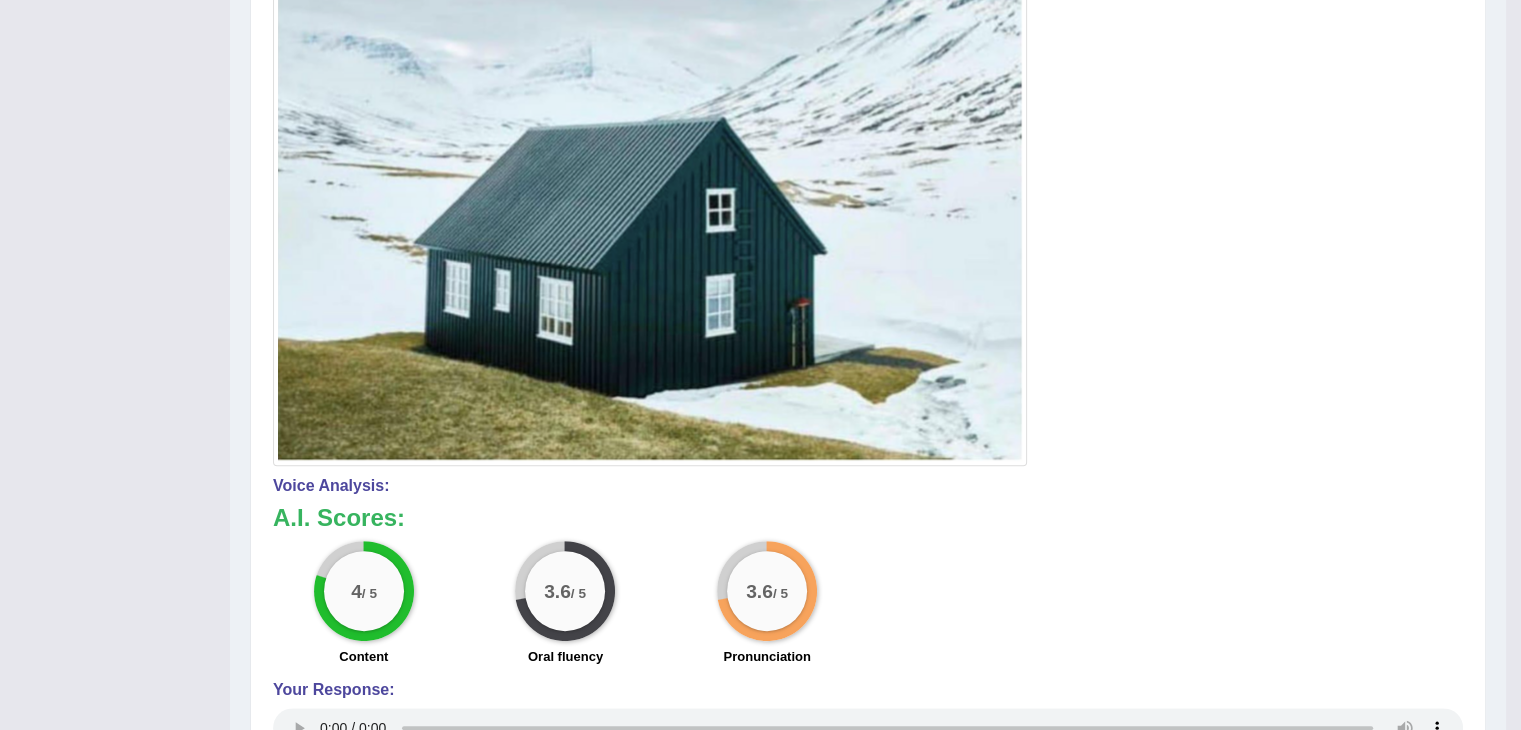 scroll, scrollTop: 592, scrollLeft: 0, axis: vertical 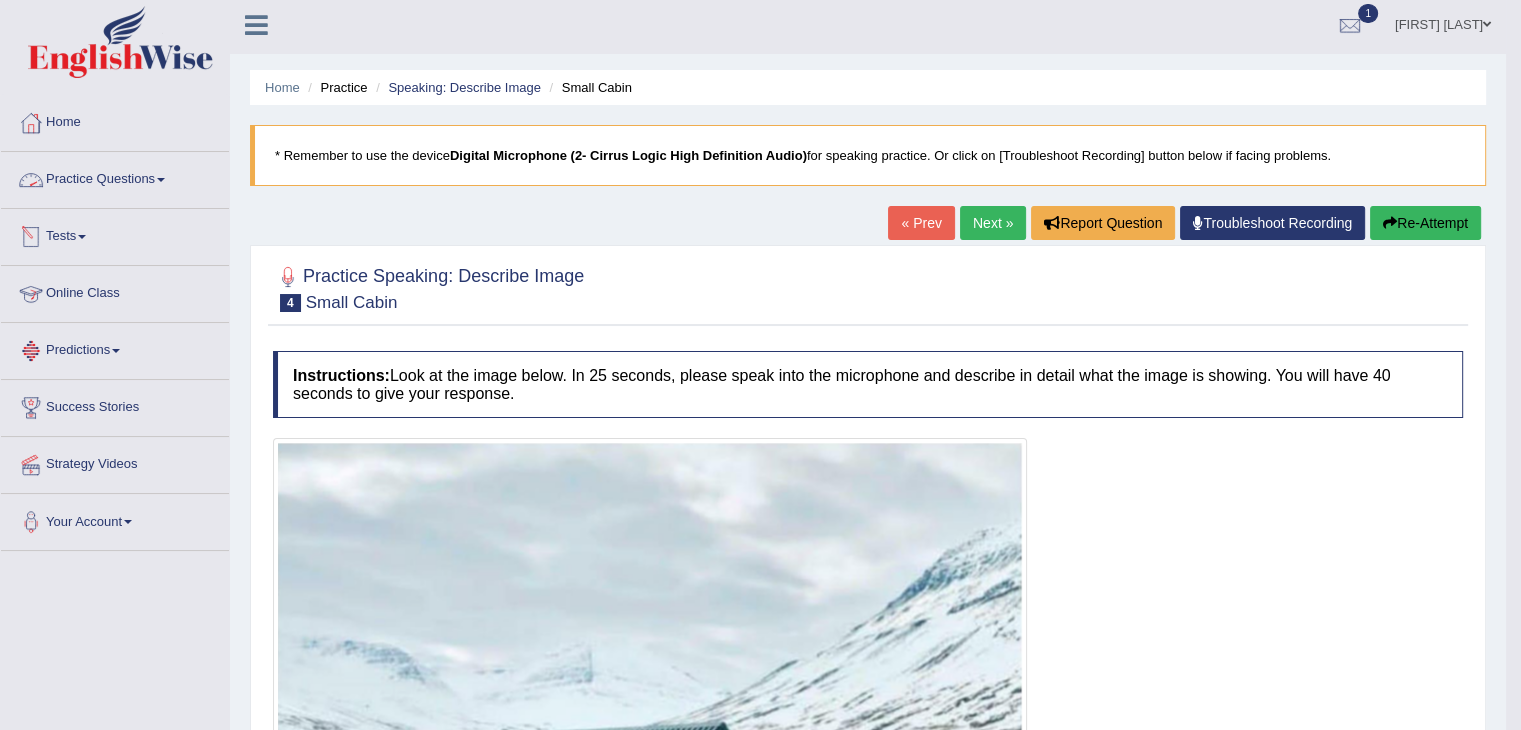 click on "Practice Questions" at bounding box center [115, 177] 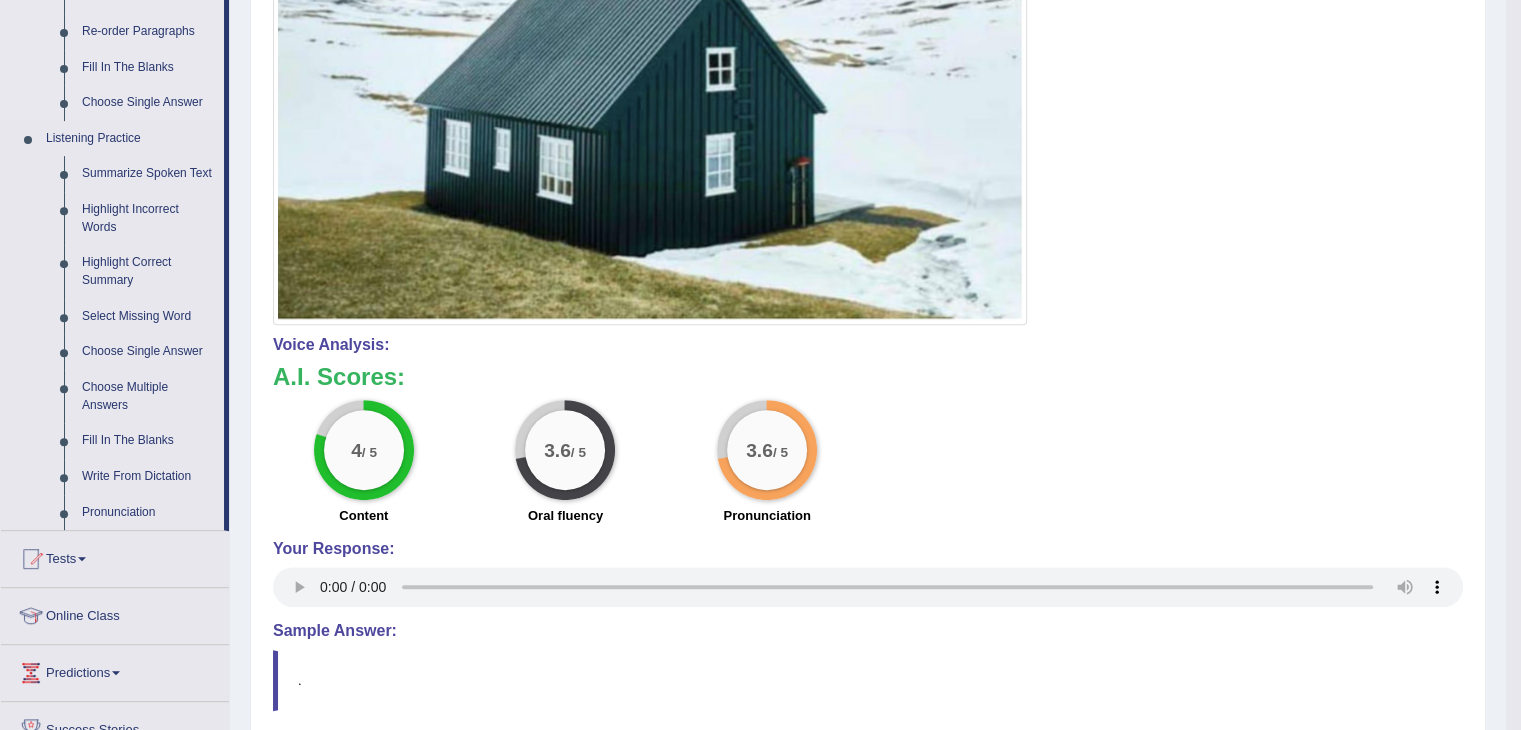 scroll, scrollTop: 746, scrollLeft: 0, axis: vertical 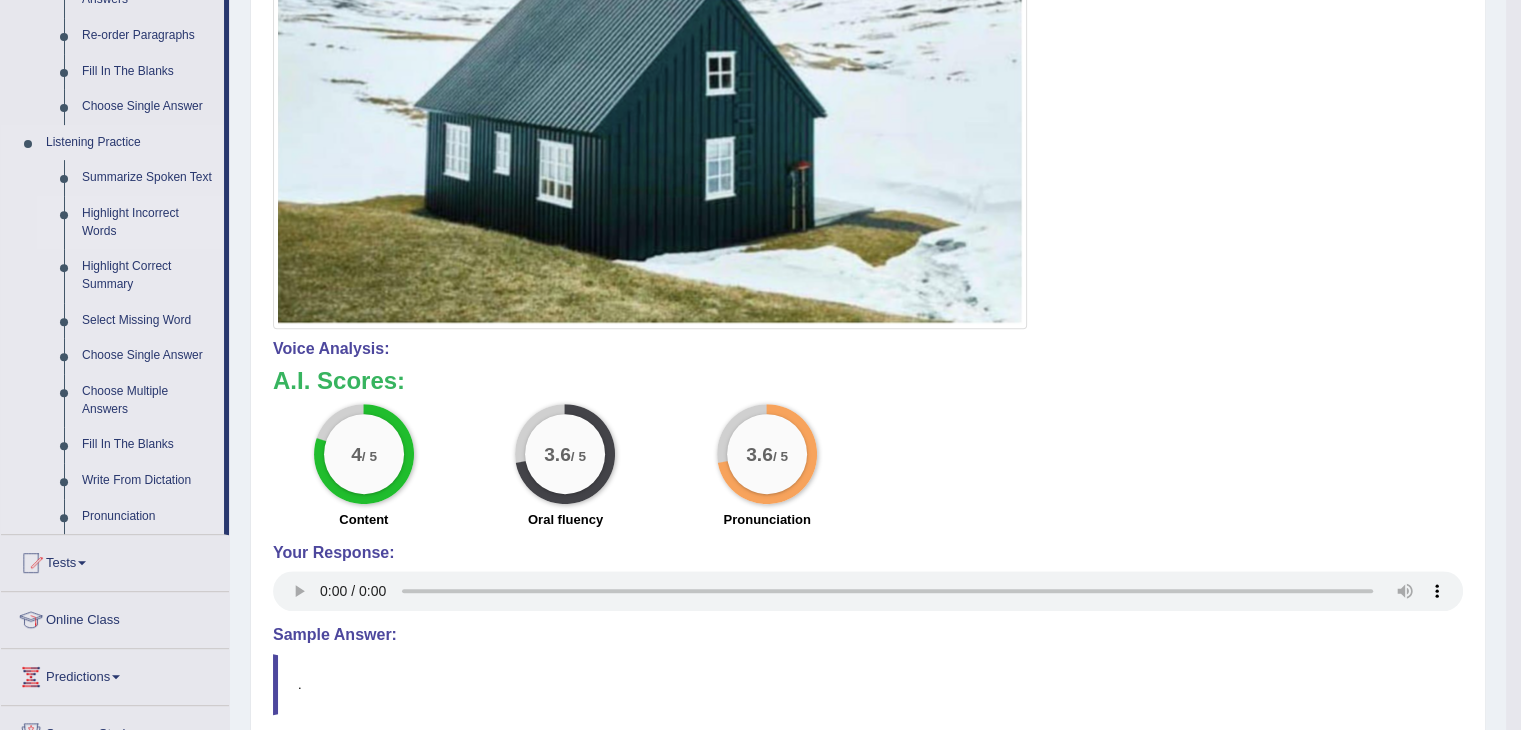 click on "Highlight Incorrect Words" at bounding box center (148, 222) 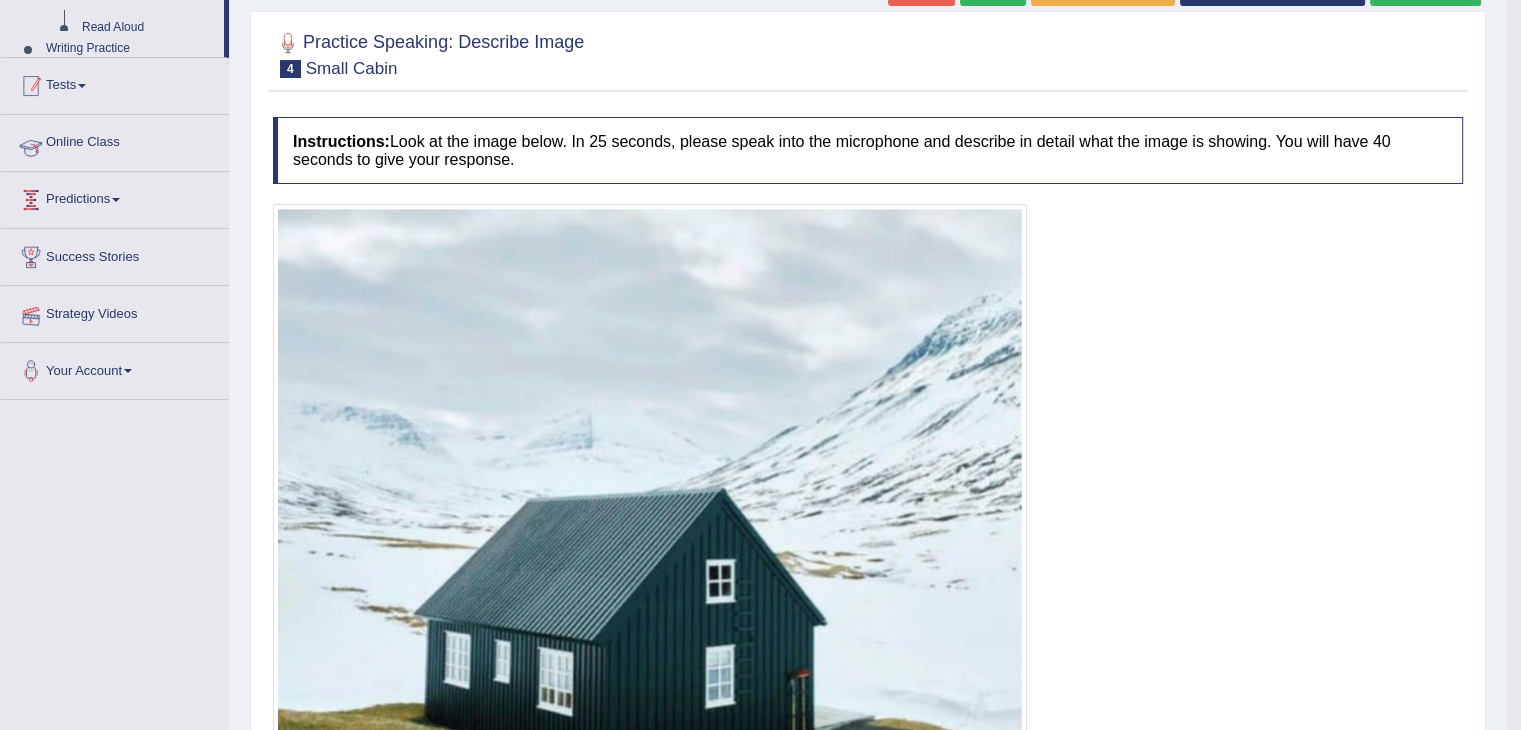 scroll, scrollTop: 376, scrollLeft: 0, axis: vertical 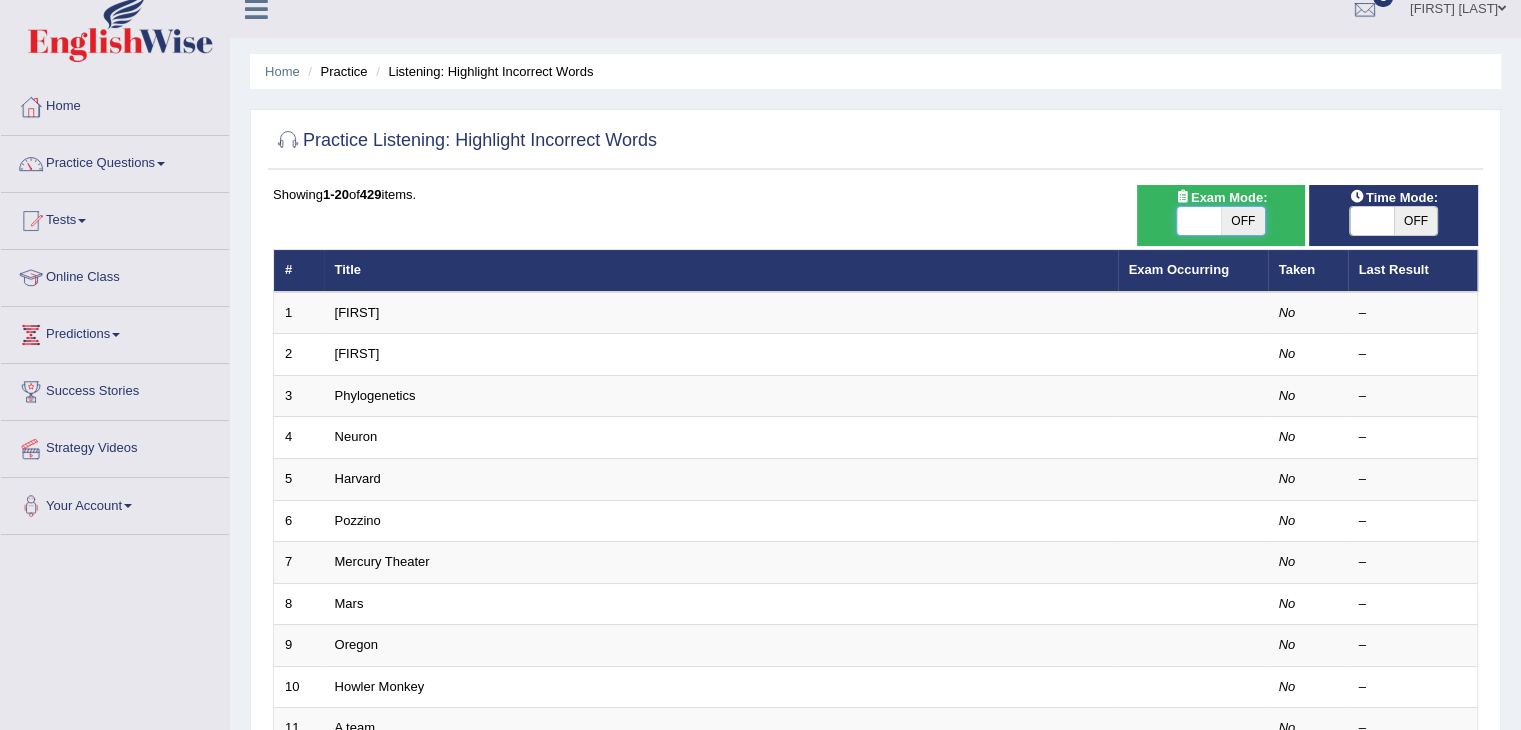 click at bounding box center [1199, 221] 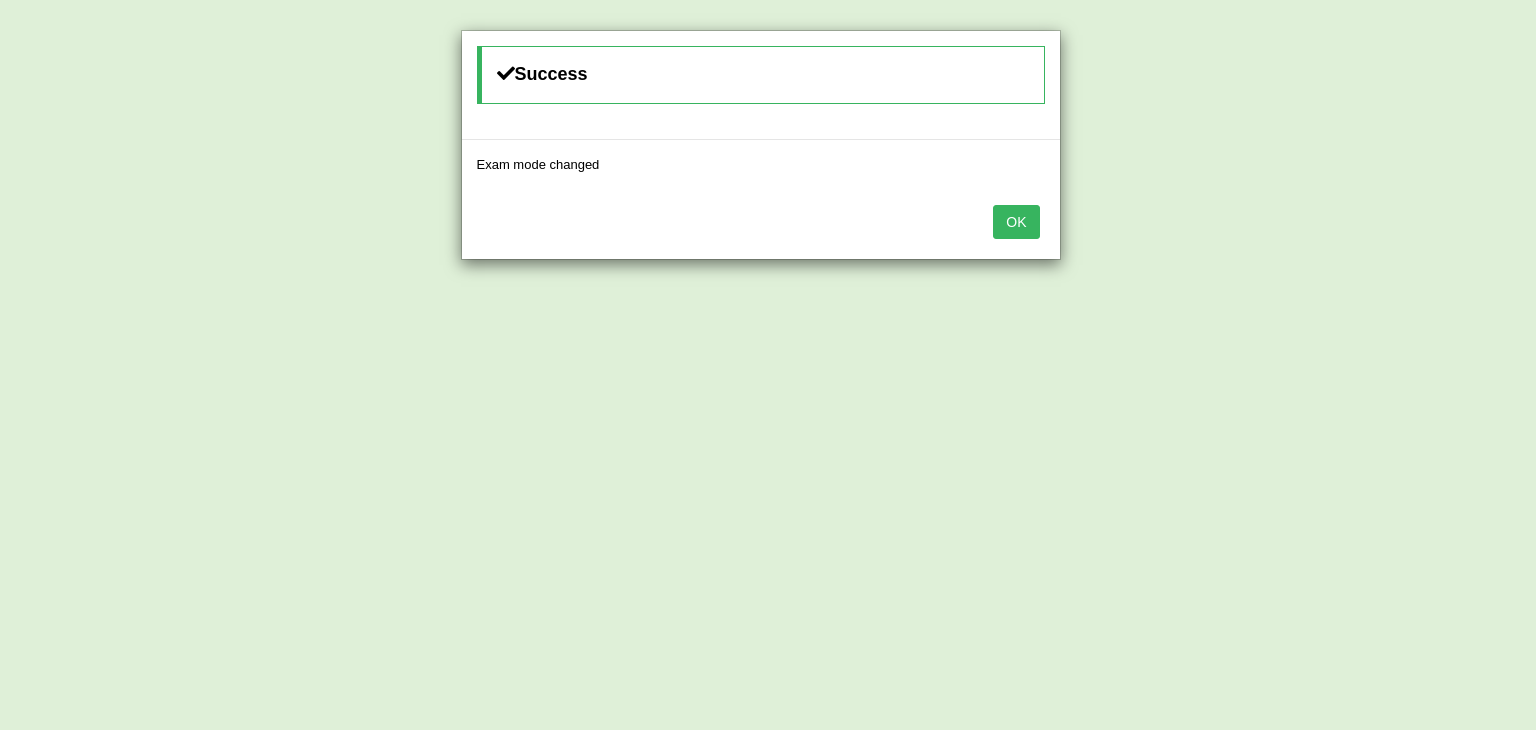 click on "OK" at bounding box center [1016, 222] 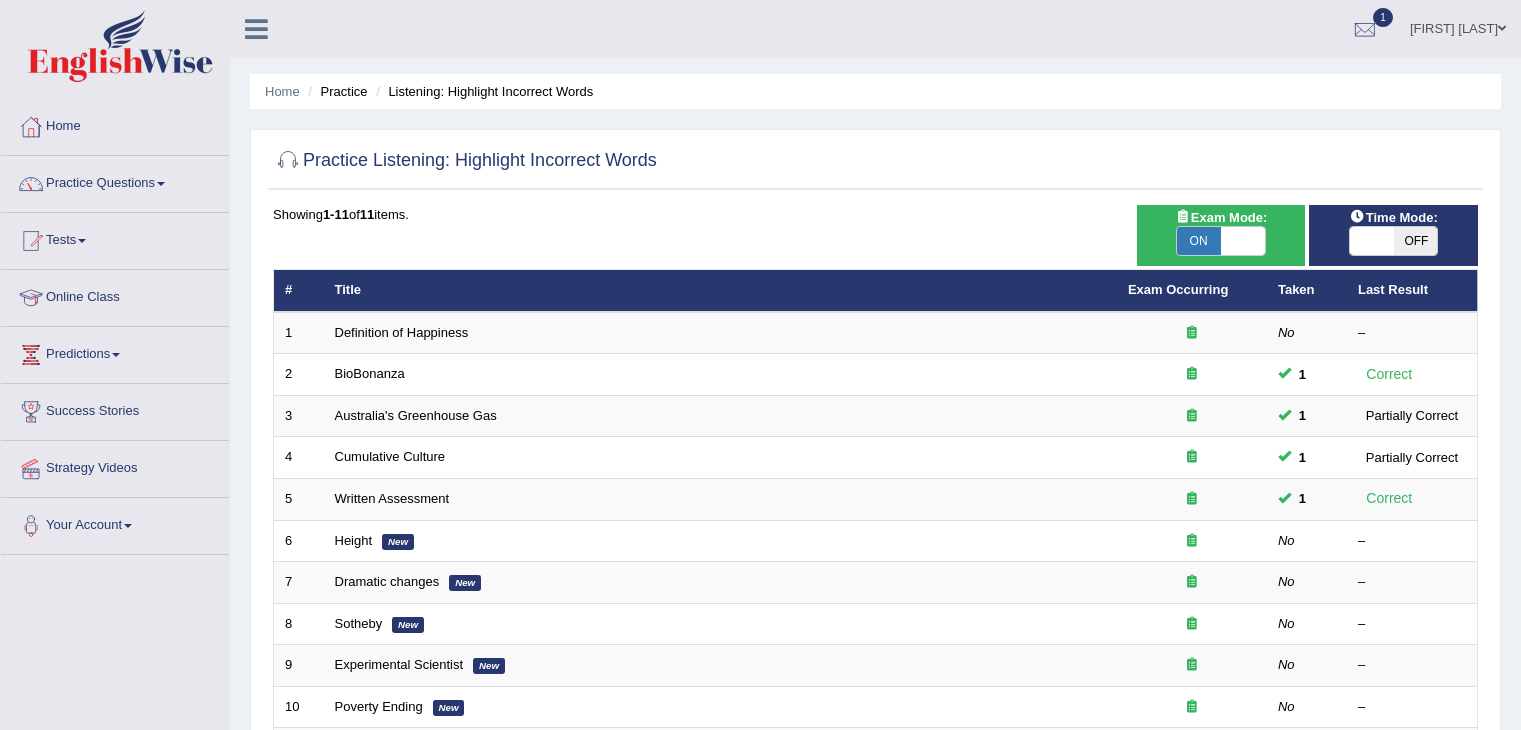 scroll, scrollTop: 20, scrollLeft: 0, axis: vertical 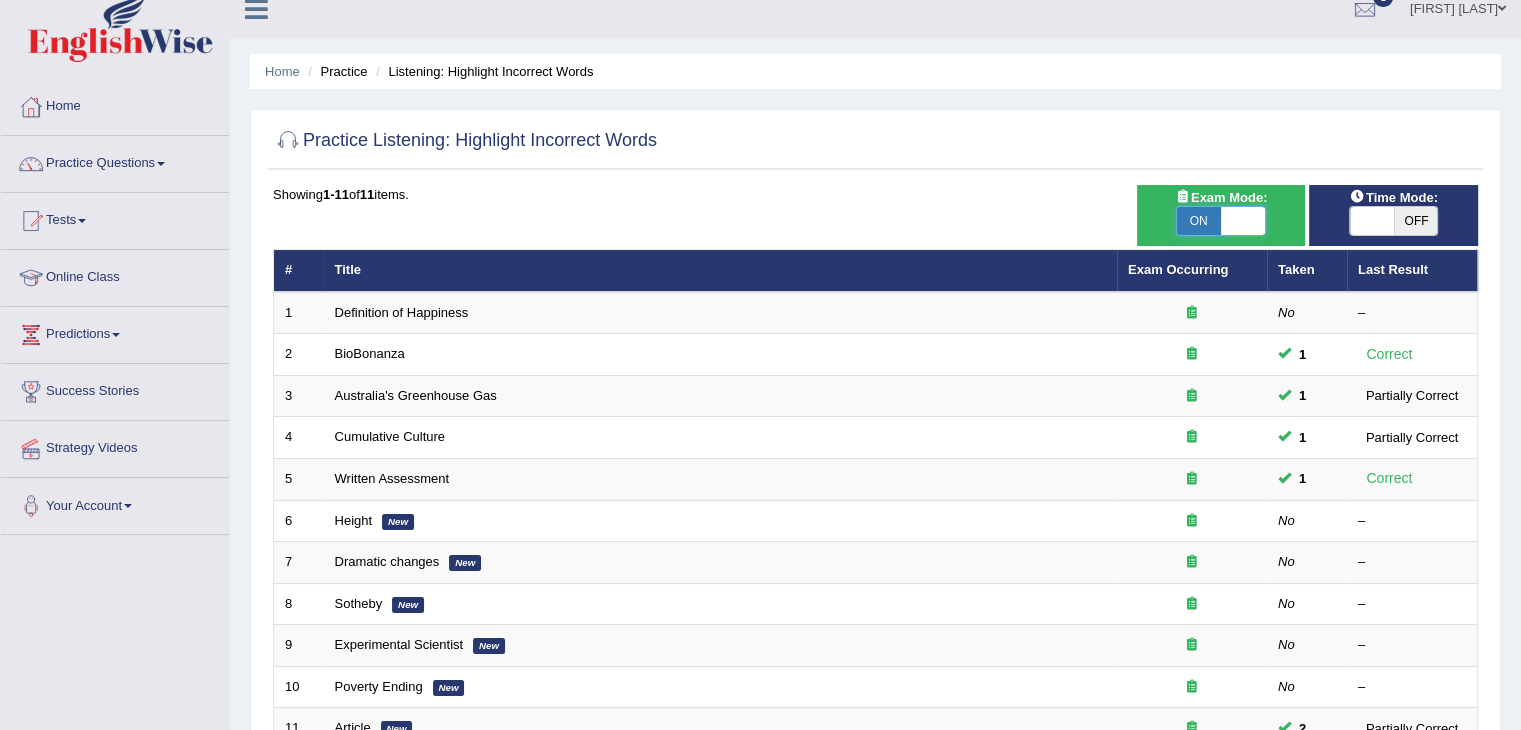click at bounding box center (1243, 221) 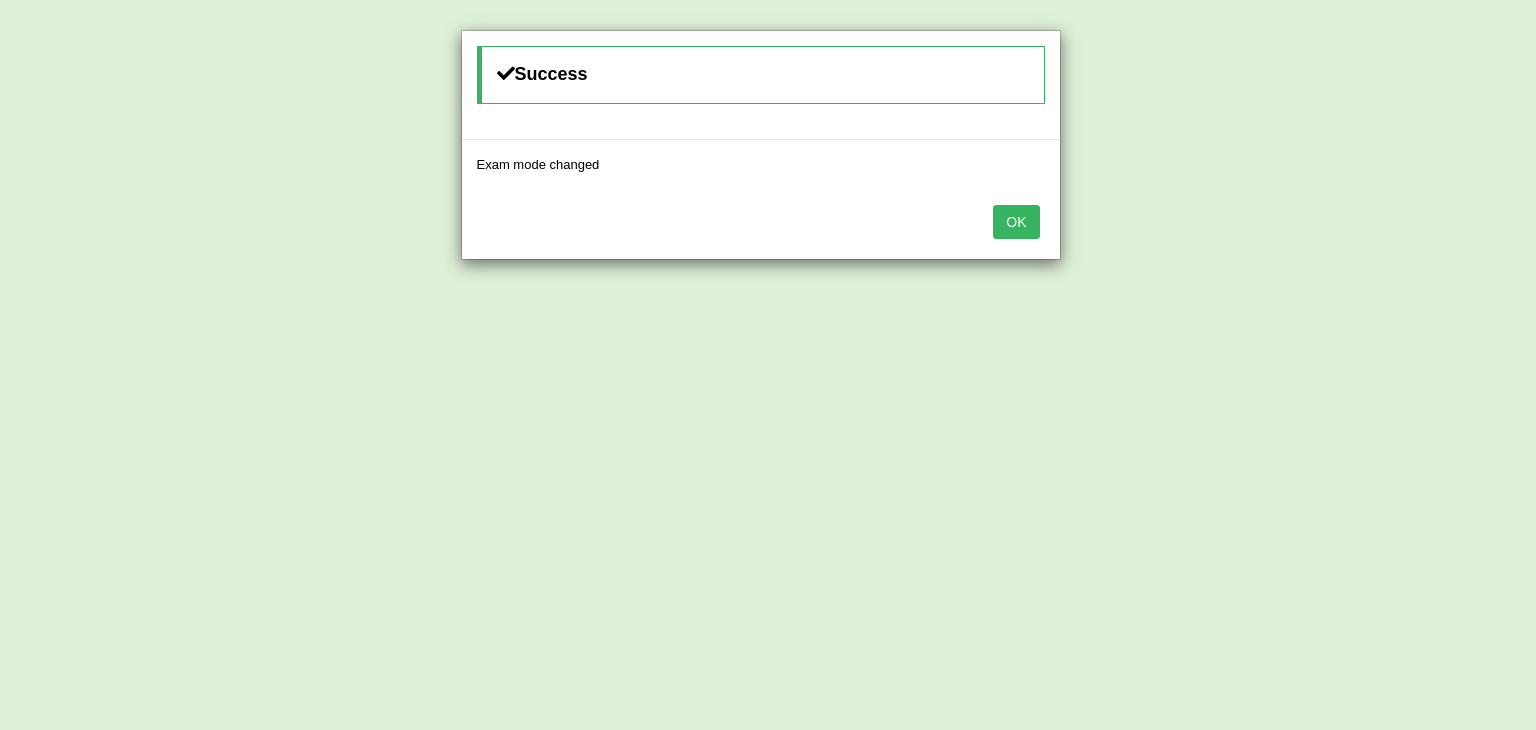 click on "OK" at bounding box center (761, 224) 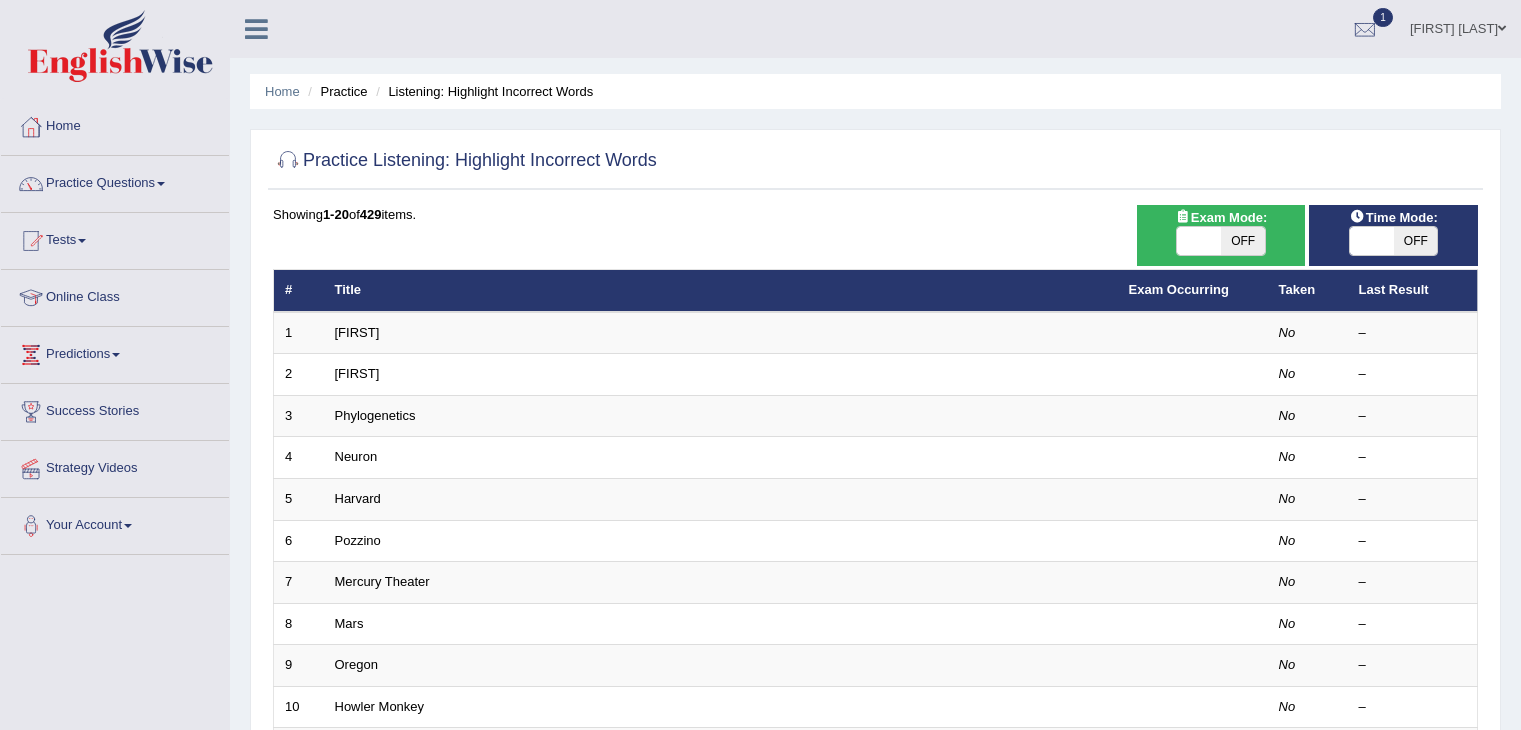 scroll, scrollTop: 588, scrollLeft: 0, axis: vertical 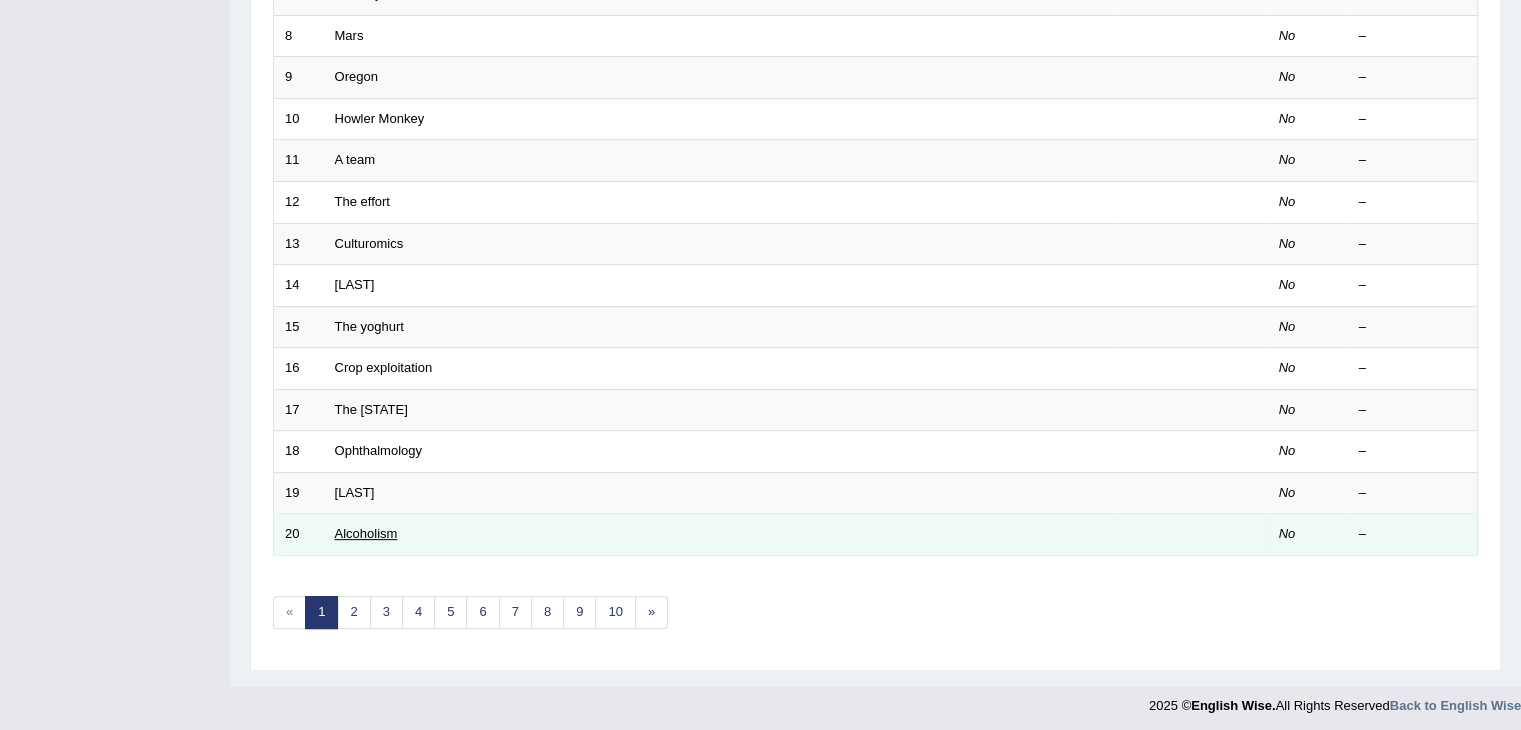 click on "Alcoholism" at bounding box center (366, 533) 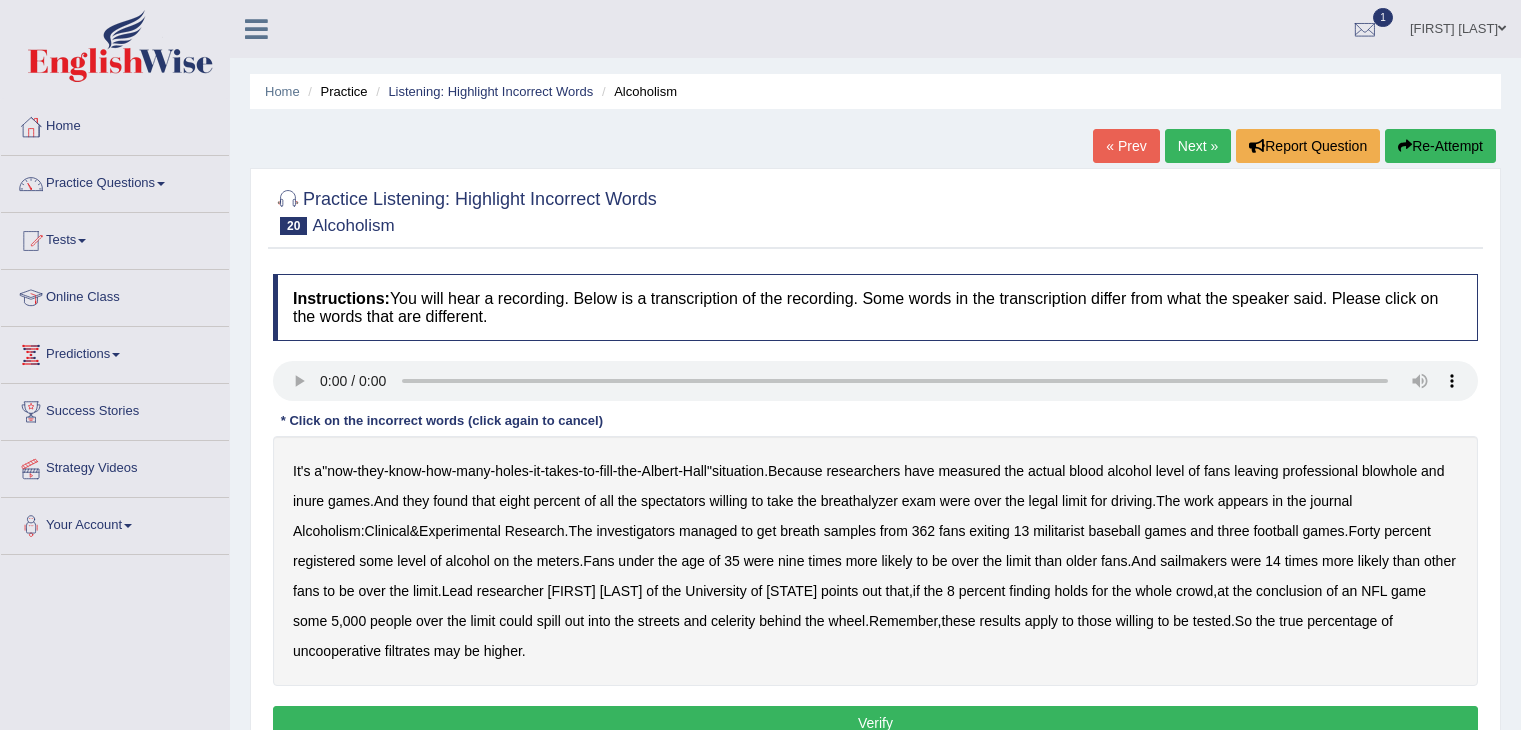 scroll, scrollTop: 0, scrollLeft: 0, axis: both 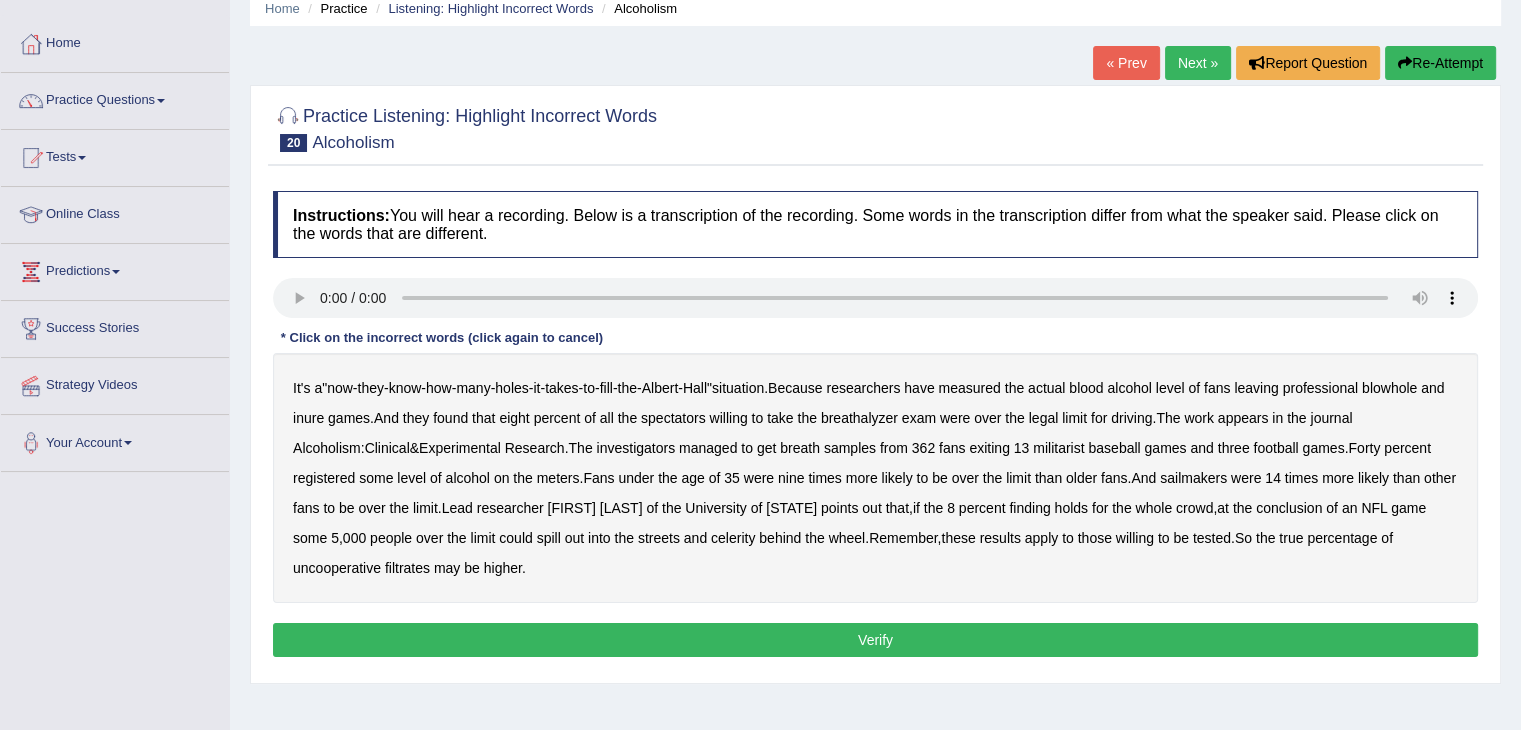 click on "inure" at bounding box center [308, 418] 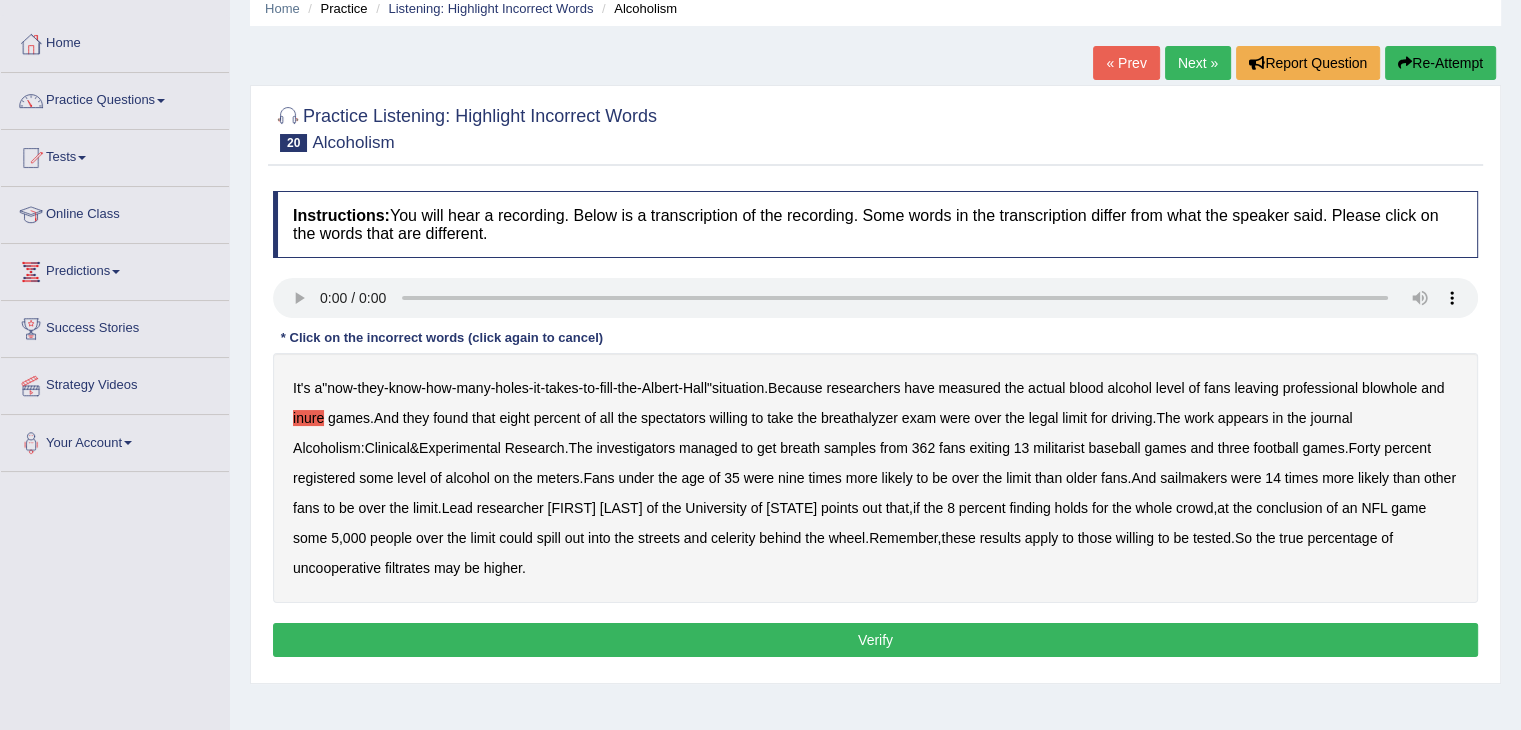 click on "militarist" at bounding box center (1058, 448) 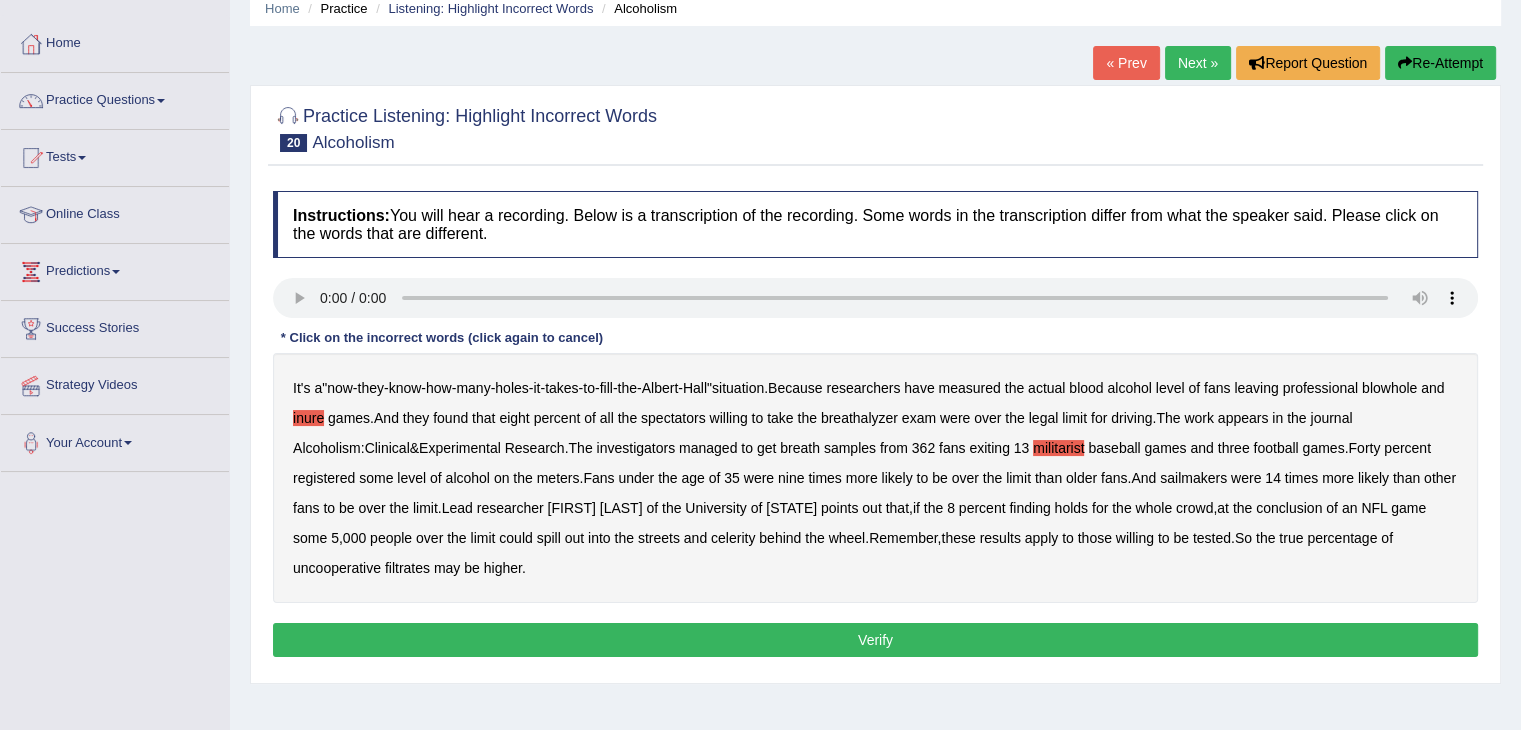 click on "sailmakers" at bounding box center (1193, 478) 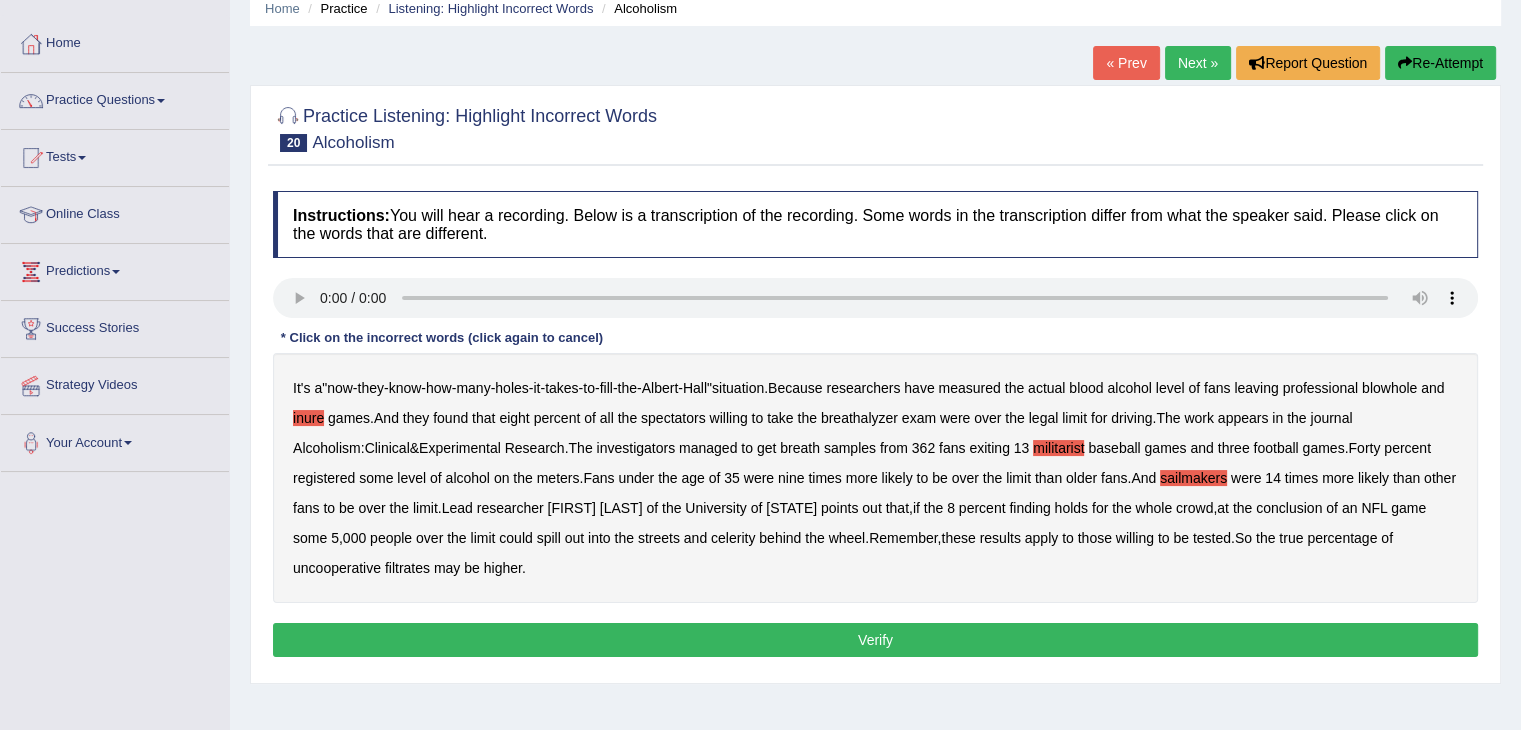 click on "some" at bounding box center (310, 538) 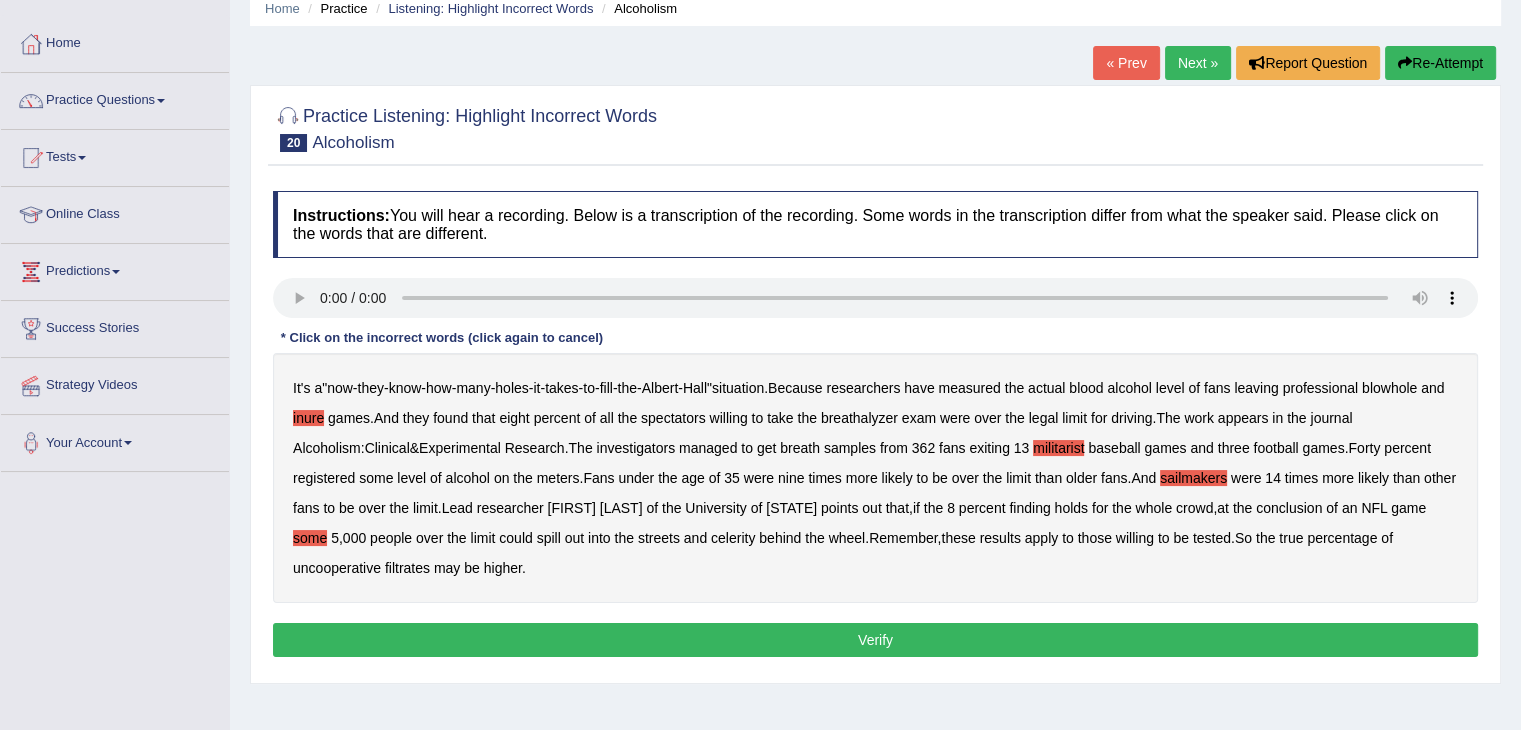 click on "some" at bounding box center [310, 538] 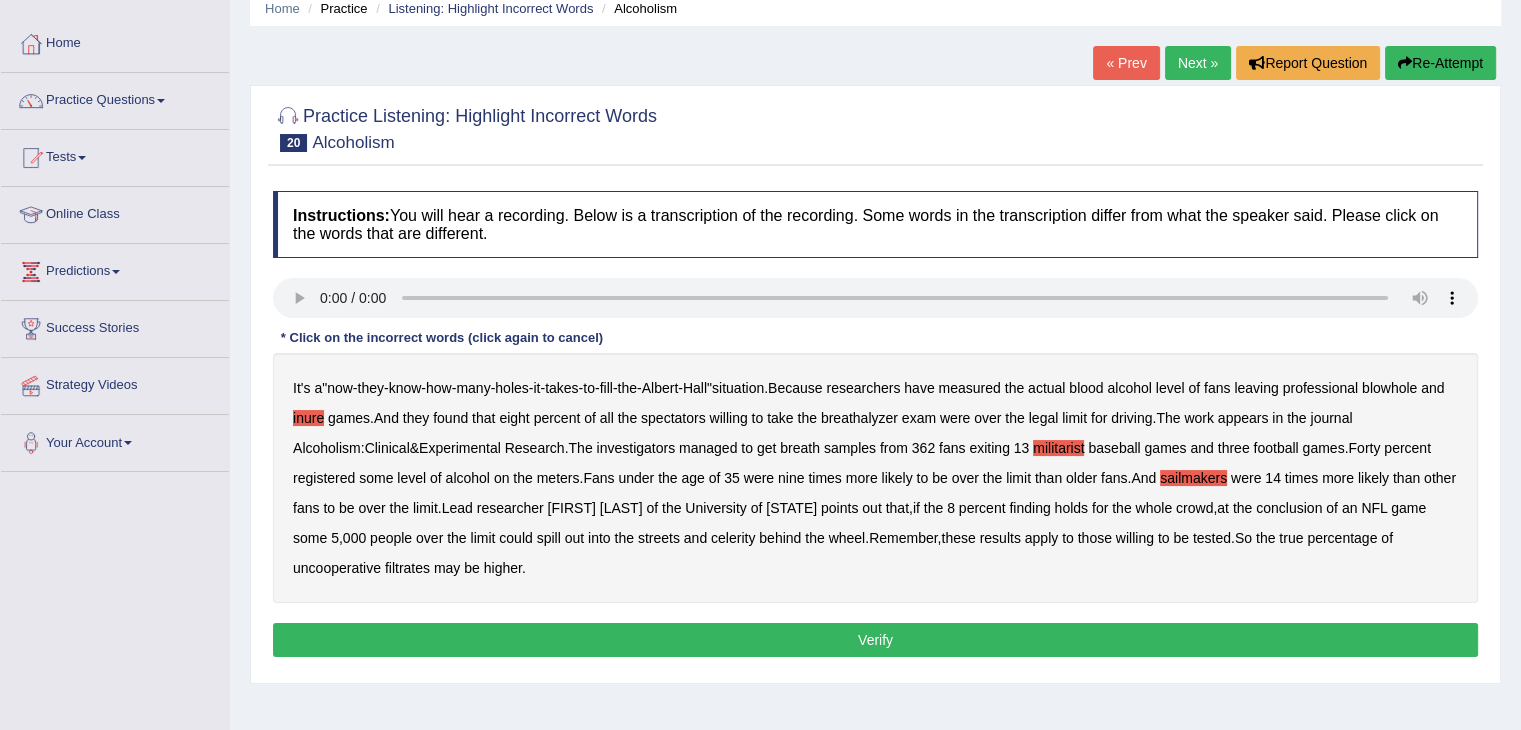 click on "celerity" at bounding box center (733, 538) 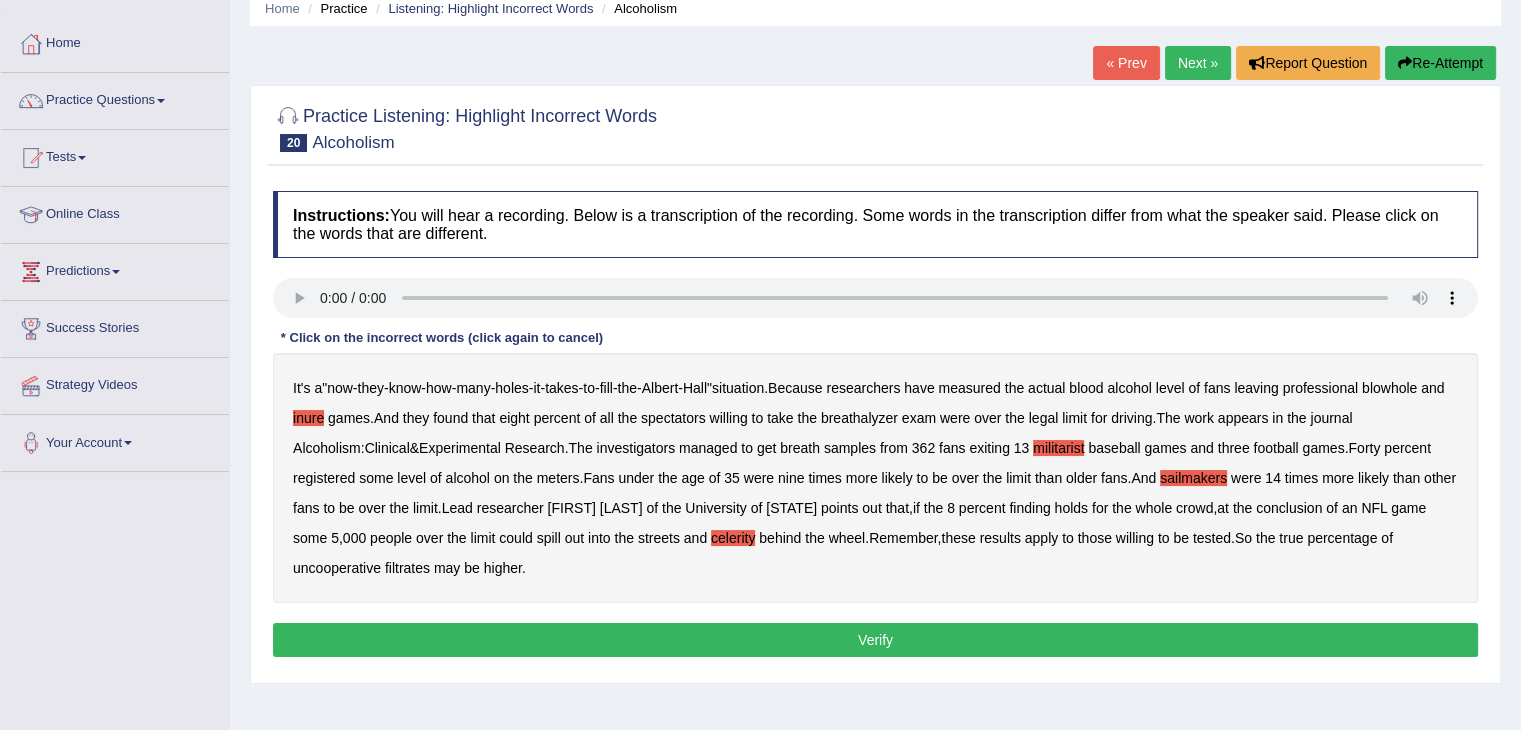 click on "filtrates" at bounding box center [407, 568] 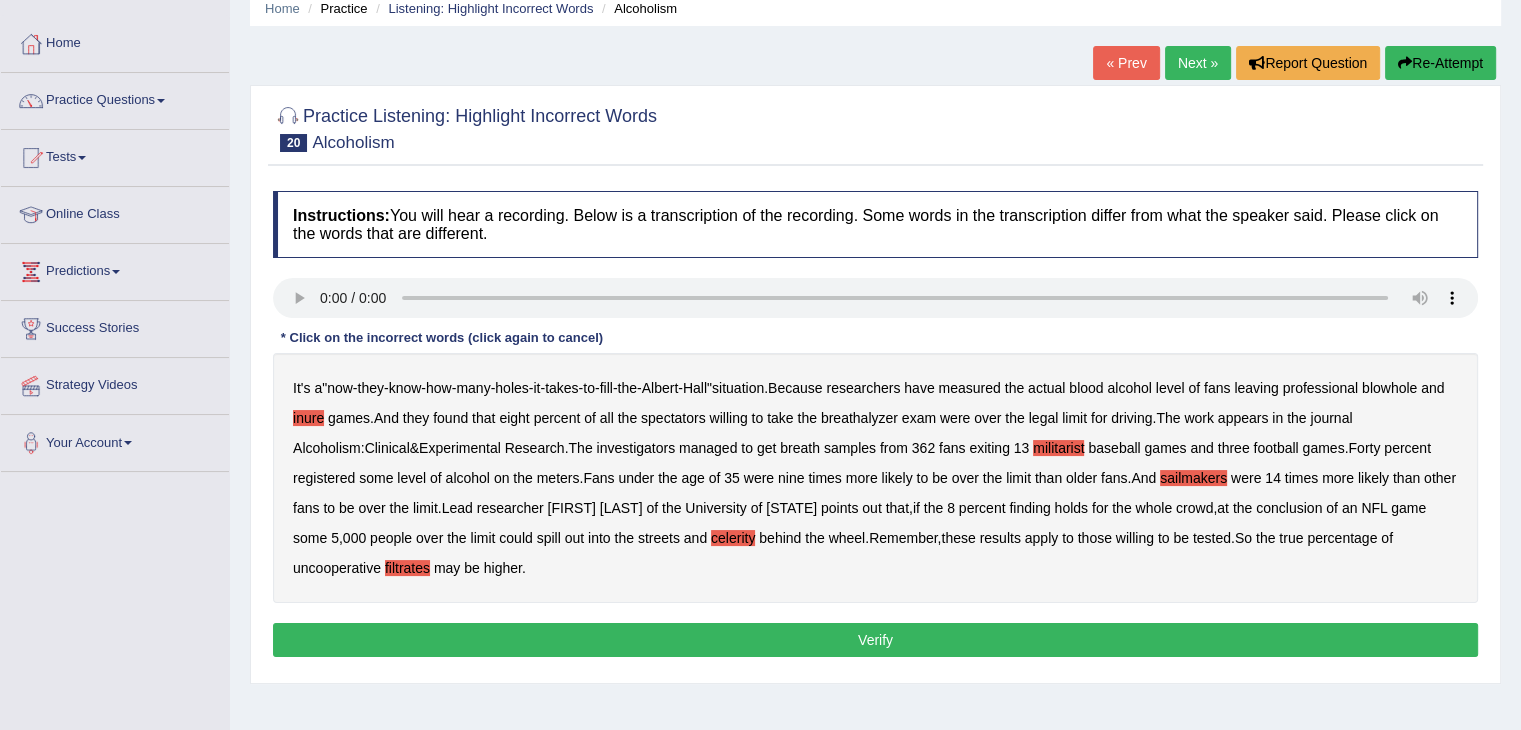 click on "blowhole" at bounding box center (1389, 388) 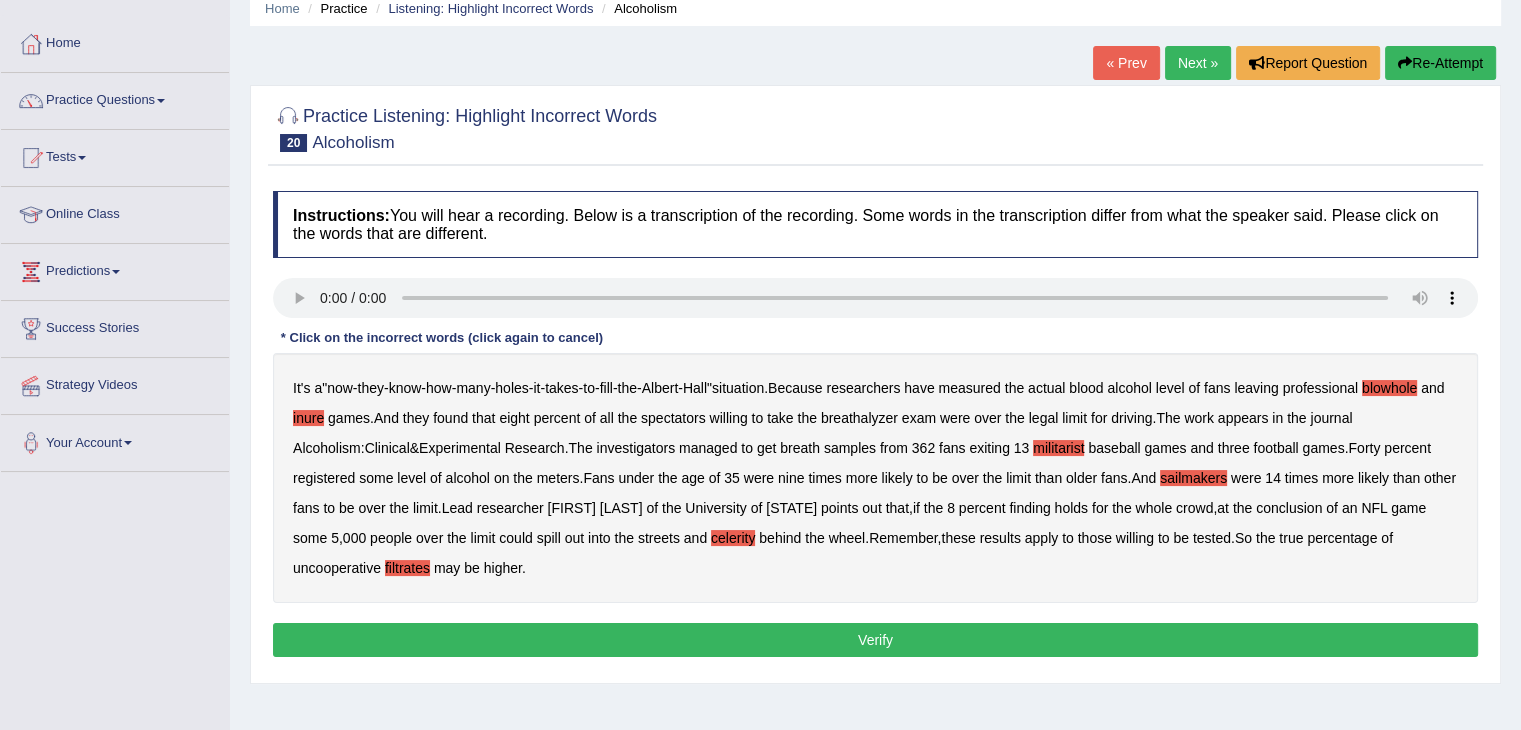 click on "Verify" at bounding box center (875, 640) 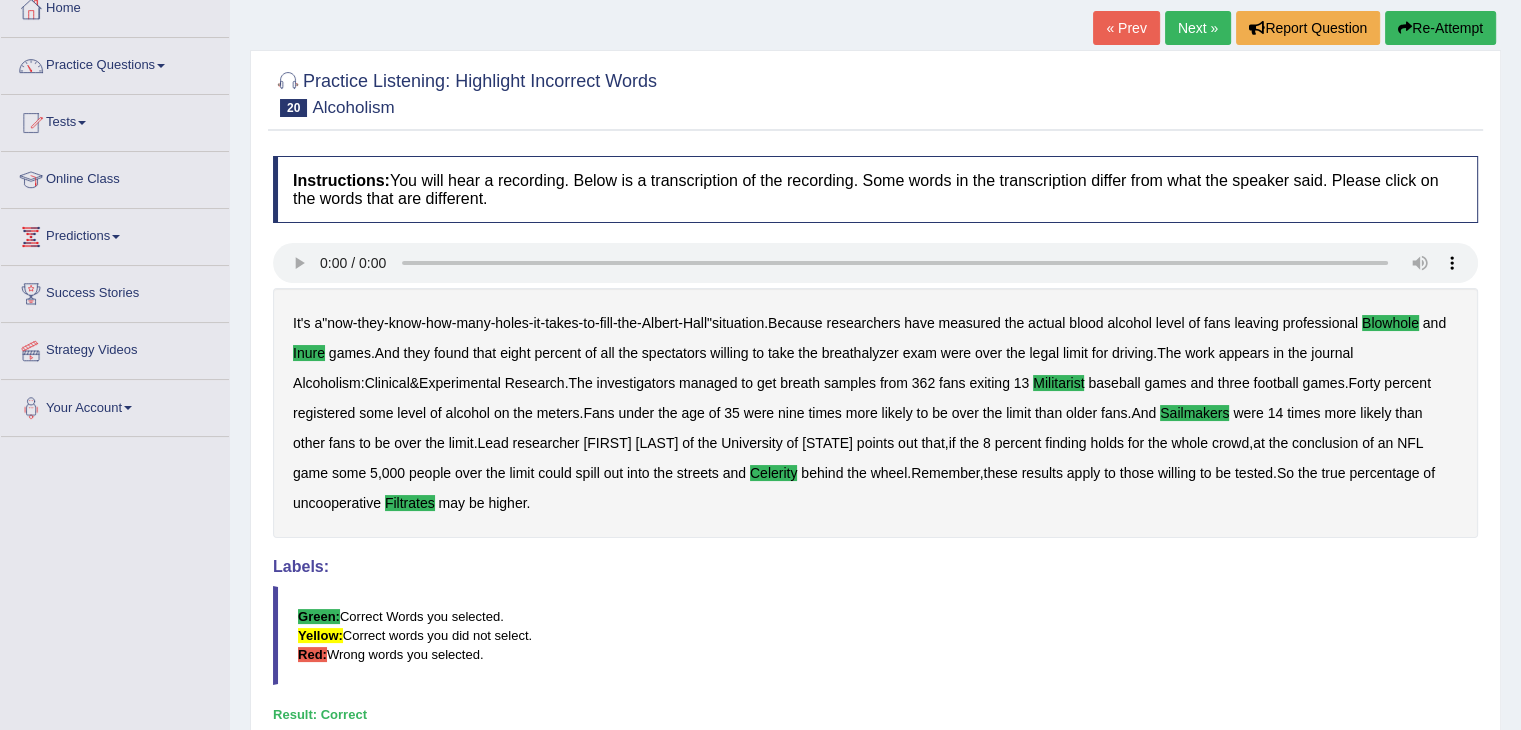 scroll, scrollTop: 112, scrollLeft: 0, axis: vertical 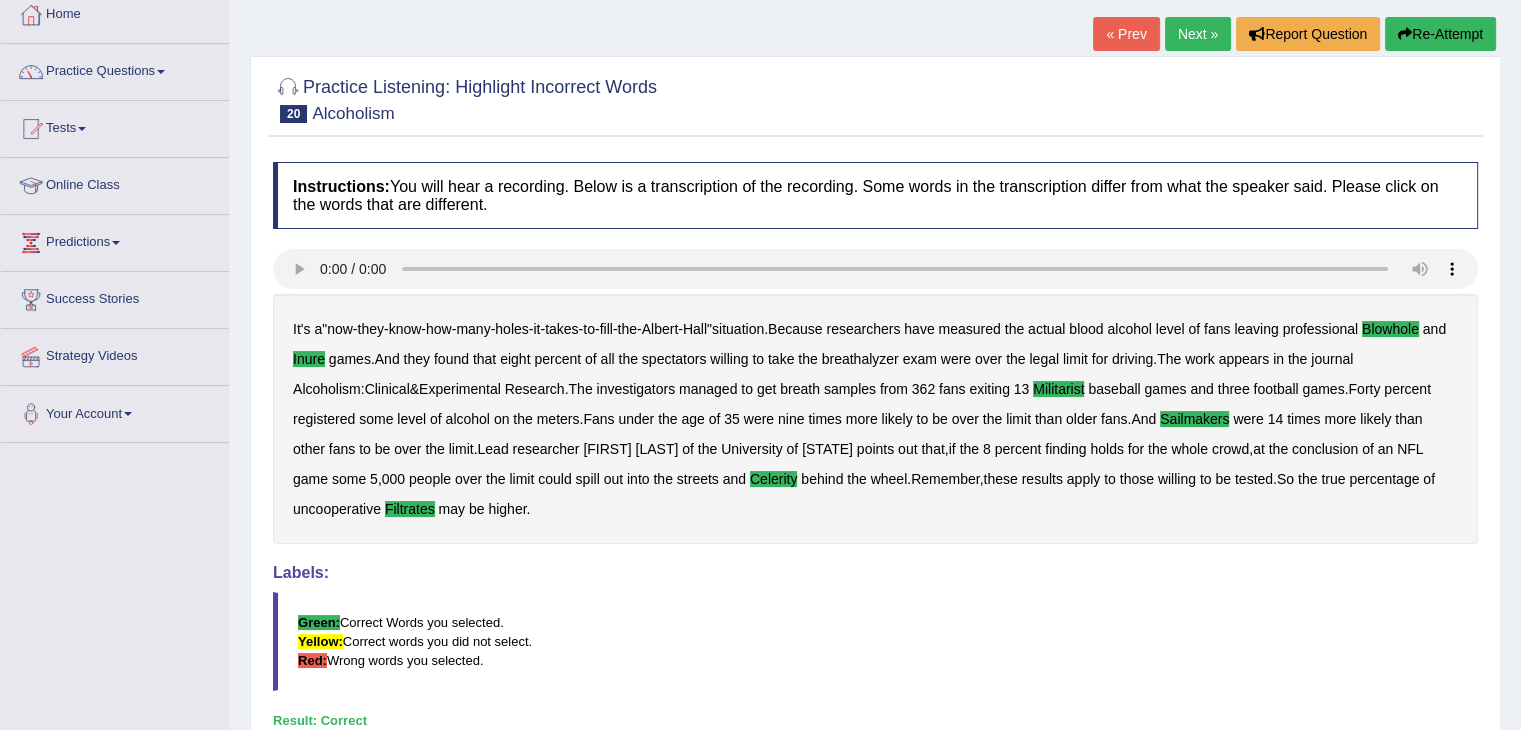 click on "Next »" at bounding box center [1198, 34] 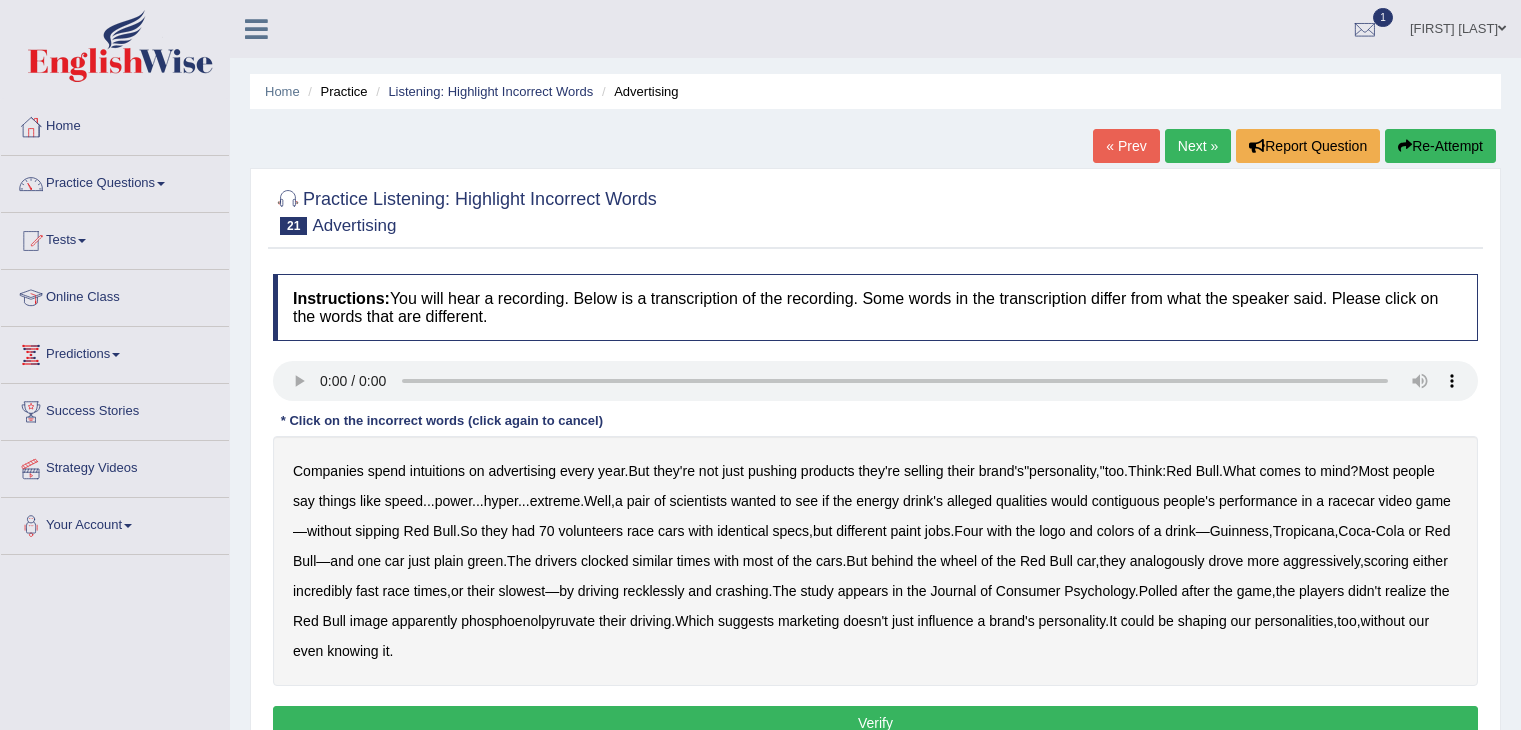 scroll, scrollTop: 0, scrollLeft: 0, axis: both 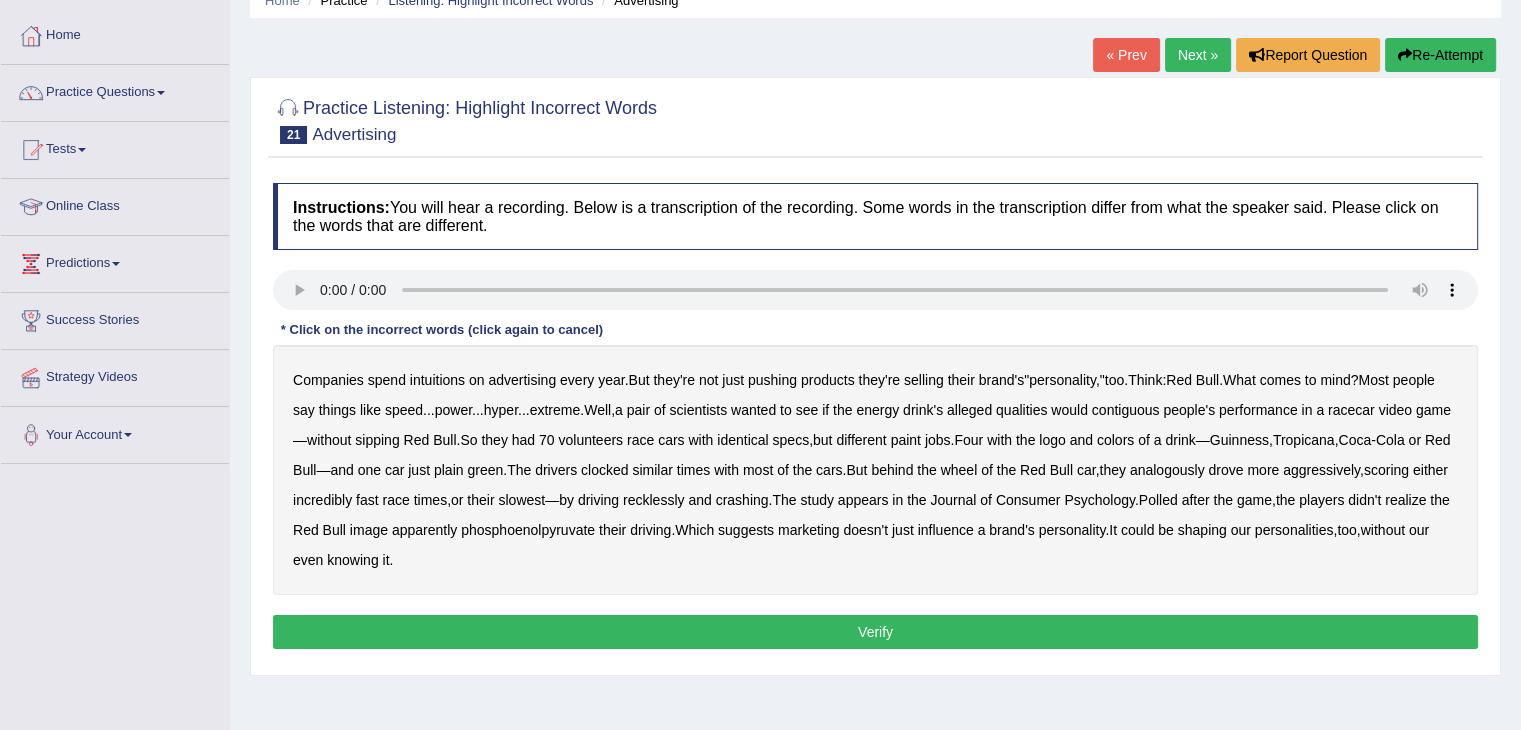 click on "intuitions" at bounding box center (437, 380) 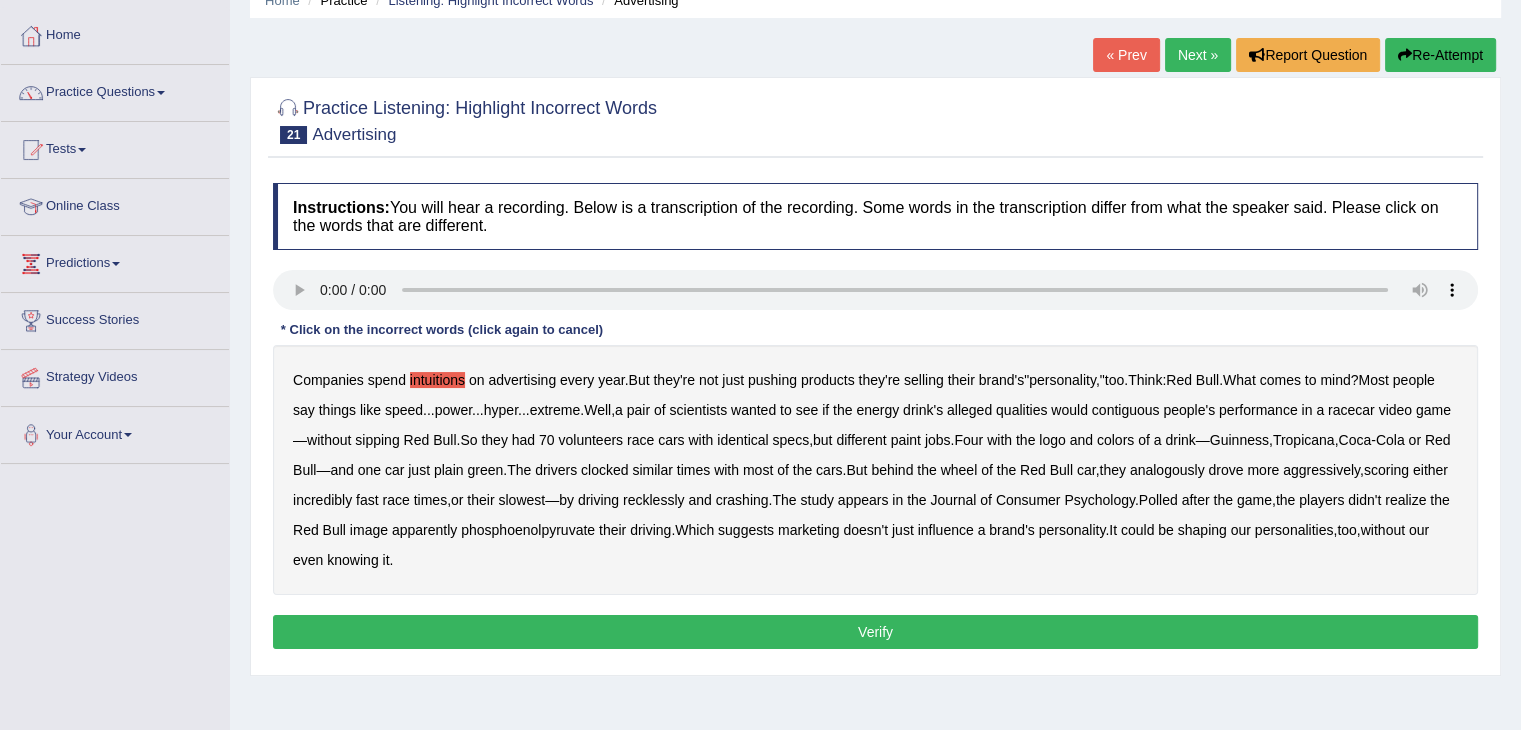 click on "intuitions" at bounding box center [437, 380] 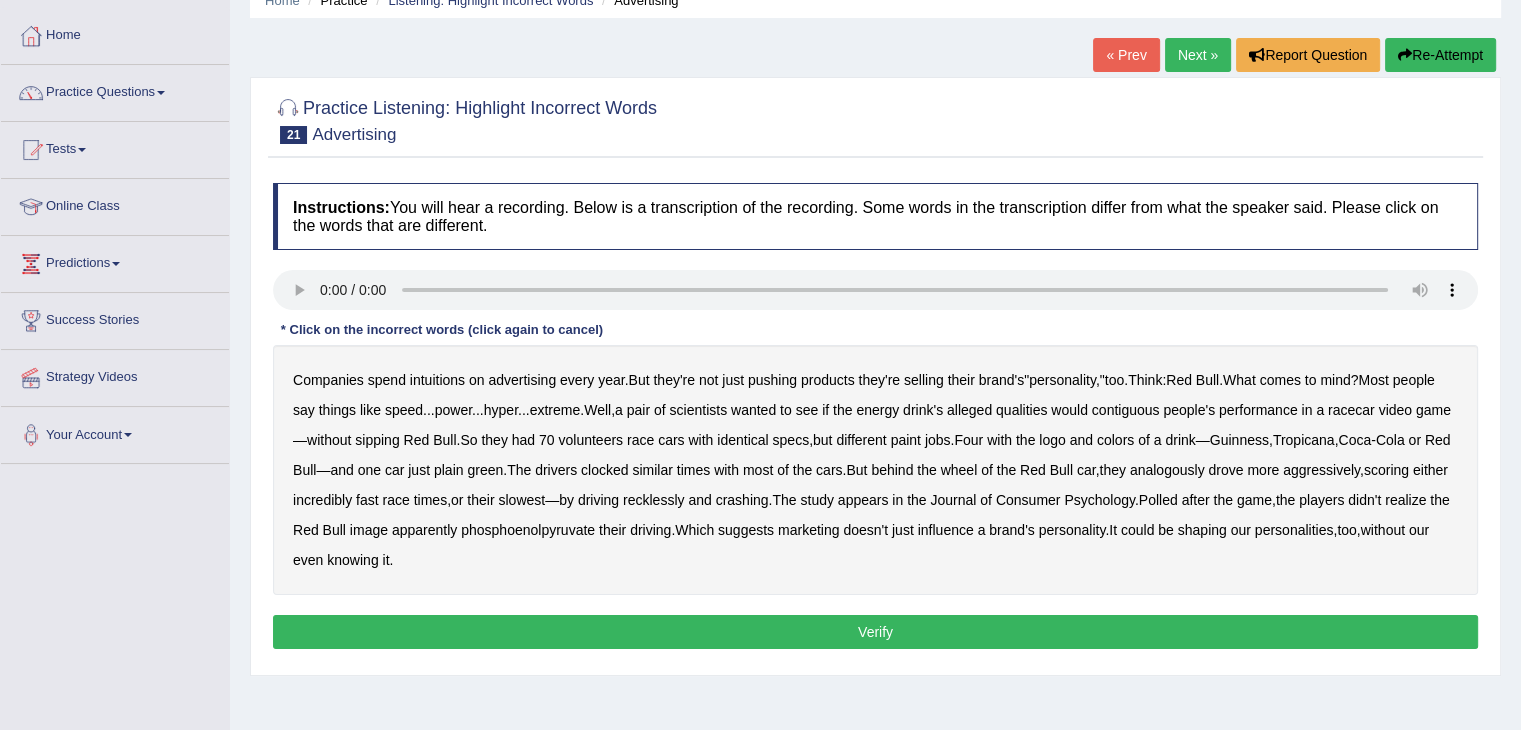 click on "intuitions" at bounding box center (437, 380) 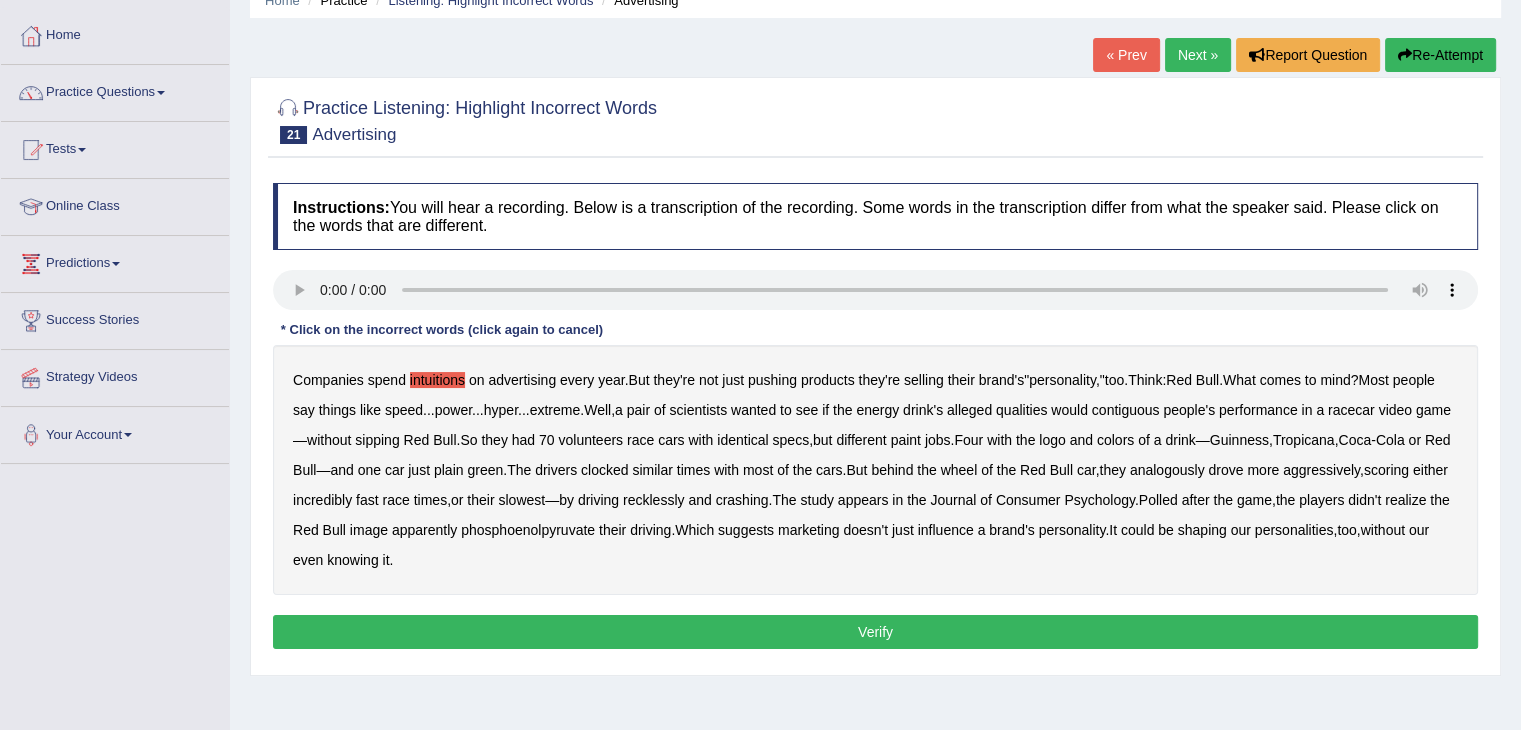 click on "contiguous" at bounding box center (1126, 410) 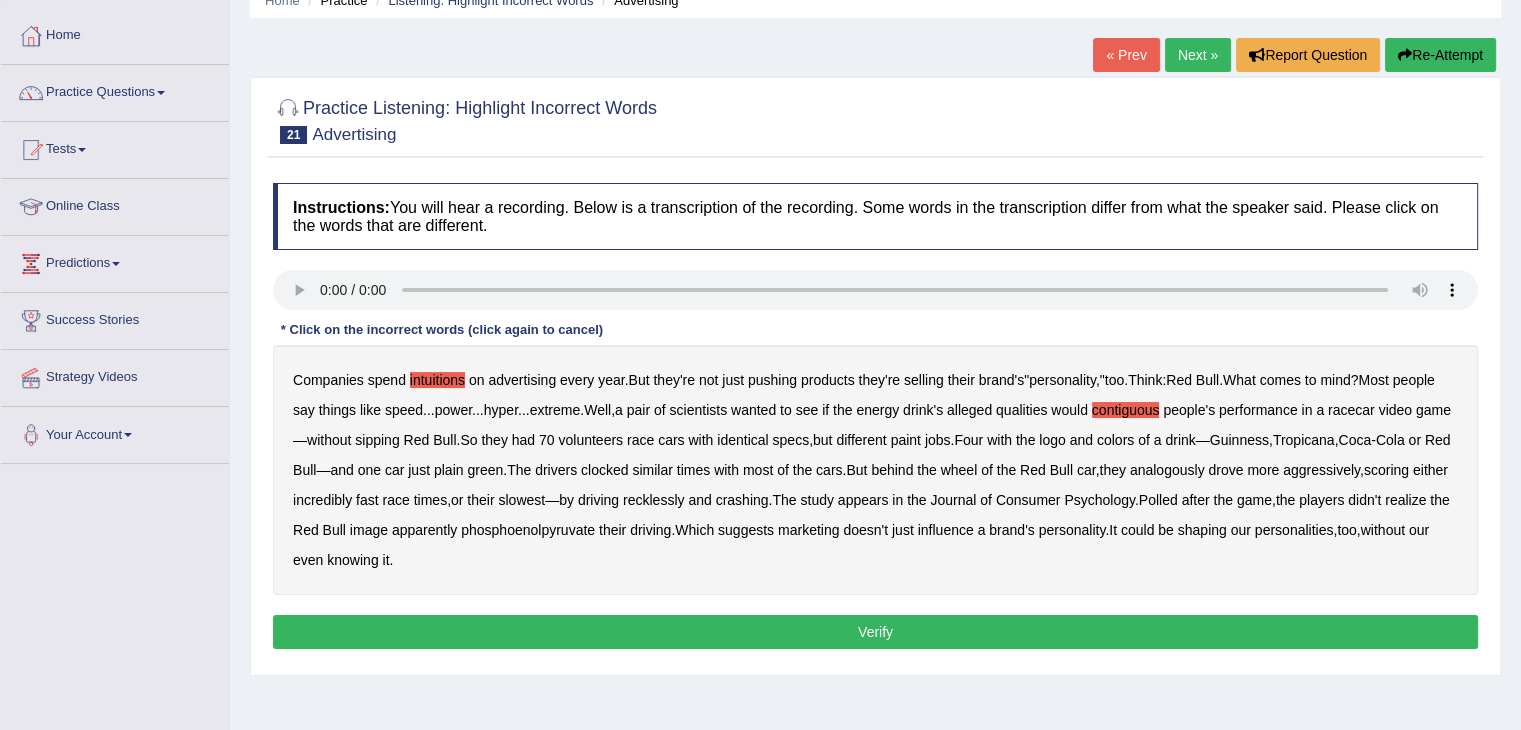 click on "analogously" at bounding box center (1167, 470) 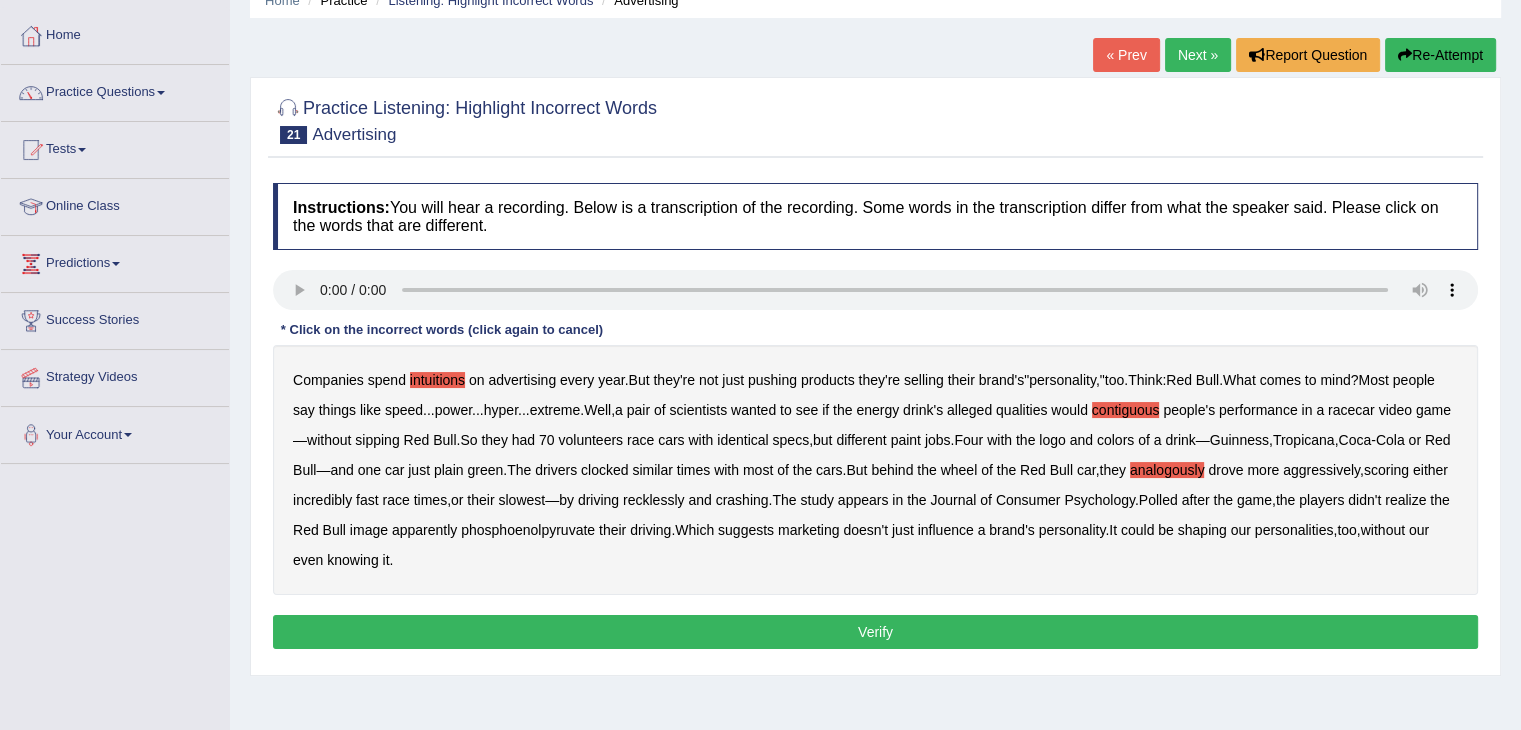 click on "phosphoenolpyruvate" at bounding box center (528, 530) 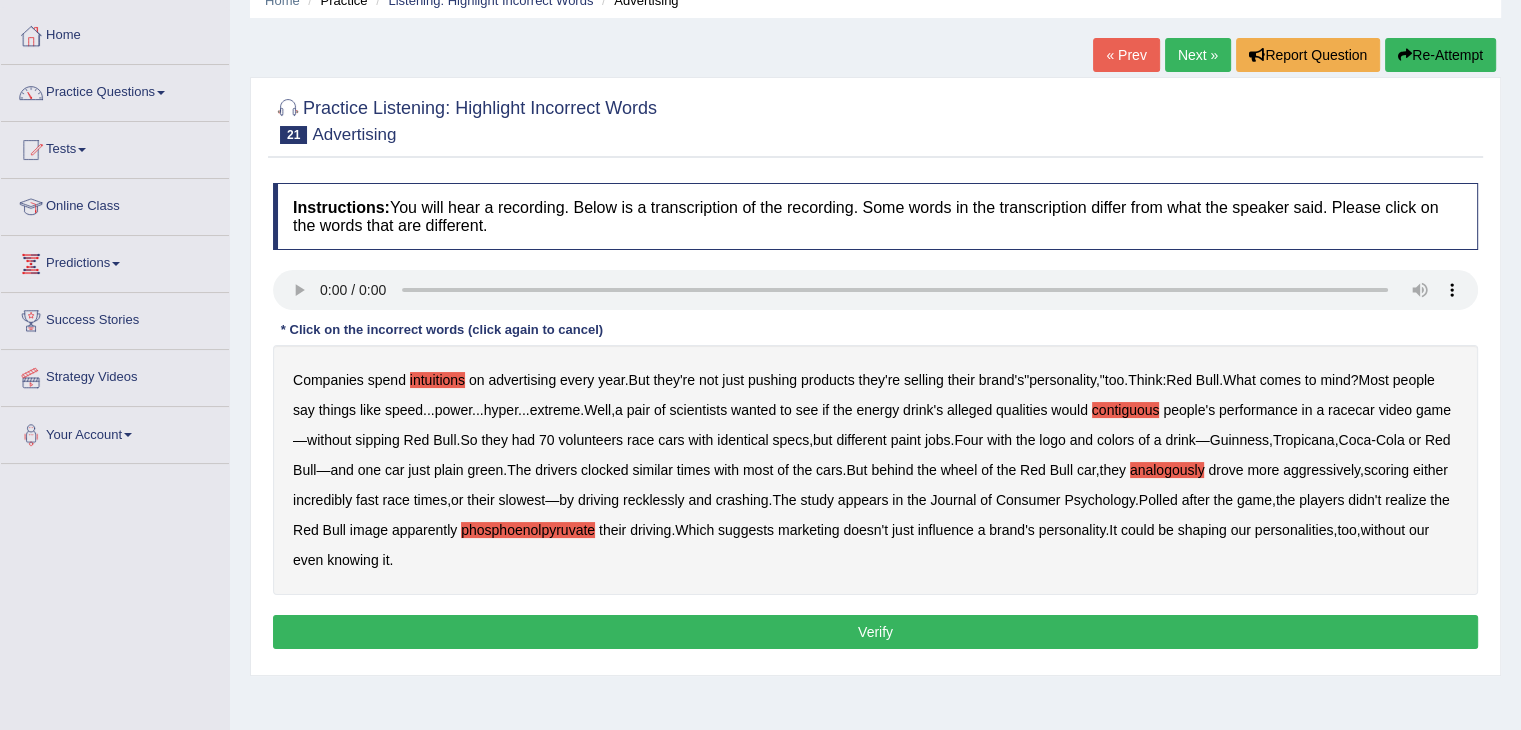 click on "influence" at bounding box center (946, 530) 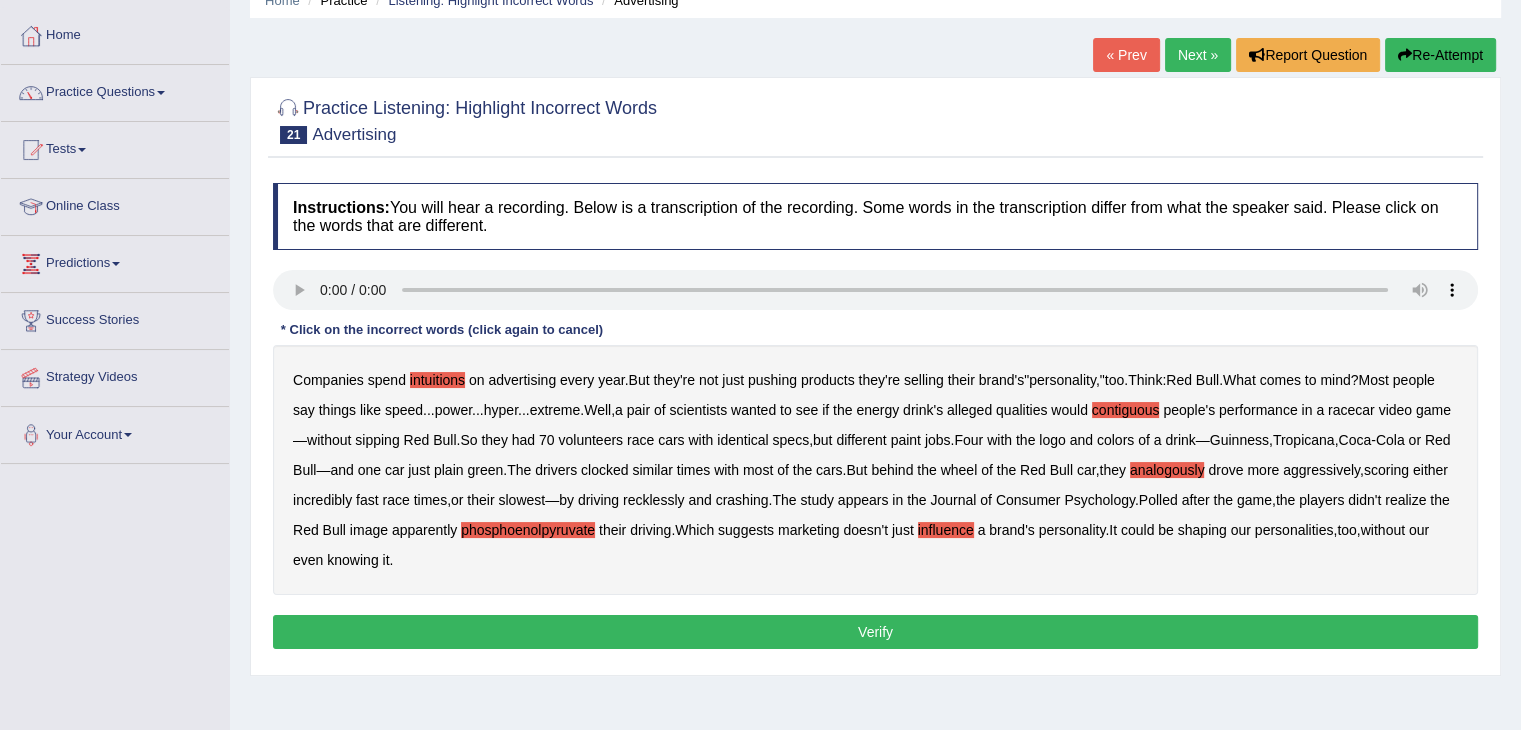click on "influence" at bounding box center (946, 530) 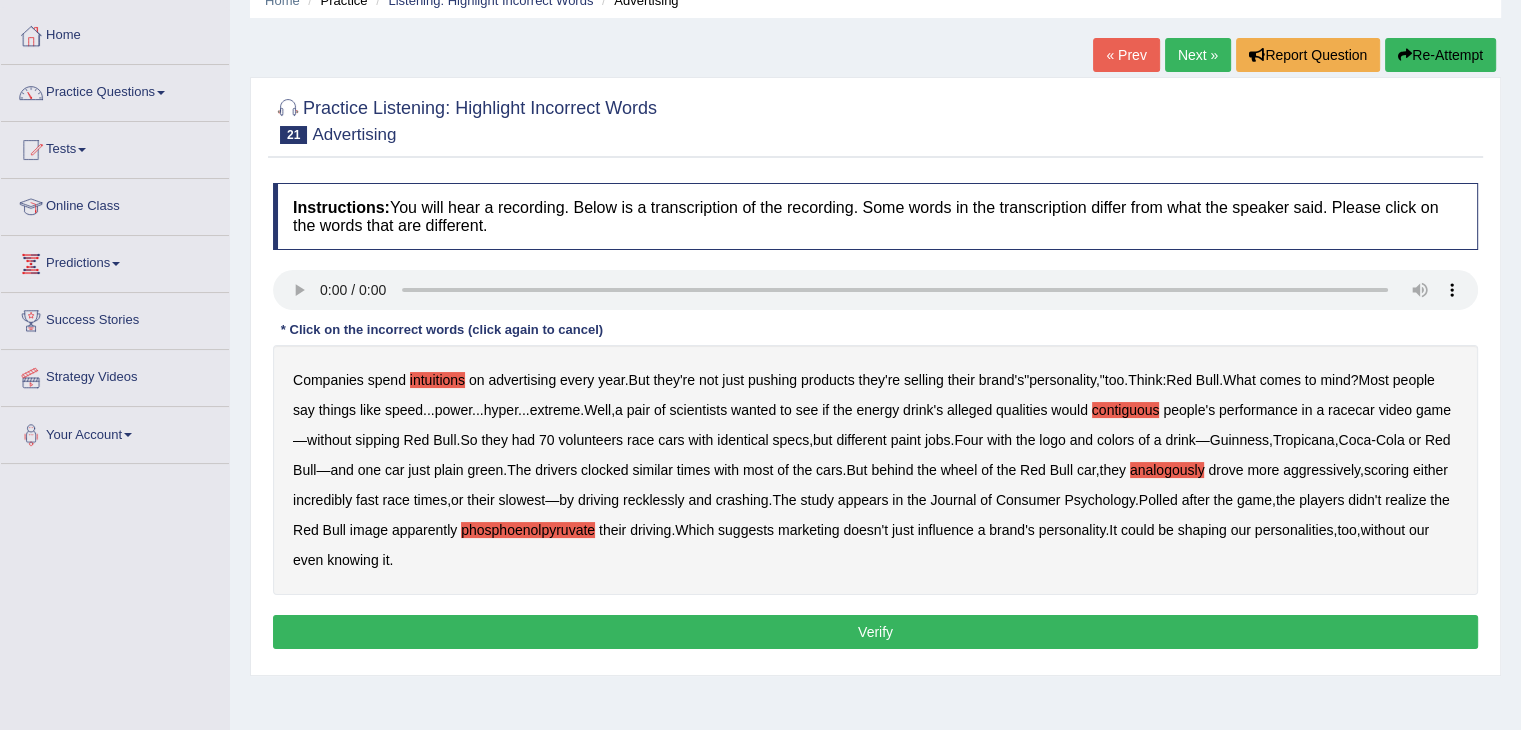 click on "Verify" at bounding box center [875, 632] 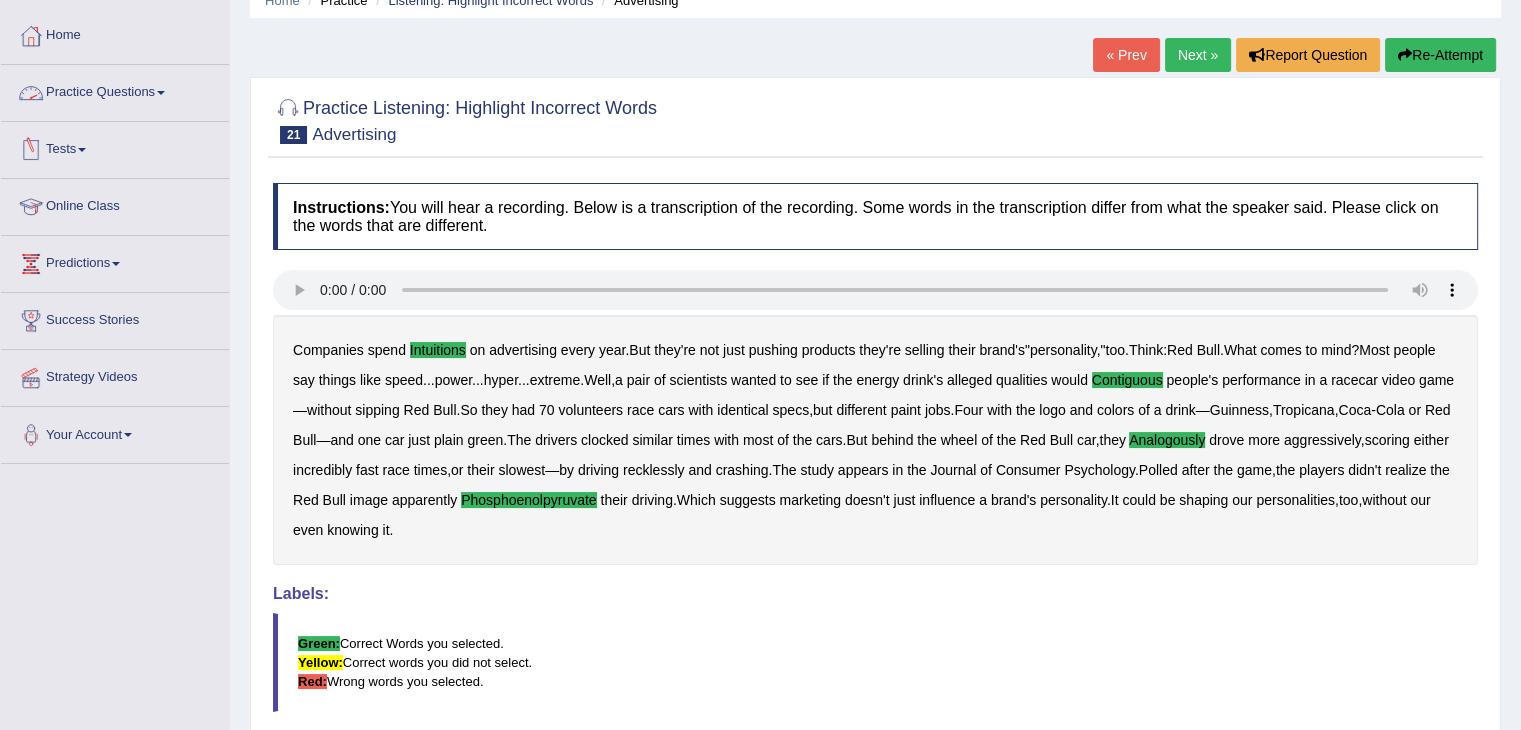 click on "Practice Questions" at bounding box center (115, 90) 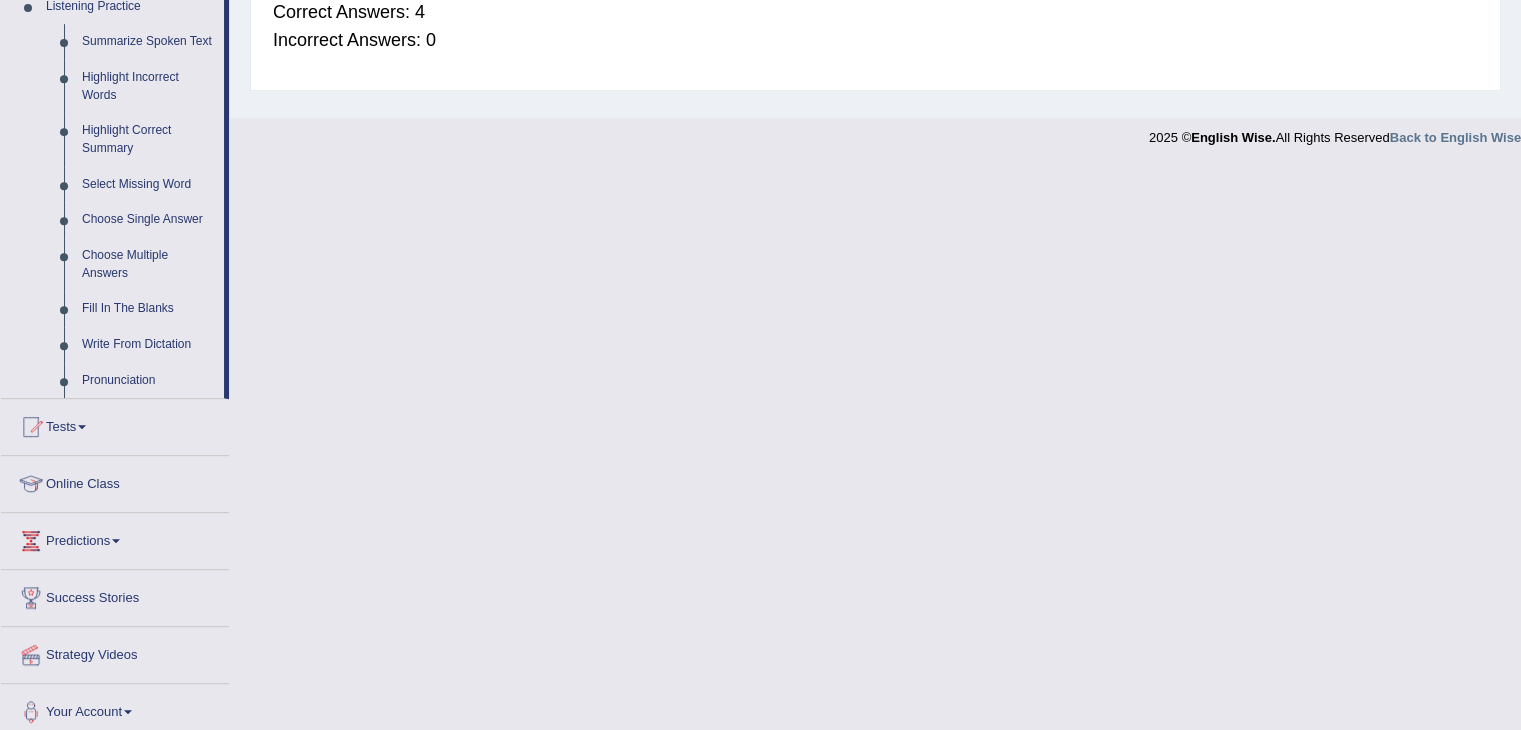 scroll, scrollTop: 884, scrollLeft: 0, axis: vertical 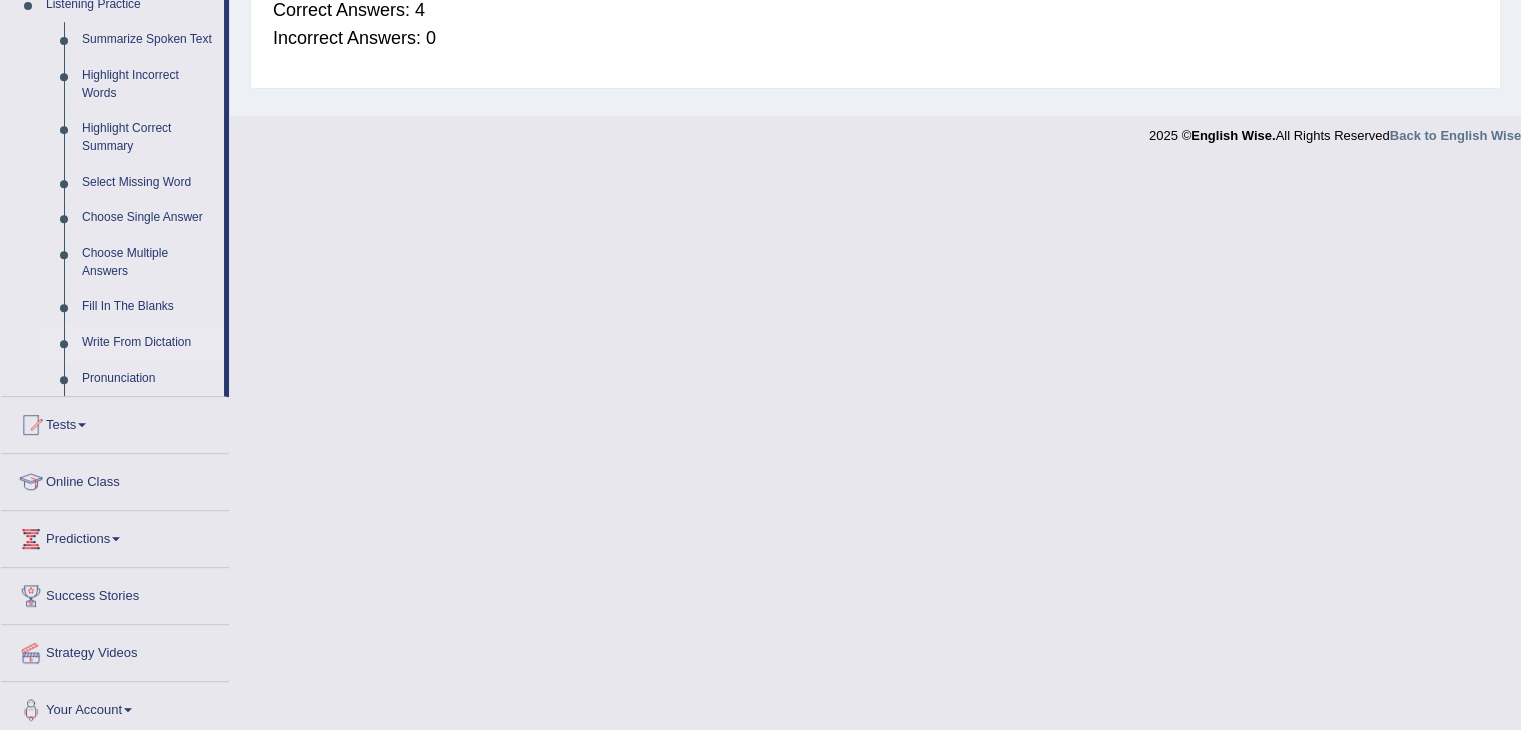 click on "Write From Dictation" at bounding box center (148, 343) 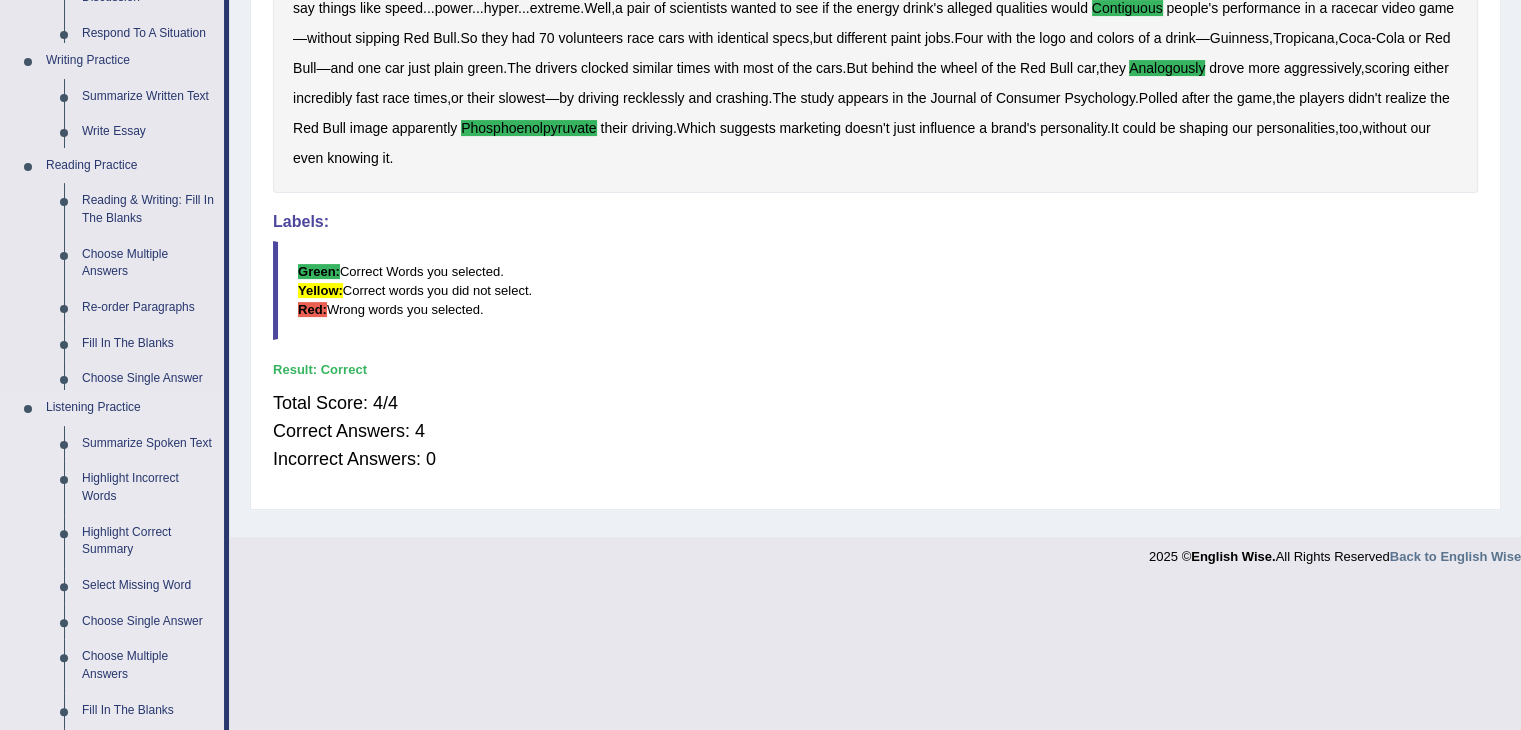 scroll, scrollTop: 320, scrollLeft: 0, axis: vertical 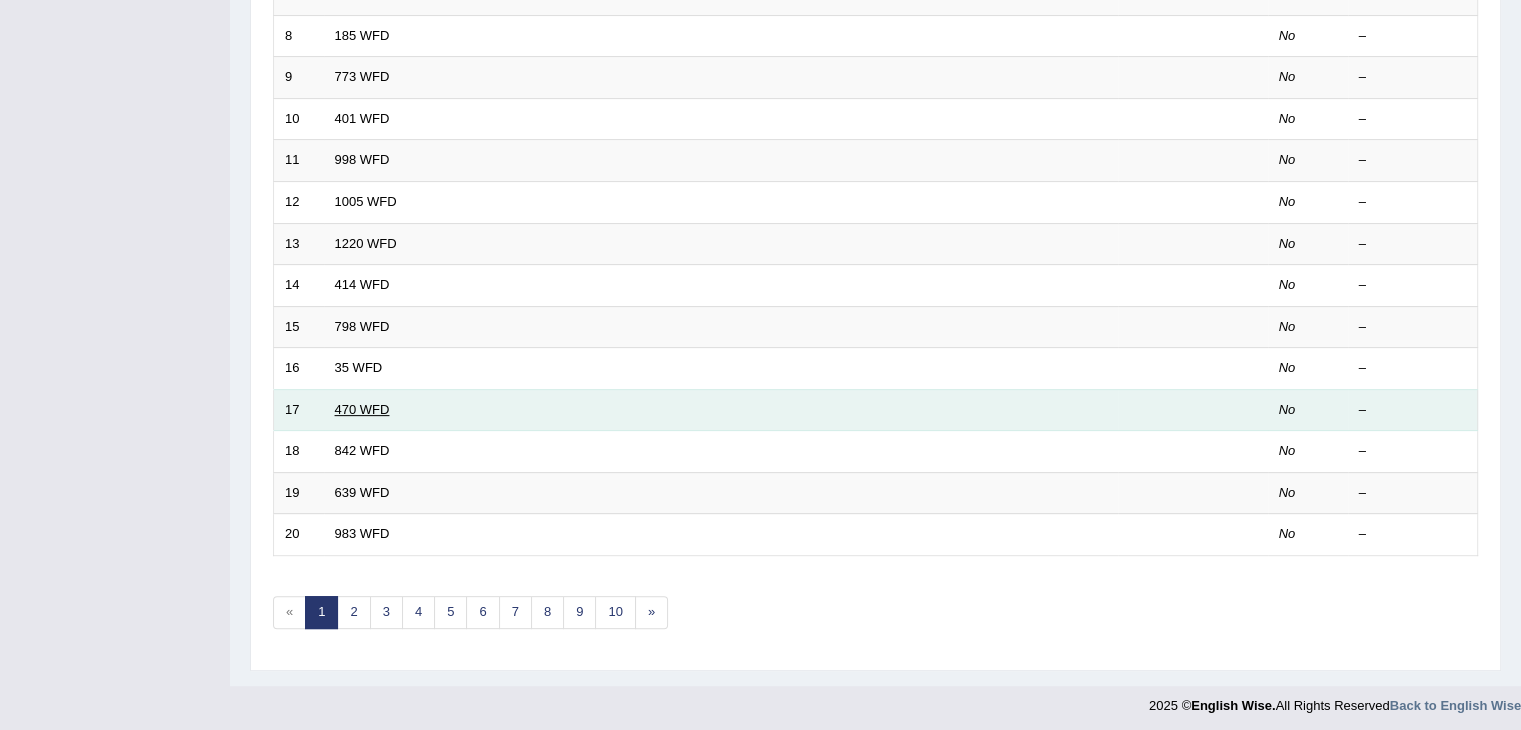 click on "470 WFD" at bounding box center [362, 409] 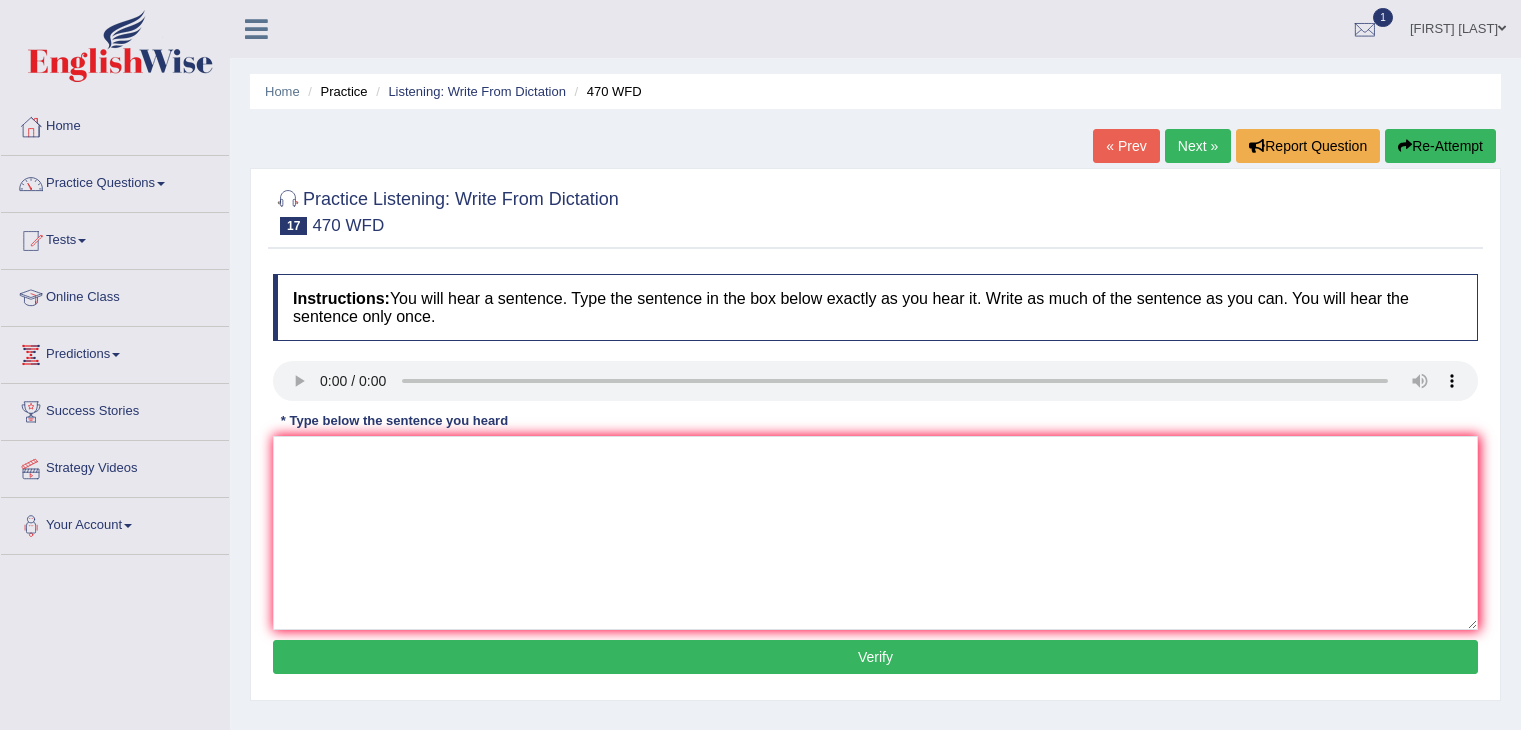 scroll, scrollTop: 0, scrollLeft: 0, axis: both 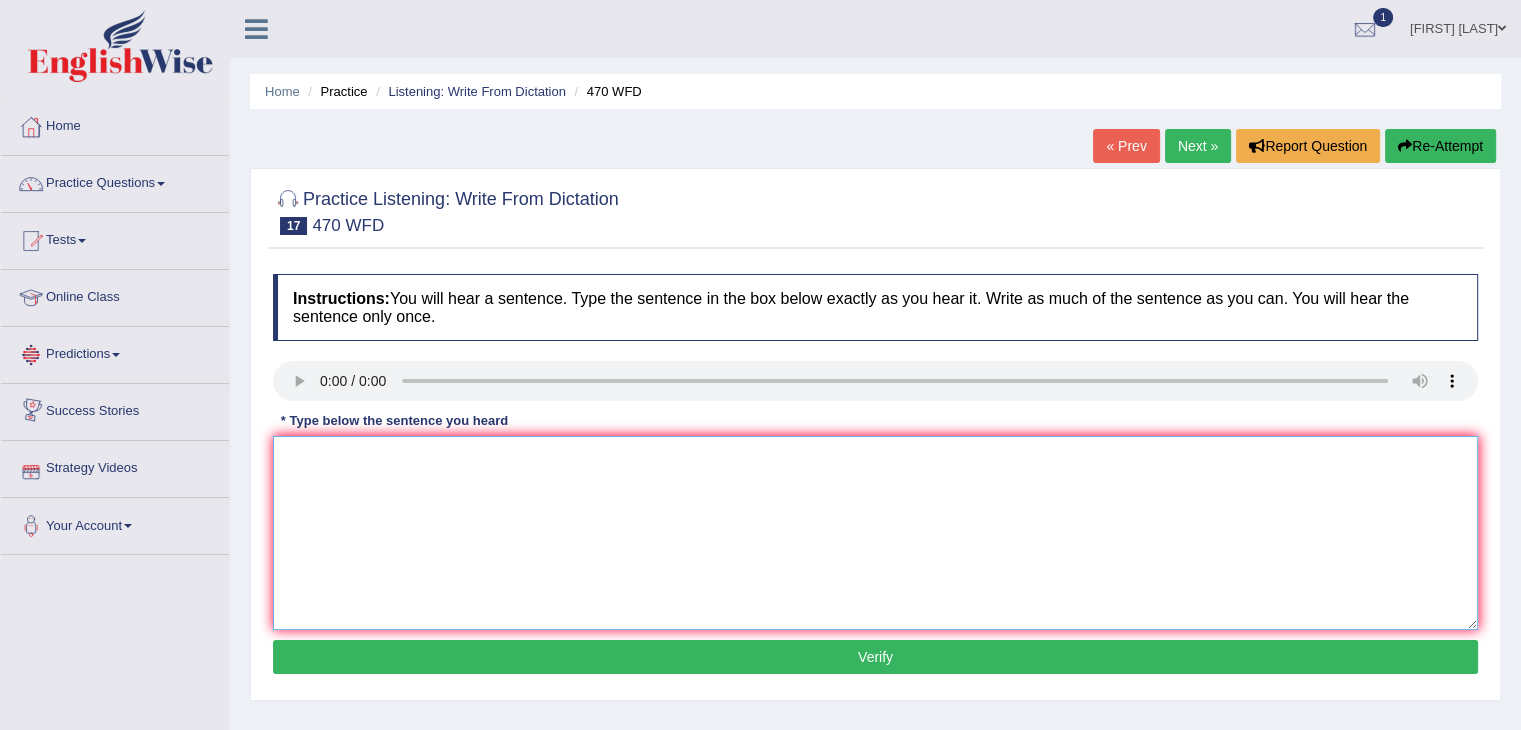 click at bounding box center [875, 533] 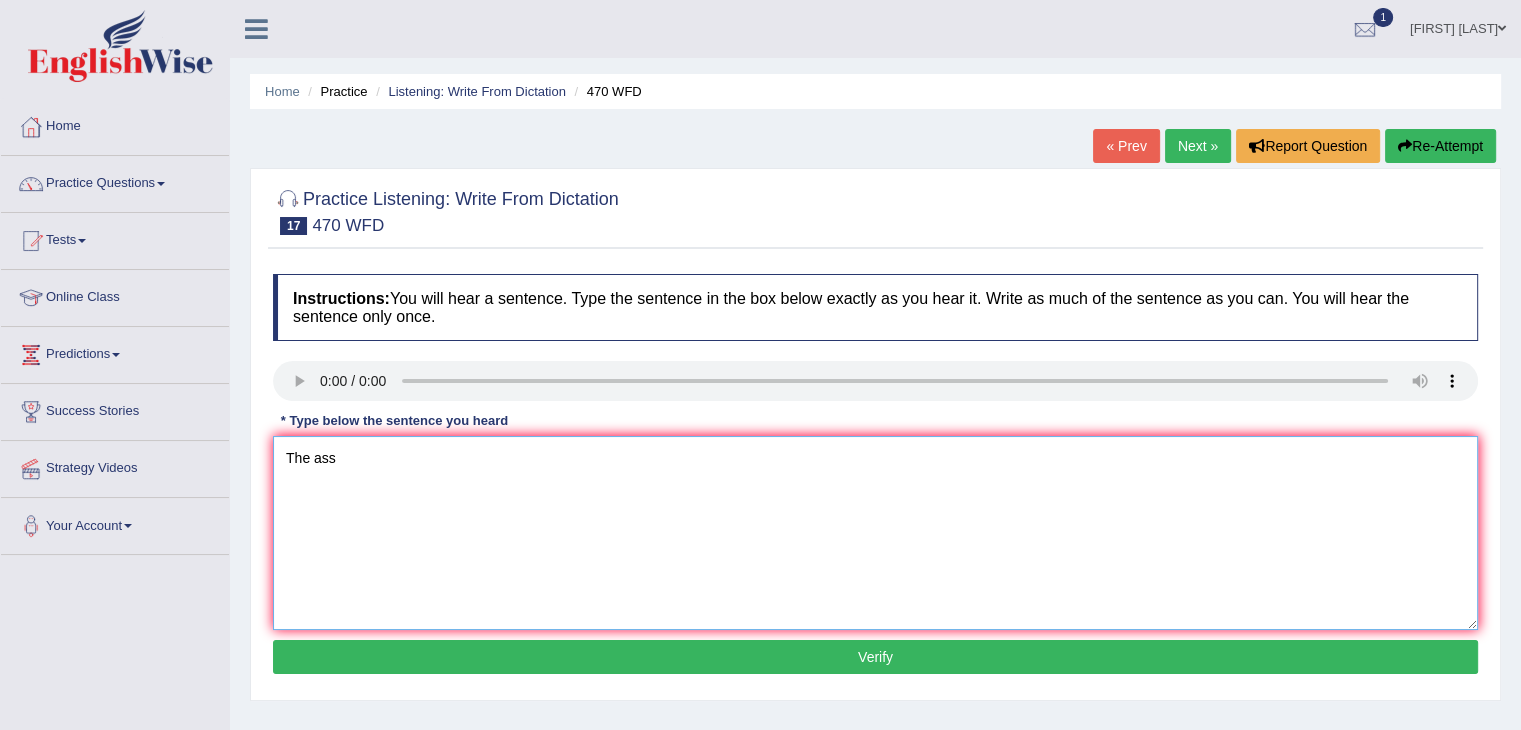 click on "The ass" at bounding box center (875, 533) 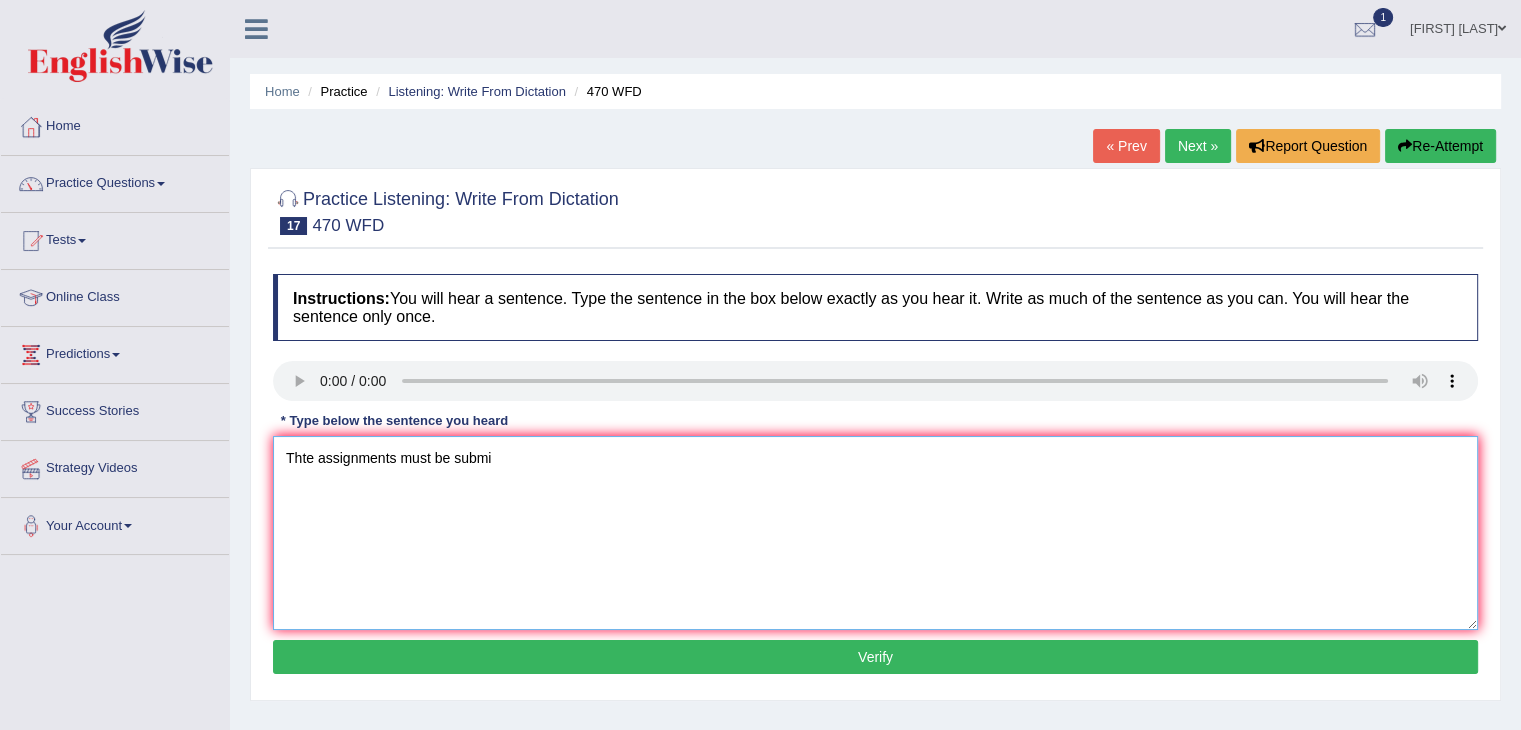 click on "Thte assignments must be submi" at bounding box center (875, 533) 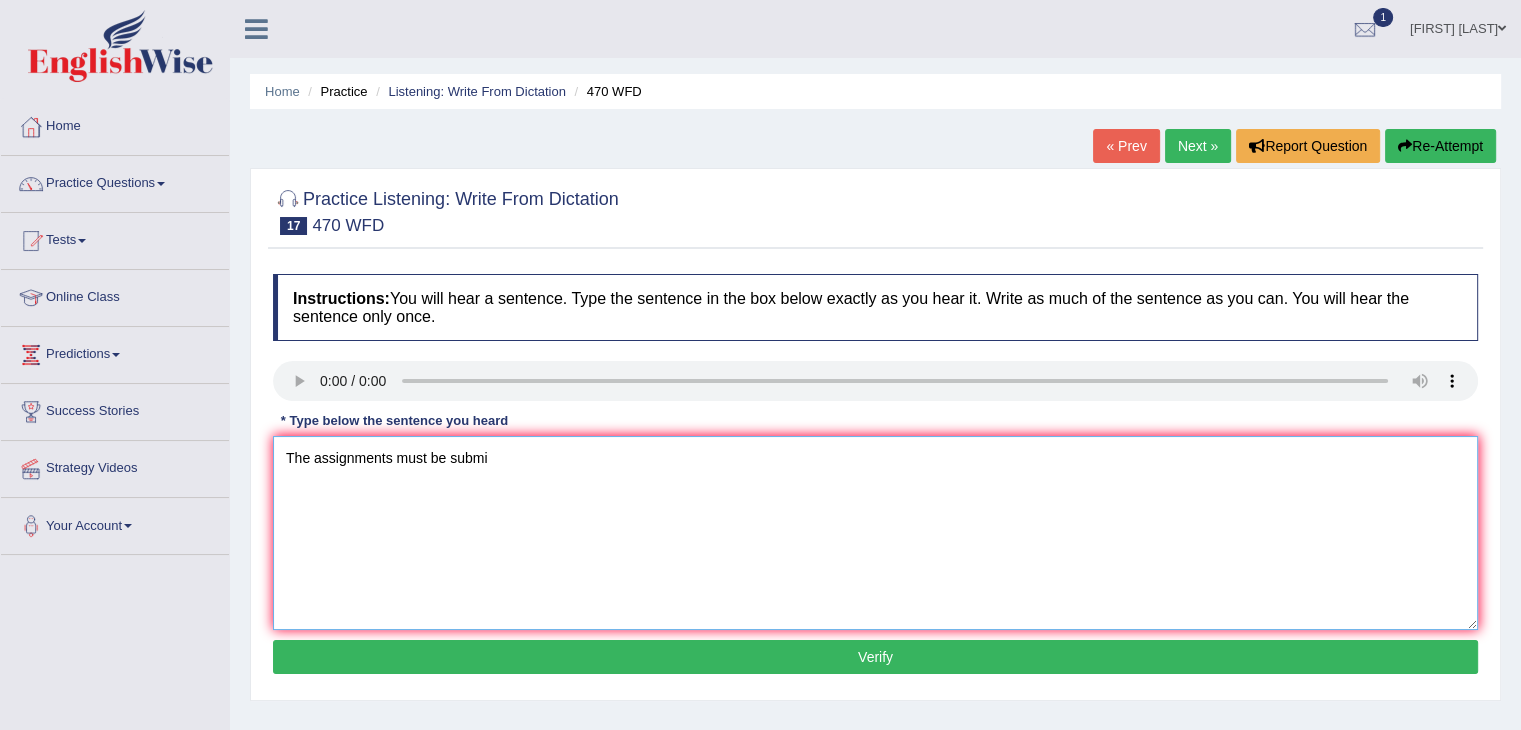 click on "The assignments must be submi" at bounding box center (875, 533) 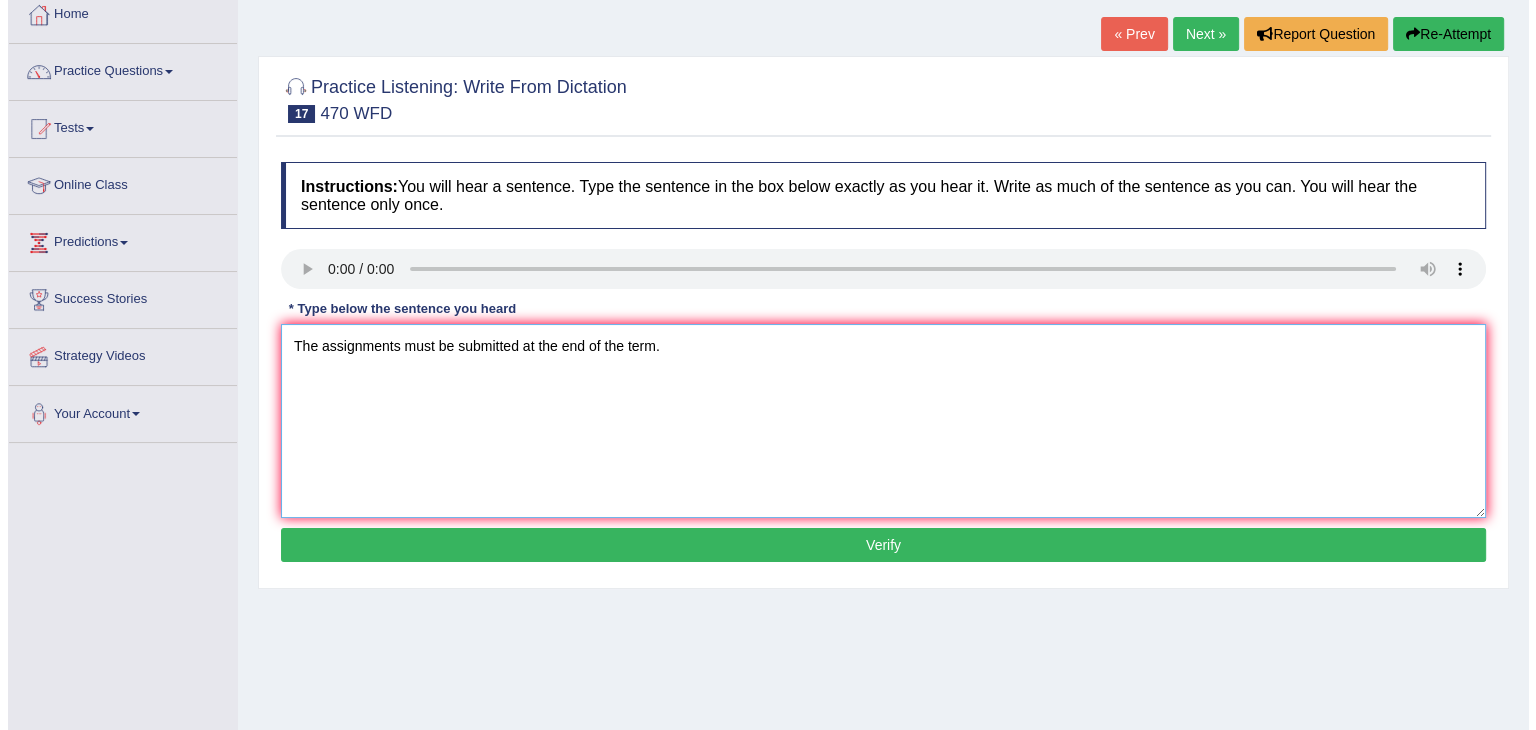 scroll, scrollTop: 115, scrollLeft: 0, axis: vertical 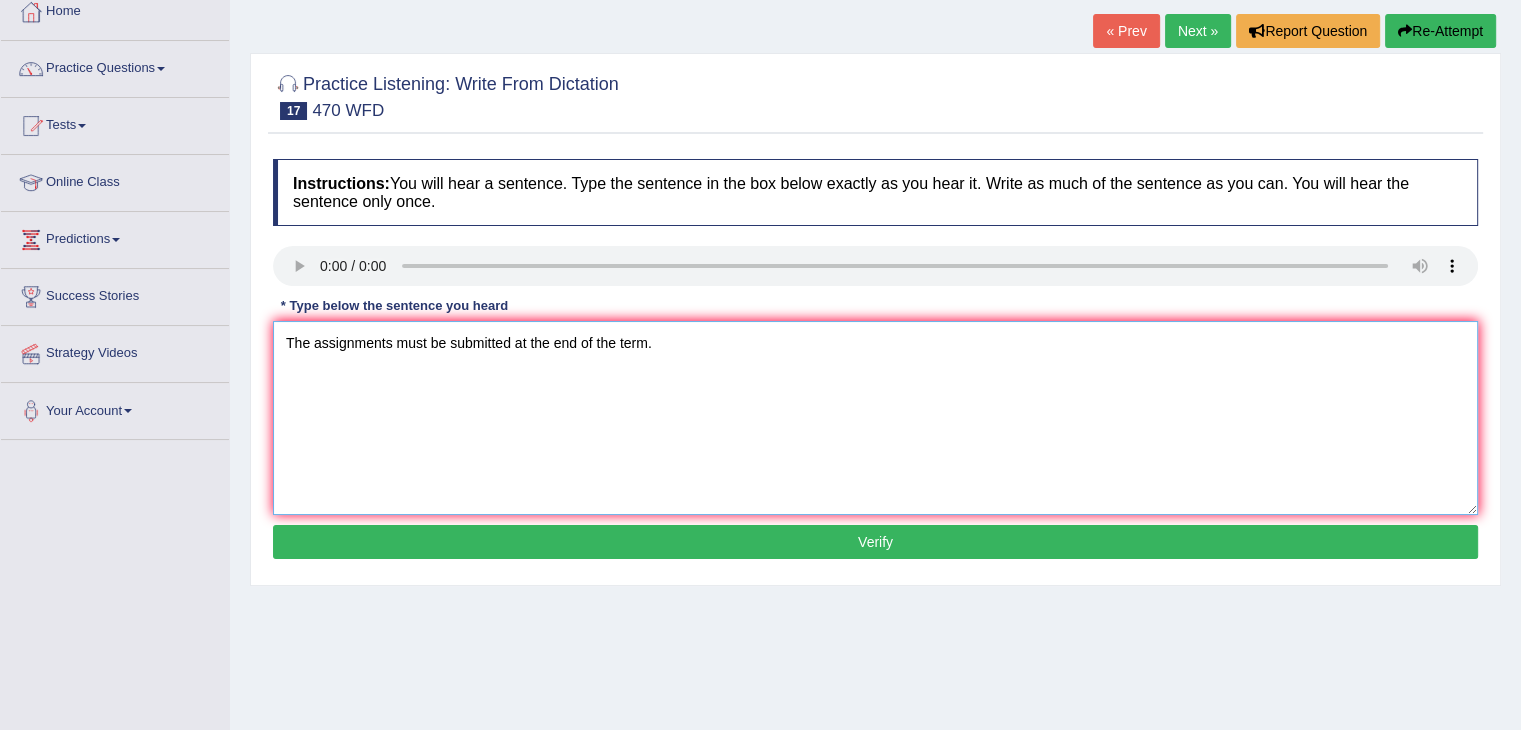 type on "The assignments must be submitted at the end of the term." 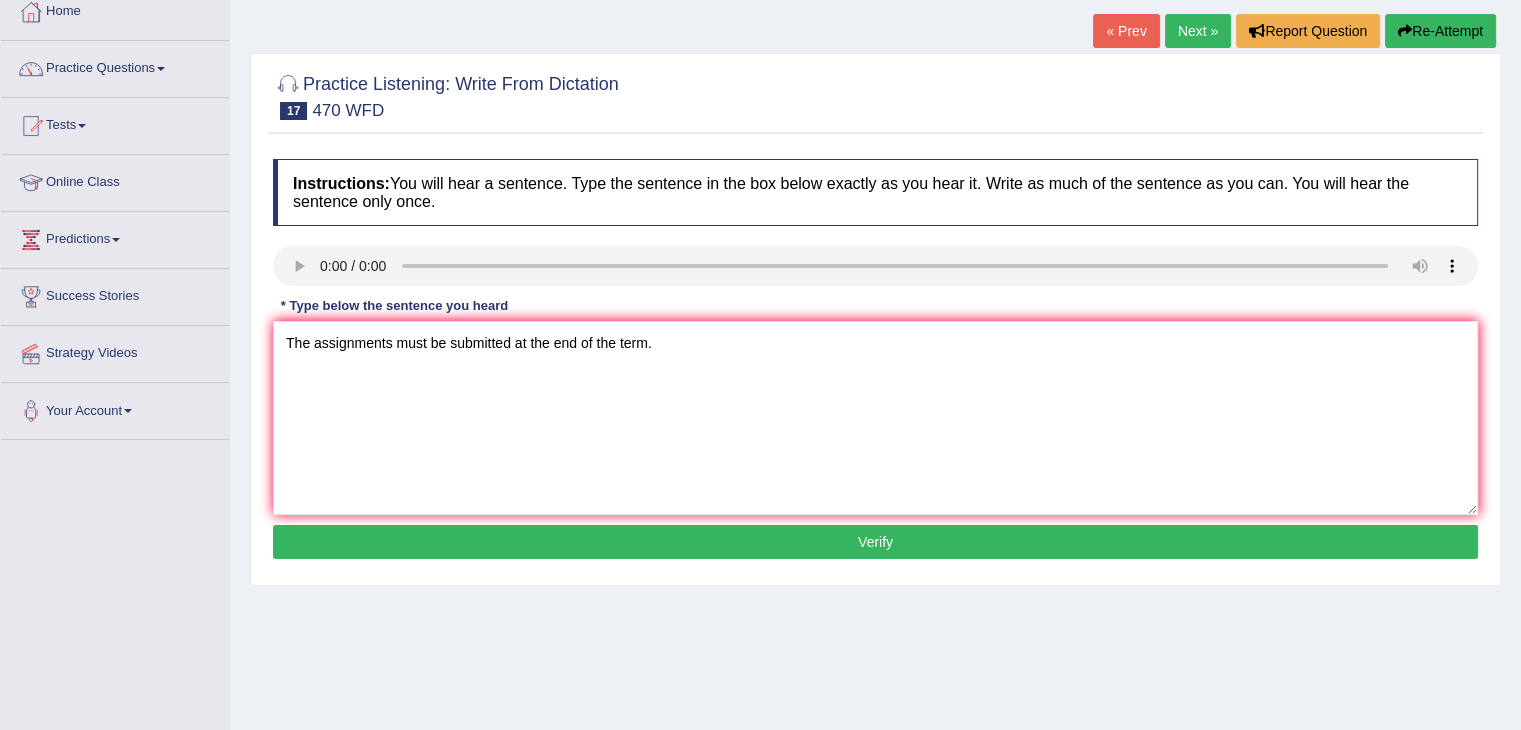 click on "Verify" at bounding box center (875, 542) 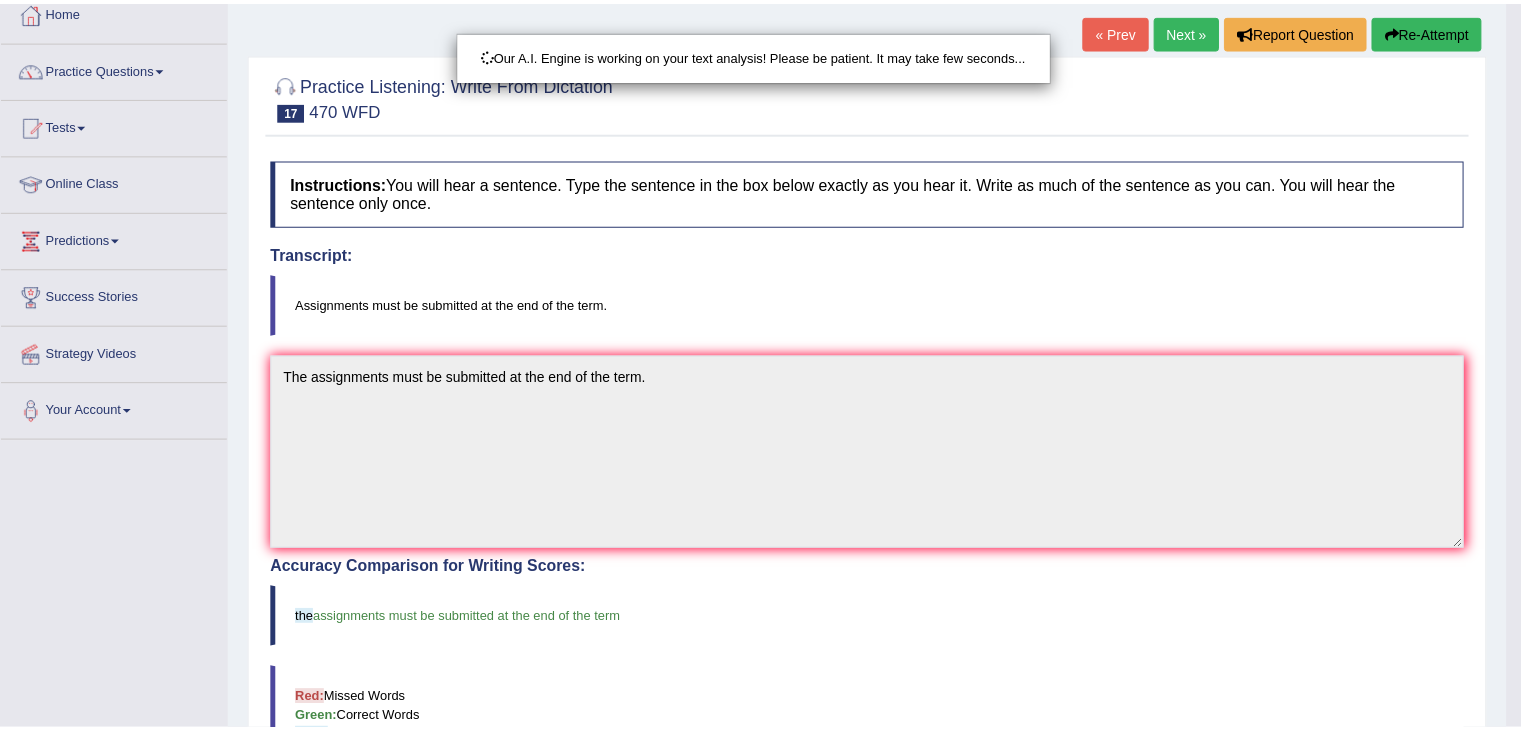scroll, scrollTop: 120, scrollLeft: 0, axis: vertical 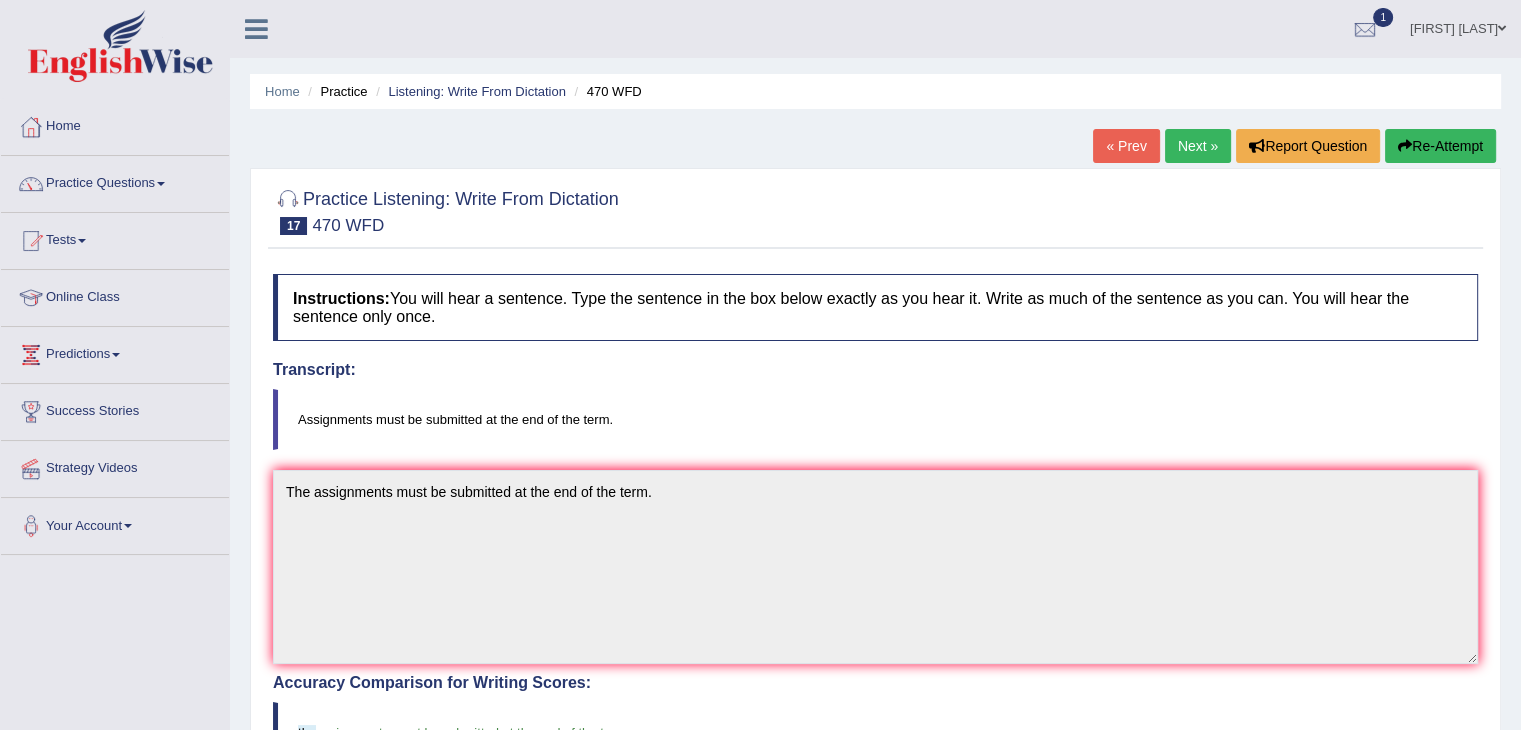 click on "Next »" at bounding box center (1198, 146) 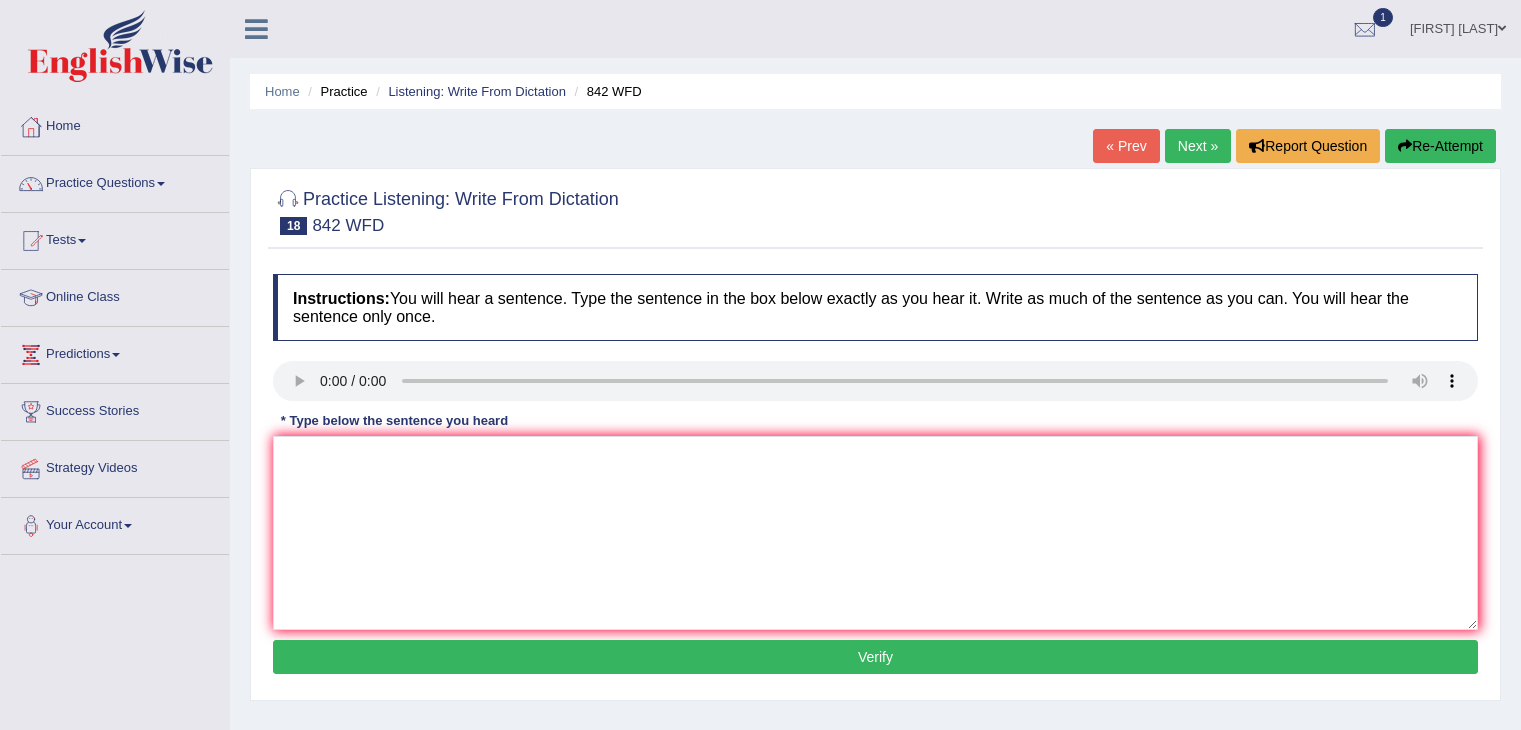 scroll, scrollTop: 0, scrollLeft: 0, axis: both 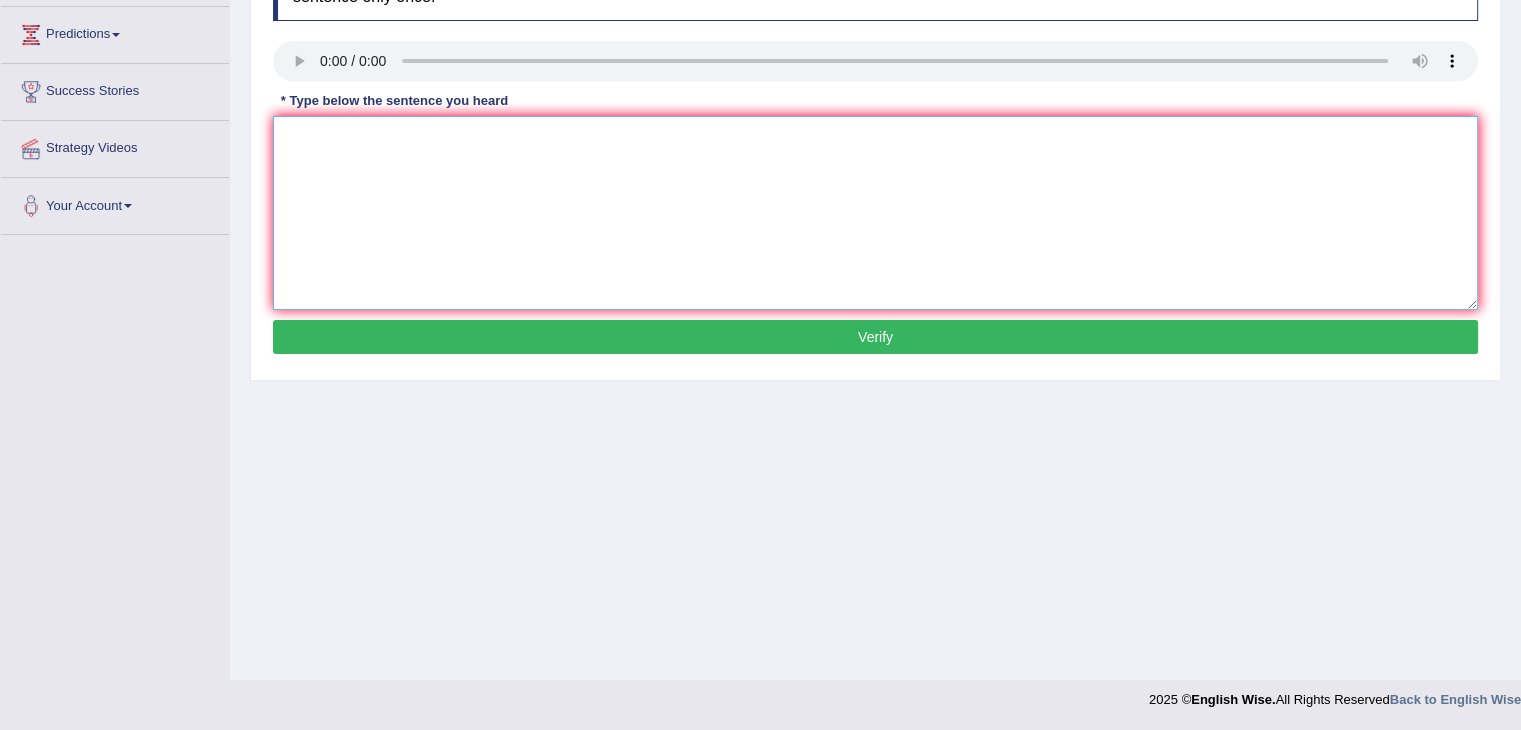 click at bounding box center [875, 213] 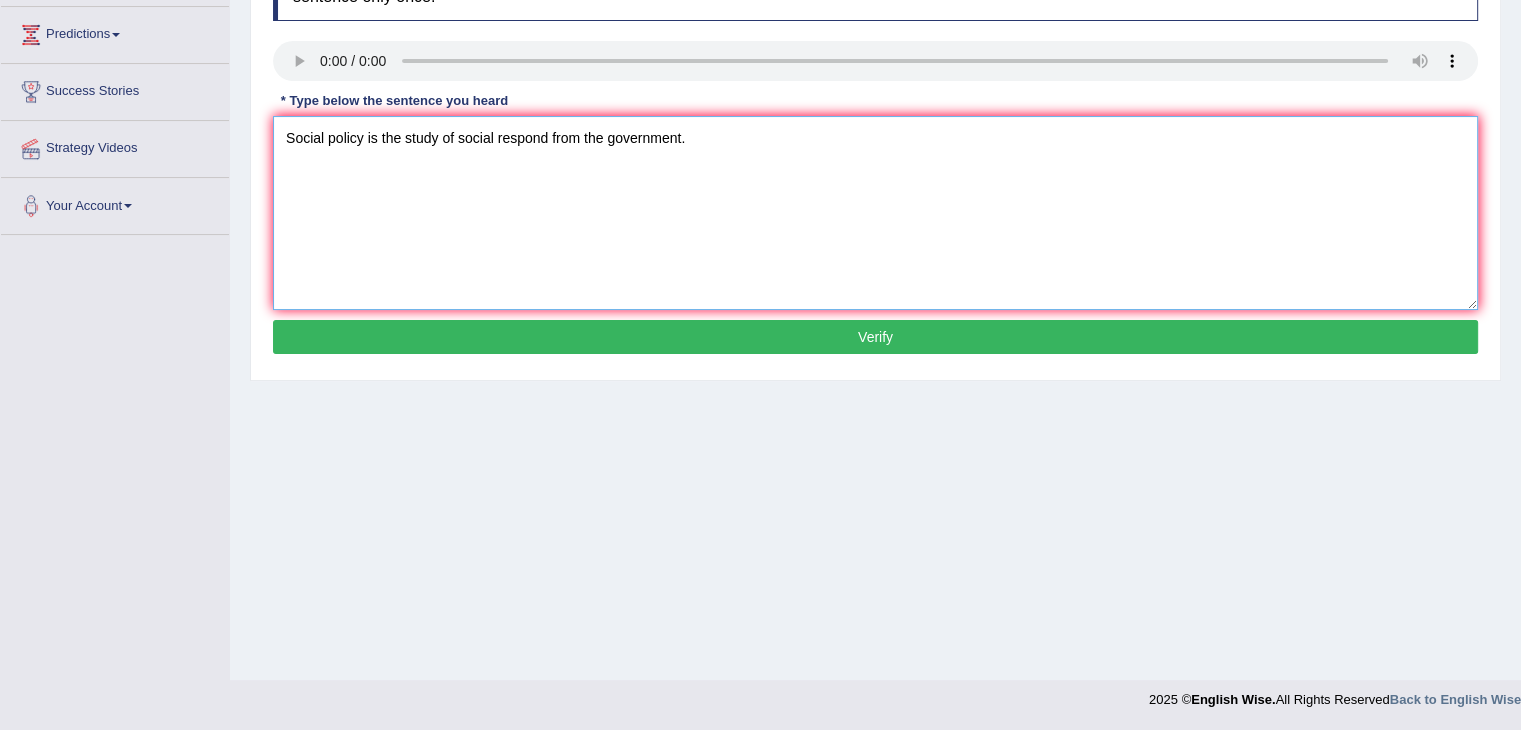 click on "Social policy is the study of social respond from the government." at bounding box center (875, 213) 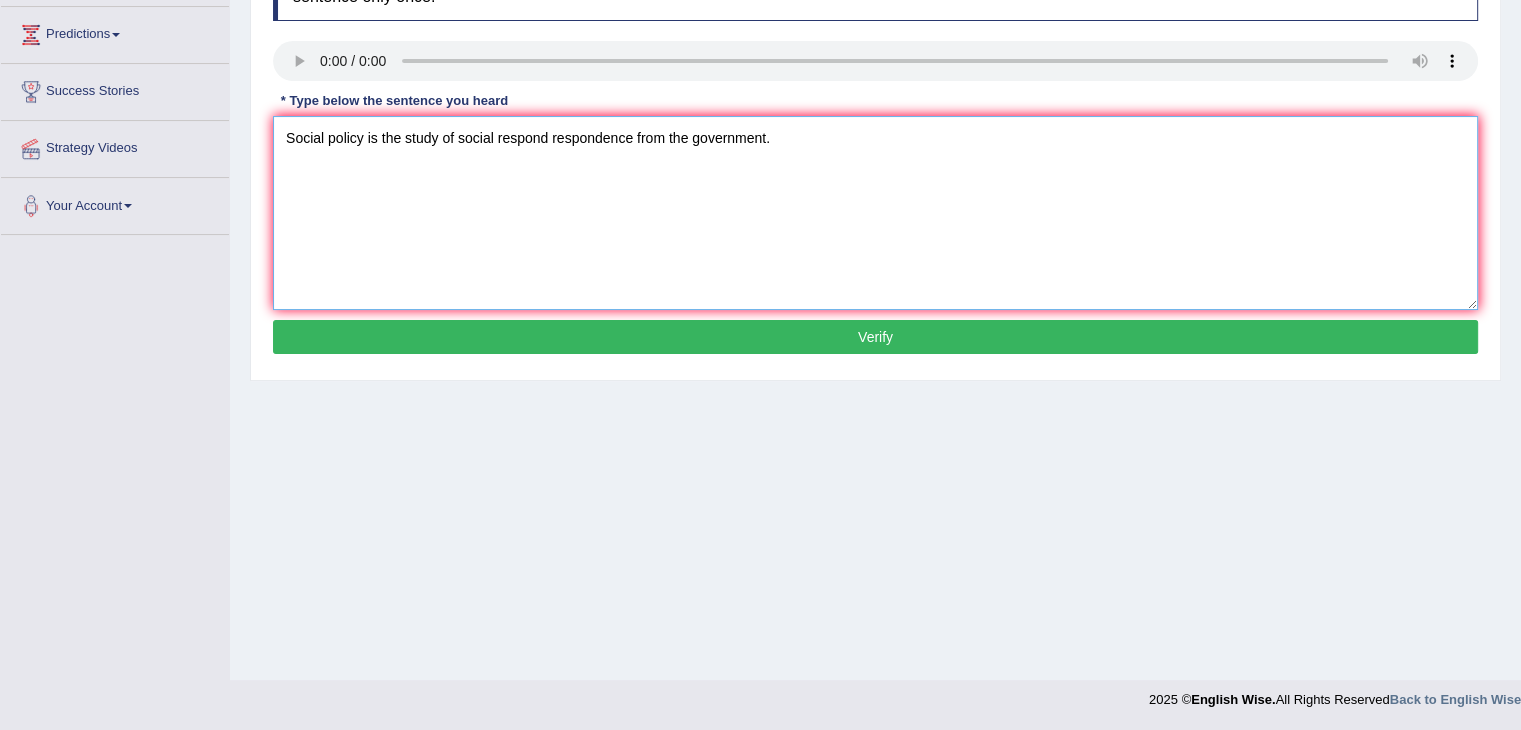 click on "Social policy is the study of social respond respondence from the government." at bounding box center [875, 213] 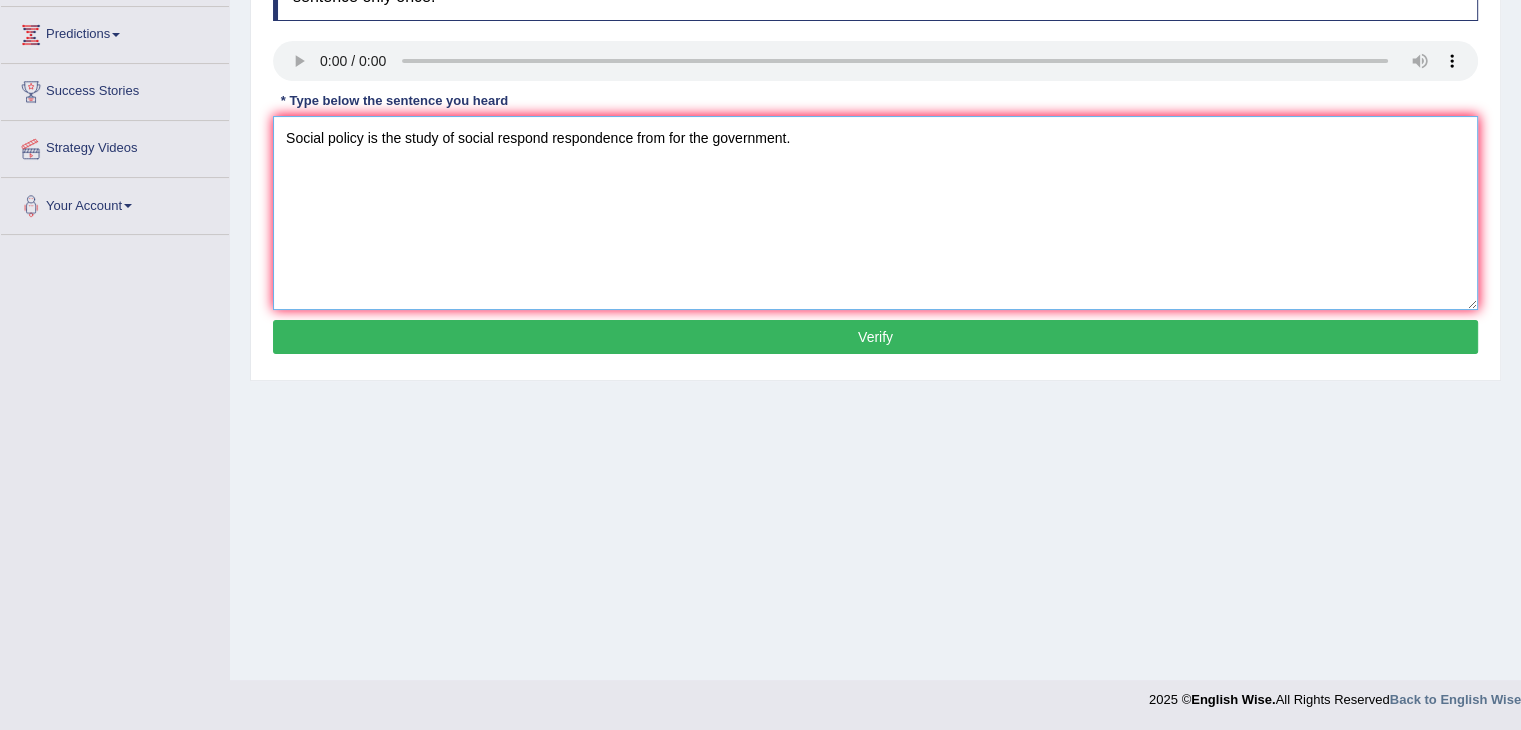 type on "Social policy is the study of social respond respondence from for the government." 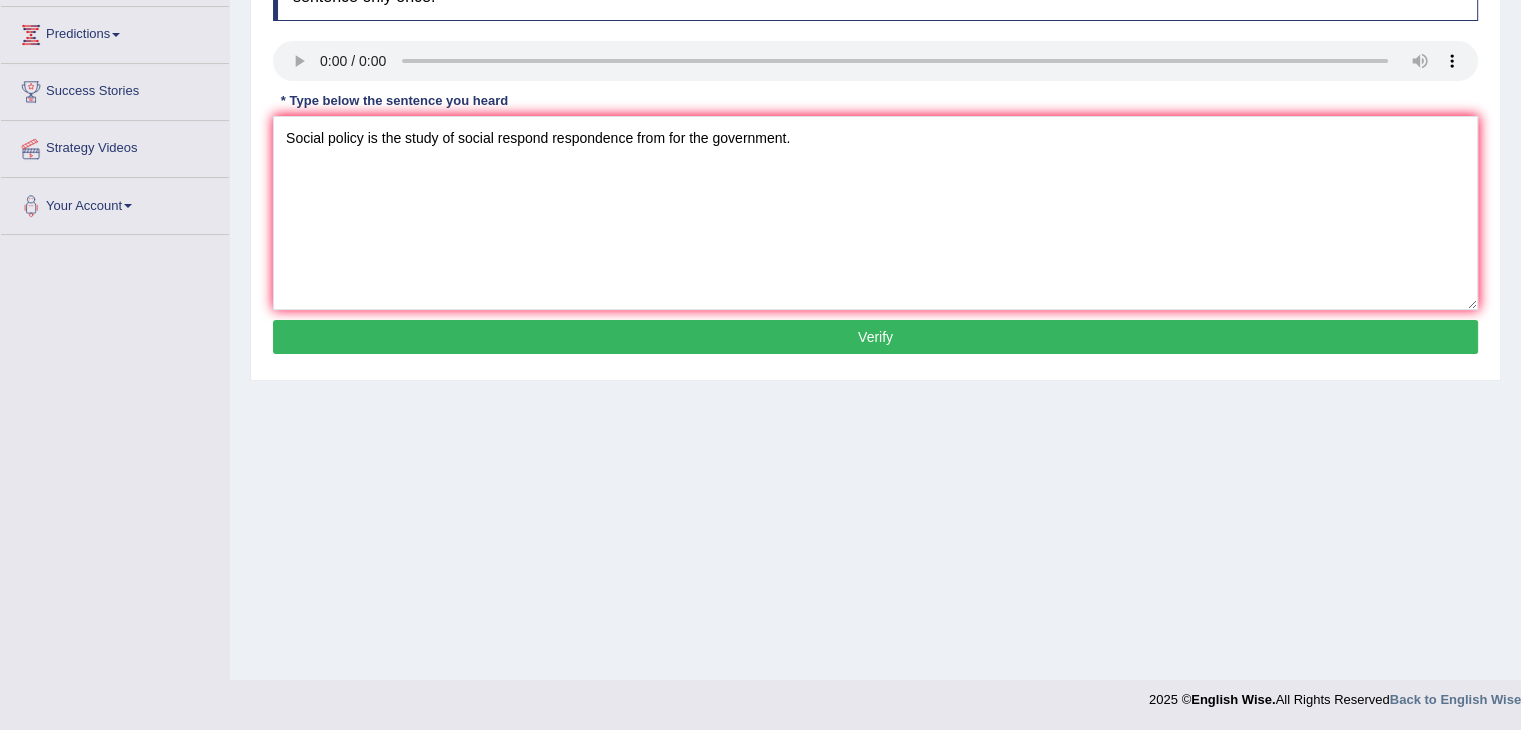 click on "Verify" at bounding box center (875, 337) 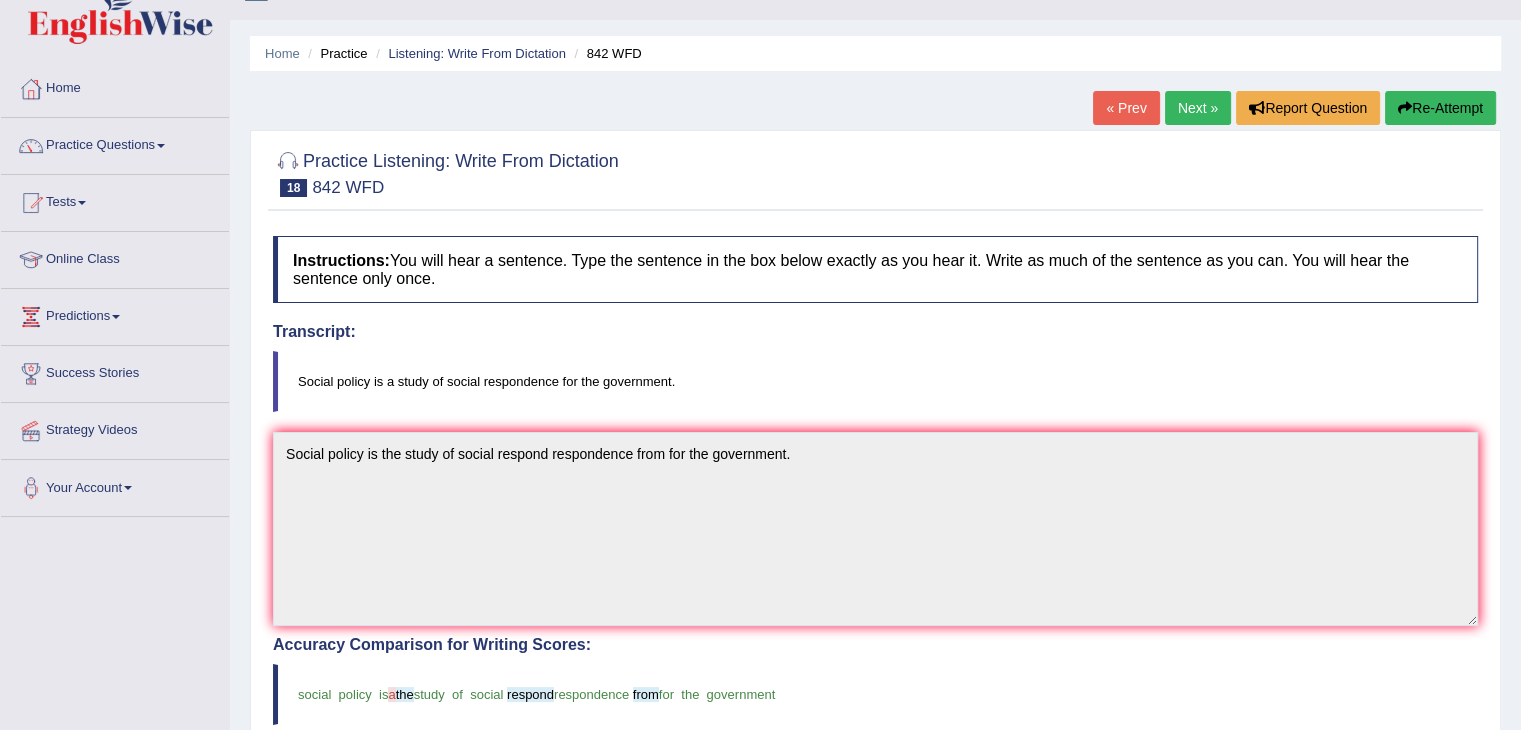scroll, scrollTop: 36, scrollLeft: 0, axis: vertical 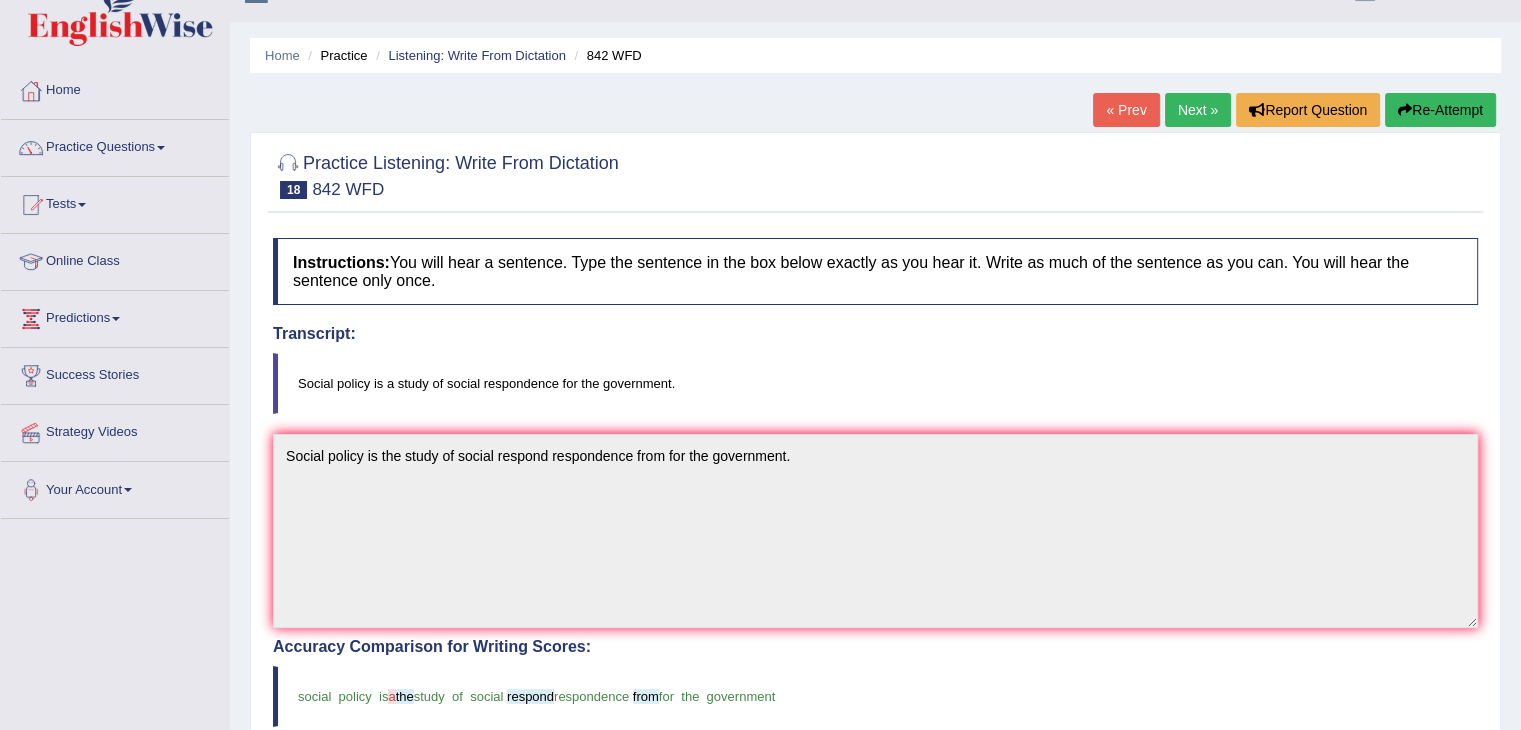 click on "Next »" at bounding box center [1198, 110] 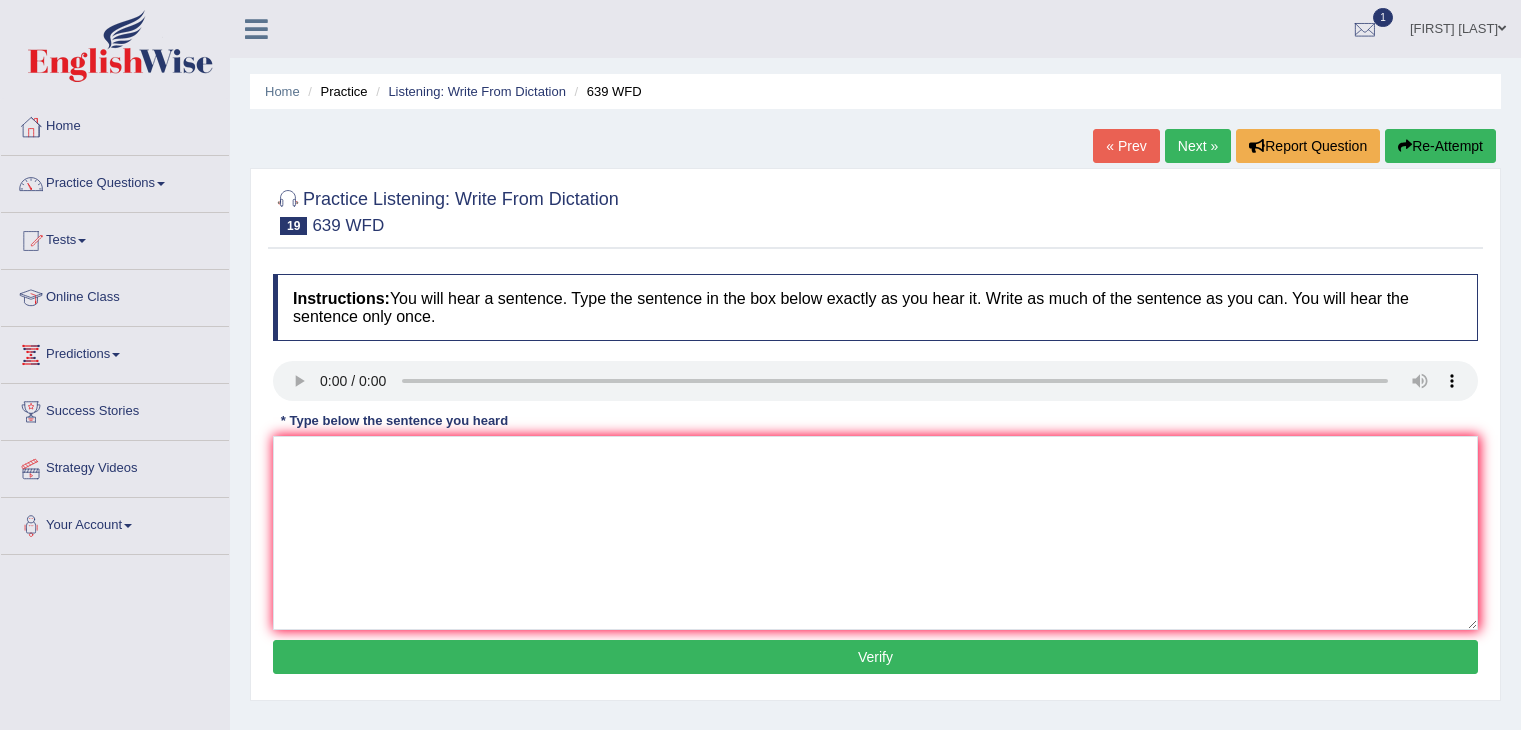 scroll, scrollTop: 0, scrollLeft: 0, axis: both 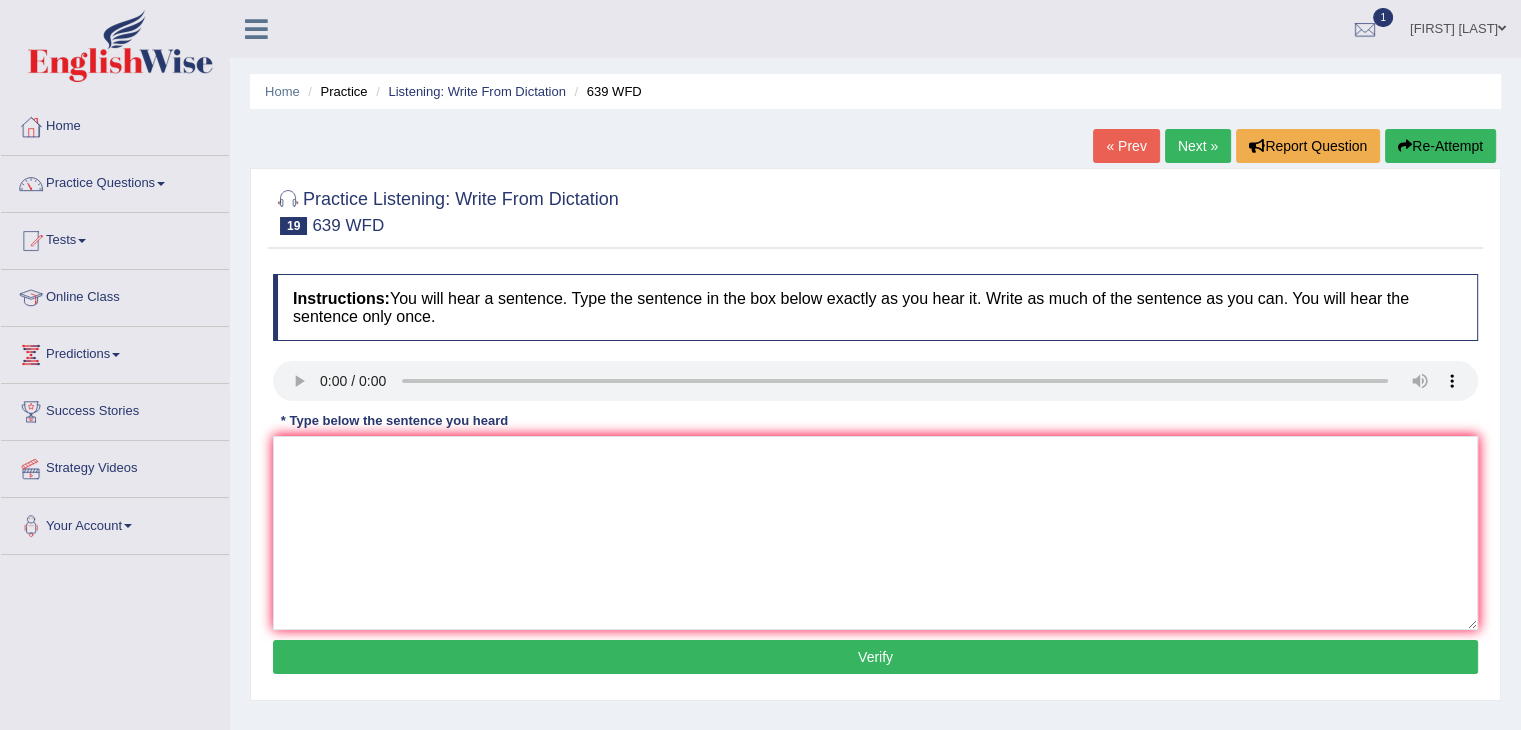click on "Next »" at bounding box center [1198, 146] 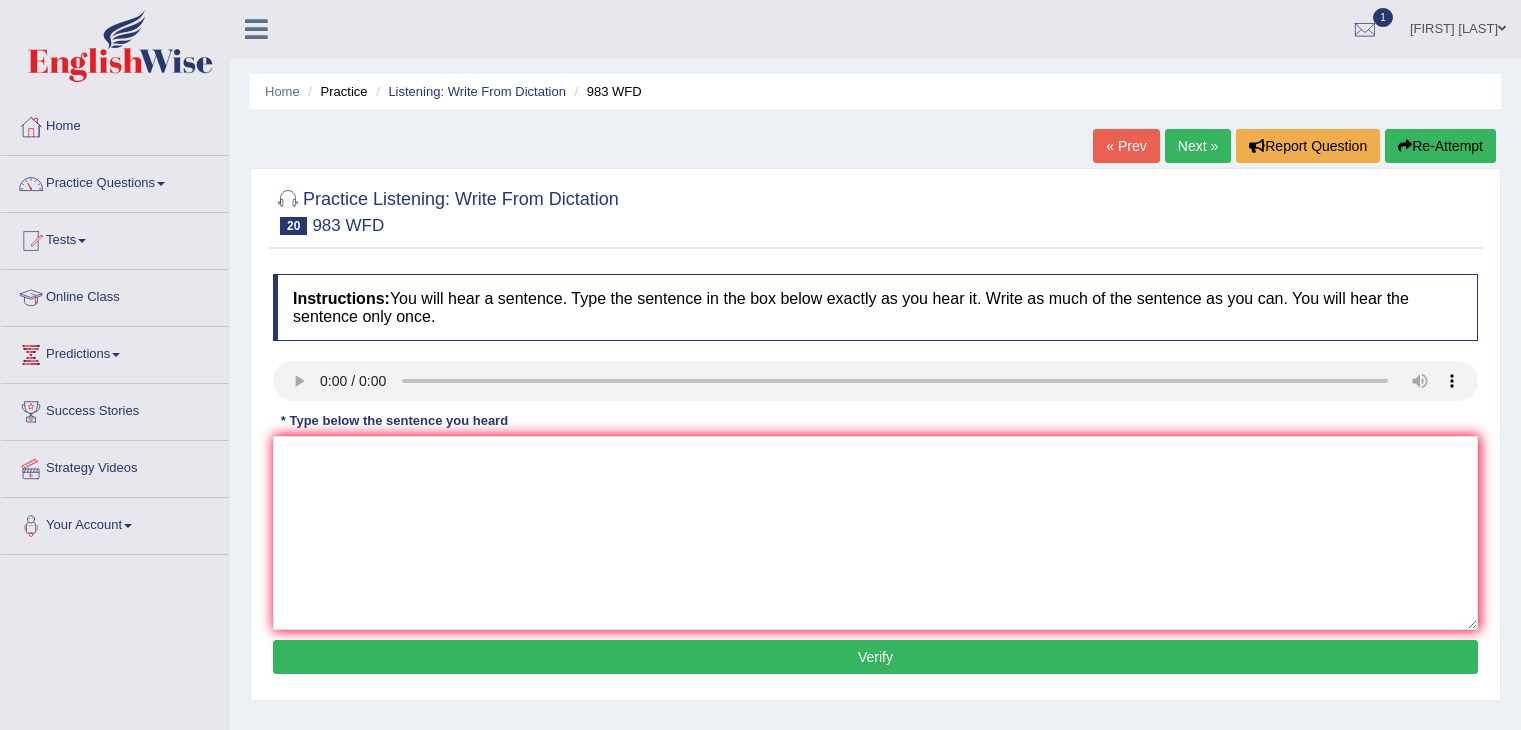 scroll, scrollTop: 0, scrollLeft: 0, axis: both 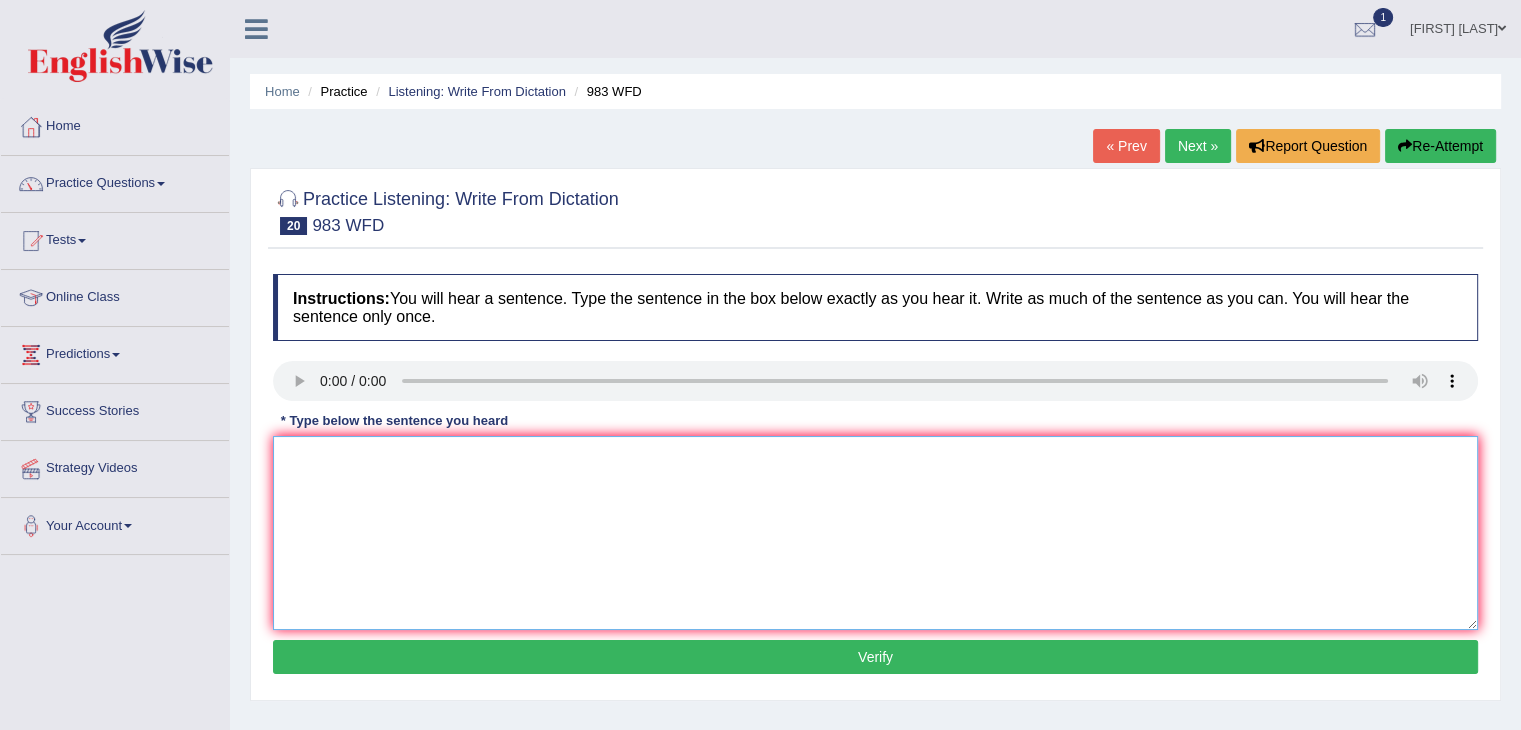 click at bounding box center (875, 533) 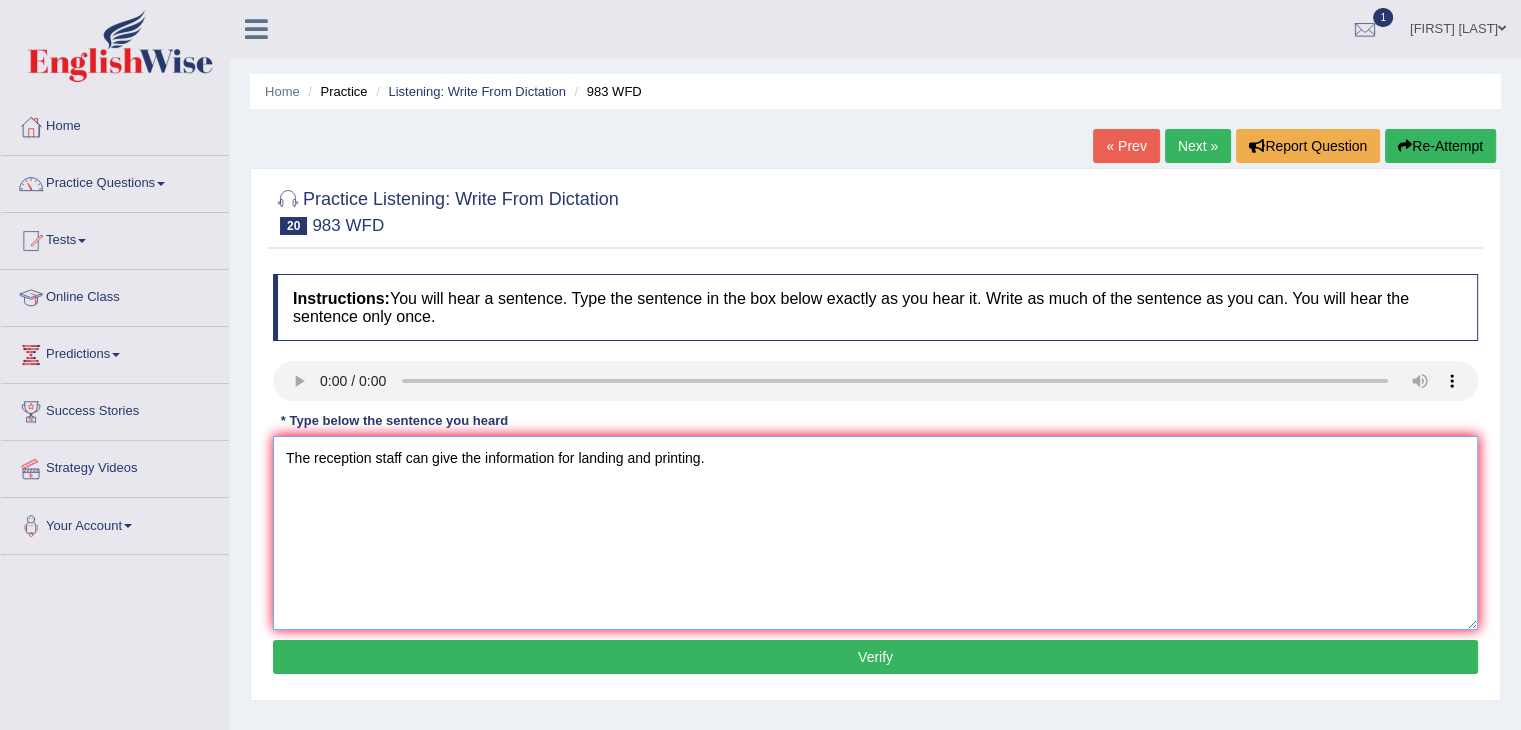 type on "The reception staff can give the information for landing and printing." 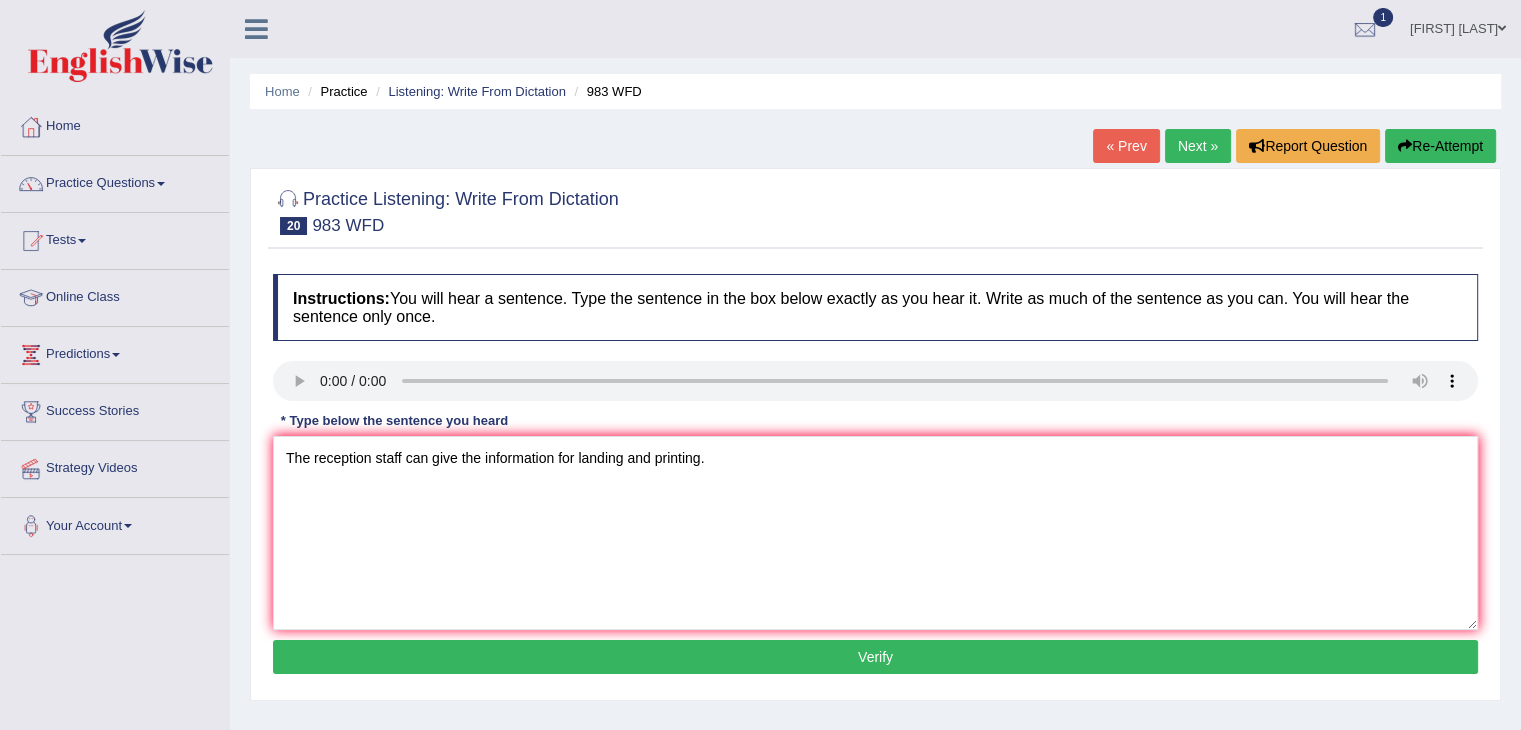 click on "Verify" at bounding box center (875, 657) 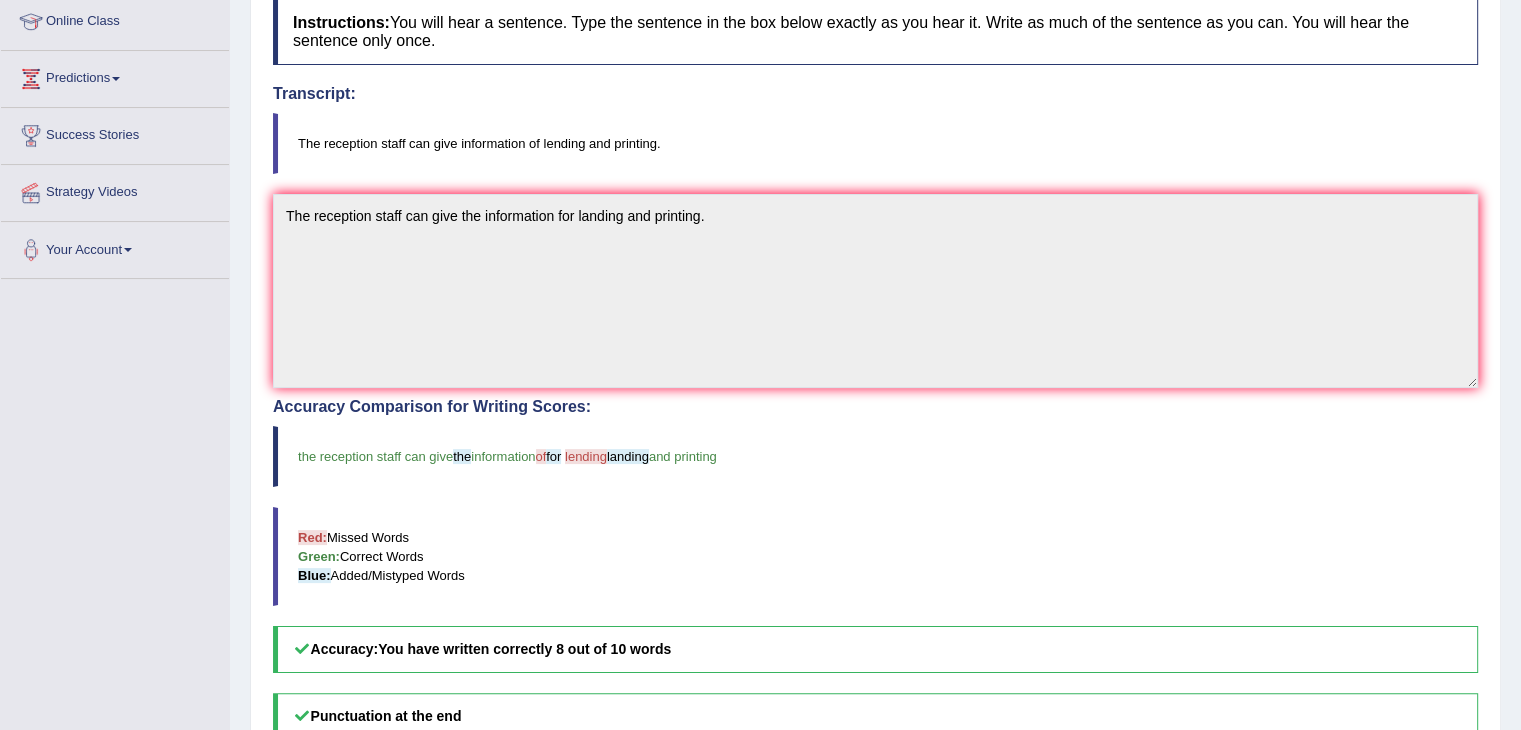 scroll, scrollTop: 275, scrollLeft: 0, axis: vertical 